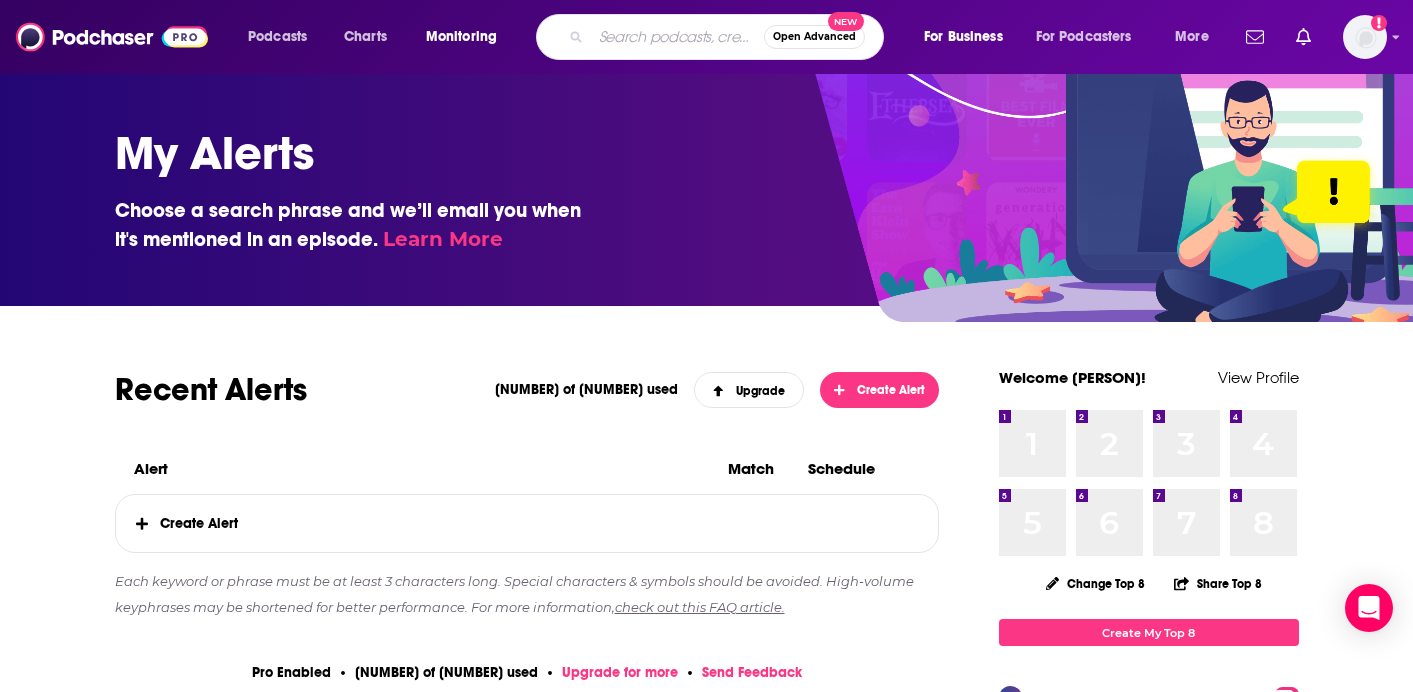 scroll, scrollTop: 0, scrollLeft: 0, axis: both 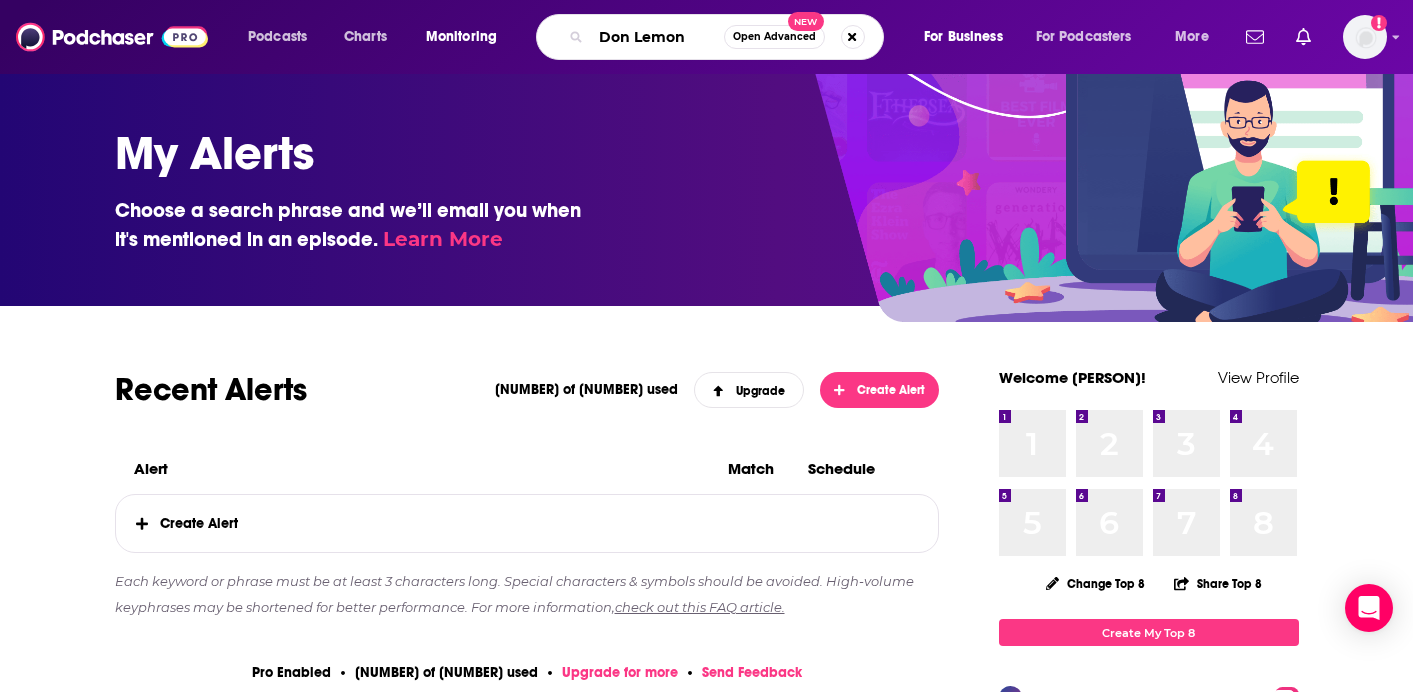 type on "Don Lemon" 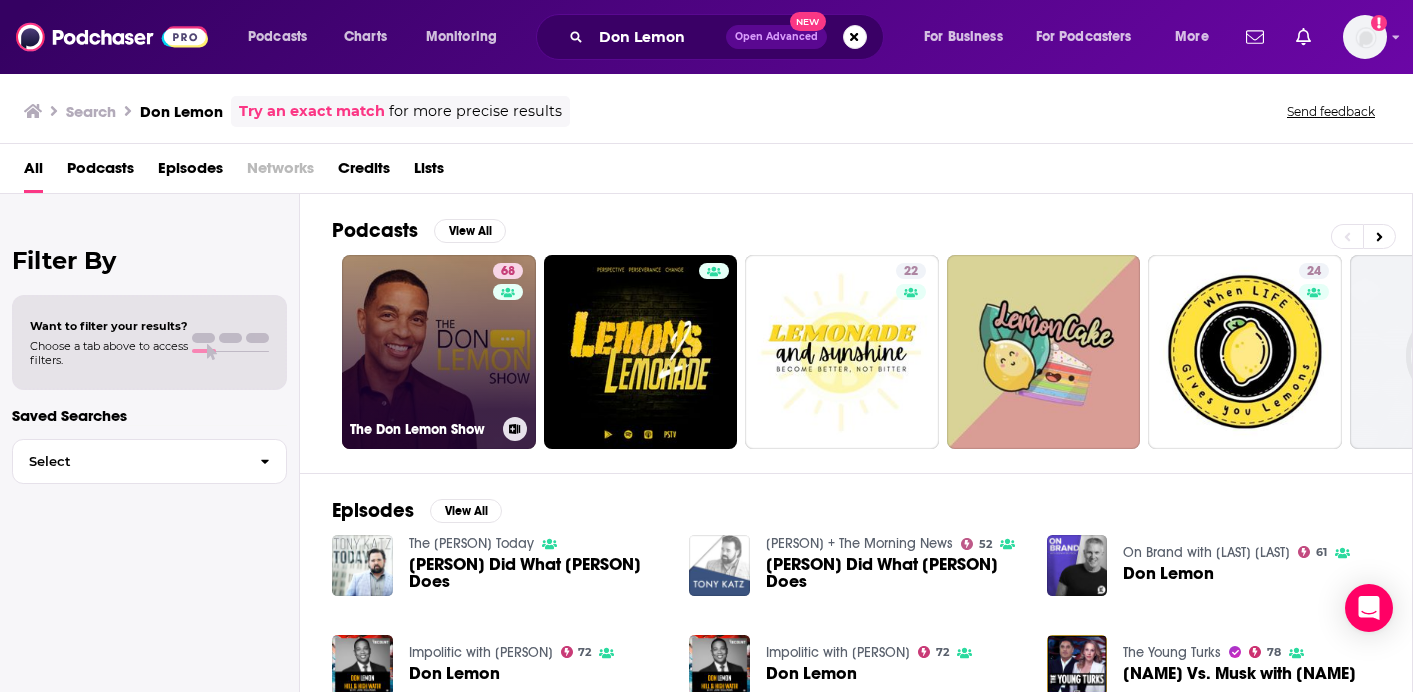 click on "[NUMBER] The [LAST] [LAST] Show" at bounding box center [439, 352] 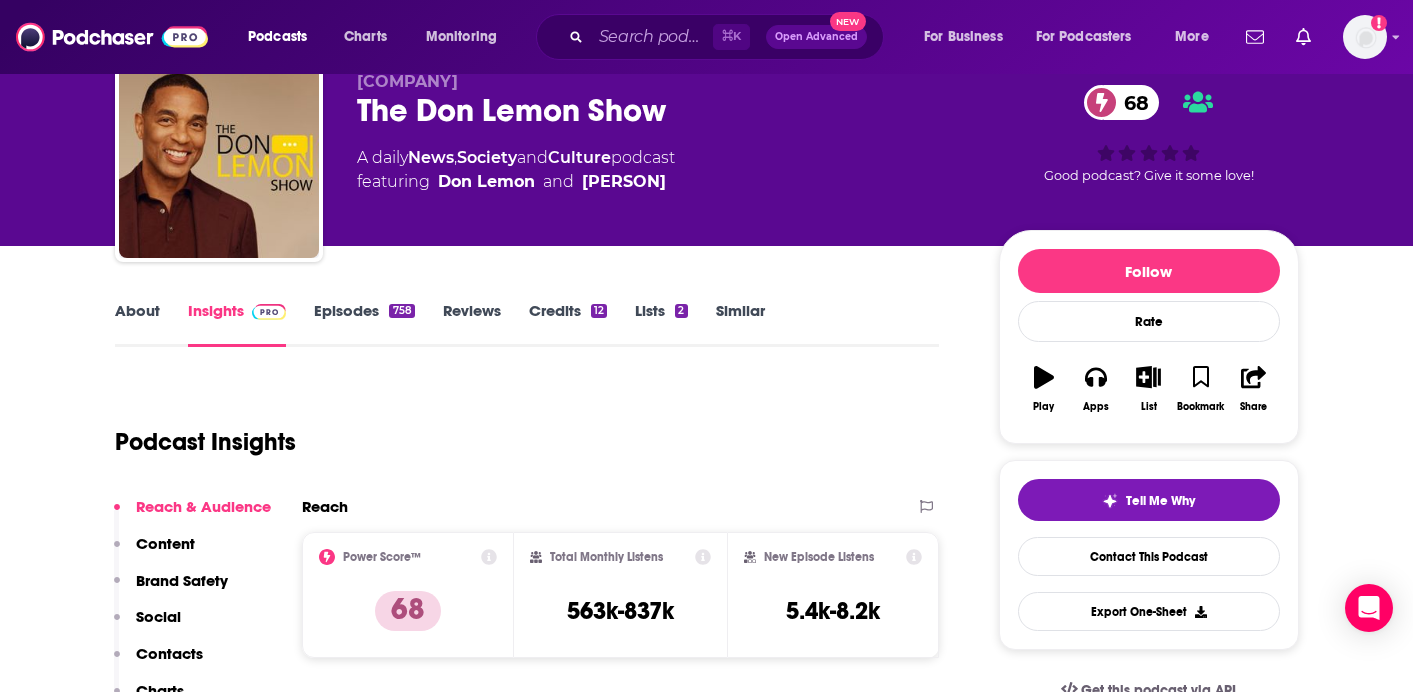 scroll, scrollTop: 120, scrollLeft: 0, axis: vertical 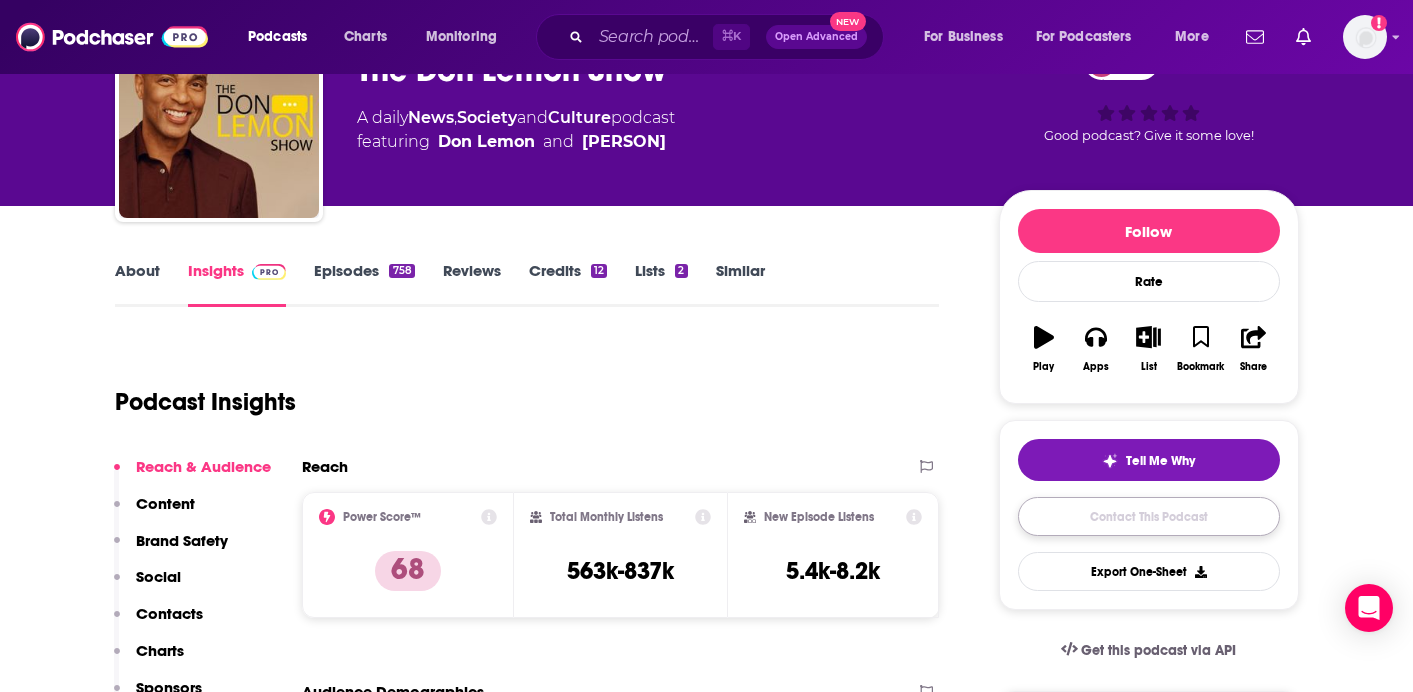 click on "Contact This Podcast" at bounding box center (1149, 516) 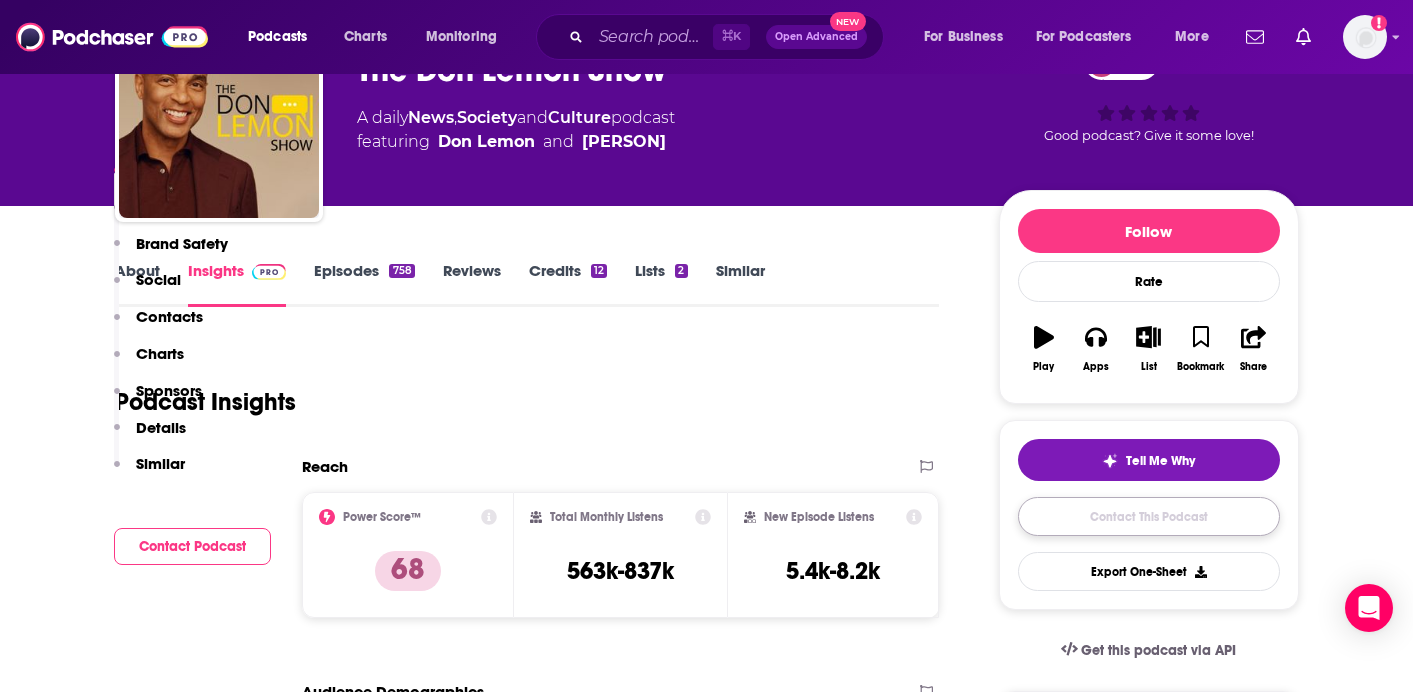 scroll, scrollTop: 2453, scrollLeft: 0, axis: vertical 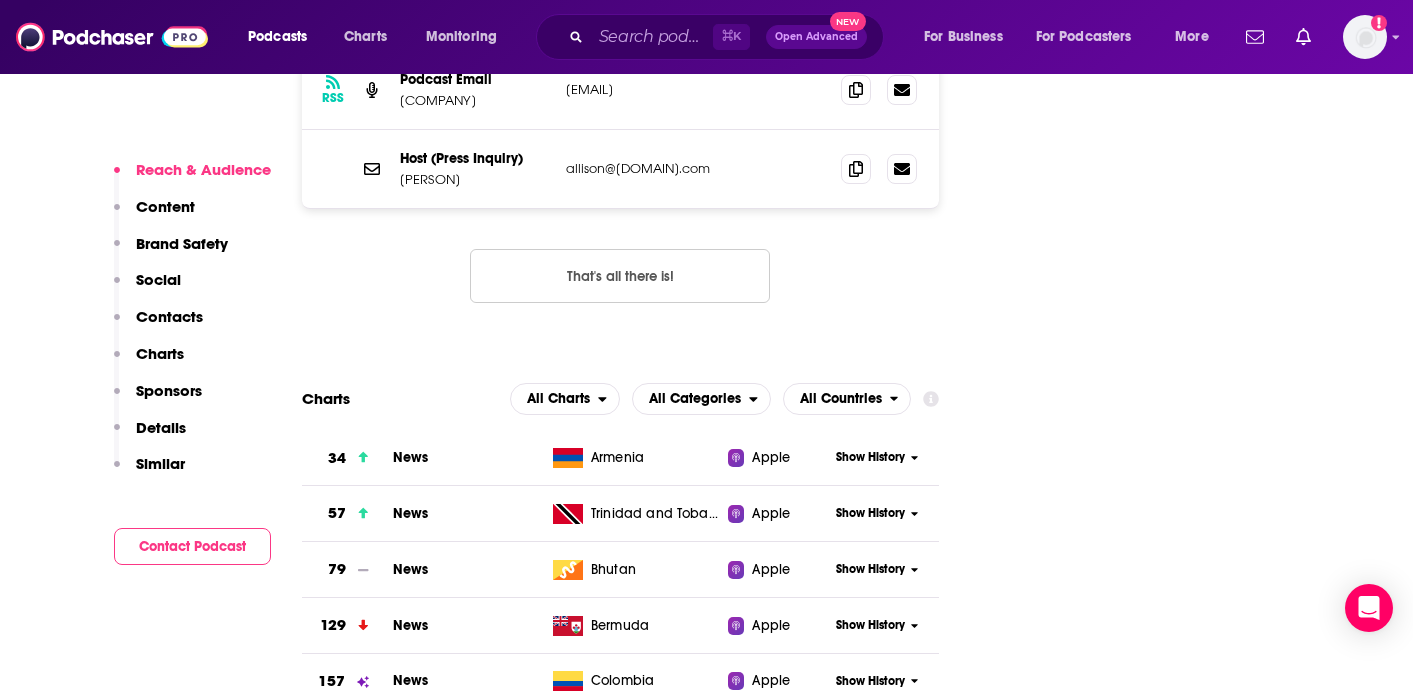 click on "Follow Rate Play Apps List Bookmark Share Tell Me Why Contact This Podcast Export One-Sheet Get this podcast via API My Notes Your concierge team Ask a question or make a request. Send a message Followers 1" at bounding box center (1149, 3551) 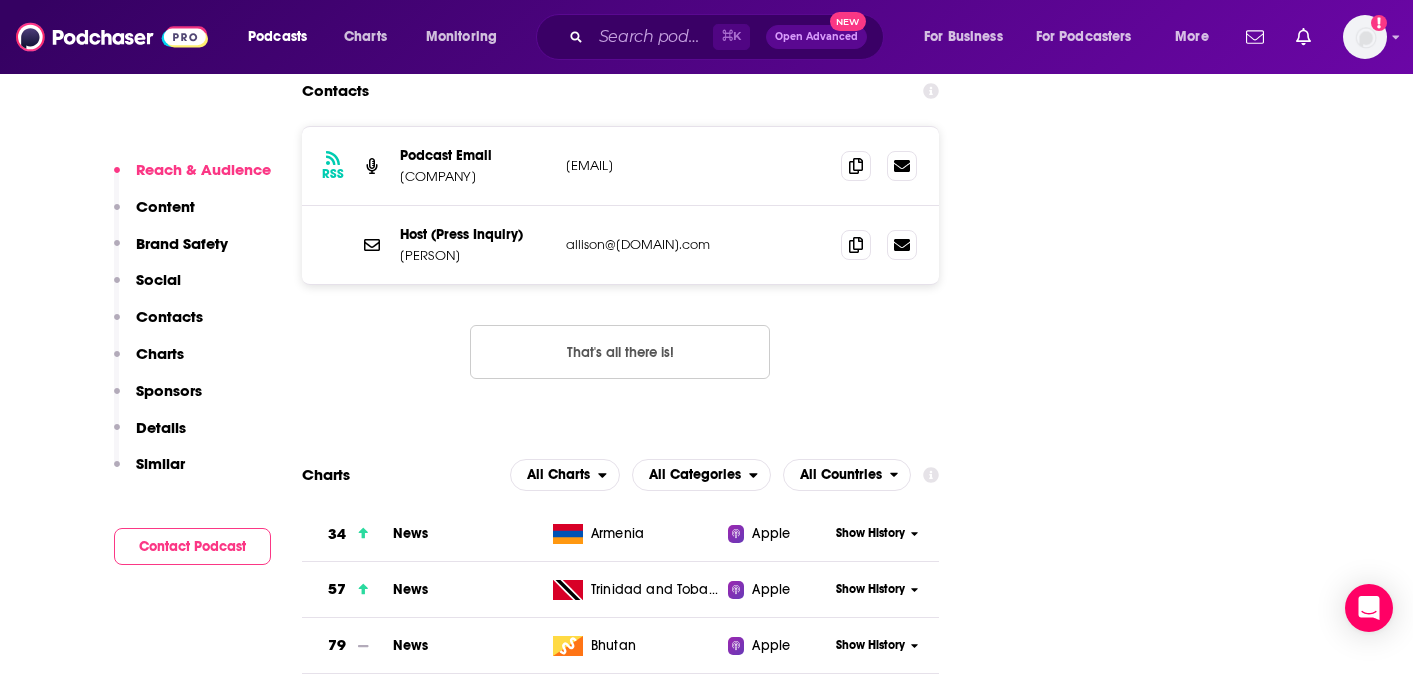 scroll, scrollTop: 2373, scrollLeft: 0, axis: vertical 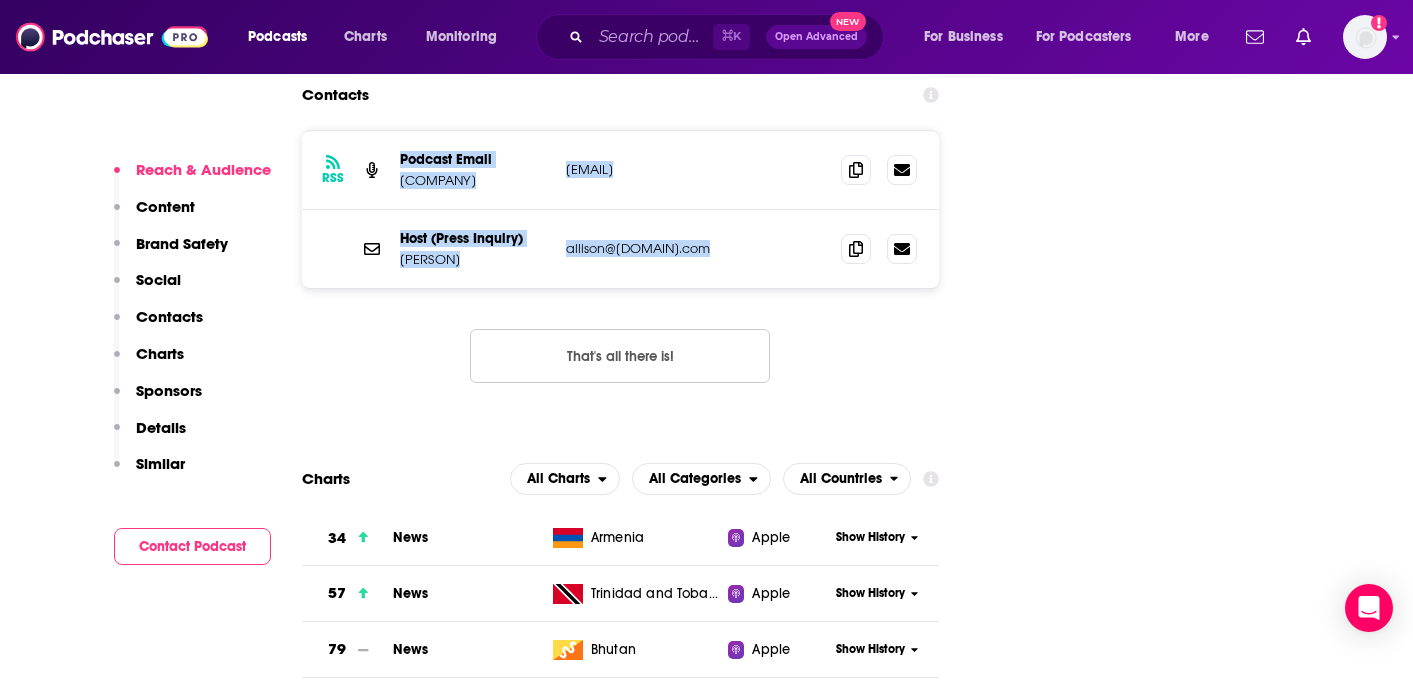drag, startPoint x: 392, startPoint y: 162, endPoint x: 833, endPoint y: 270, distance: 454.03195 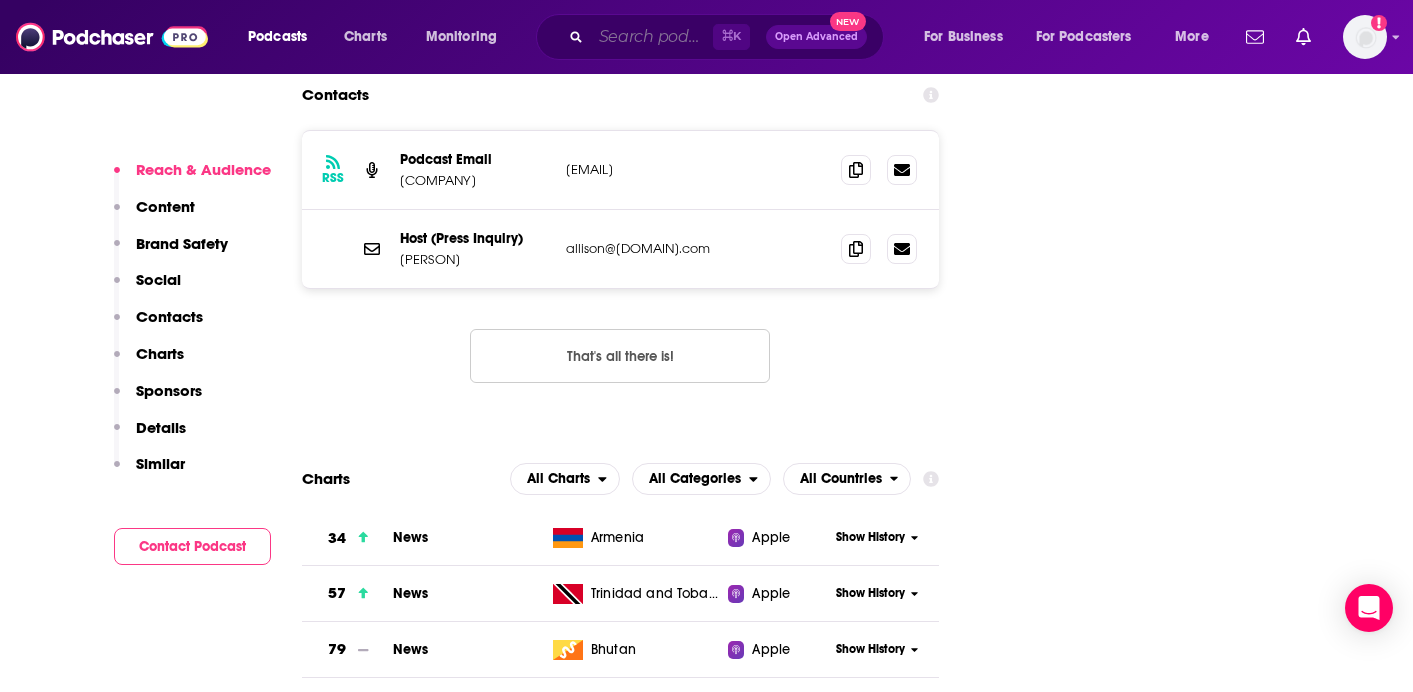 click at bounding box center (652, 37) 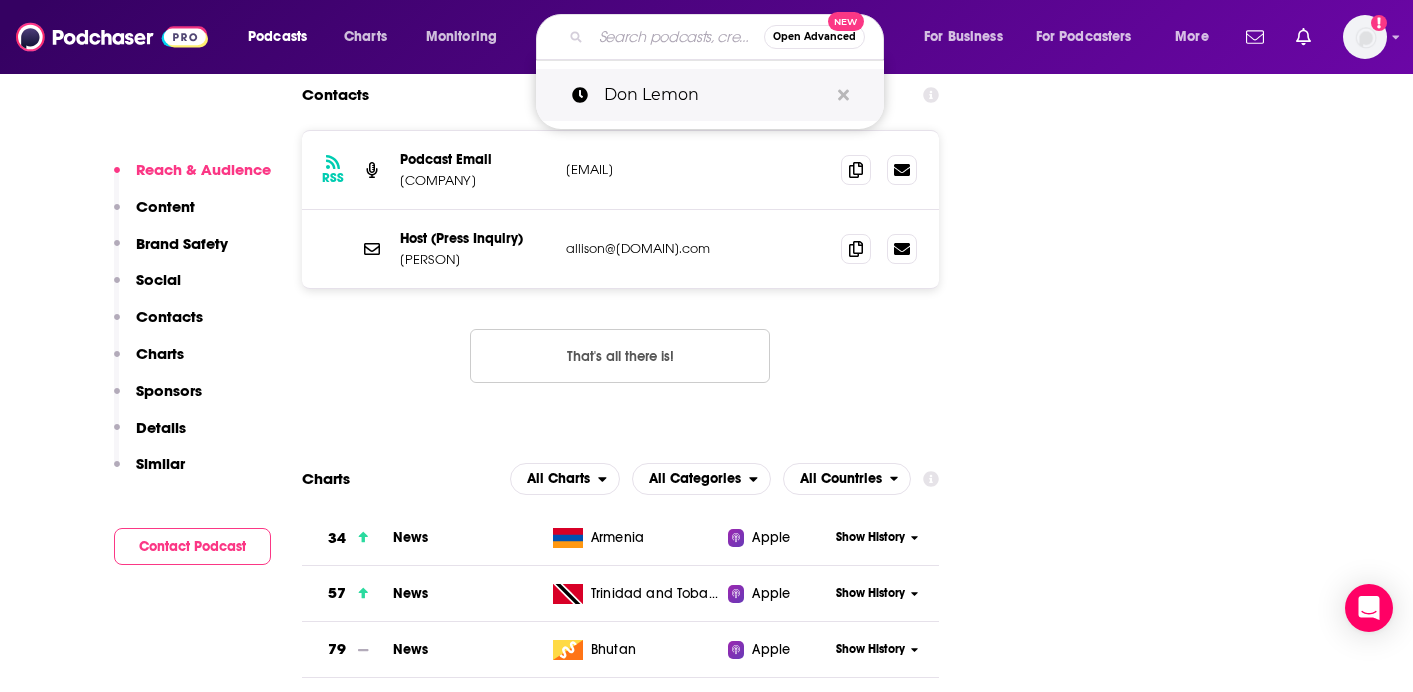 click at bounding box center [843, 95] 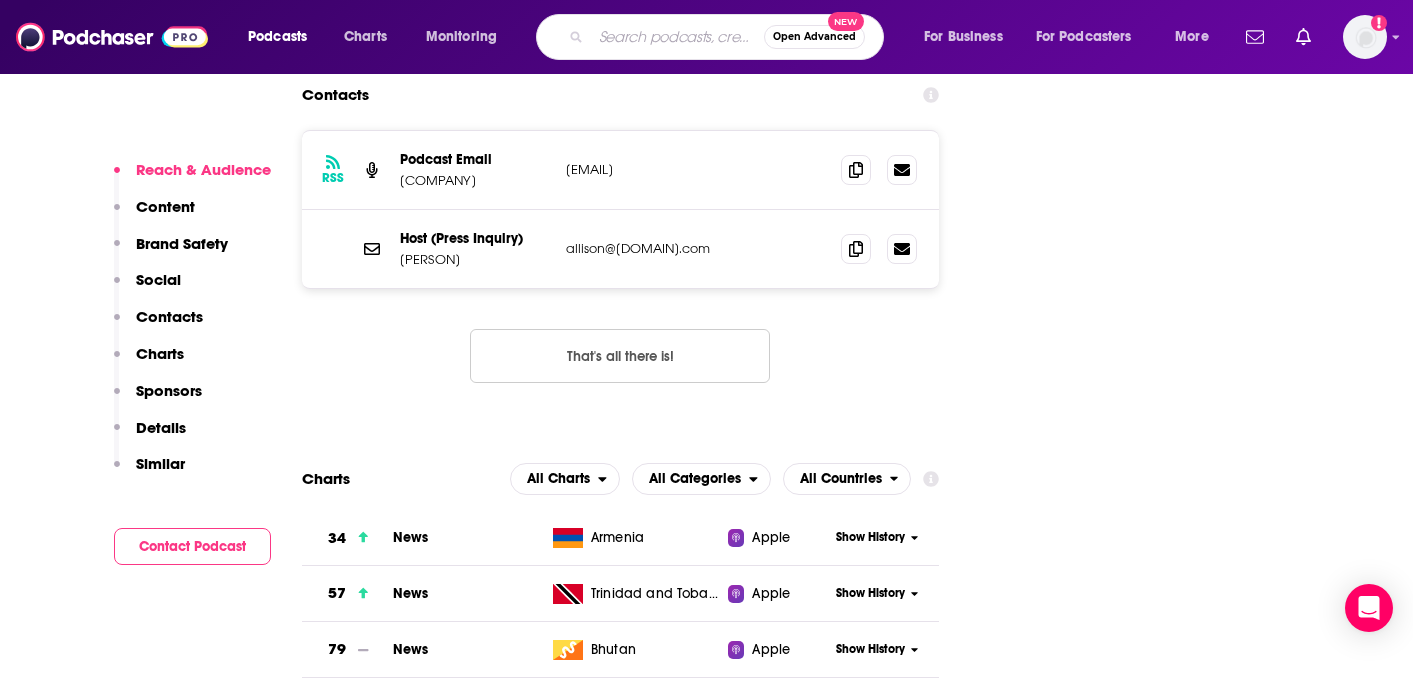 click at bounding box center [677, 37] 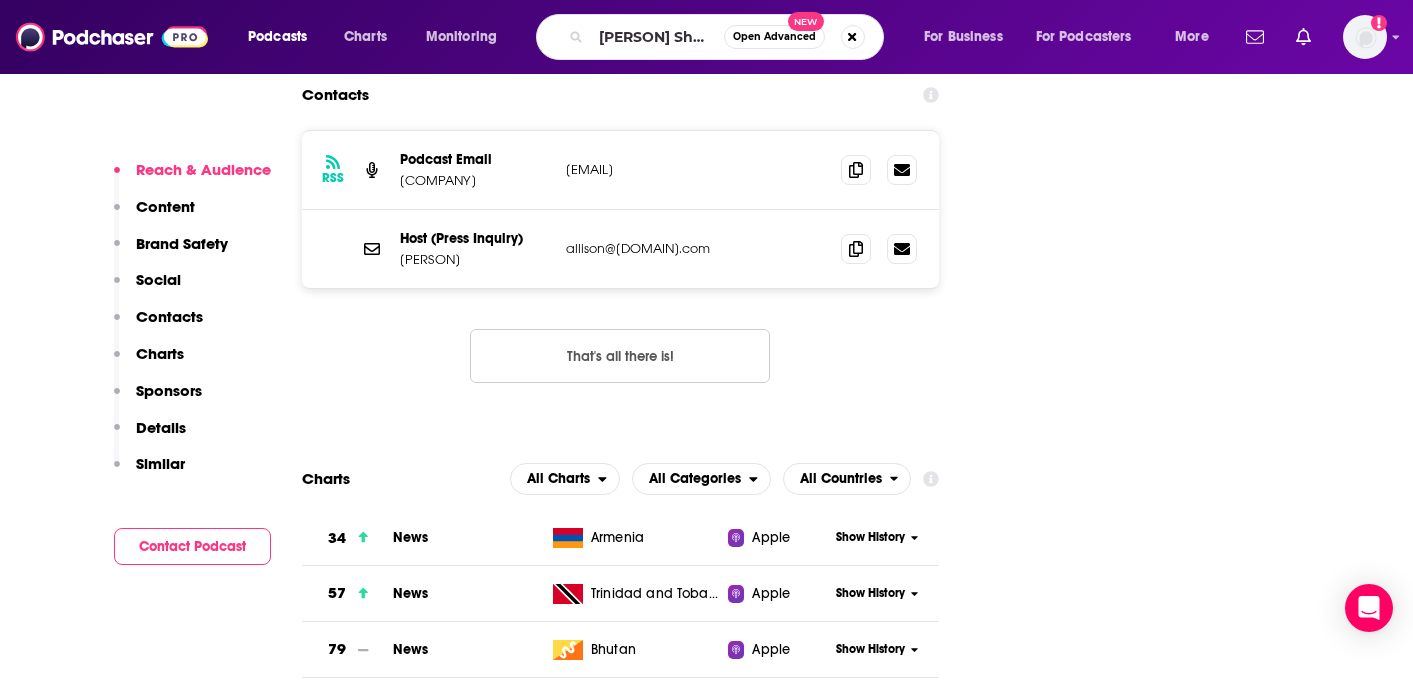scroll, scrollTop: 0, scrollLeft: 0, axis: both 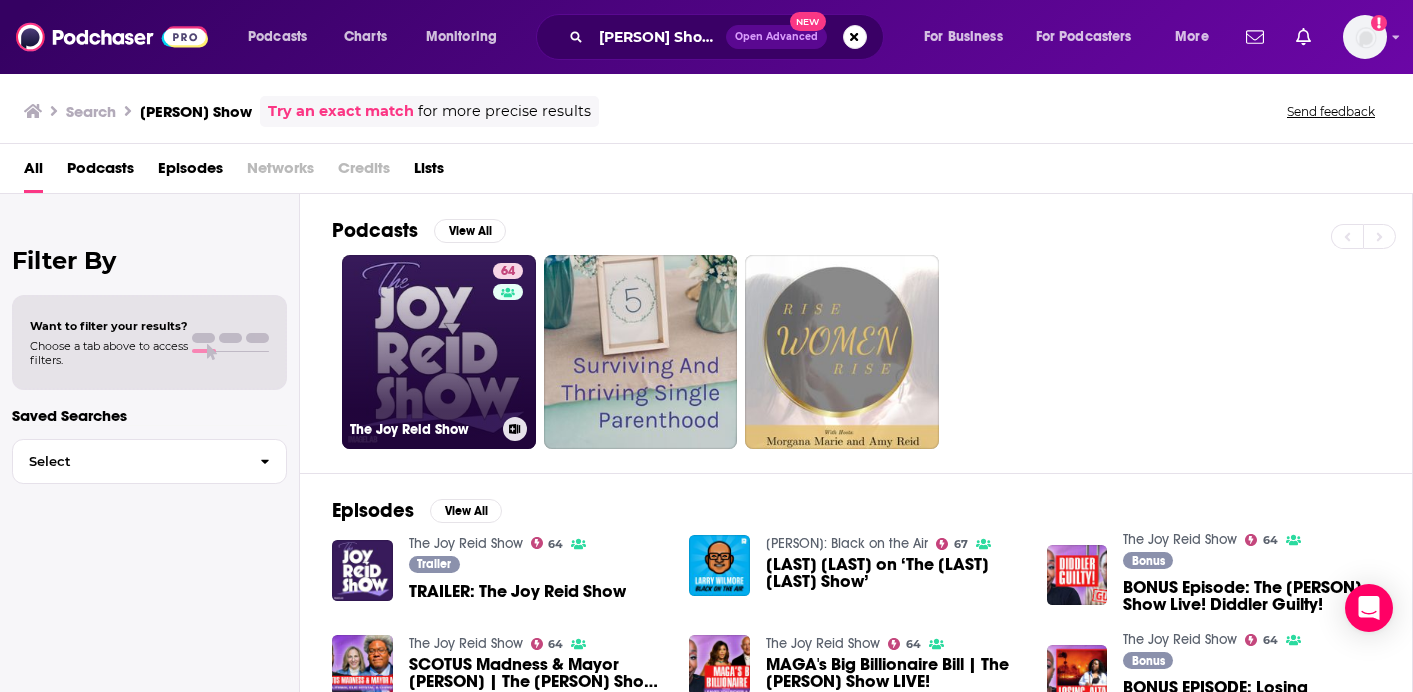 click on "64 The Joy Reid Show" at bounding box center (439, 352) 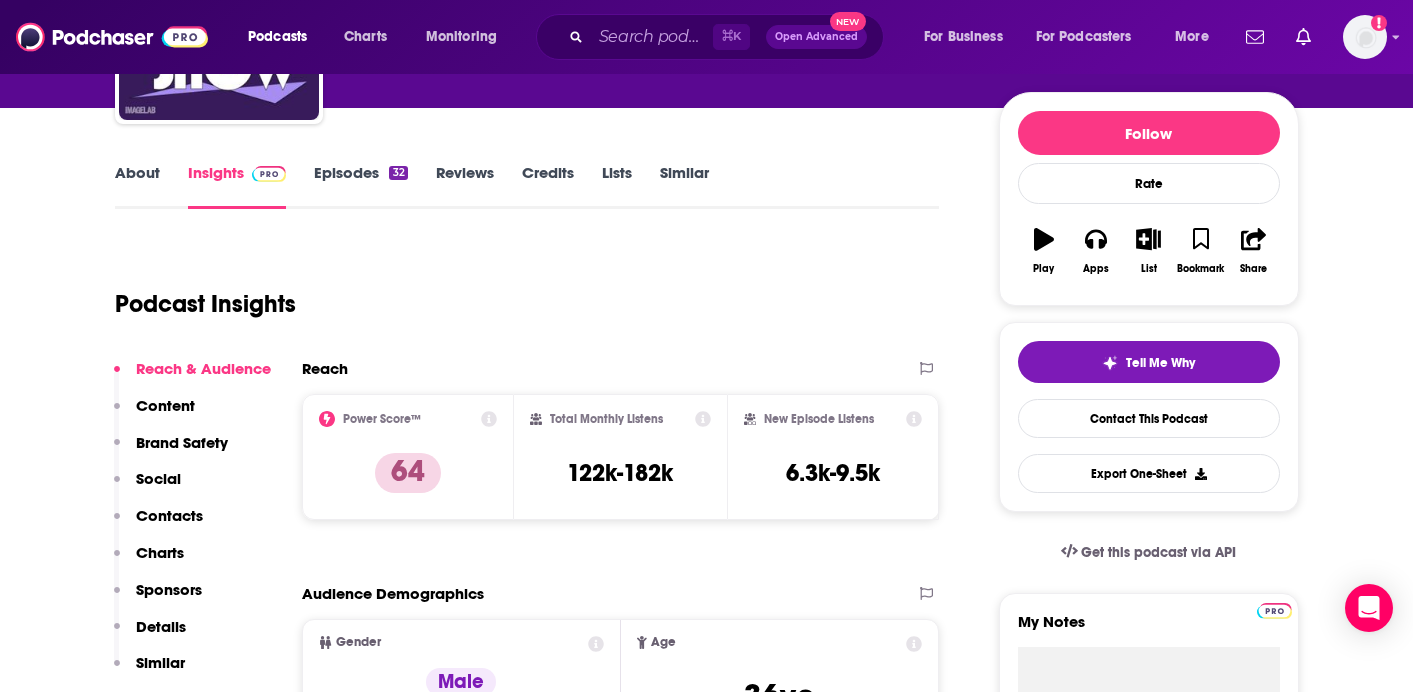 scroll, scrollTop: 240, scrollLeft: 0, axis: vertical 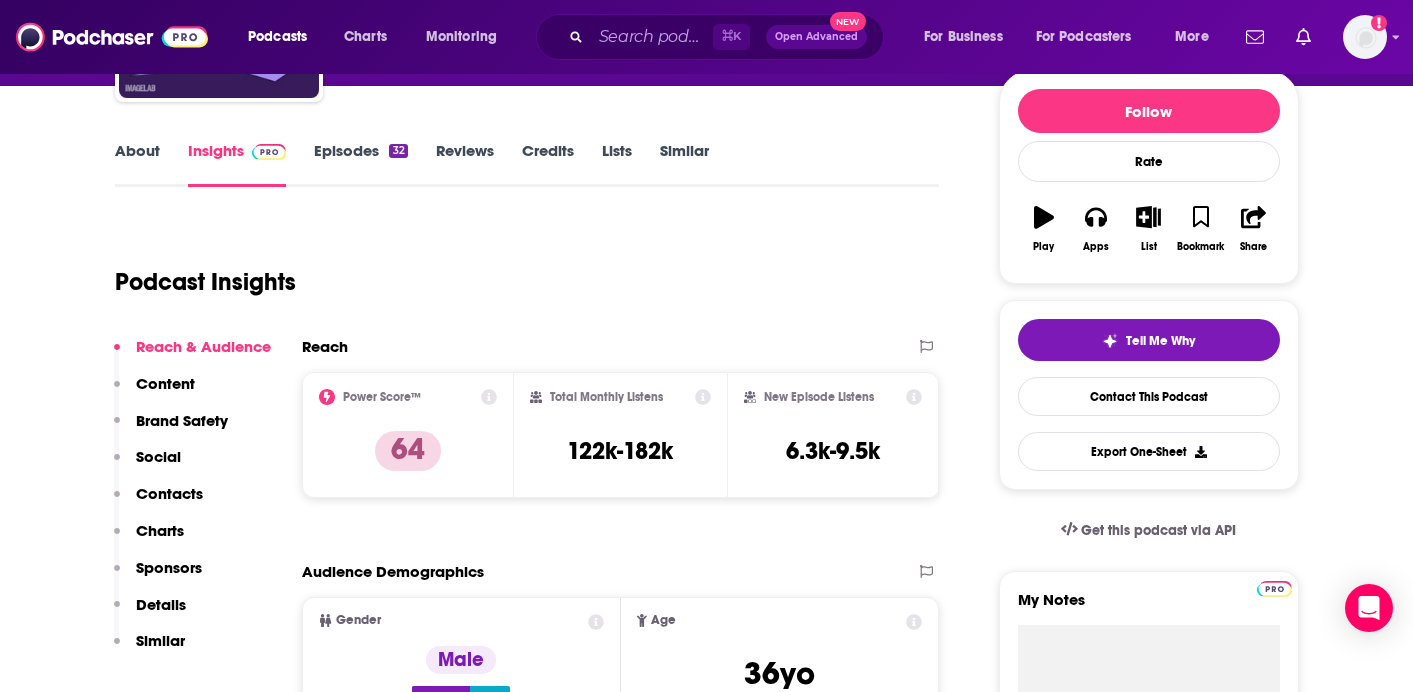 click on "Credits" at bounding box center (548, 164) 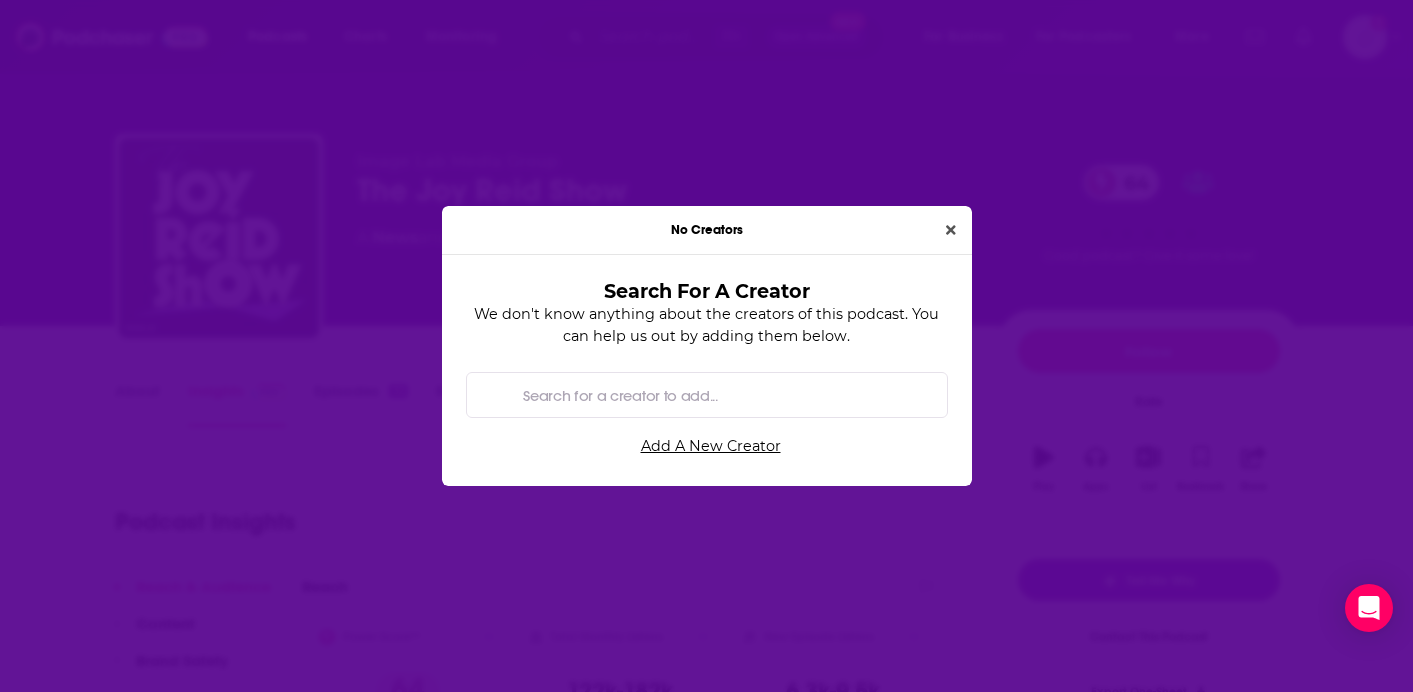 click on "No Creators" at bounding box center [707, 230] 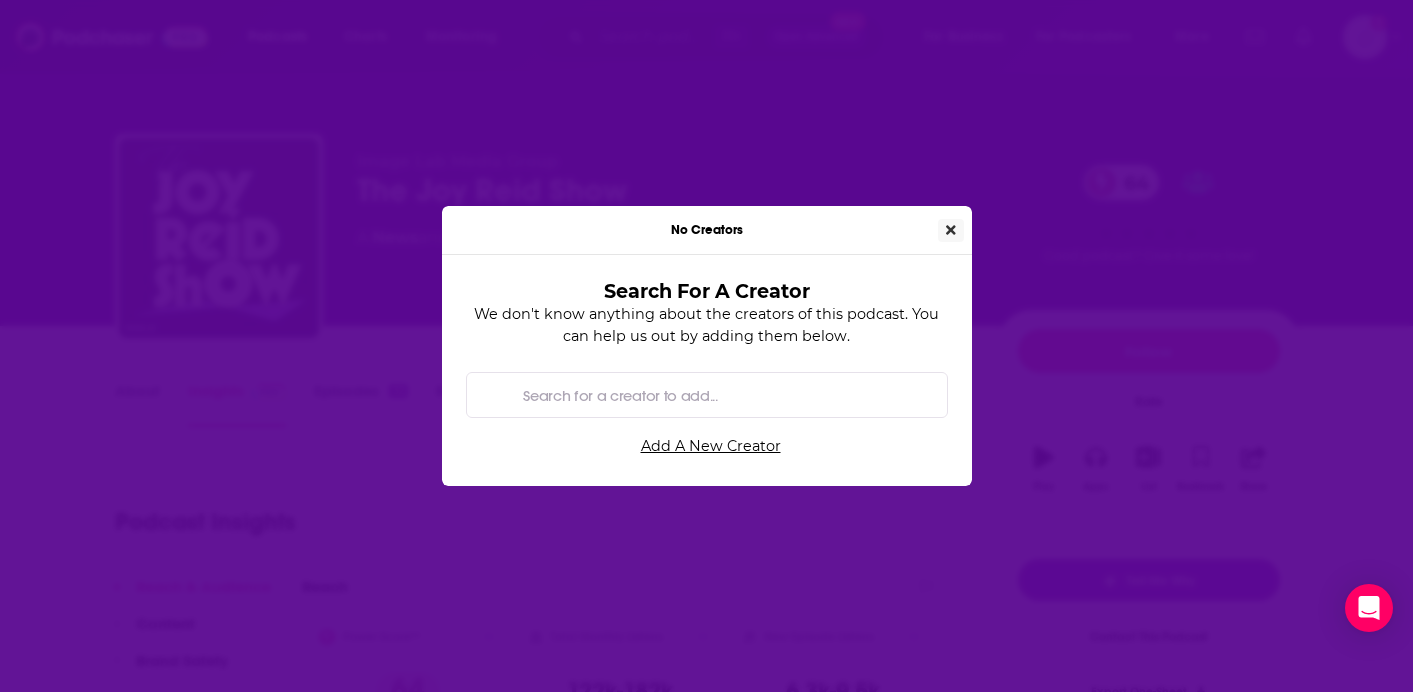 click 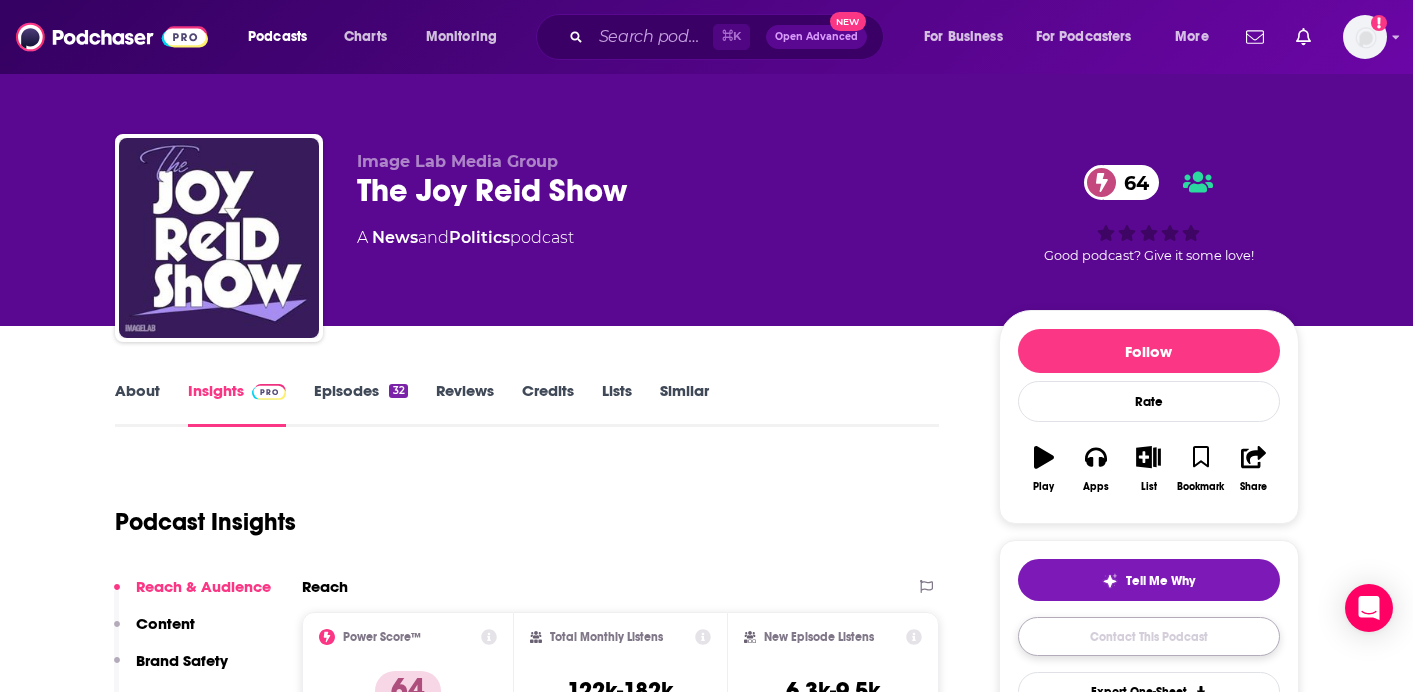 click on "Contact This Podcast" at bounding box center [1149, 636] 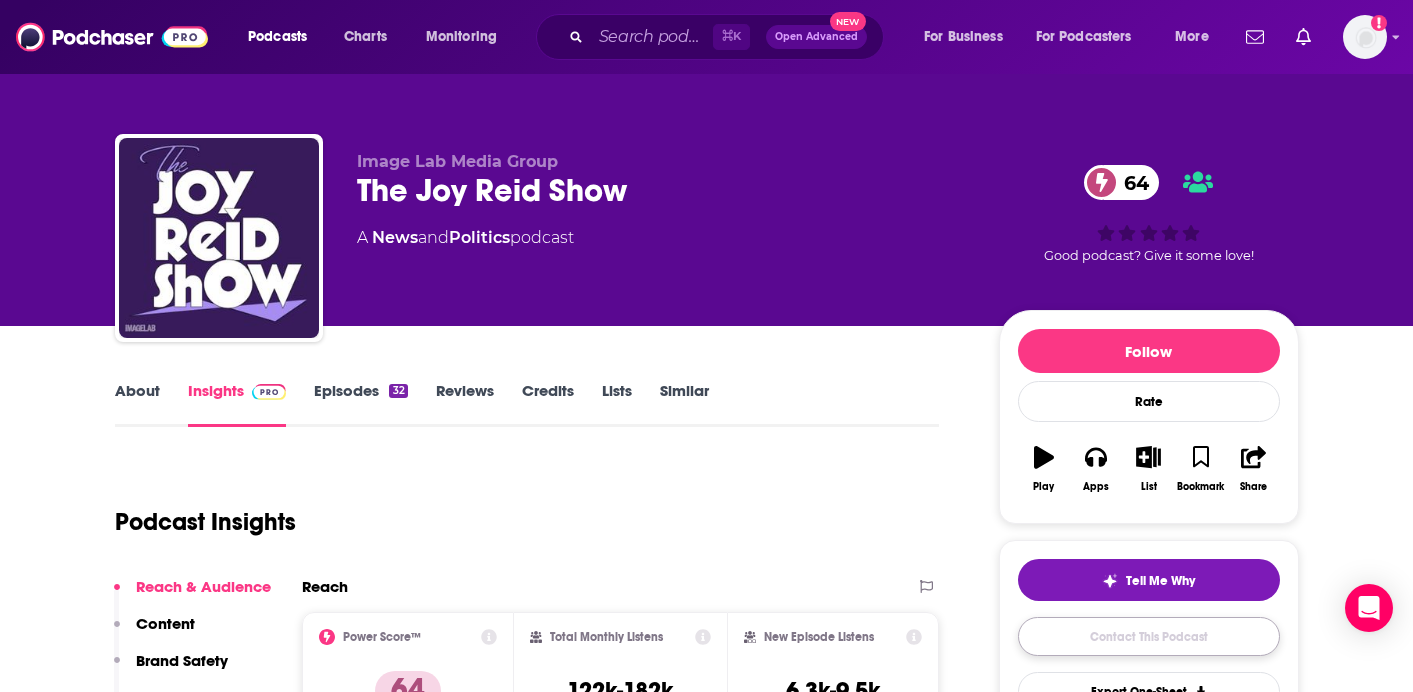 scroll, scrollTop: 1504, scrollLeft: 0, axis: vertical 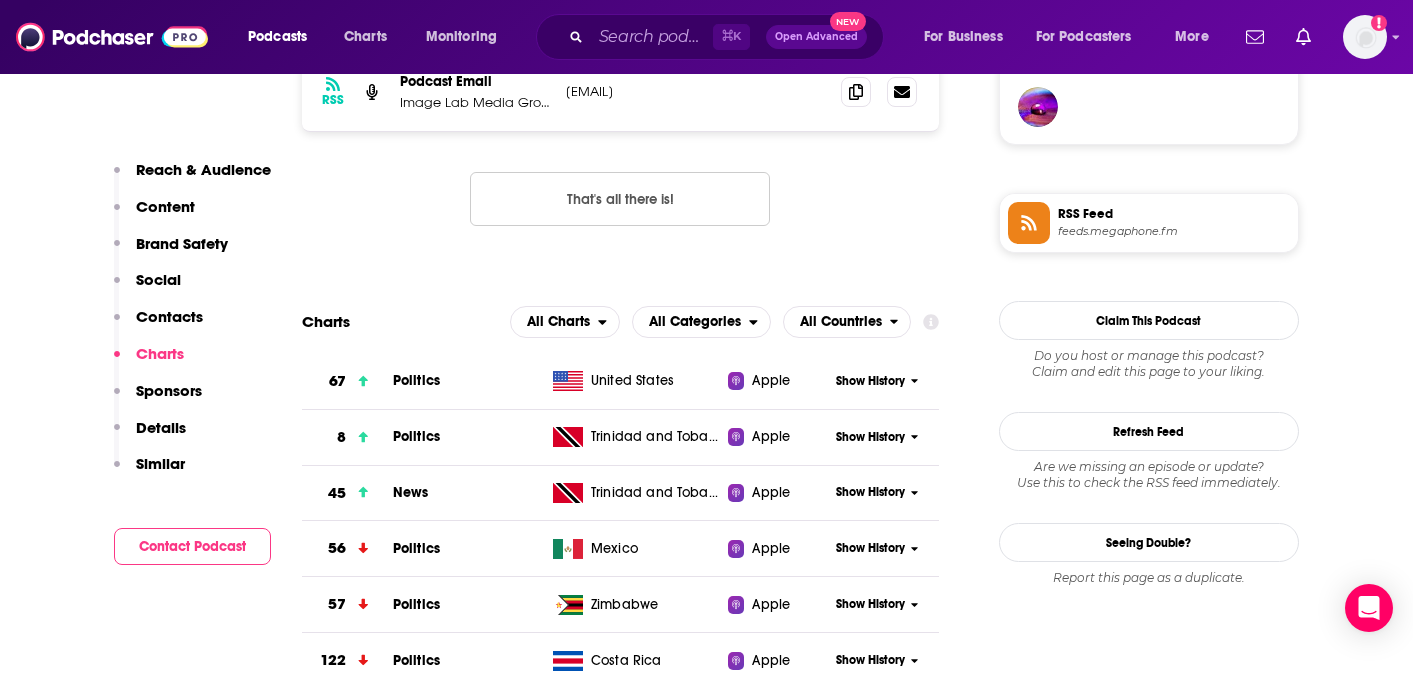 click on "About Credits [NUMBER] Lists Similar Podcast Insights Reach & Audience Content Brand Safety Social Contacts Charts Sponsors Details Similar Contact Podcast Reach Power Score™ [NUMBER] Total Monthly Listens [RANGE] New Episode Listens [RANGE] Export One-Sheet Audience Demographics Gender Male Age [AGE] yo Content Political Skew Not Available Brand Safety & Suitability Information about brand safety is not yet available. Socials This podcast does not have social handles yet. Contacts RSS Podcast Email Image Lab Media Group [EMAIL_ADDRESS] [EMAIL_ADDRESS] That's all there is! Charts All Charts All Categories All Countries [NUMBER] Politics [COUNTRY] Apple Show History [NUMBER] Politics [COUNTRY] Apple Show History [NUMBER] News [COUNTRY] Apple Show History [NUMBER] Politics [COUNTRY] Apple Show History [NUMBER] Politics [COUNTRY] Apple Show History [NUMBER] Show More Recent Sponsors of The [PERSON] Show Beta Add to Podcast Details Podcast Status Active No" at bounding box center (706, 3730) 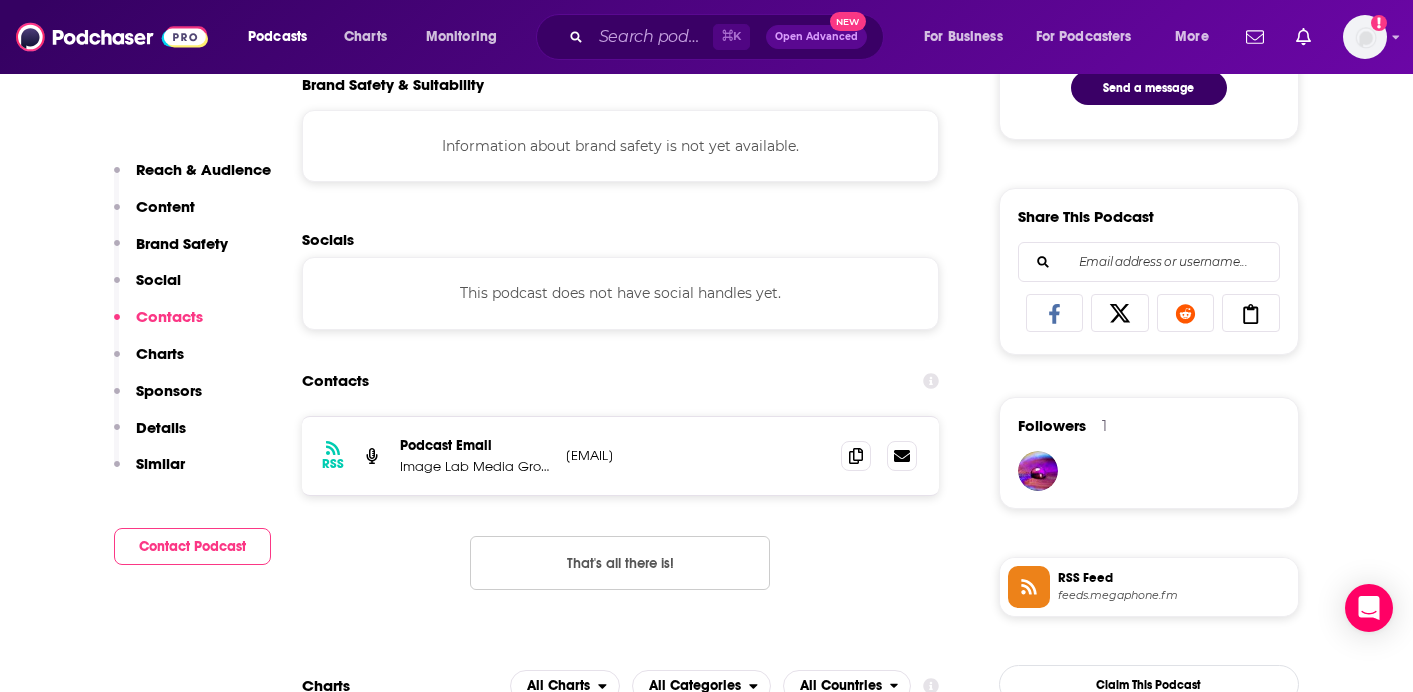 scroll, scrollTop: 1144, scrollLeft: 0, axis: vertical 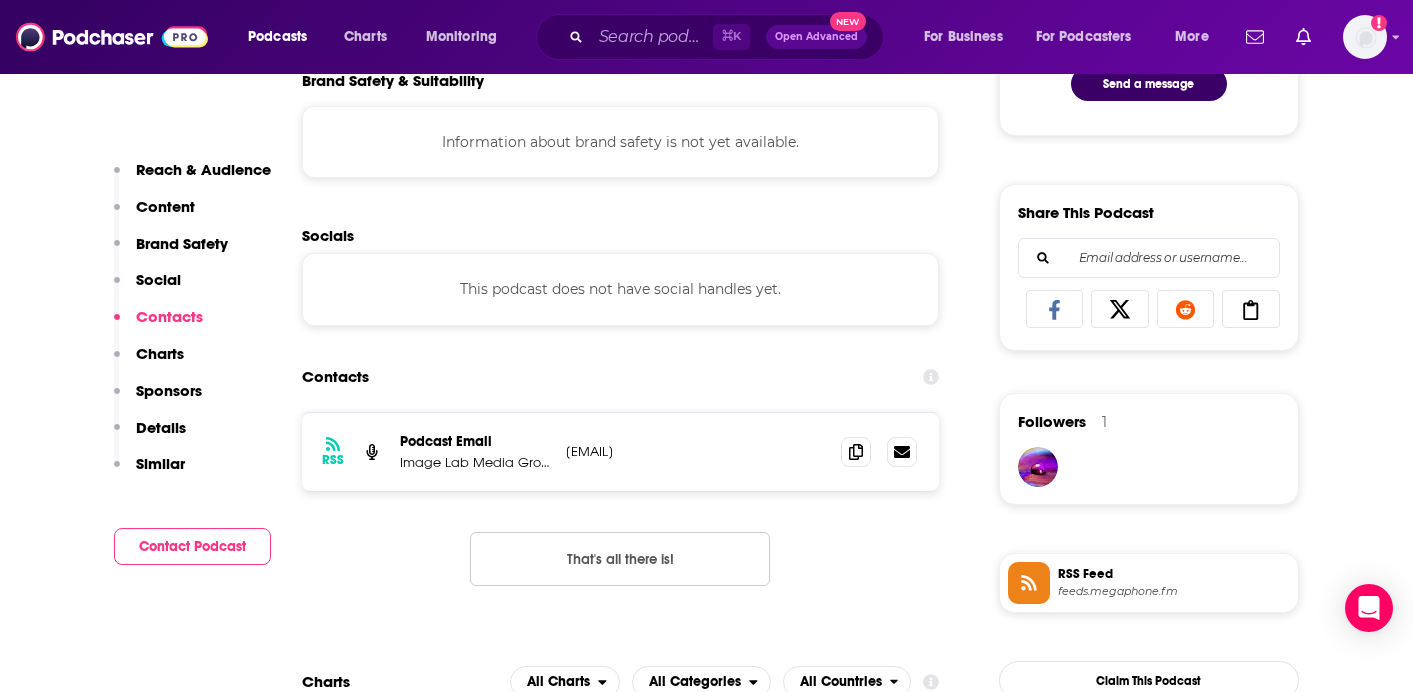 drag, startPoint x: 393, startPoint y: 433, endPoint x: 591, endPoint y: 466, distance: 200.73117 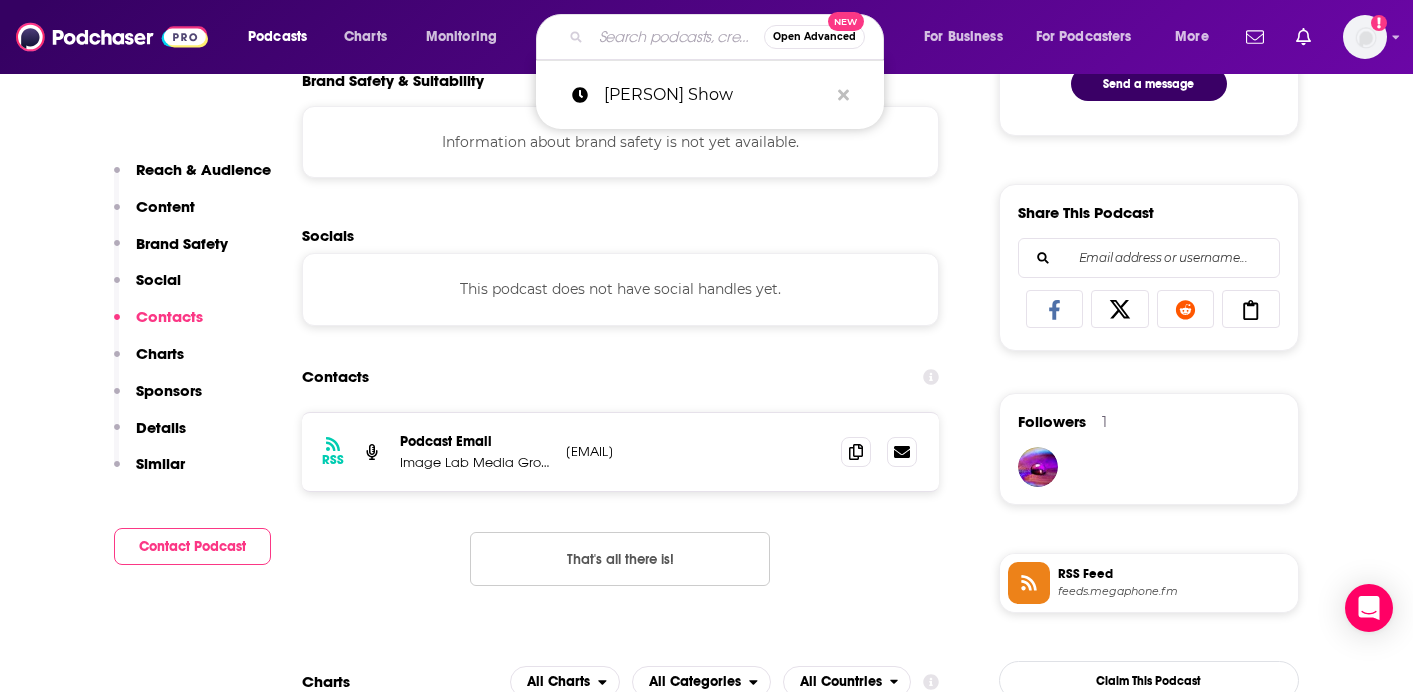 click at bounding box center (677, 37) 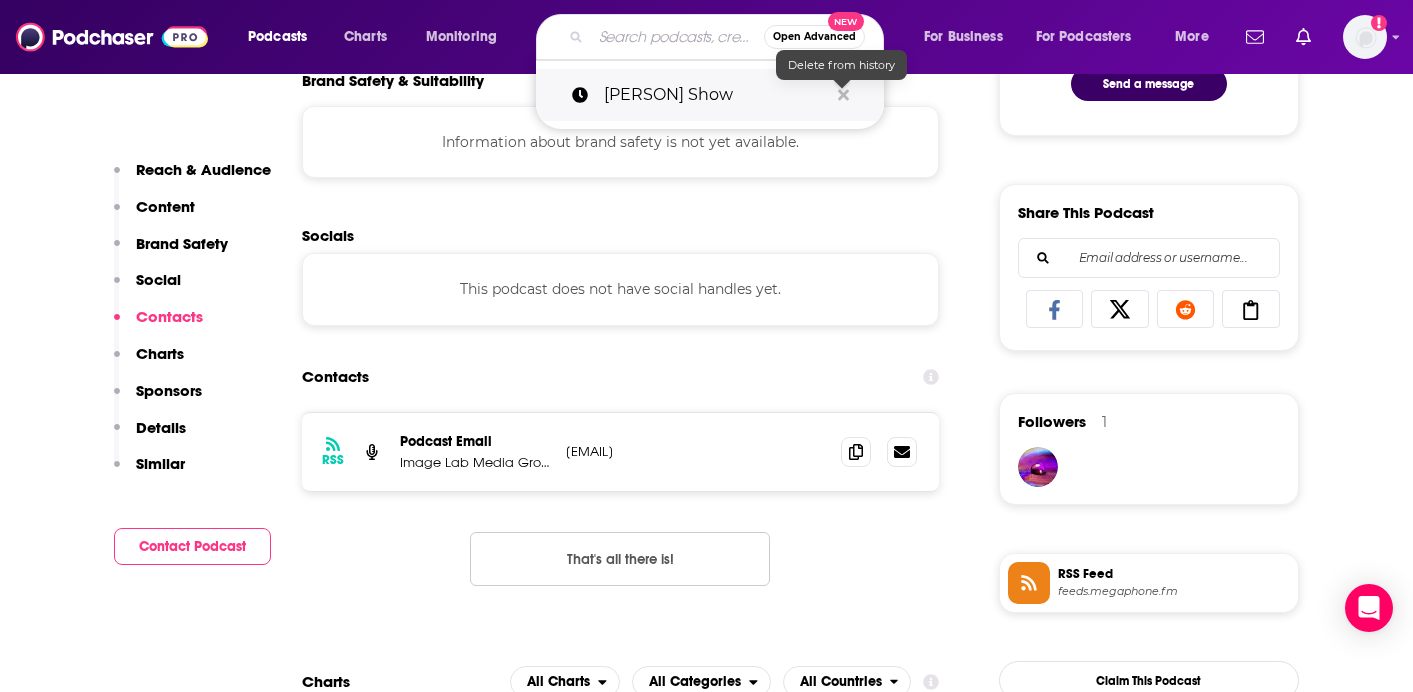 click 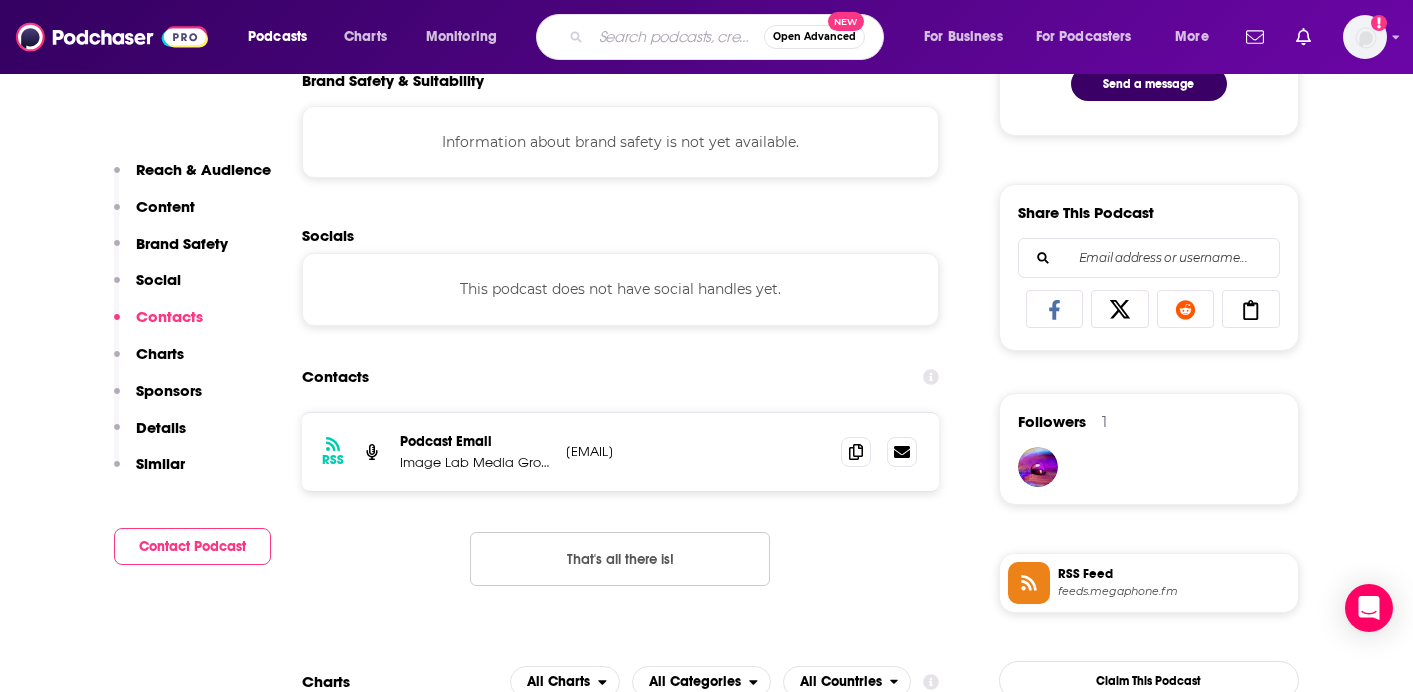 click at bounding box center [677, 37] 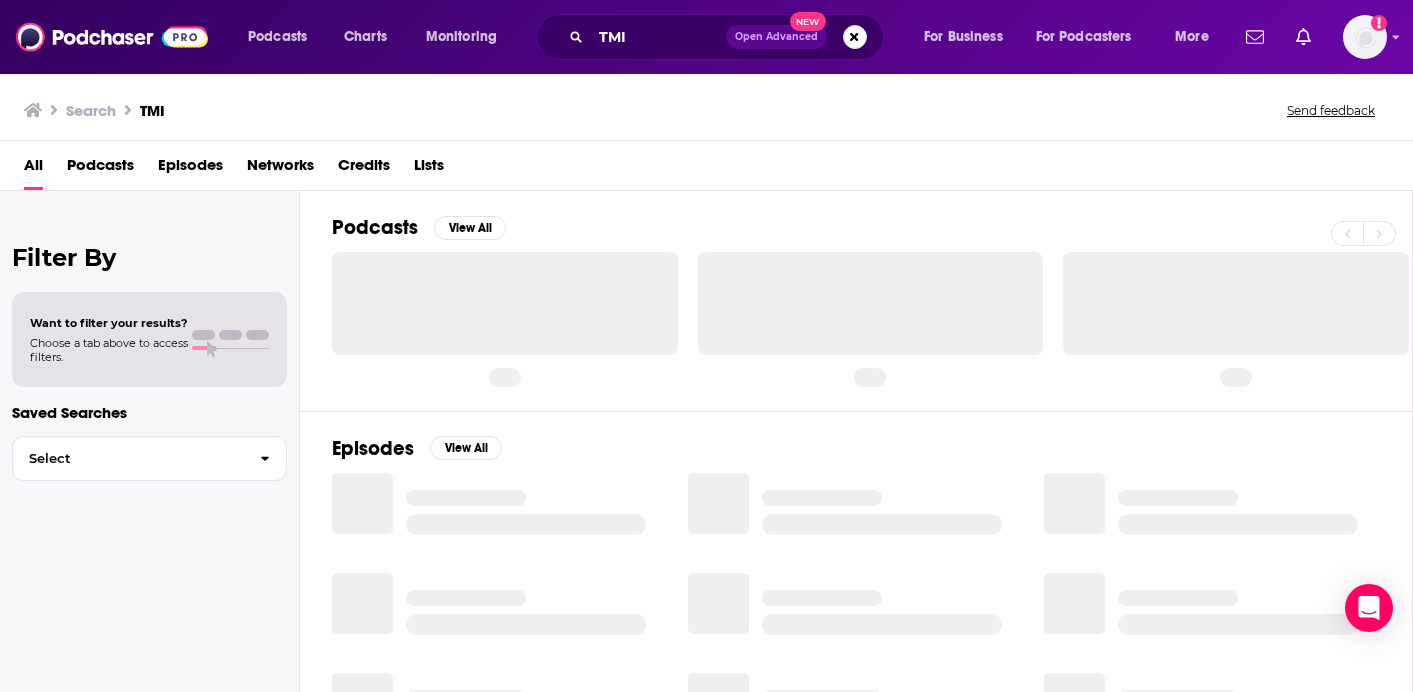 scroll, scrollTop: 0, scrollLeft: 0, axis: both 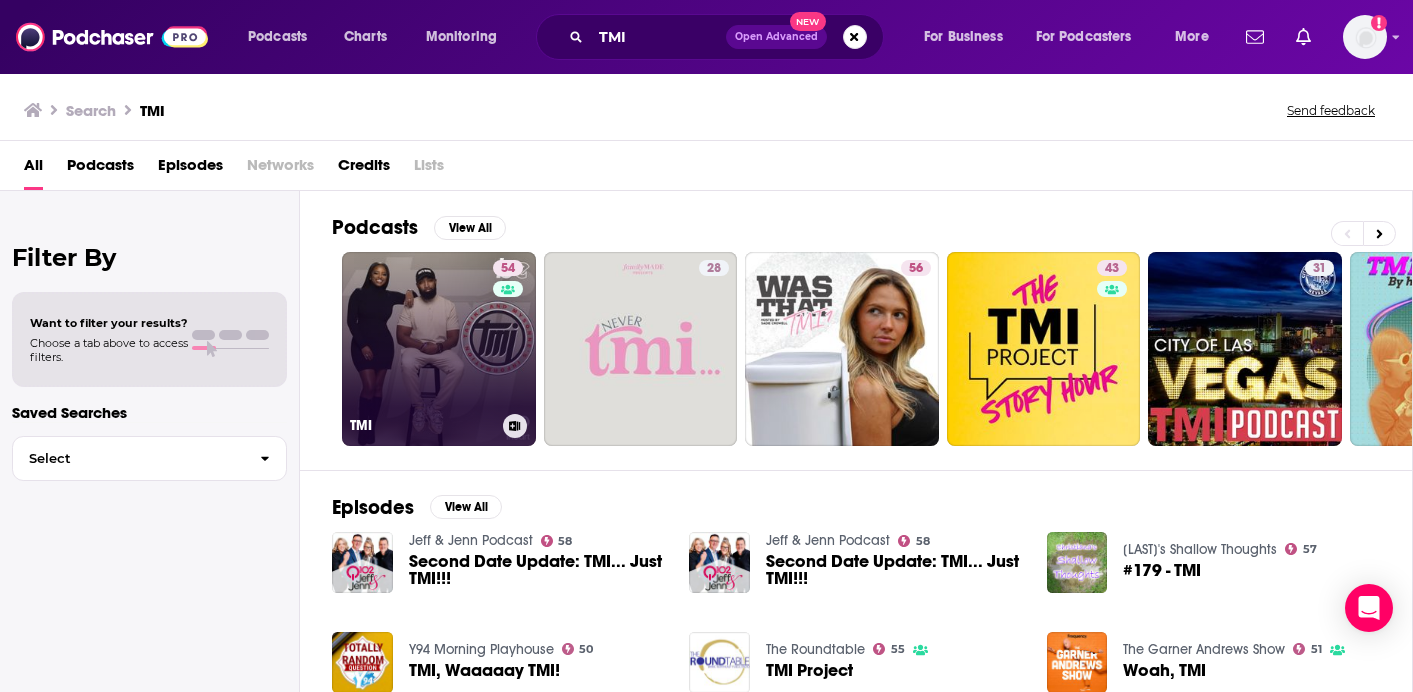 click on "54 TMI" at bounding box center [439, 349] 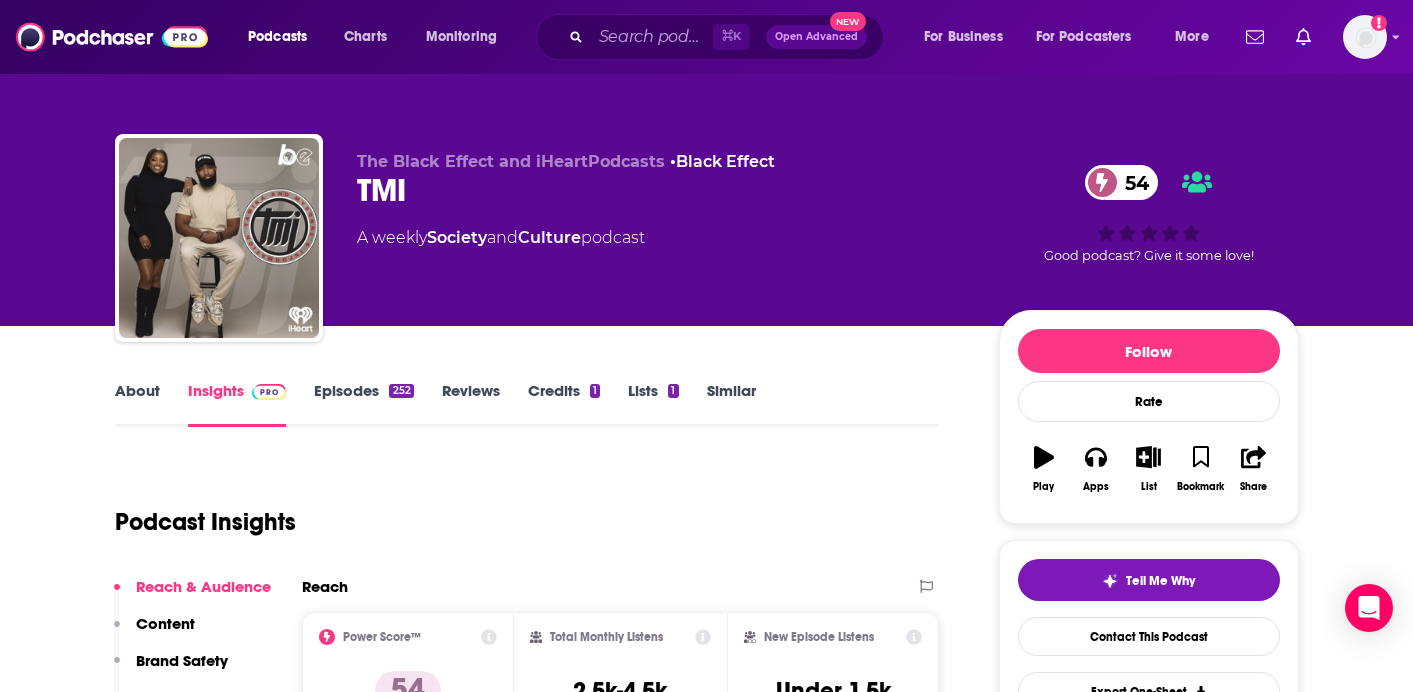 click on "About Insights Episodes 252 Reviews Credits 1 Lists 1 Similar Podcast Insights Reach & Audience Content Brand Safety Social Contacts Charts Sponsors Details Similar Contact Podcast Open Website Reach Power Score™ 54 Total Monthly Listens 2.5k-4.5k New Episode Listens Under 1.5k Export One-Sheet Audience Demographics Gender Female Age 30 yo Income $ $ $ $ $ Parental Status Mixed Countries 1 United States 2 United Kingdom 3 Canada 4 Australia Top Cities Cincinnati, OH , Dayton, KY , [CITY], KY , Mason, OH , Covington, KY , Lebanon, OH Interests Baseball , Charity , Amusement/Theme Parks , Country , American football , Healthcare Jobs Nurses , Managers , Principals/Owners , Teachers , Medical Assistants , Directors Ethnicities White / Caucasian , African American , Hispanic , Asian Show More Content Political Skew Medium Left Brand Safety & Suitability Information about brand safety is not yet available. Socials This podcast does not have social handles yet. Contacts Other Contact Support Charts 117 5" at bounding box center (706, 5492) 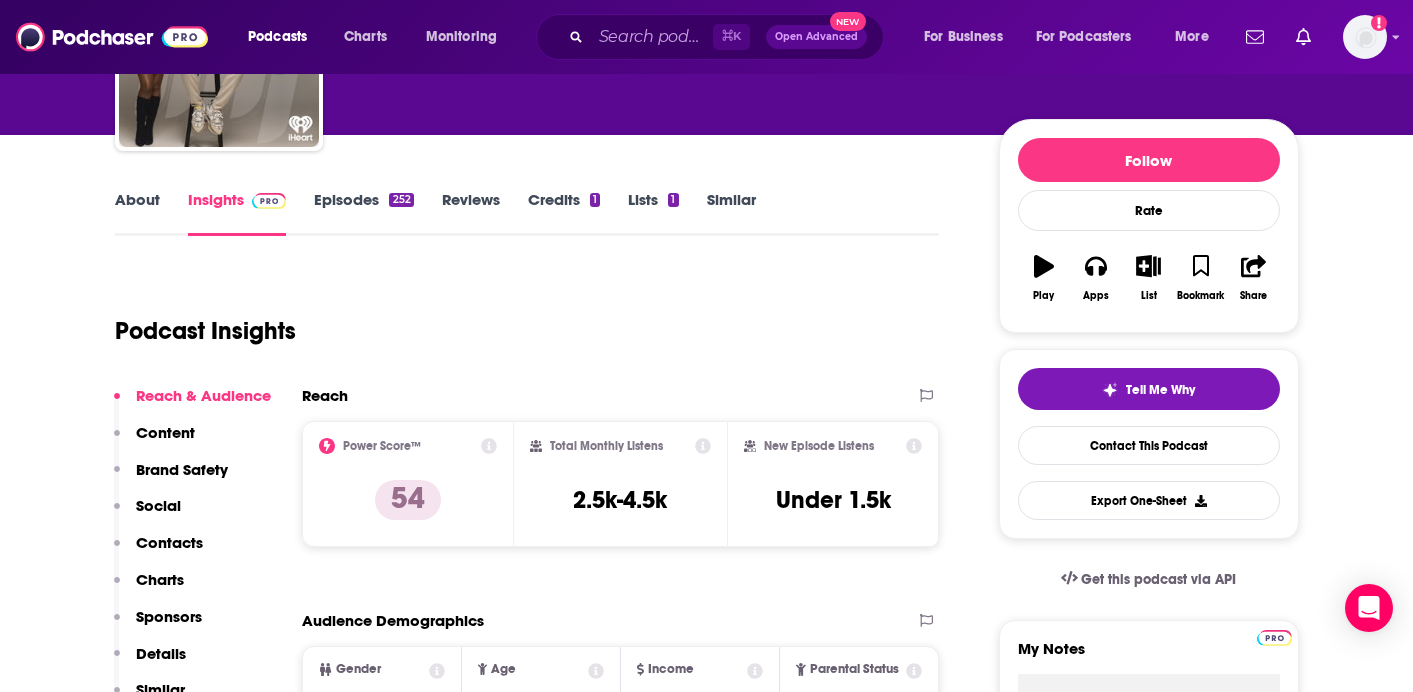 scroll, scrollTop: 120, scrollLeft: 0, axis: vertical 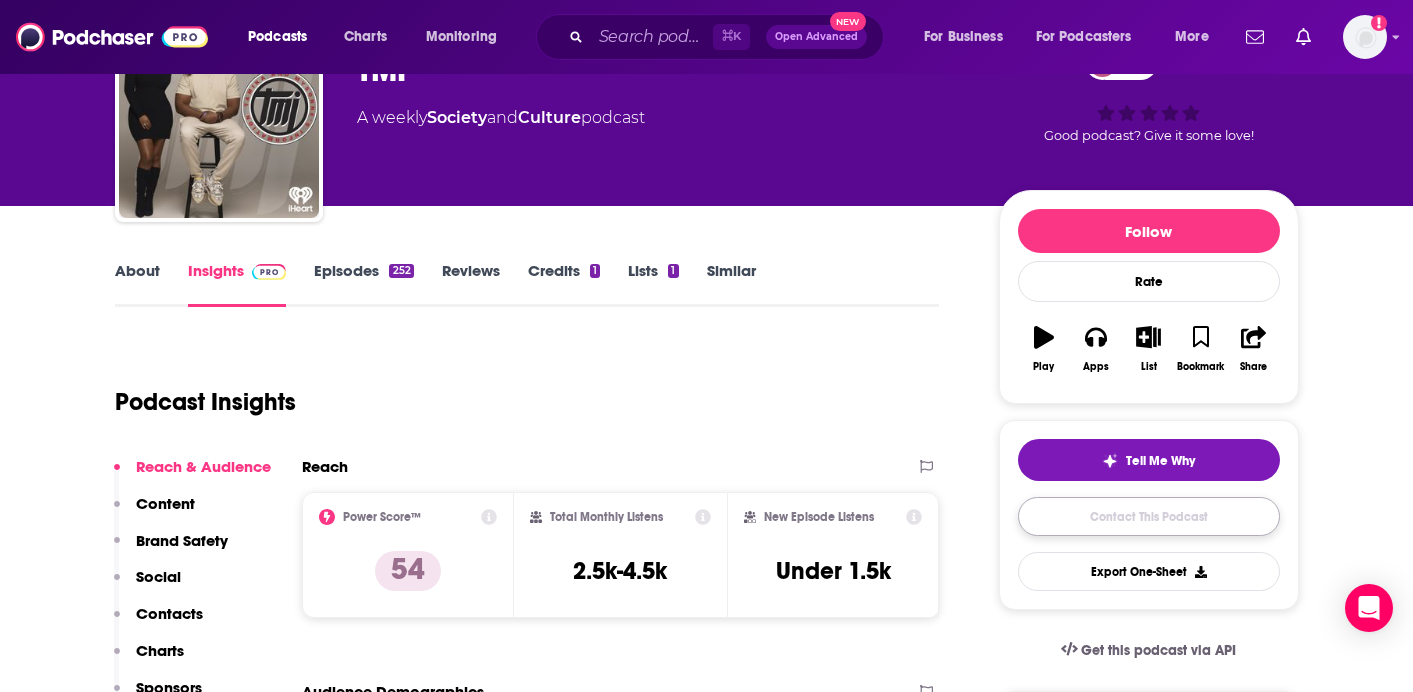 click on "Contact This Podcast" at bounding box center [1149, 516] 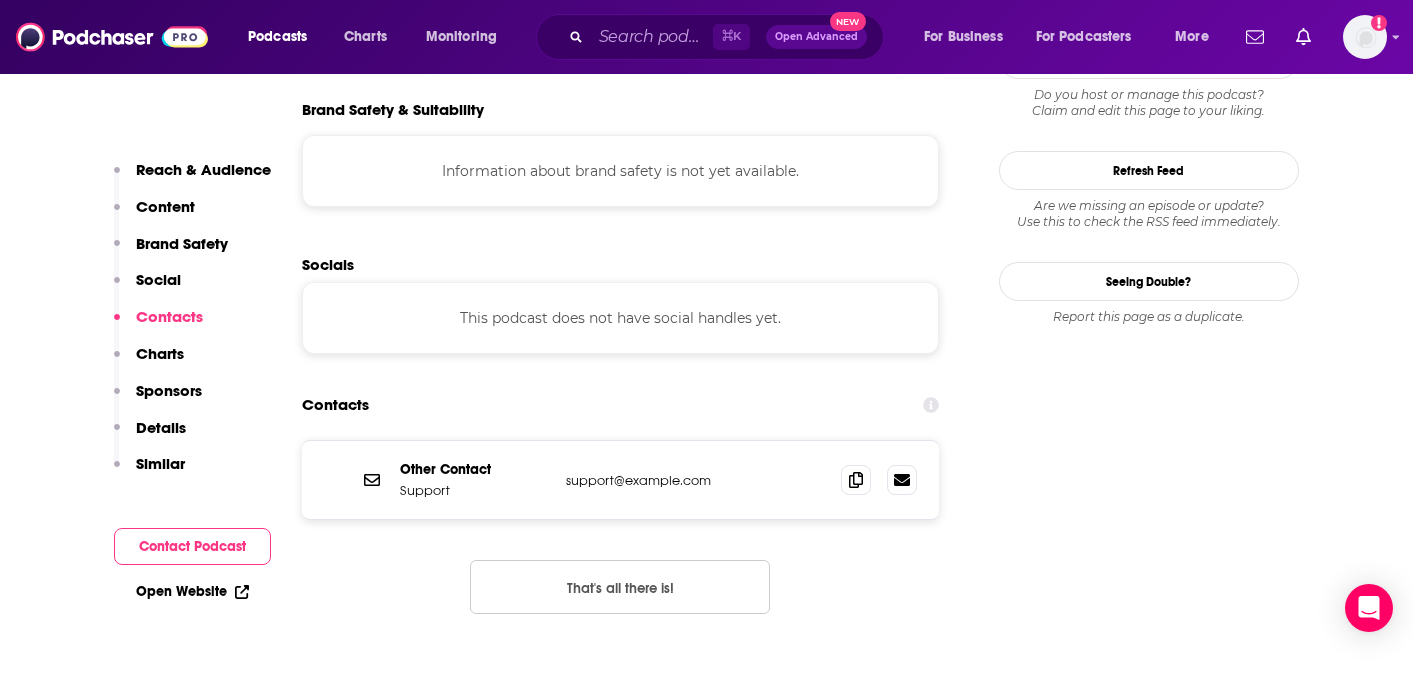 scroll, scrollTop: 1693, scrollLeft: 0, axis: vertical 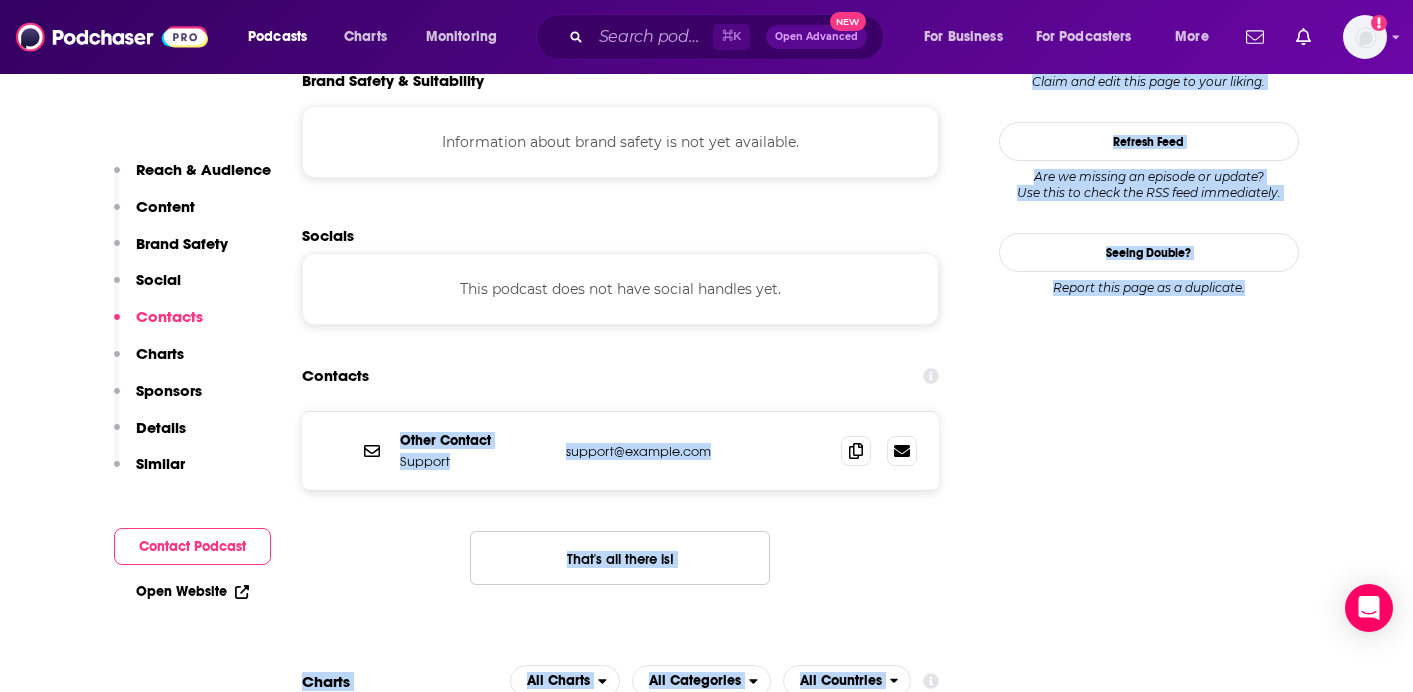 drag, startPoint x: 1001, startPoint y: 491, endPoint x: 370, endPoint y: 428, distance: 634.1372 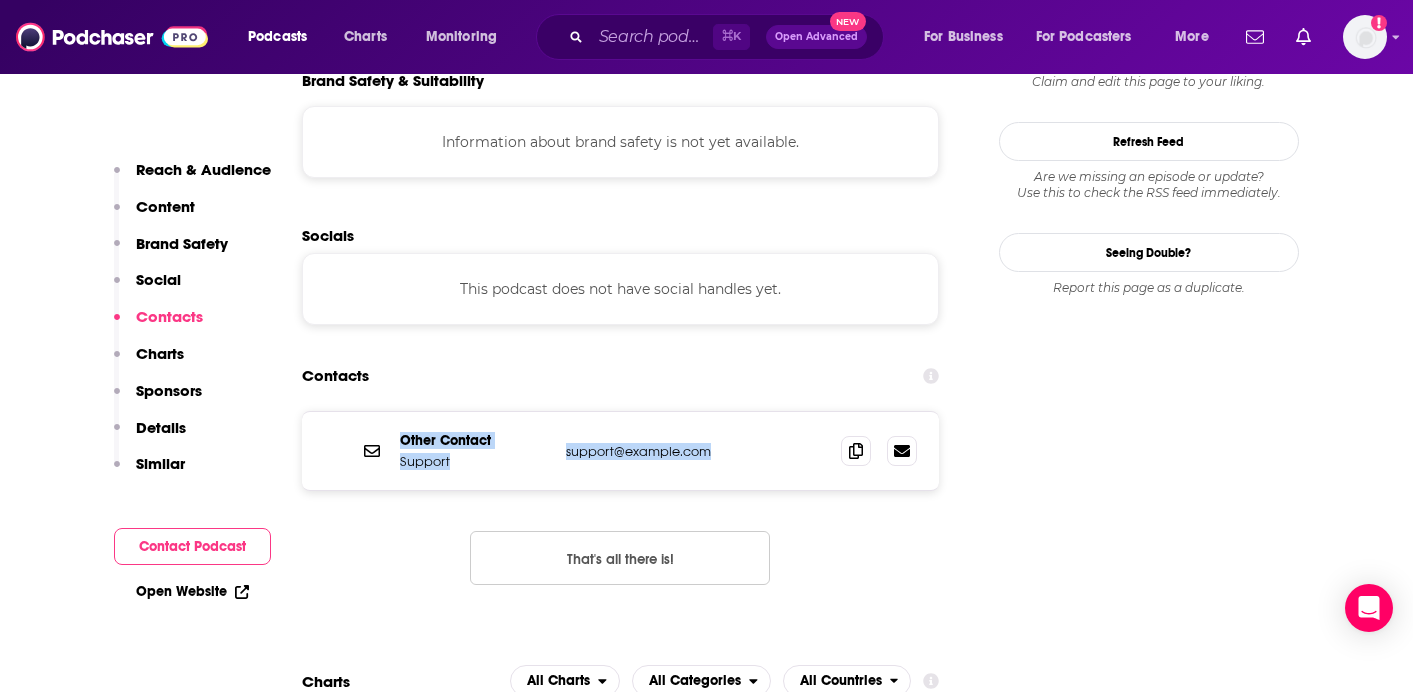 drag, startPoint x: 388, startPoint y: 425, endPoint x: 844, endPoint y: 506, distance: 463.1382 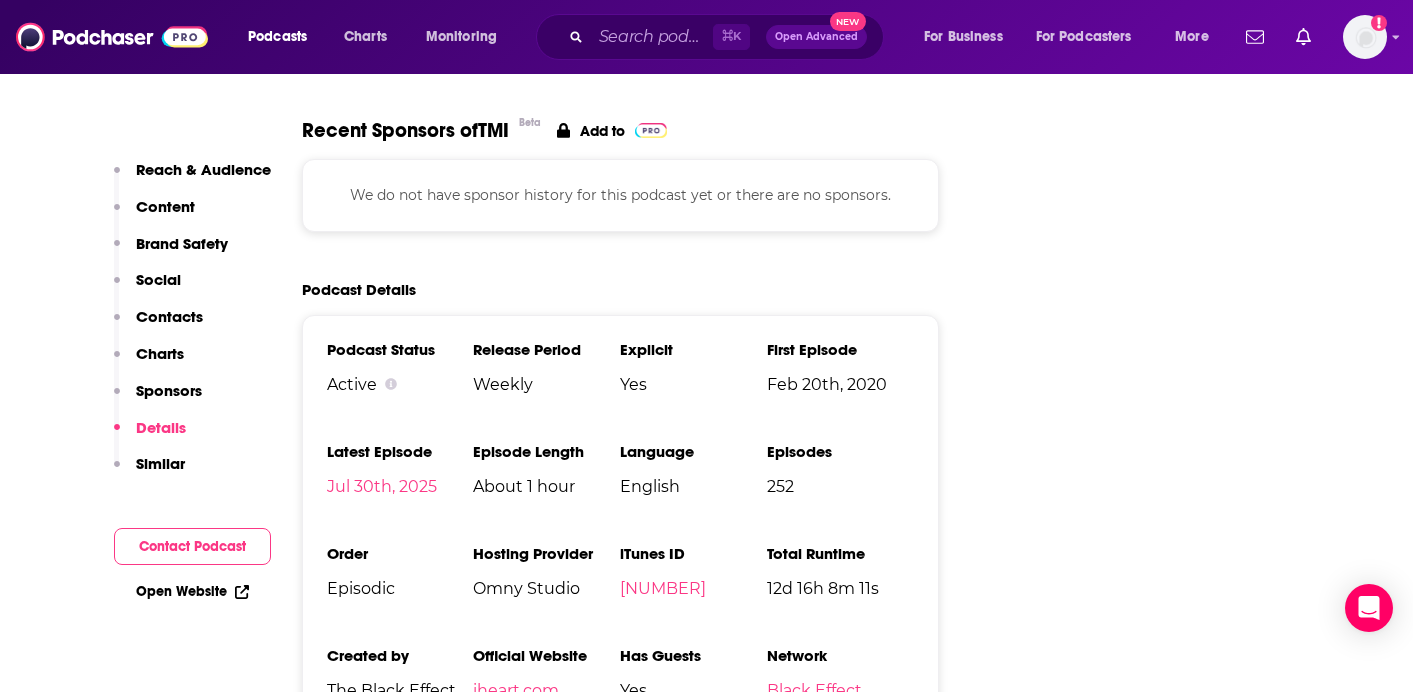 scroll, scrollTop: 2397, scrollLeft: 0, axis: vertical 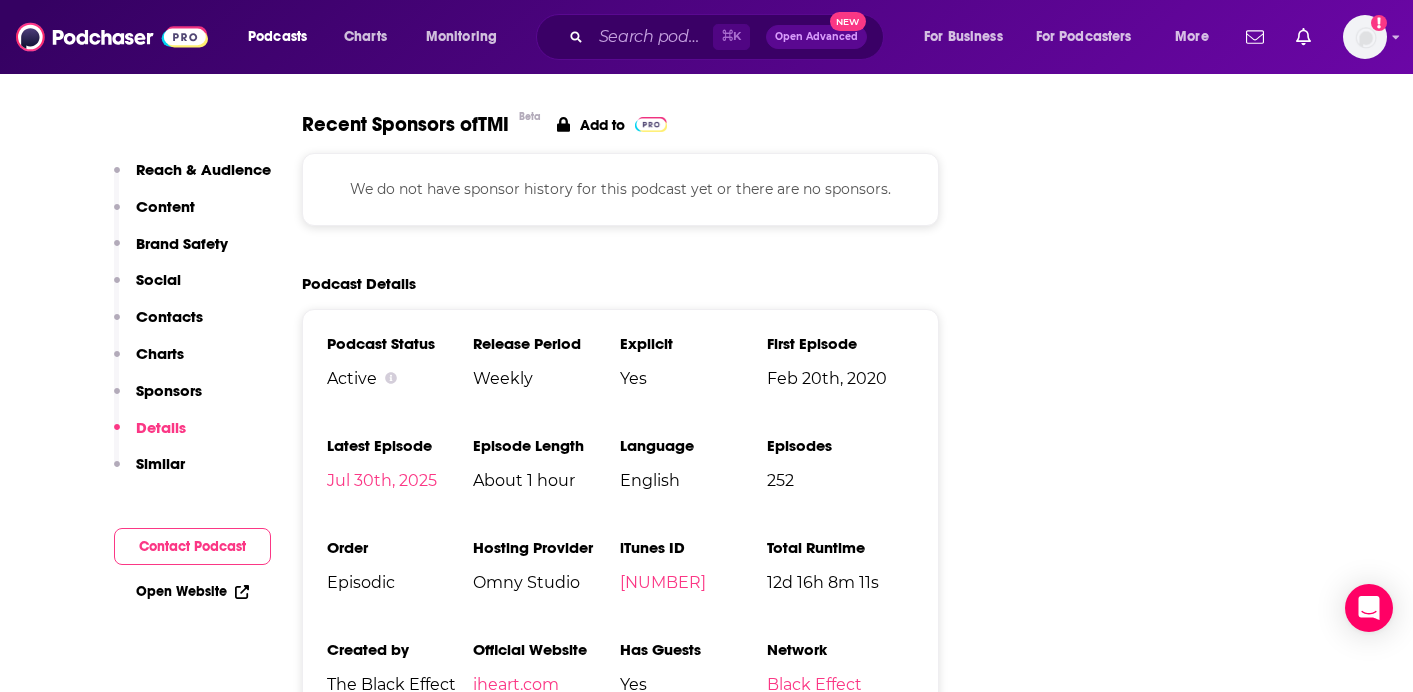 click on "Similar" at bounding box center (160, 463) 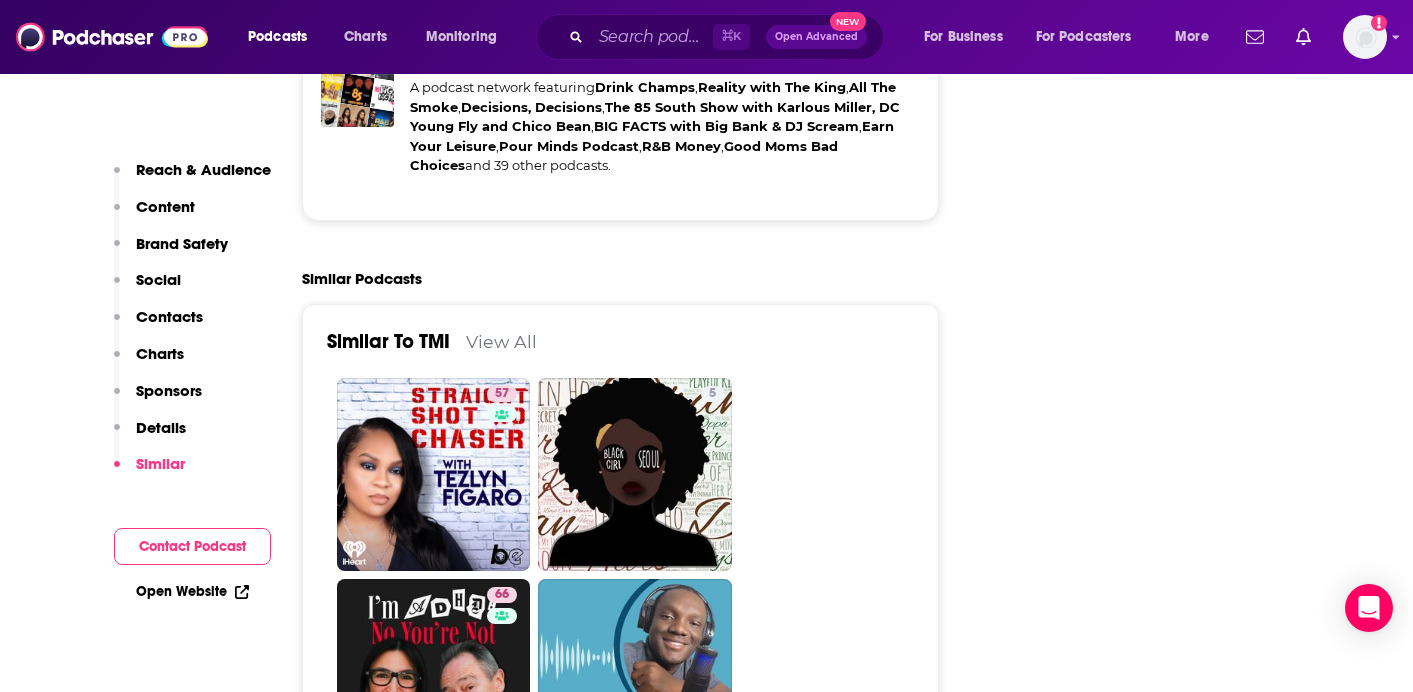 scroll, scrollTop: 3219, scrollLeft: 0, axis: vertical 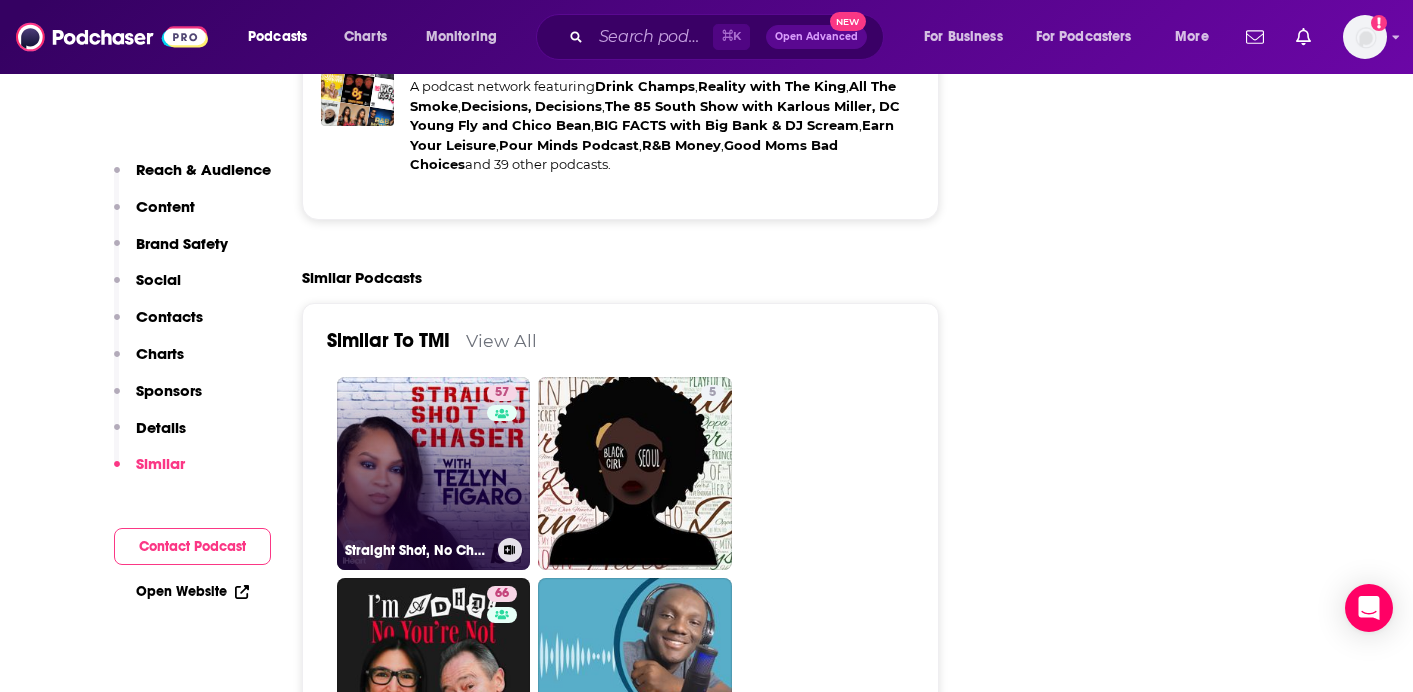 click on "[NUMBER] Straight Shot, No Chaser with [PERSON]" at bounding box center [434, 474] 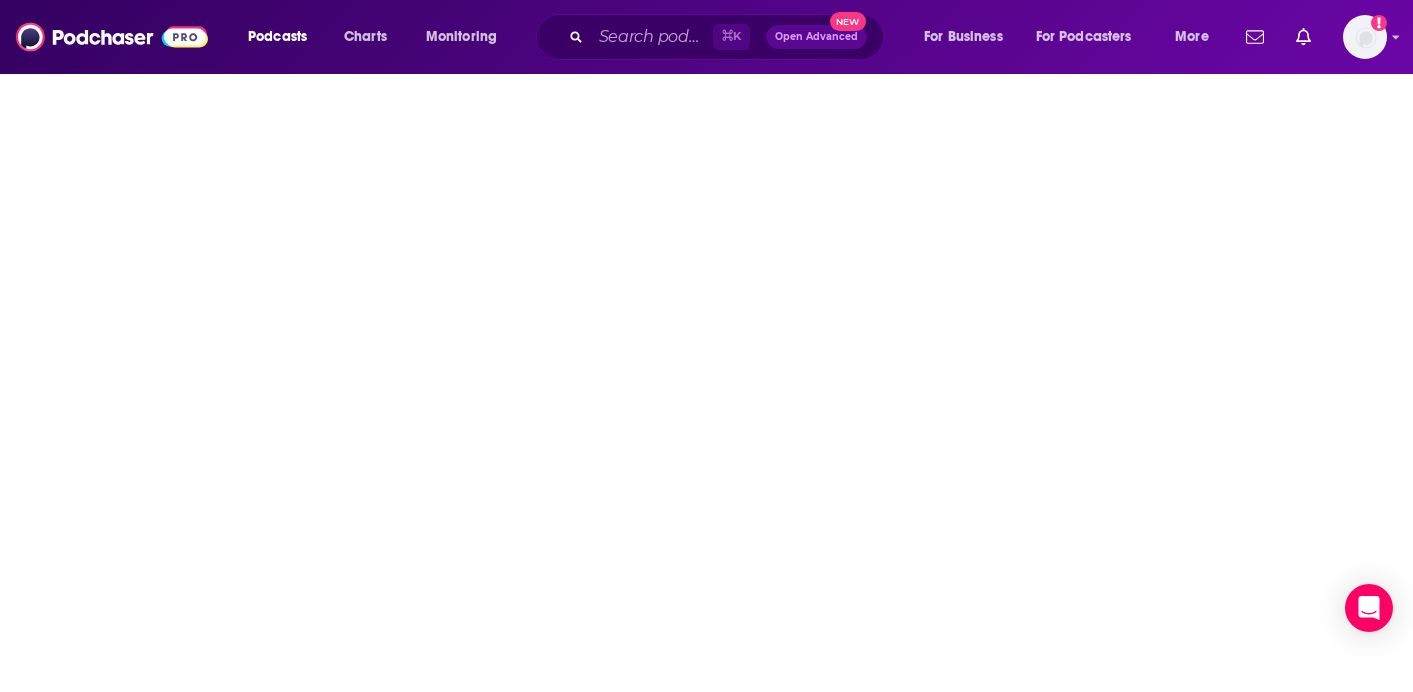 scroll, scrollTop: 0, scrollLeft: 0, axis: both 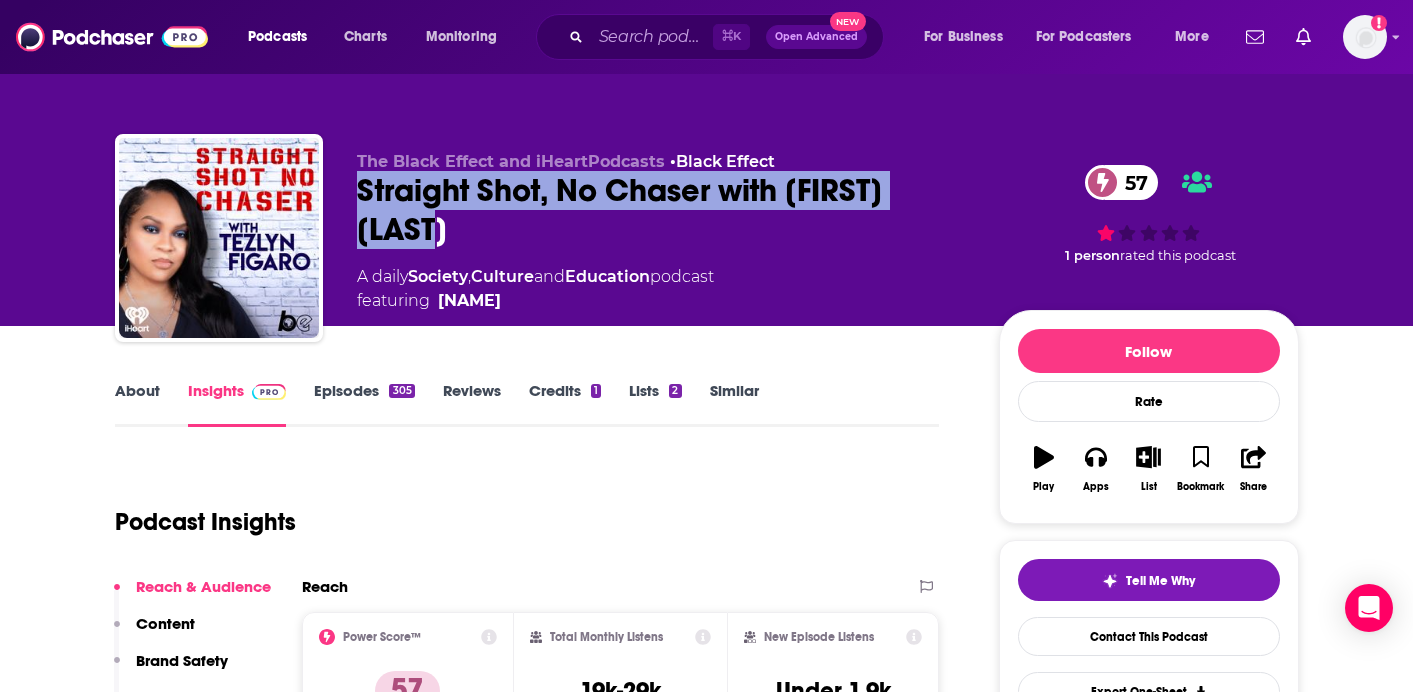 drag, startPoint x: 471, startPoint y: 245, endPoint x: 344, endPoint y: 190, distance: 138.39798 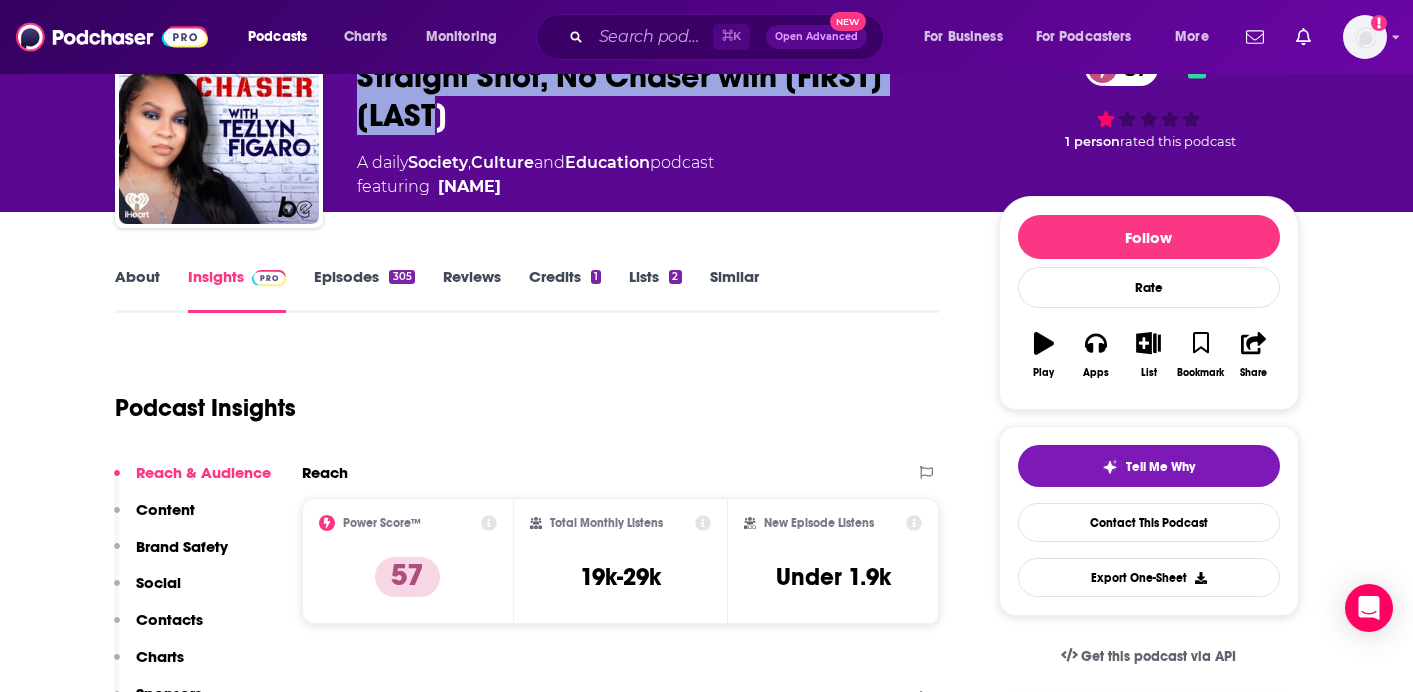 scroll, scrollTop: 120, scrollLeft: 0, axis: vertical 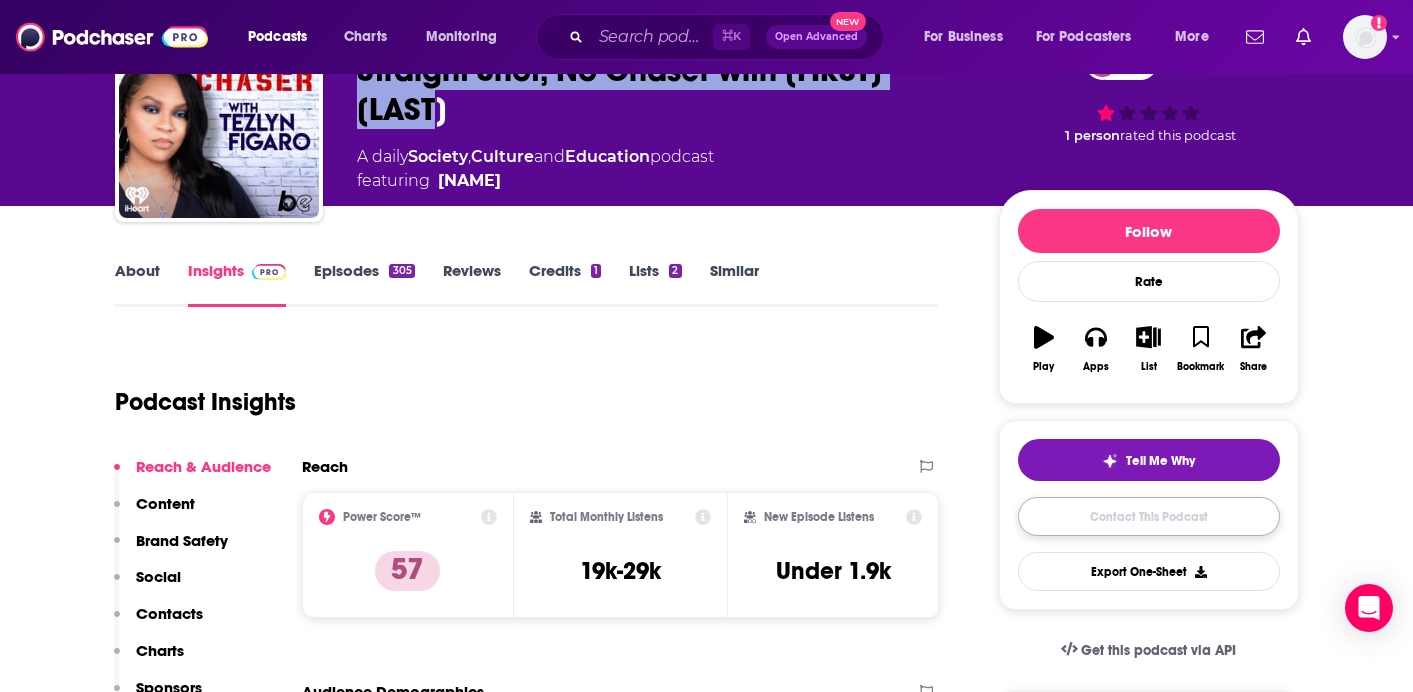 click on "Contact This Podcast" at bounding box center [1149, 516] 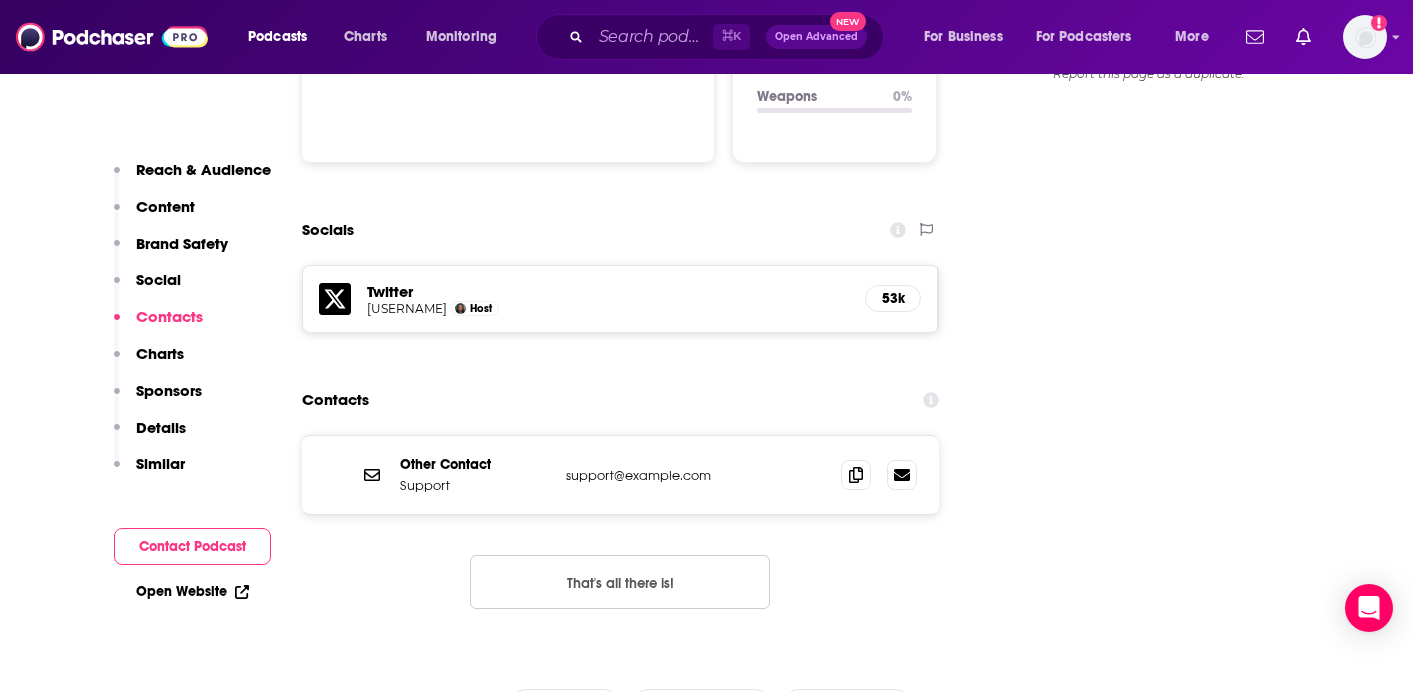 scroll, scrollTop: 2053, scrollLeft: 0, axis: vertical 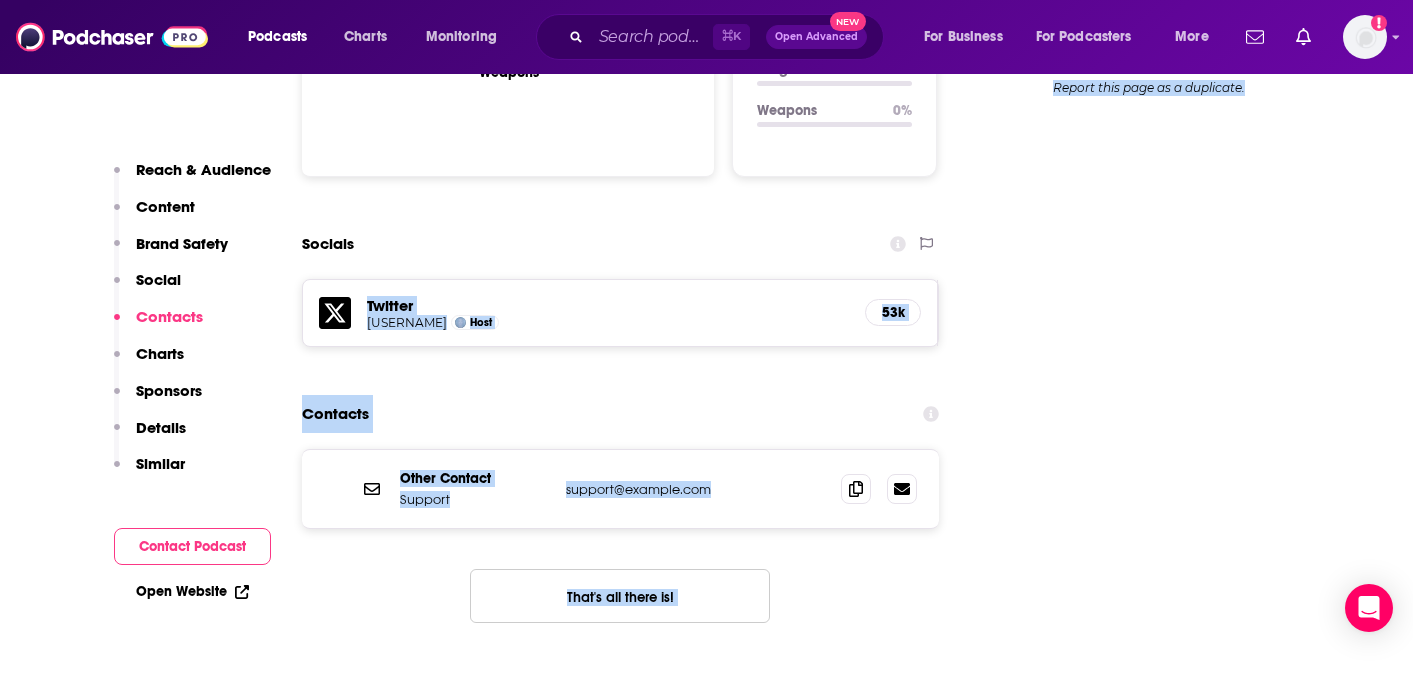 drag, startPoint x: 1015, startPoint y: 522, endPoint x: 309, endPoint y: 283, distance: 745.35693 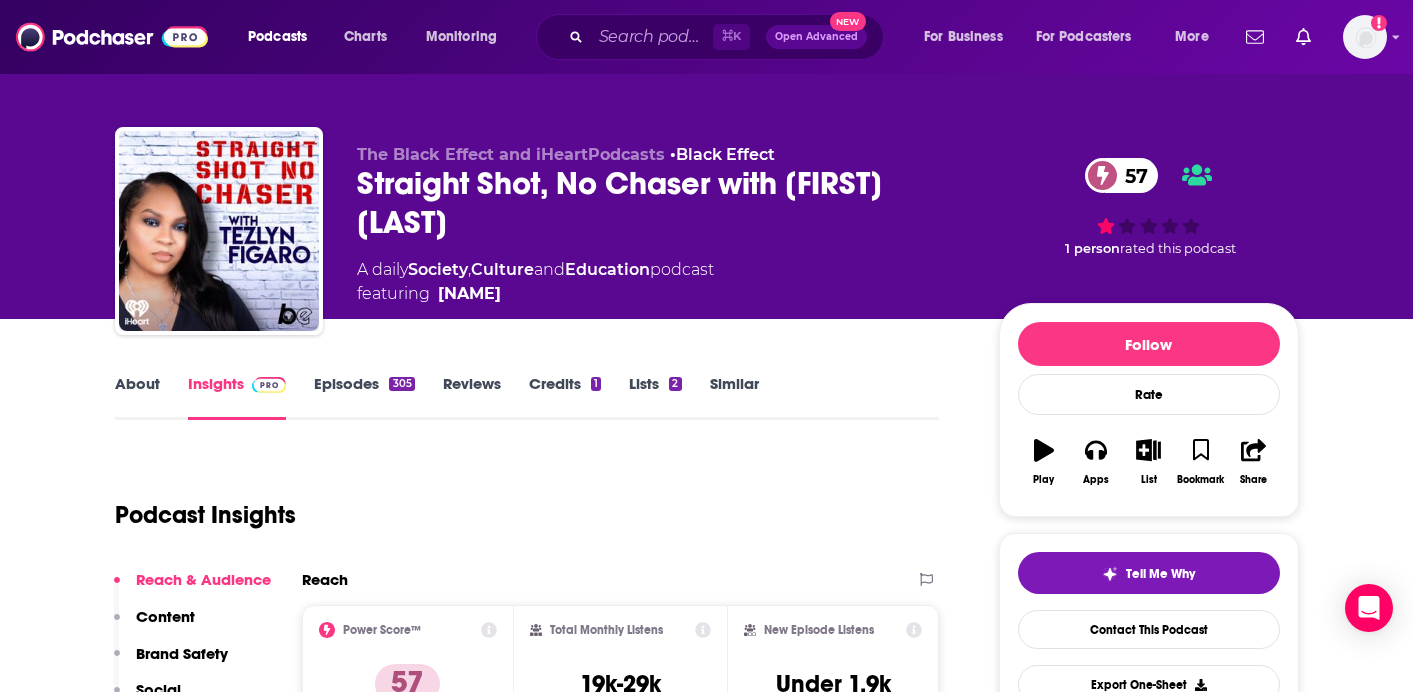 scroll, scrollTop: 0, scrollLeft: 0, axis: both 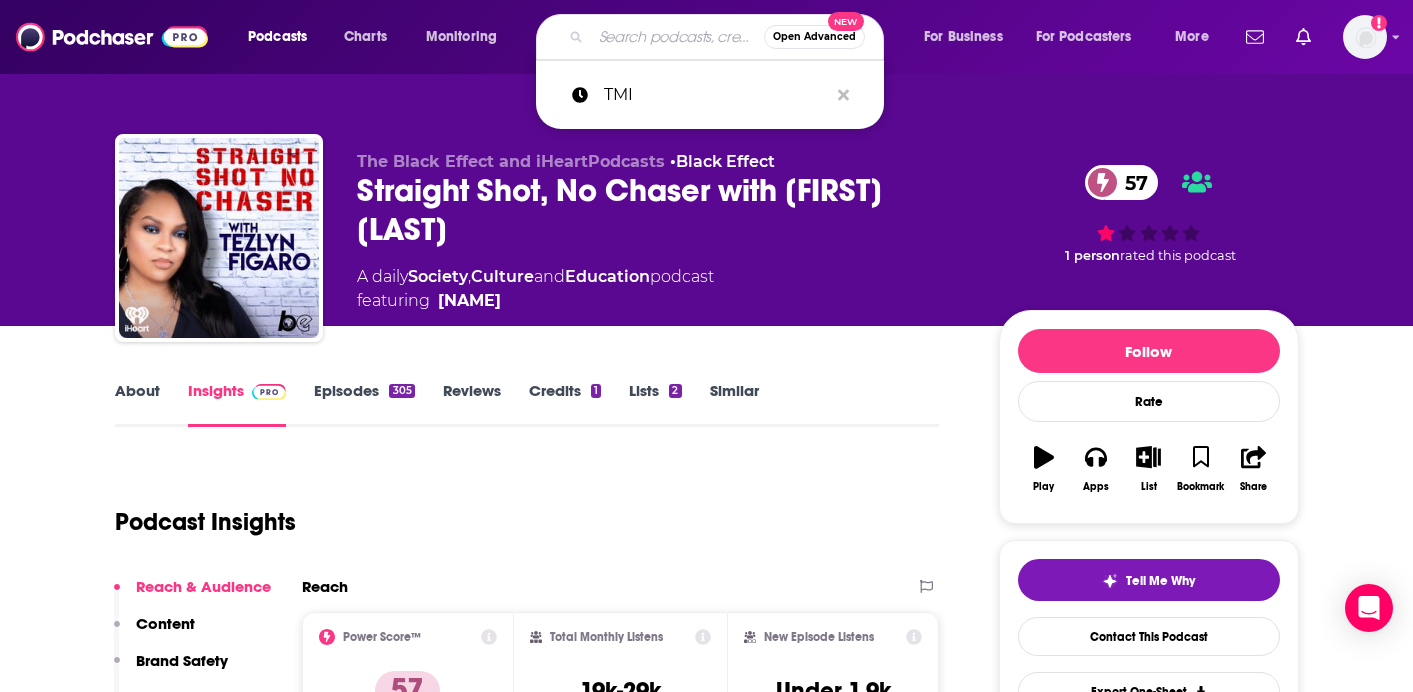 click at bounding box center [677, 37] 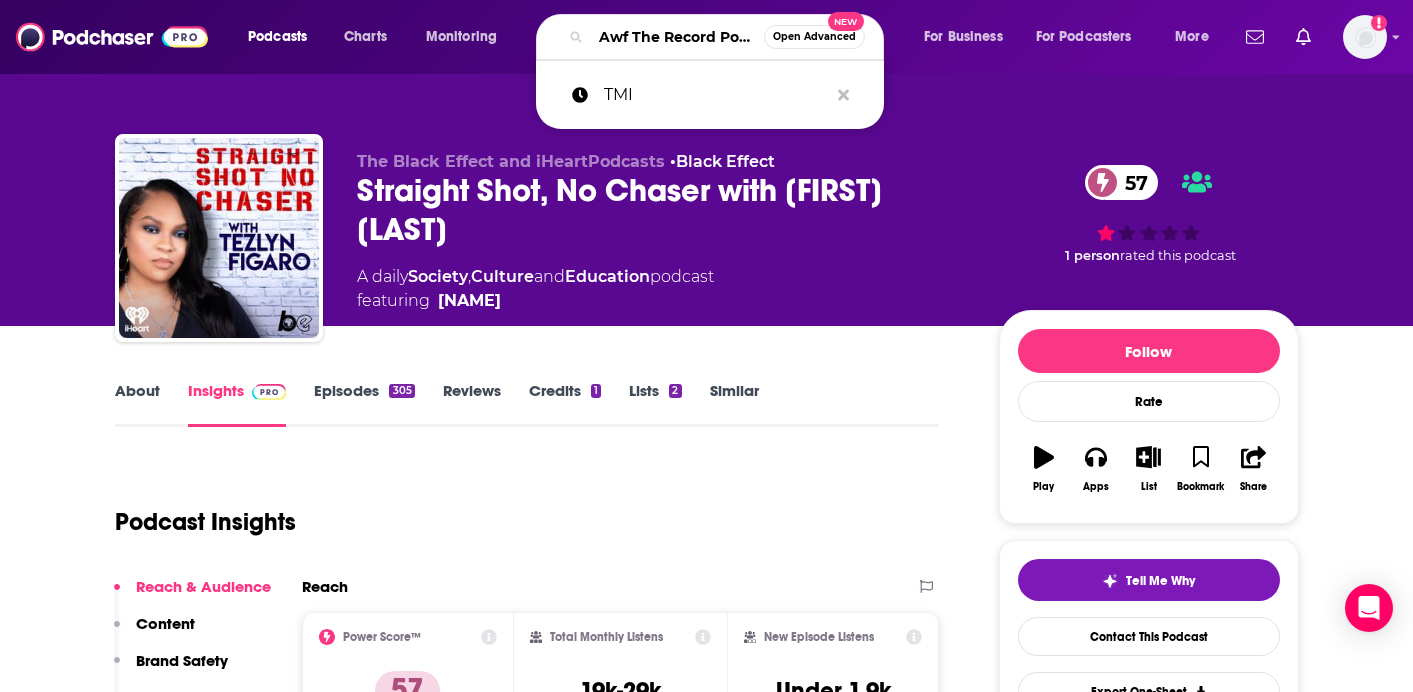 scroll, scrollTop: 0, scrollLeft: 68, axis: horizontal 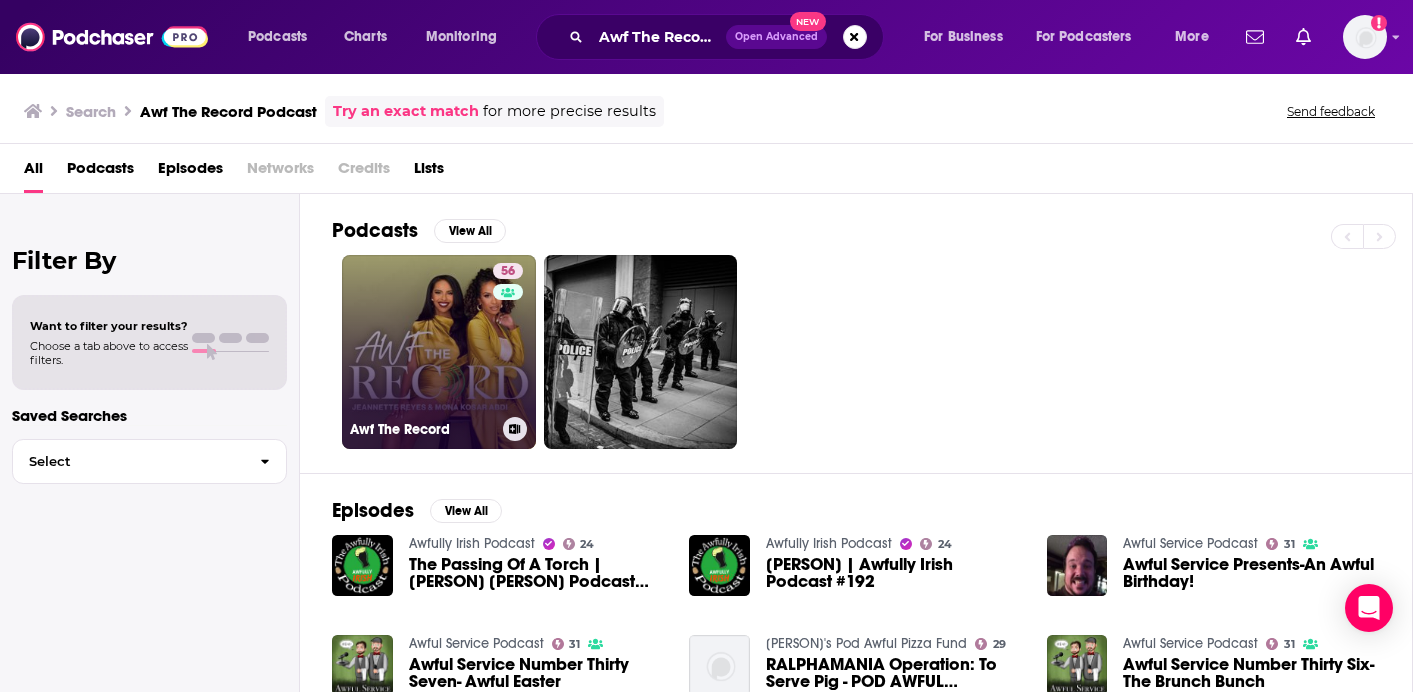 click on "56 Awf The Record" at bounding box center (439, 352) 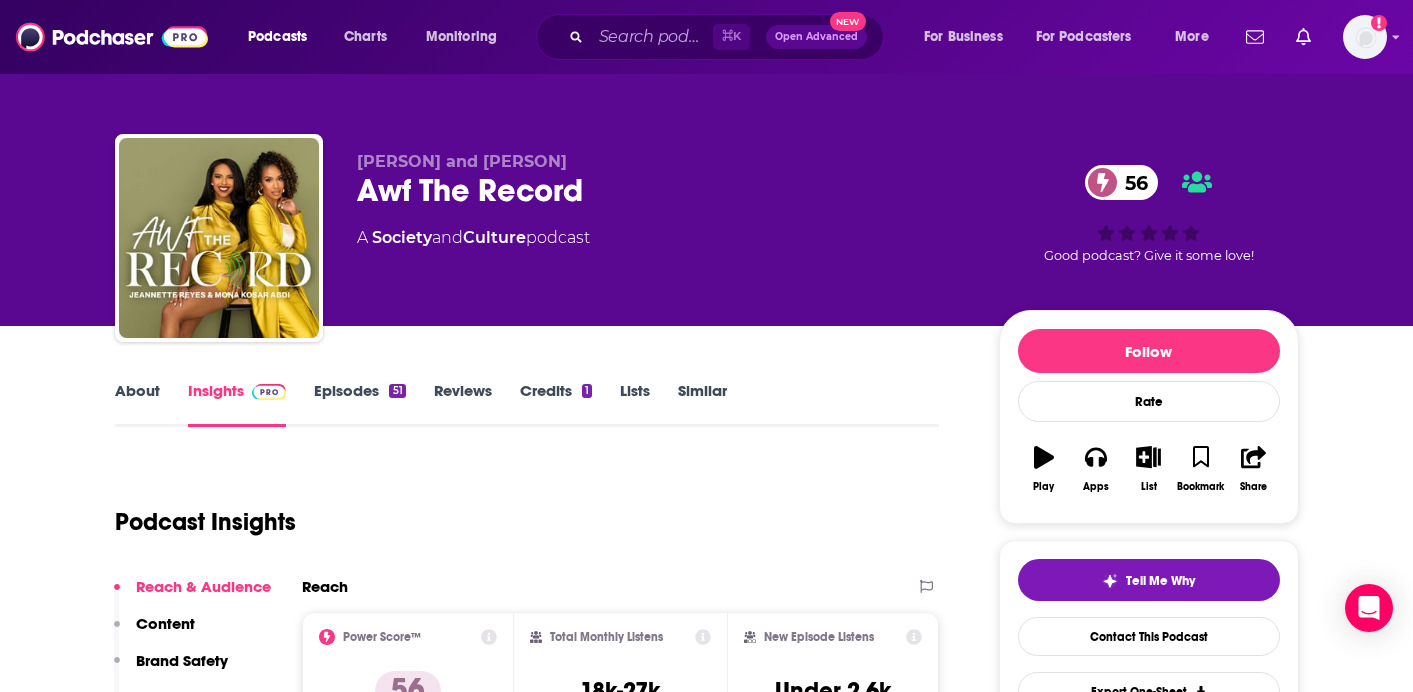 click on "[PERSON] and [PERSON] Awf The Record 56 A Society and Culture podcast 56 Good podcast? Give it some love!" at bounding box center [706, 163] 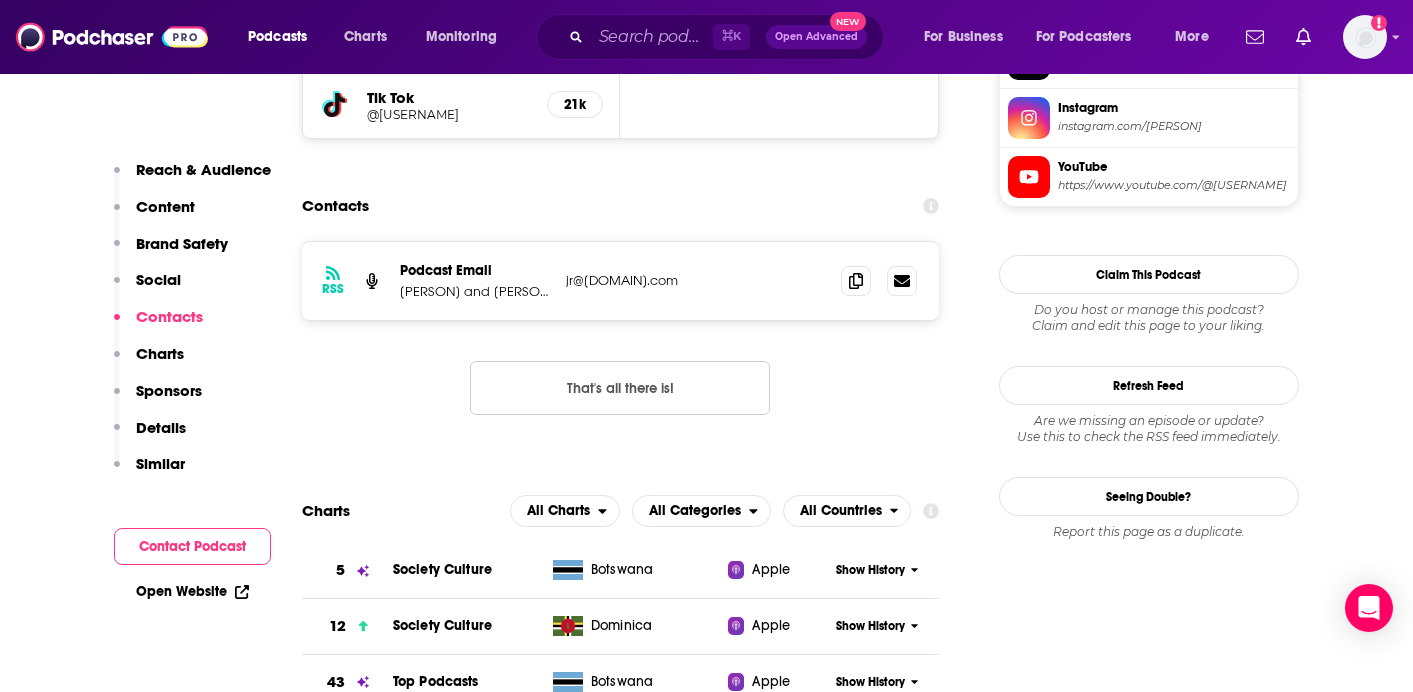 scroll, scrollTop: 2000, scrollLeft: 0, axis: vertical 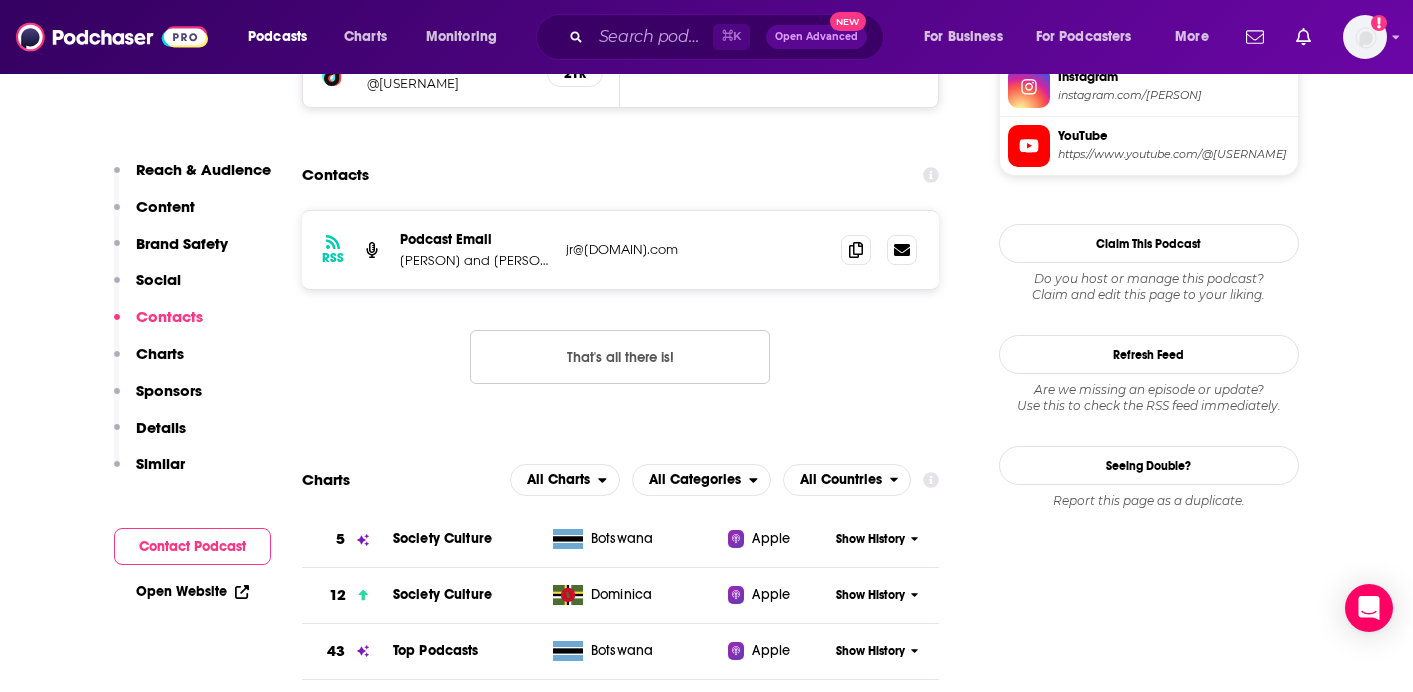 drag, startPoint x: 587, startPoint y: 294, endPoint x: 376, endPoint y: 242, distance: 217.31314 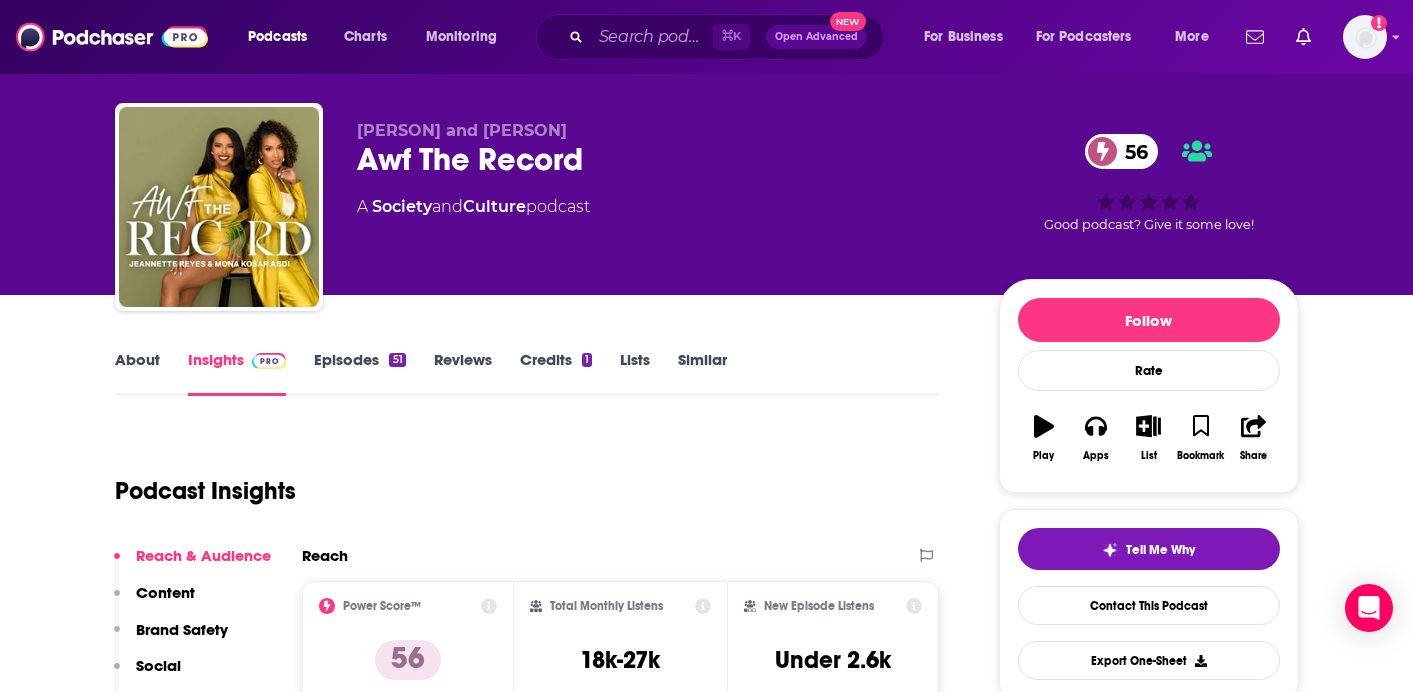 scroll, scrollTop: 0, scrollLeft: 0, axis: both 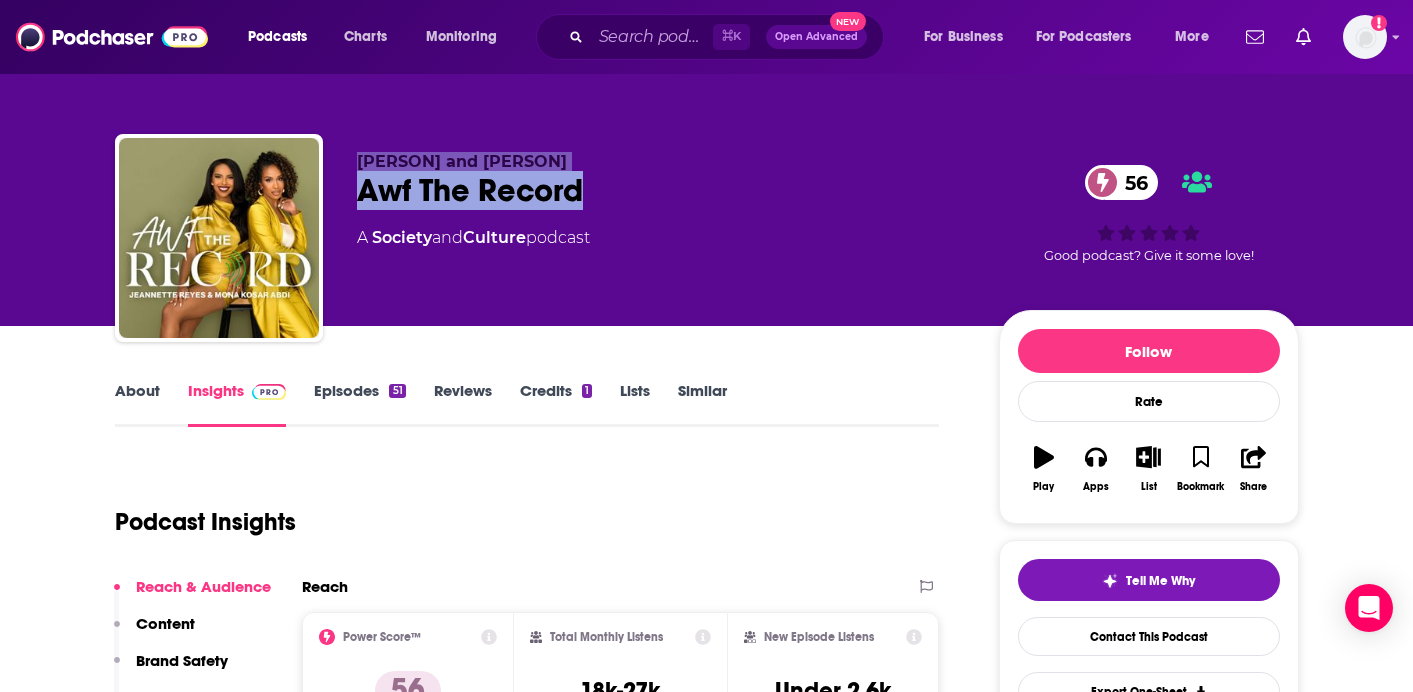 drag, startPoint x: 602, startPoint y: 198, endPoint x: 355, endPoint y: 167, distance: 248.93774 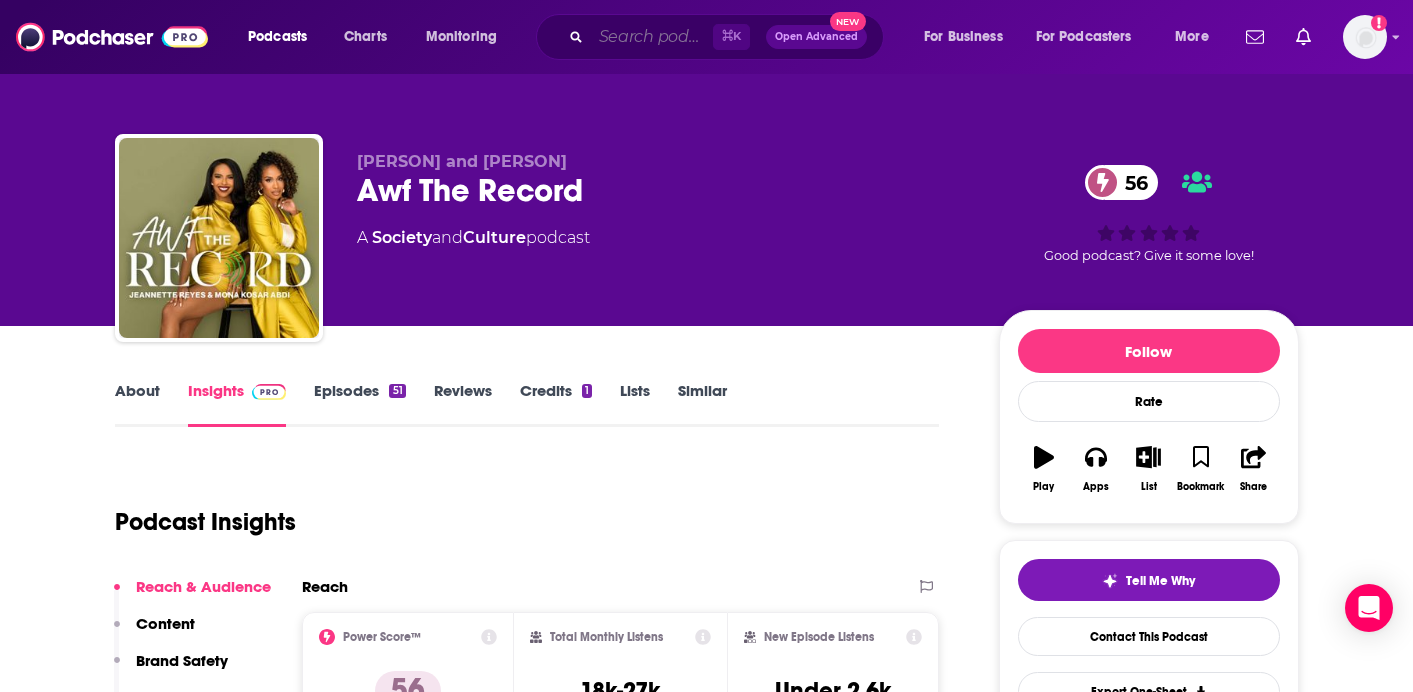 click at bounding box center [652, 37] 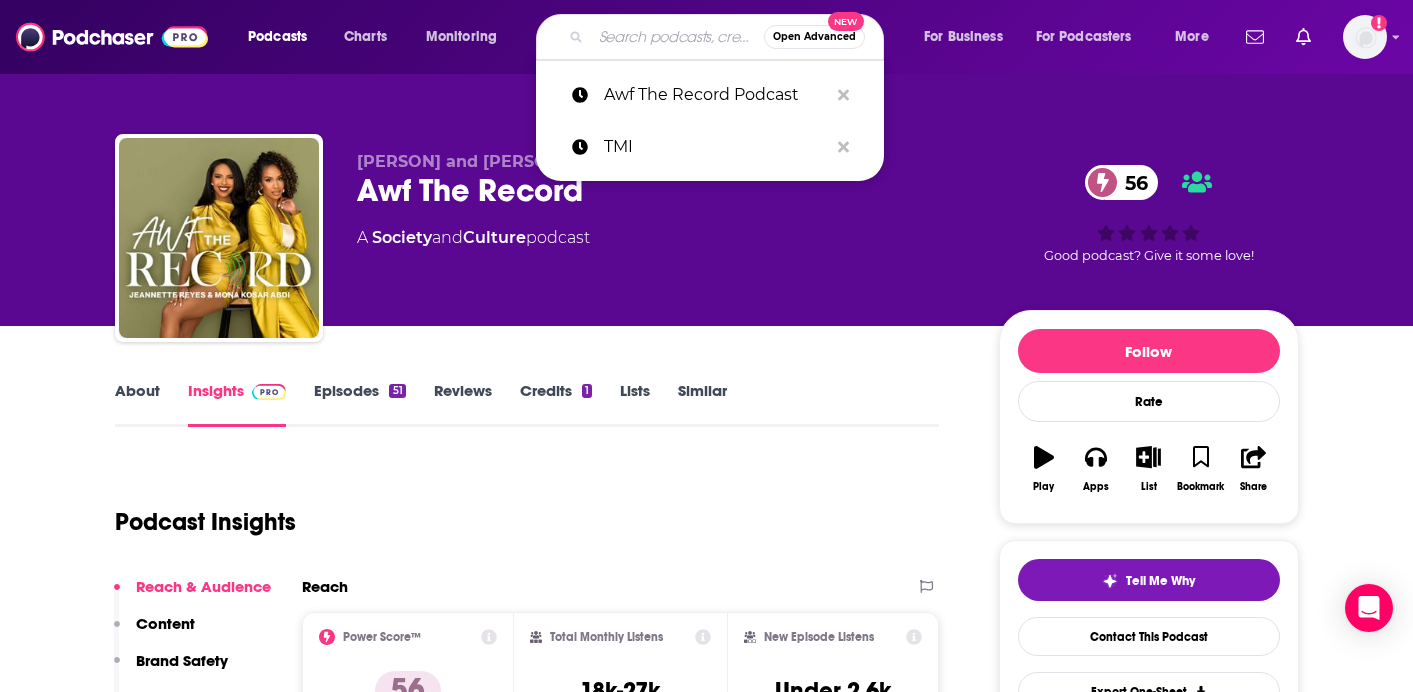 paste on "Way Up with [PERSON]" 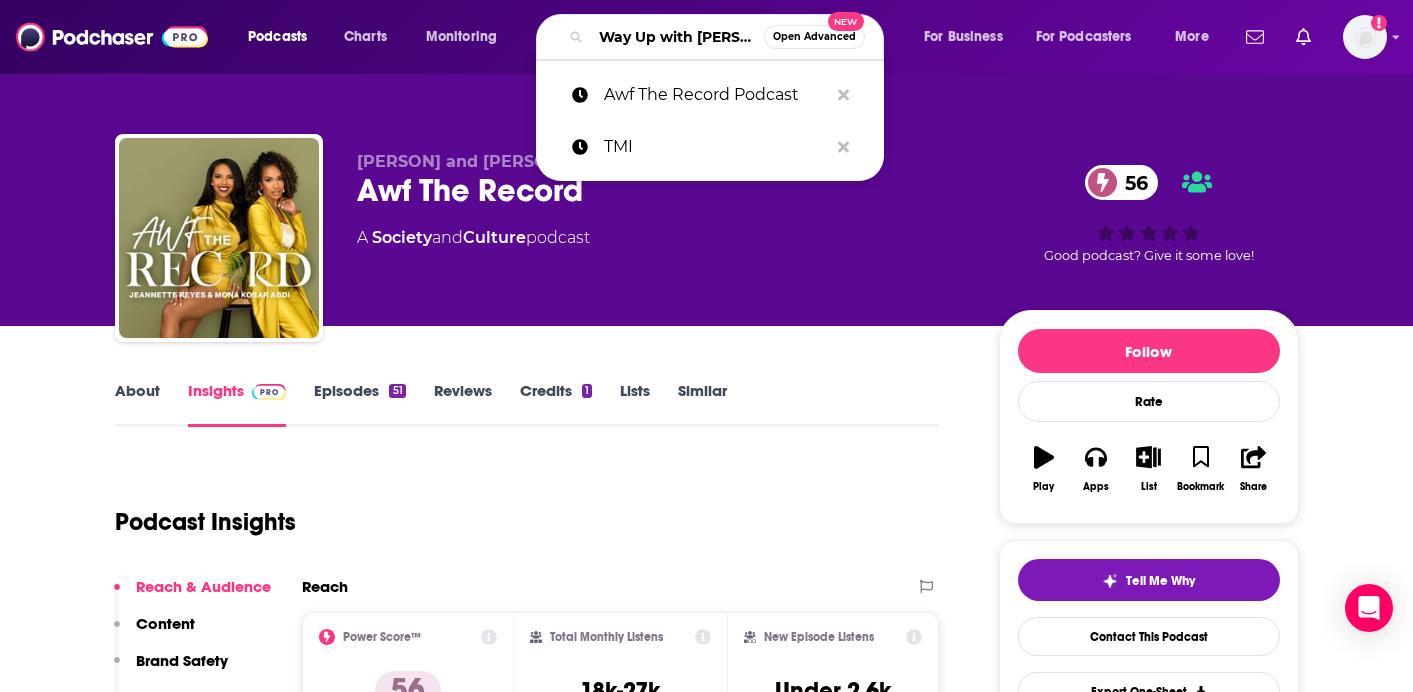 scroll, scrollTop: 0, scrollLeft: 73, axis: horizontal 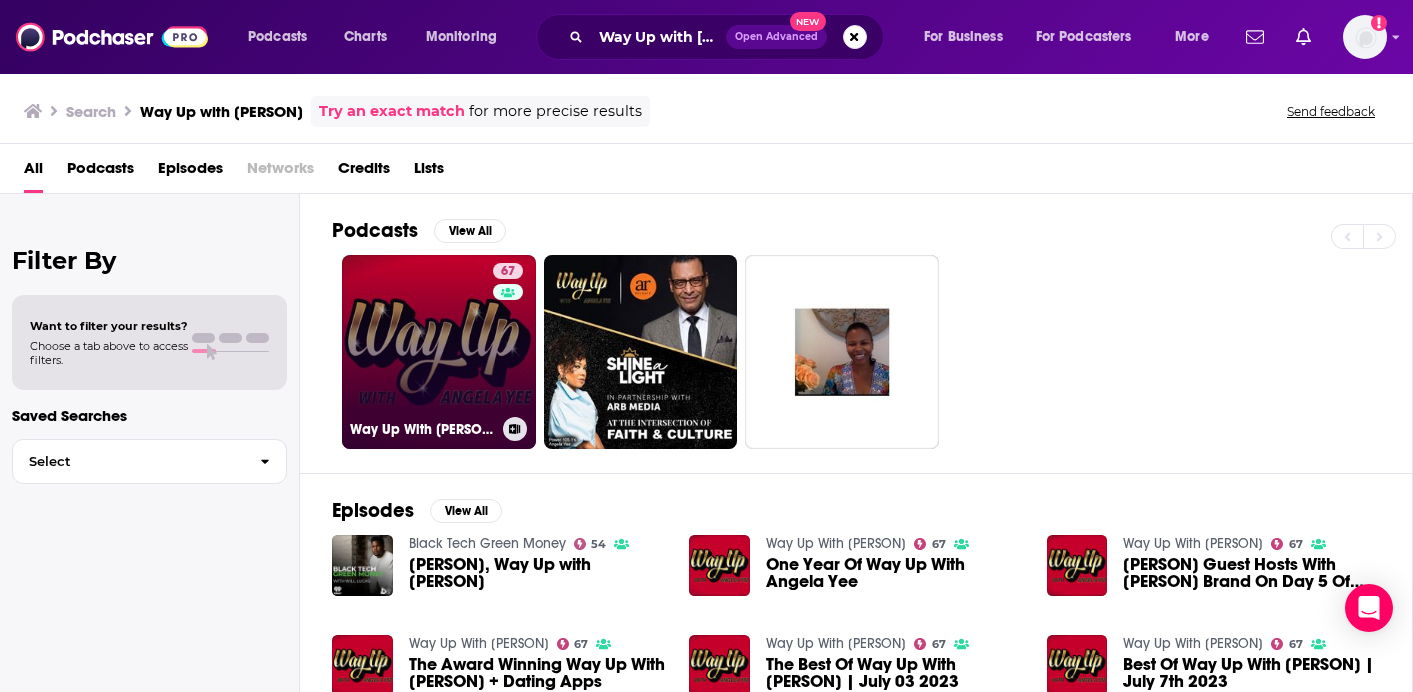 click on "[NUMBER] Way Up With [PERSON]" at bounding box center (439, 352) 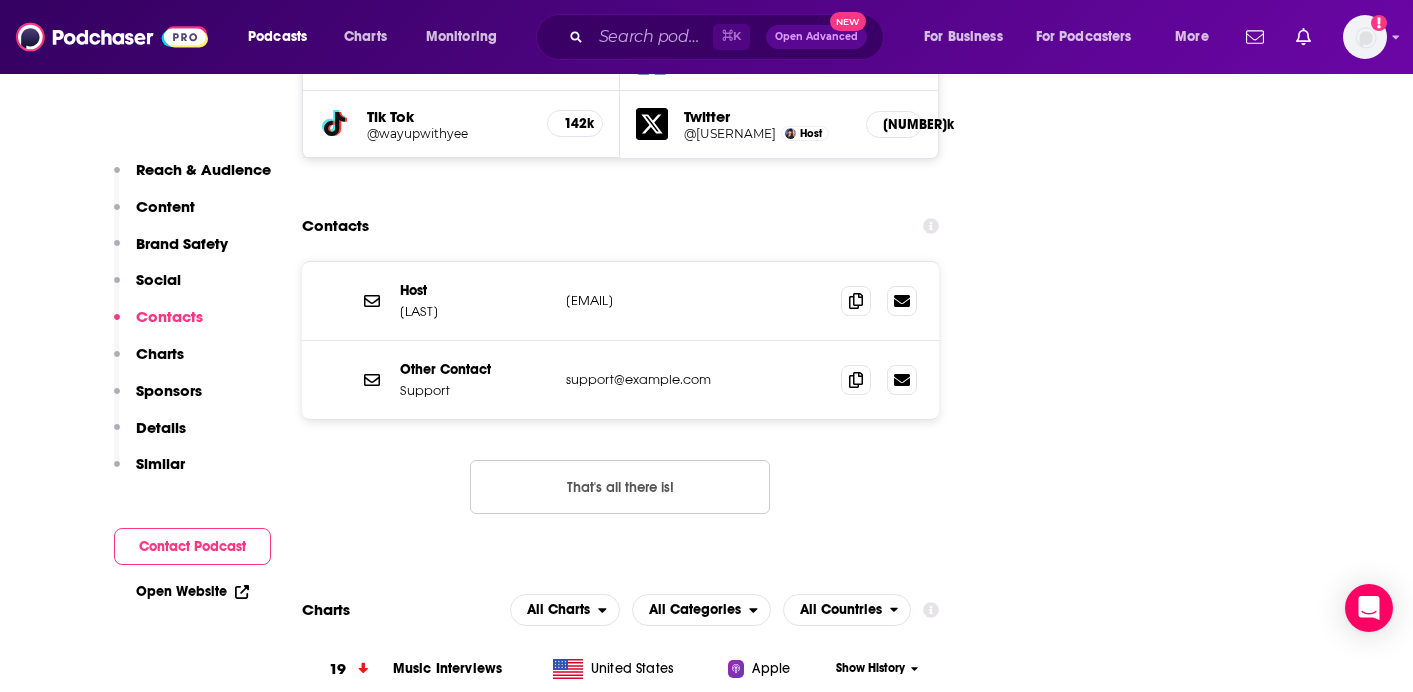 scroll, scrollTop: 2400, scrollLeft: 0, axis: vertical 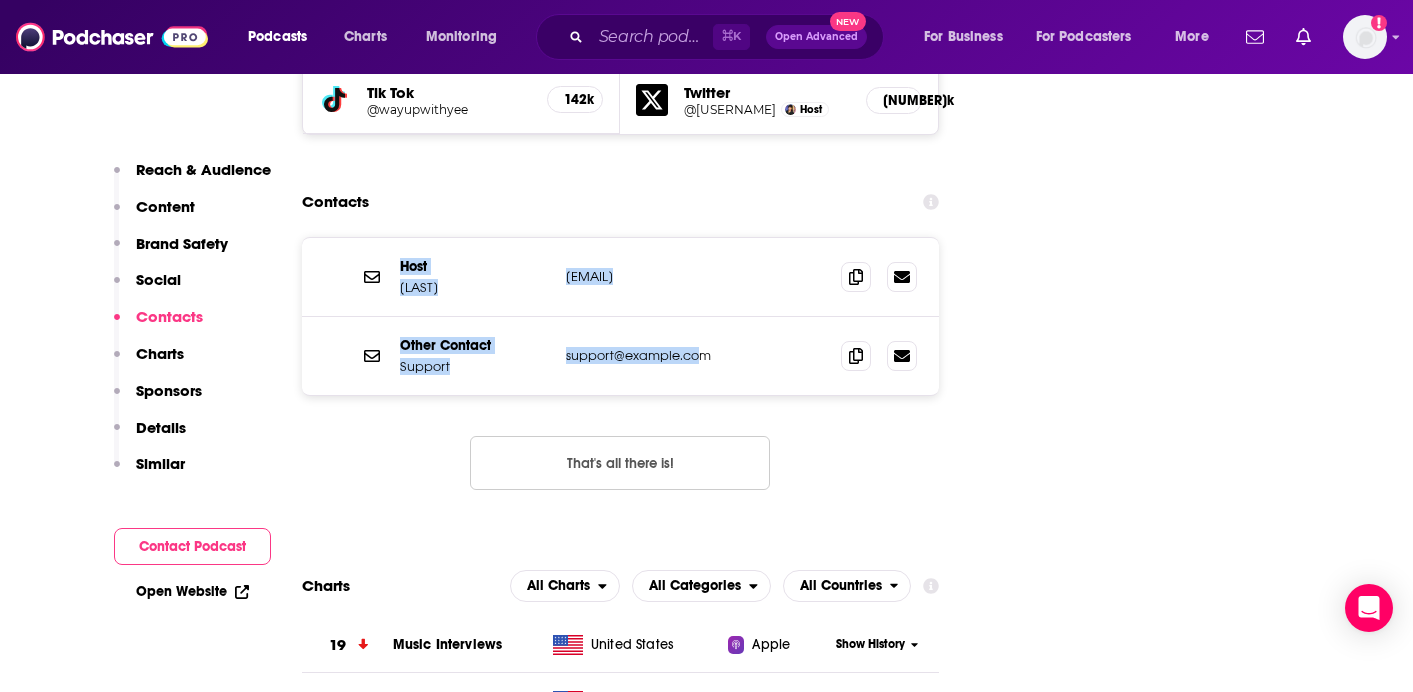 drag, startPoint x: 768, startPoint y: 367, endPoint x: 375, endPoint y: 268, distance: 405.27768 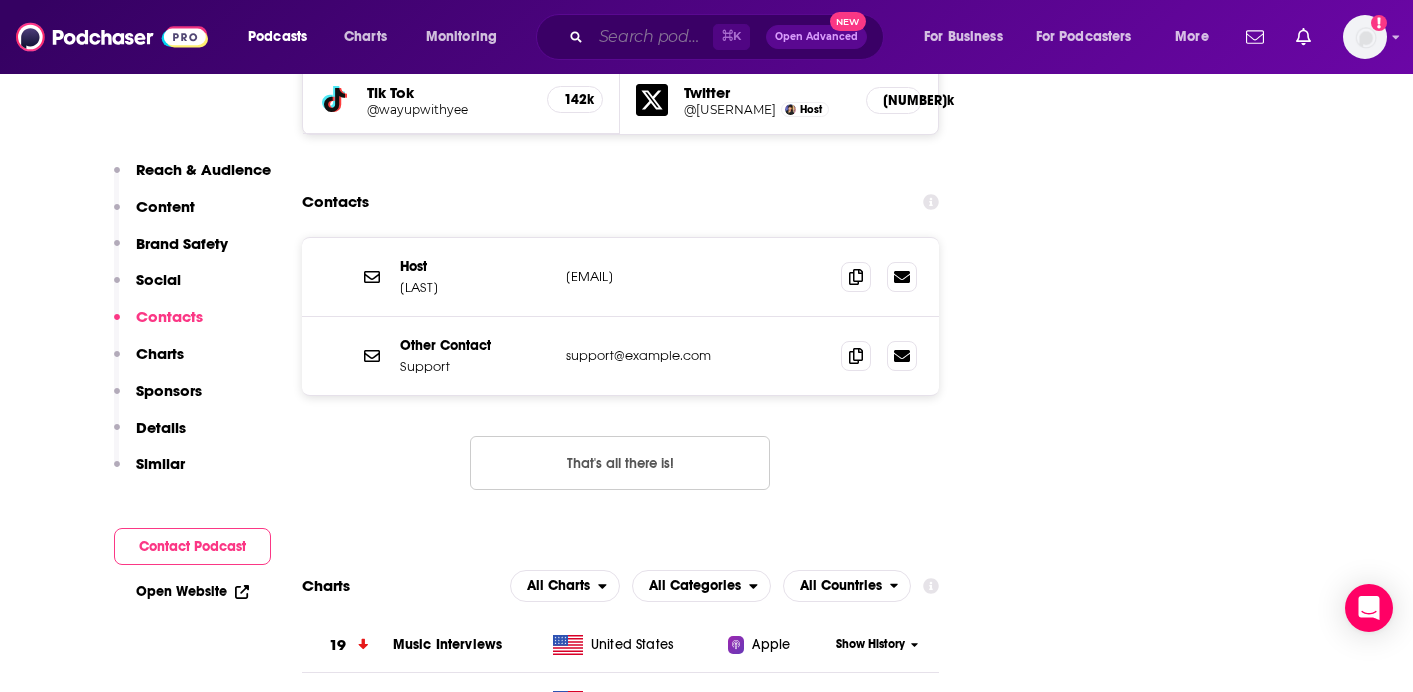 click at bounding box center (652, 37) 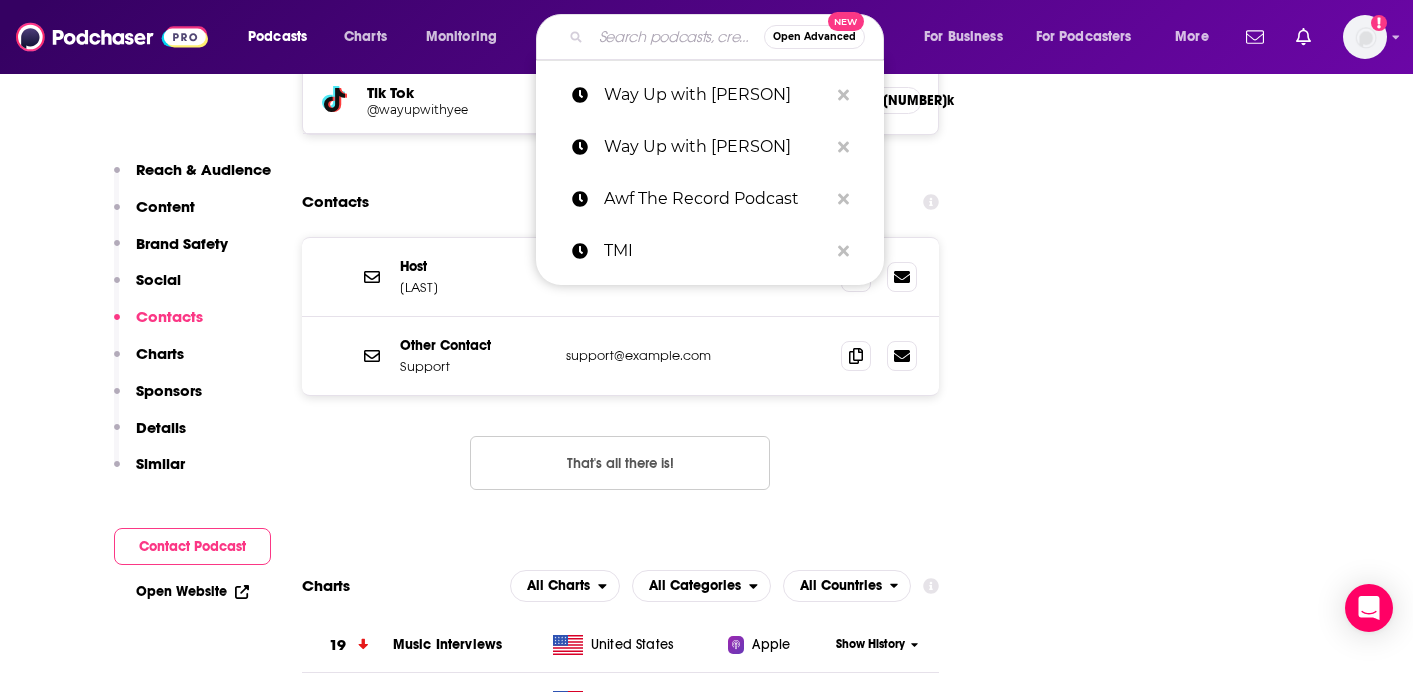 paste on "Straight Shot, No Chaser with [NAME] Twitter @[NAME] Other Contact Support support@[DOMAIN].com" 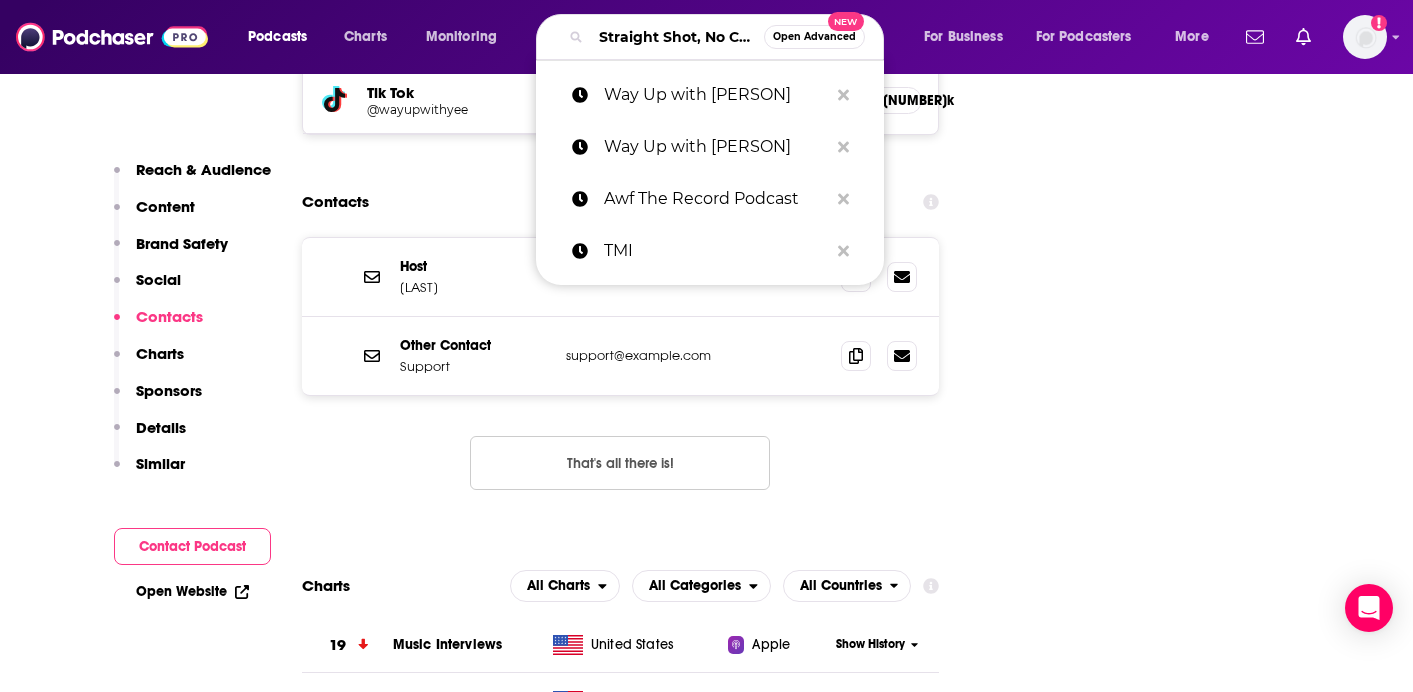 scroll, scrollTop: 0, scrollLeft: 706, axis: horizontal 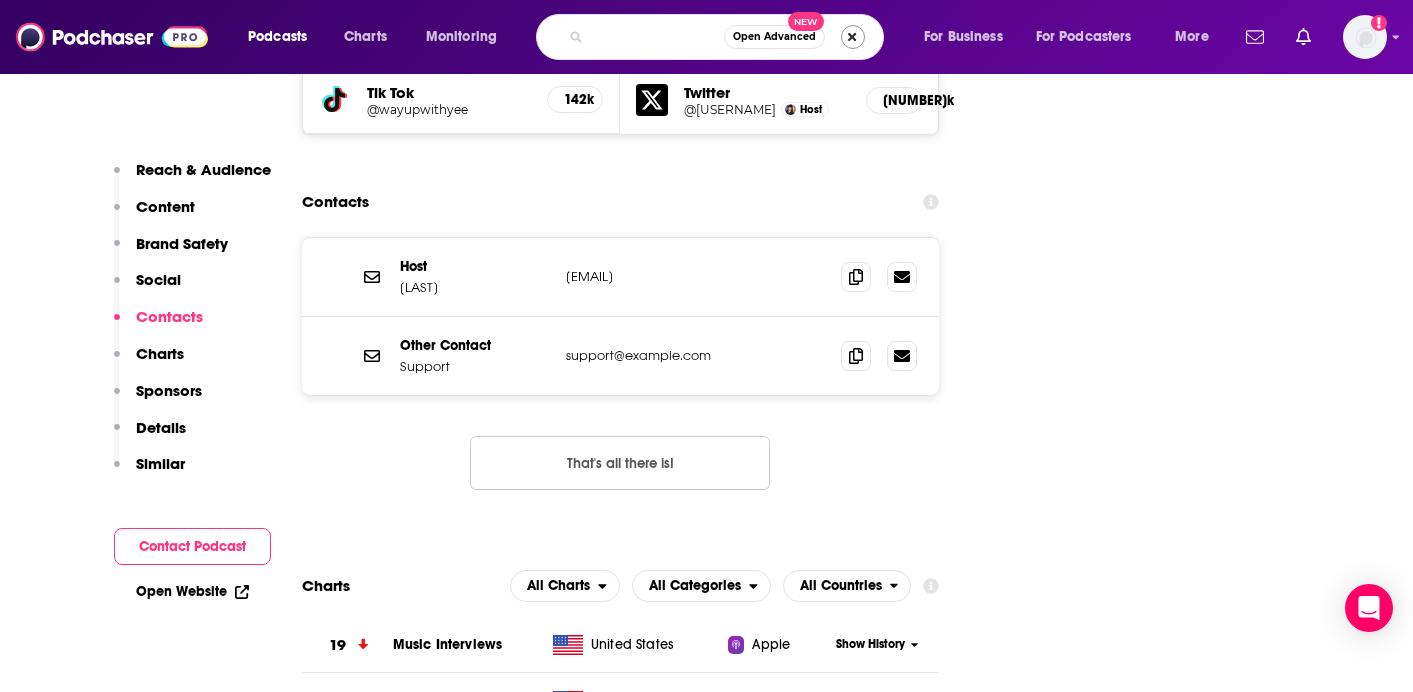 type on "Straight Shot, No Chaser with [NAME] Twitter @[NAME] Other Contact Support support@[DOMAIN].com" 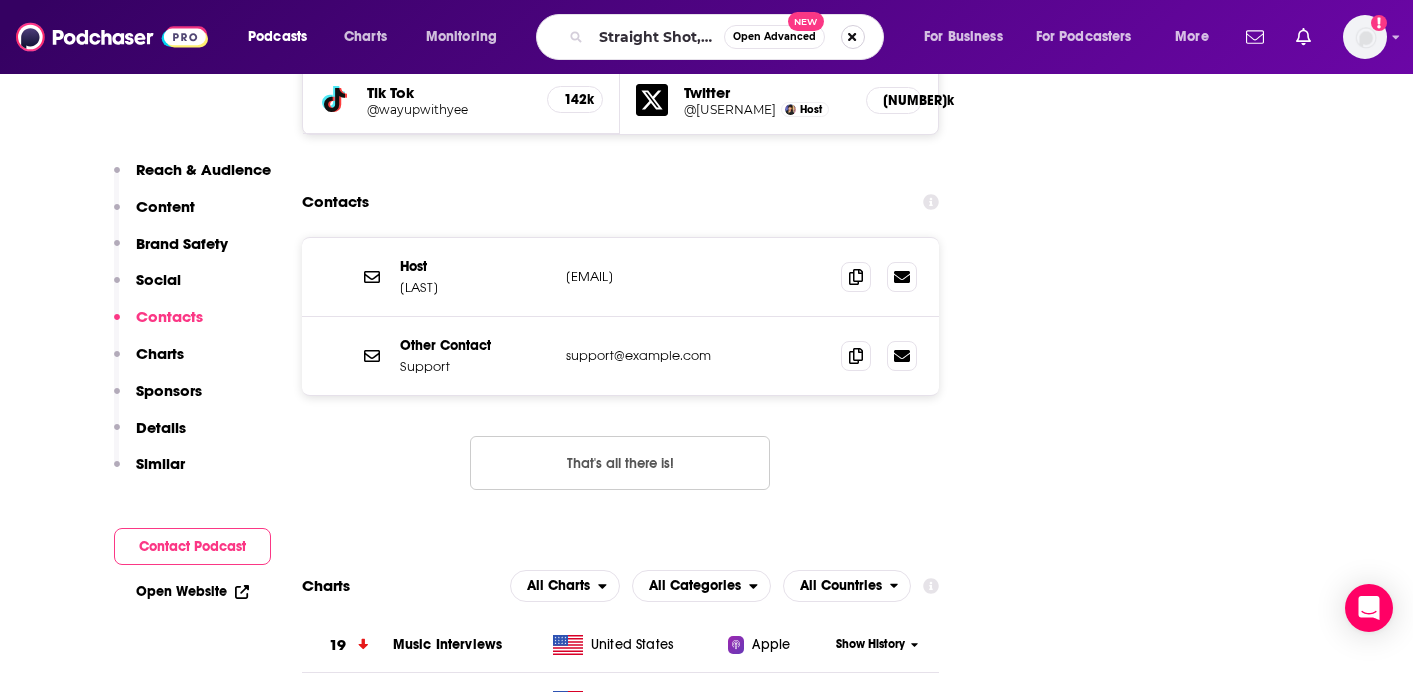 click at bounding box center [853, 37] 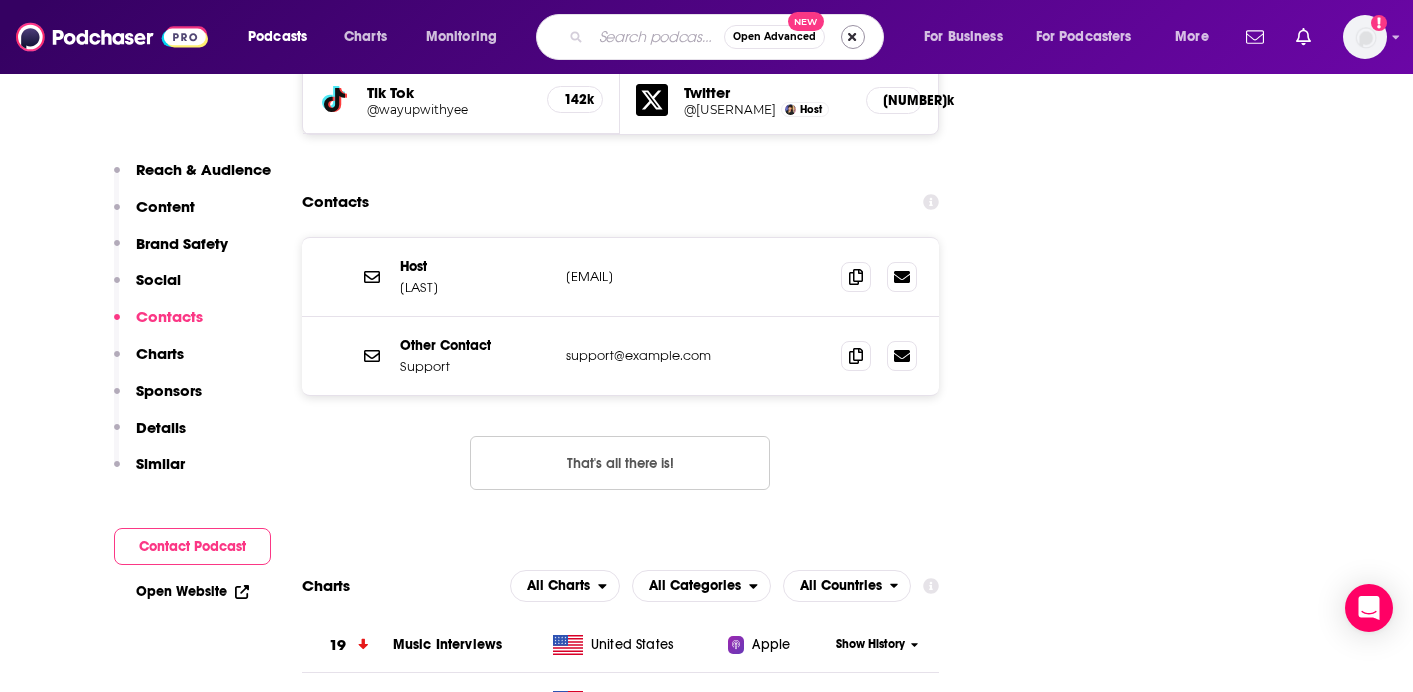 scroll, scrollTop: 0, scrollLeft: 0, axis: both 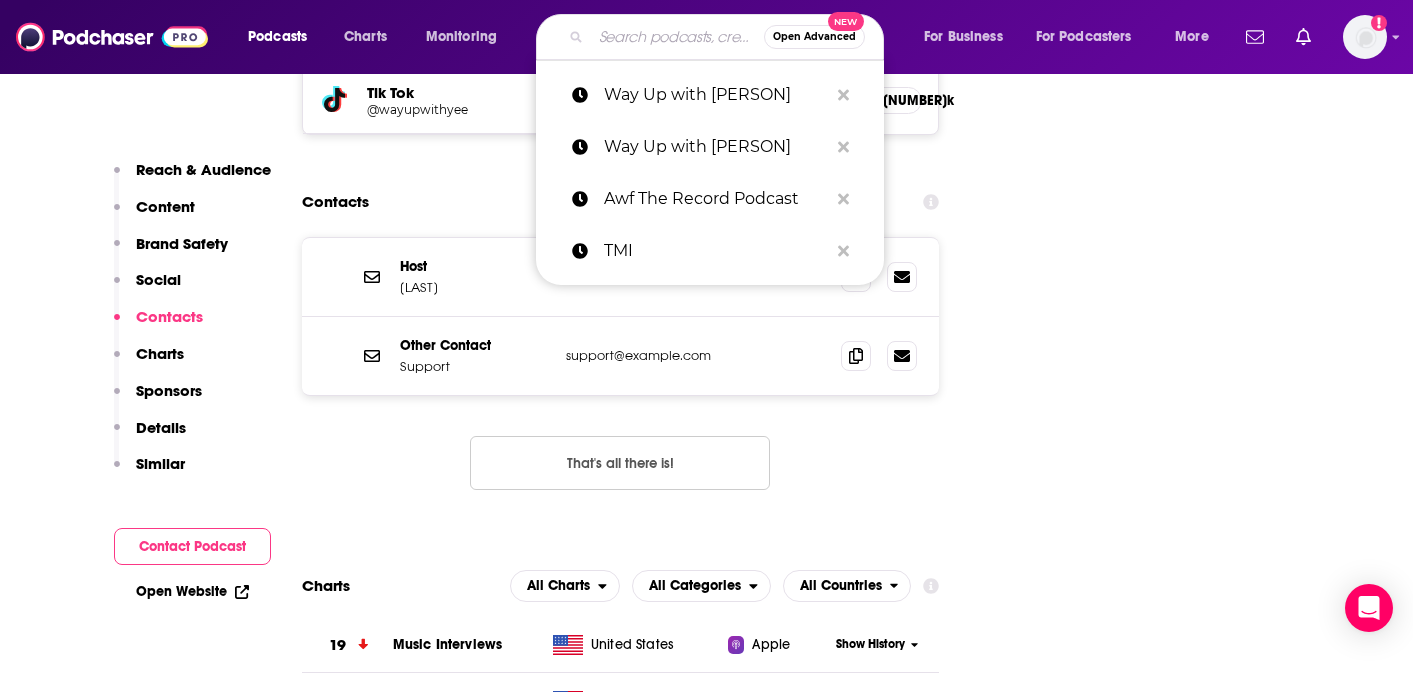 paste on "Higher Learning" 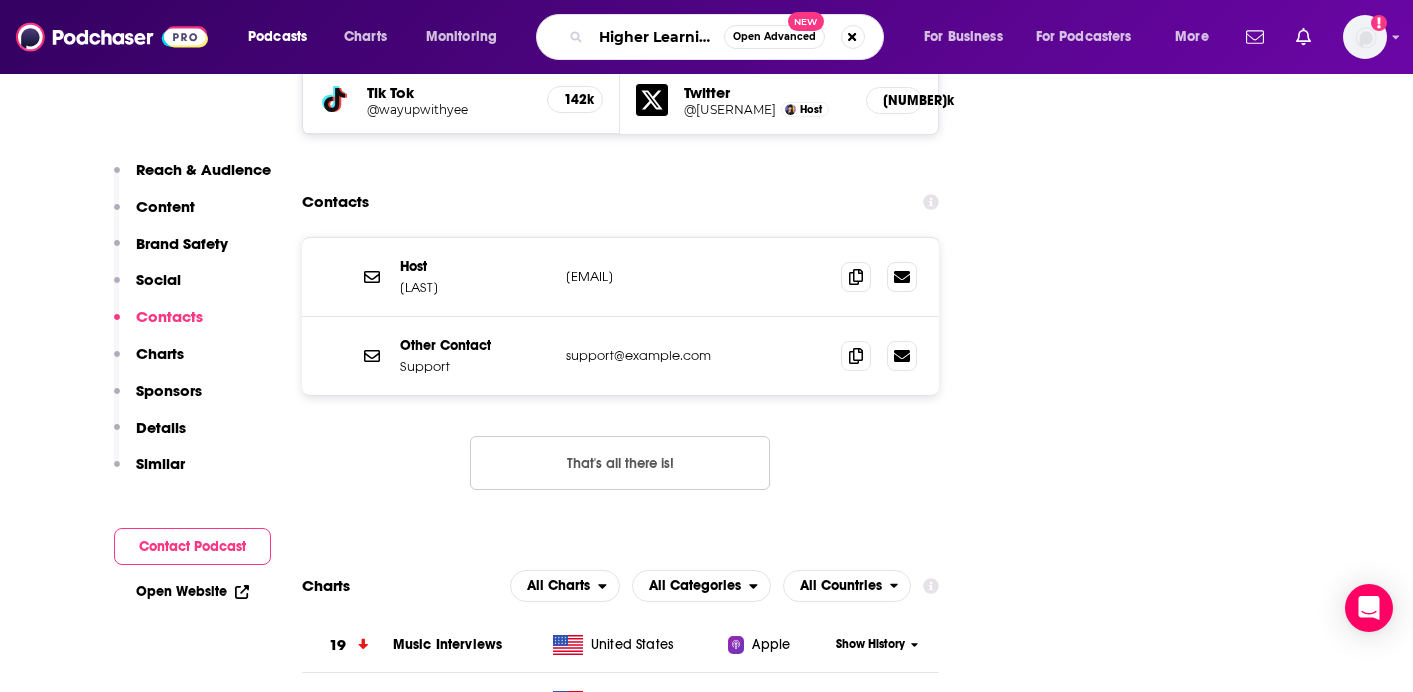 scroll, scrollTop: 0, scrollLeft: 4, axis: horizontal 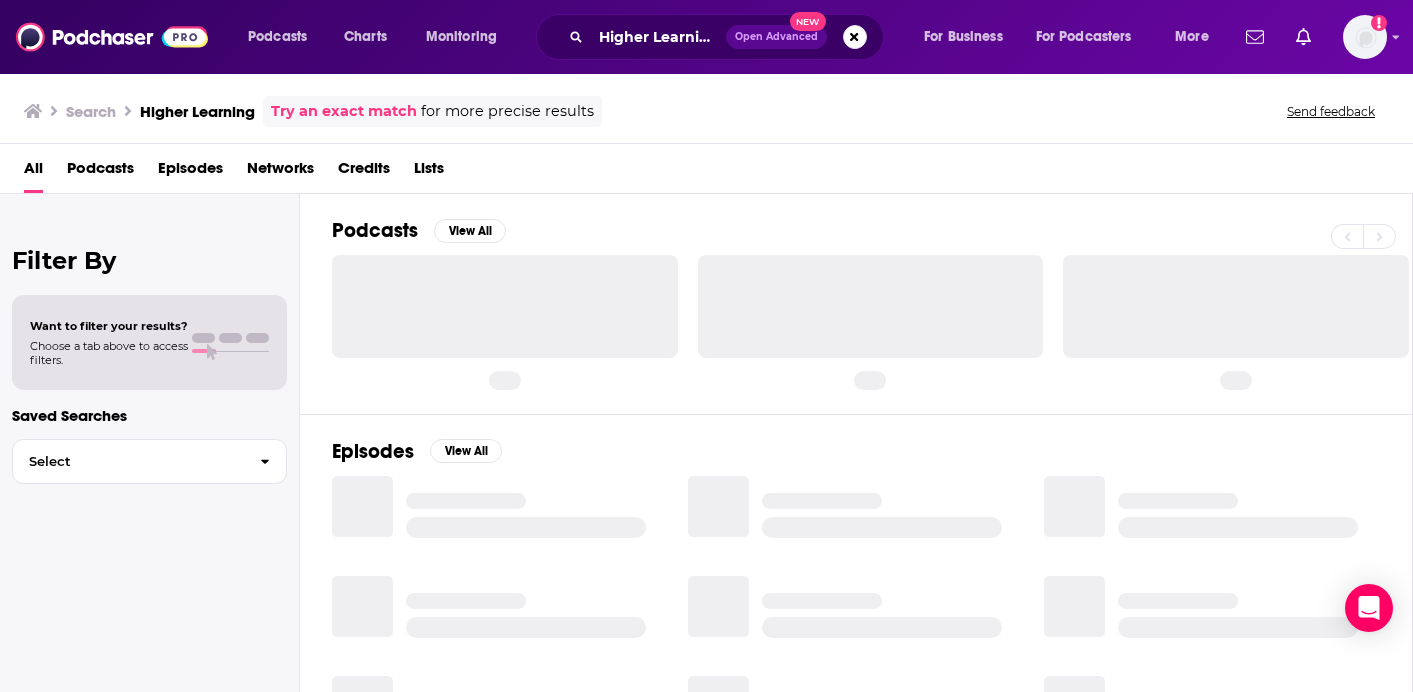 click on "Search Higher Learning Try an exact match for more precise results Send feedback" at bounding box center (702, 111) 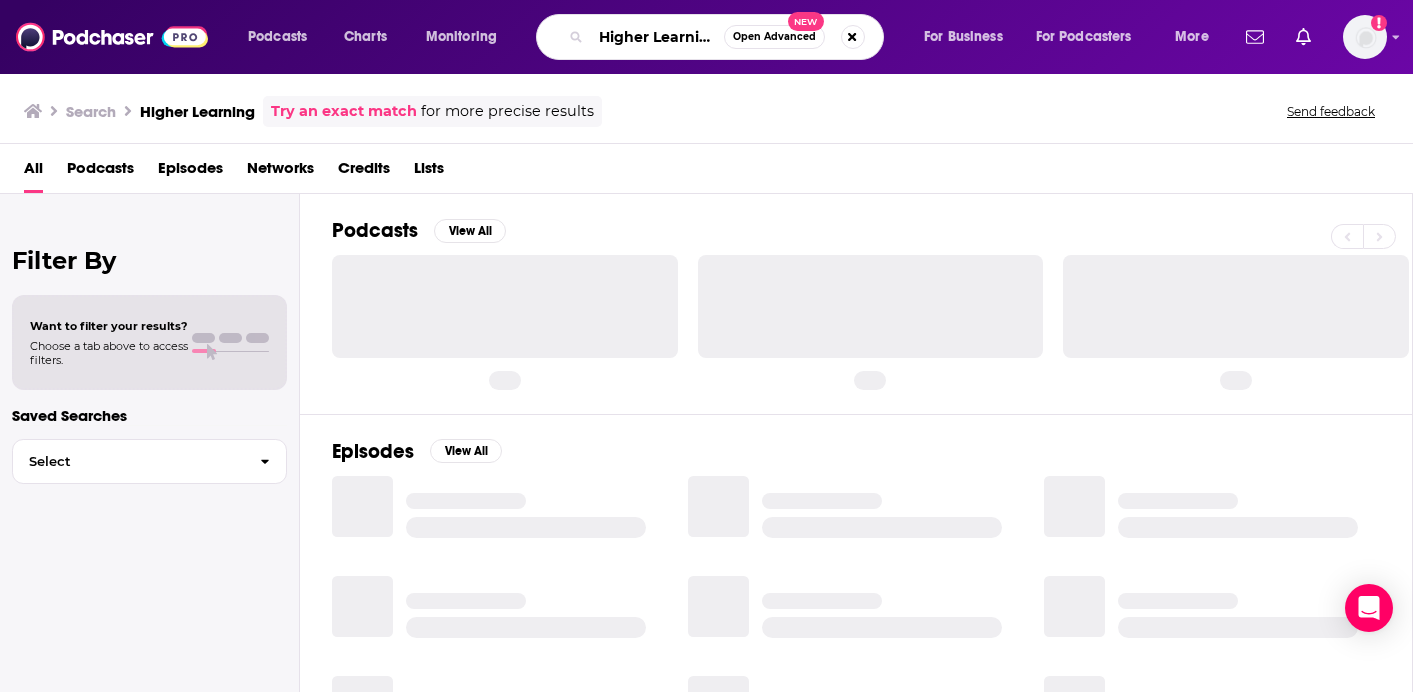 click on "Higher Learning" at bounding box center (657, 37) 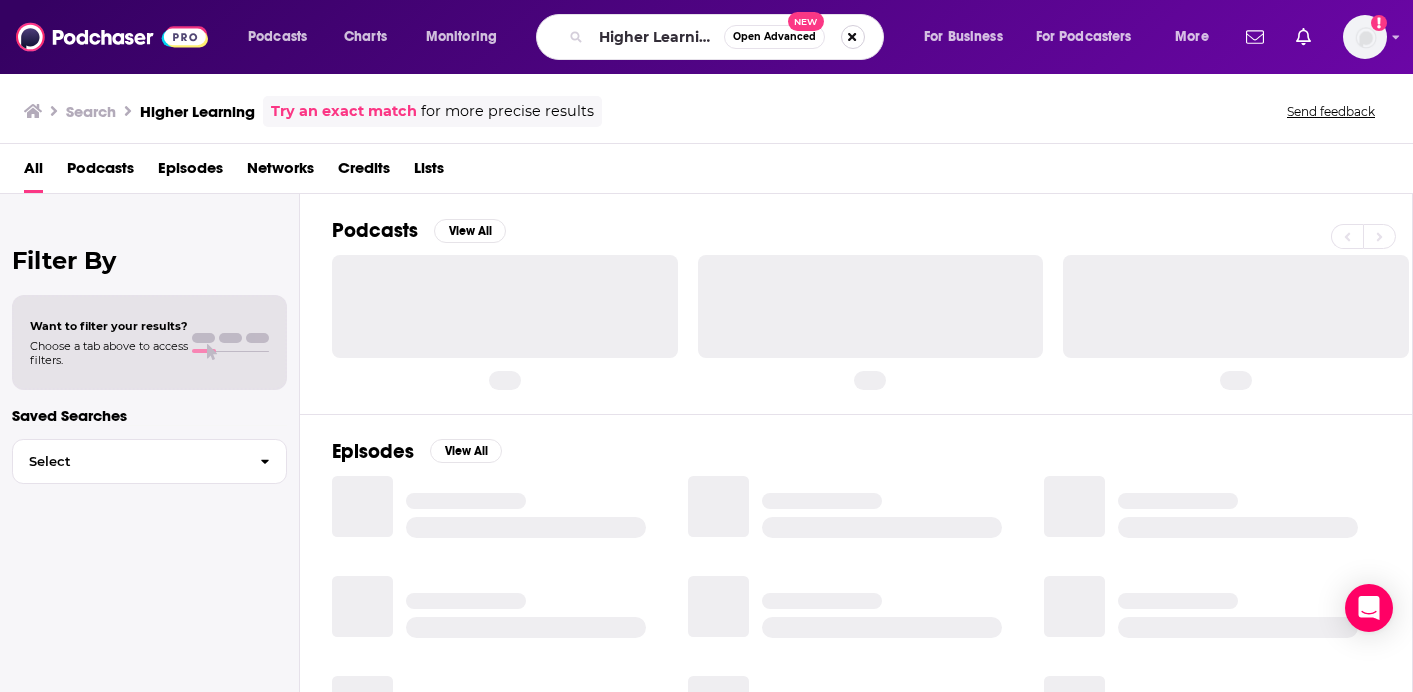 click at bounding box center (853, 37) 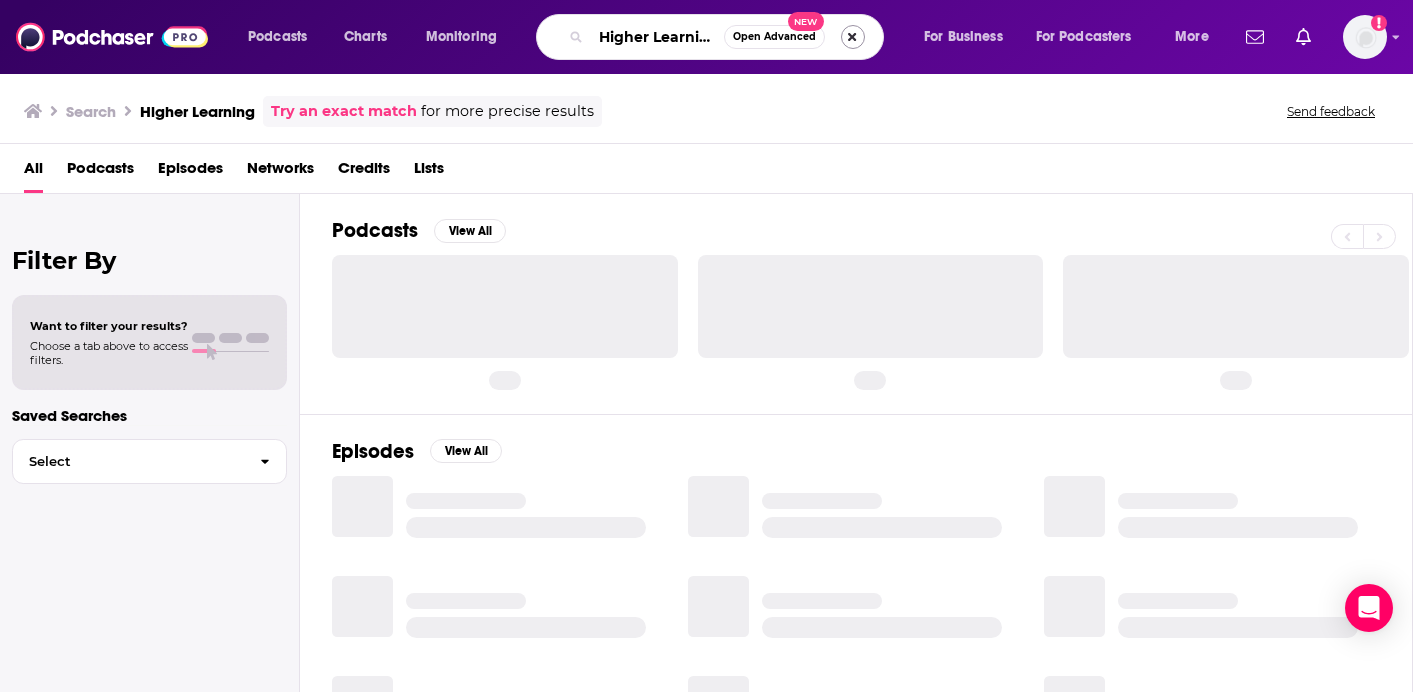 type 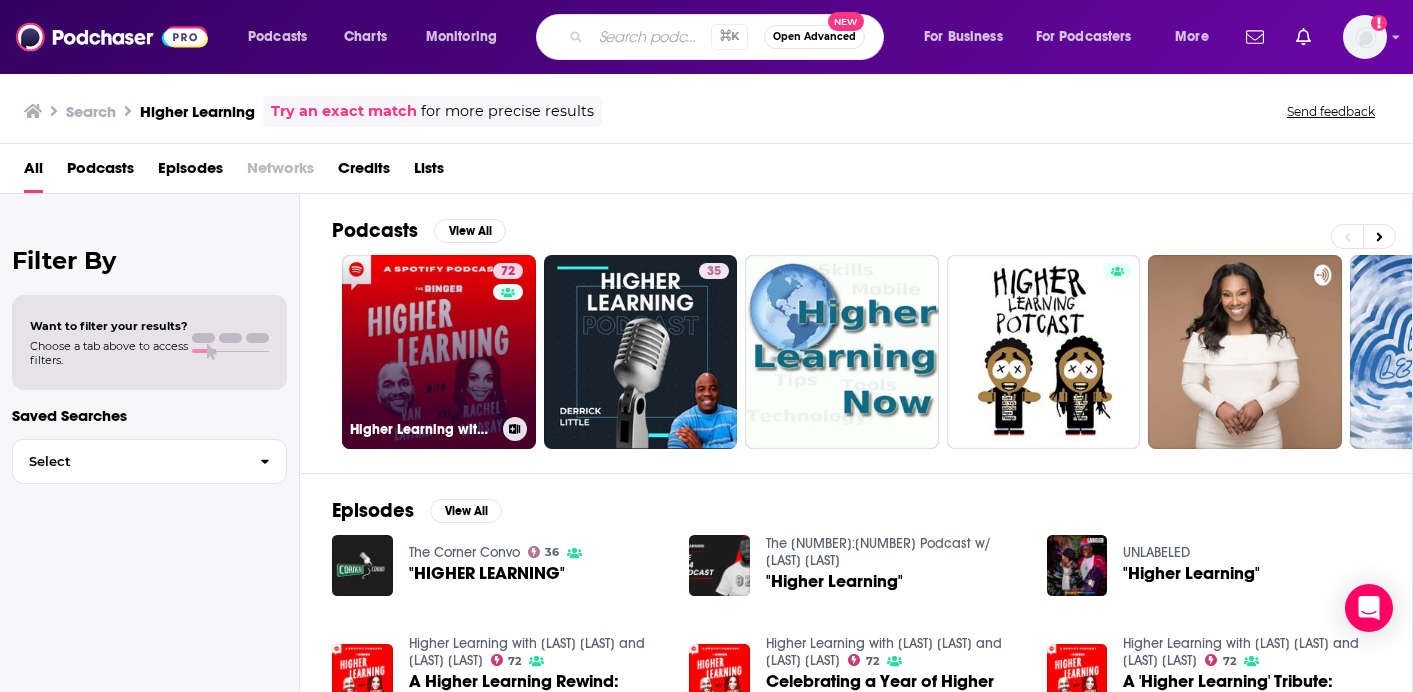 click on "[NUMBER] Higher Learning with [LAST] [LAST] and [LAST] [LAST]" at bounding box center (439, 352) 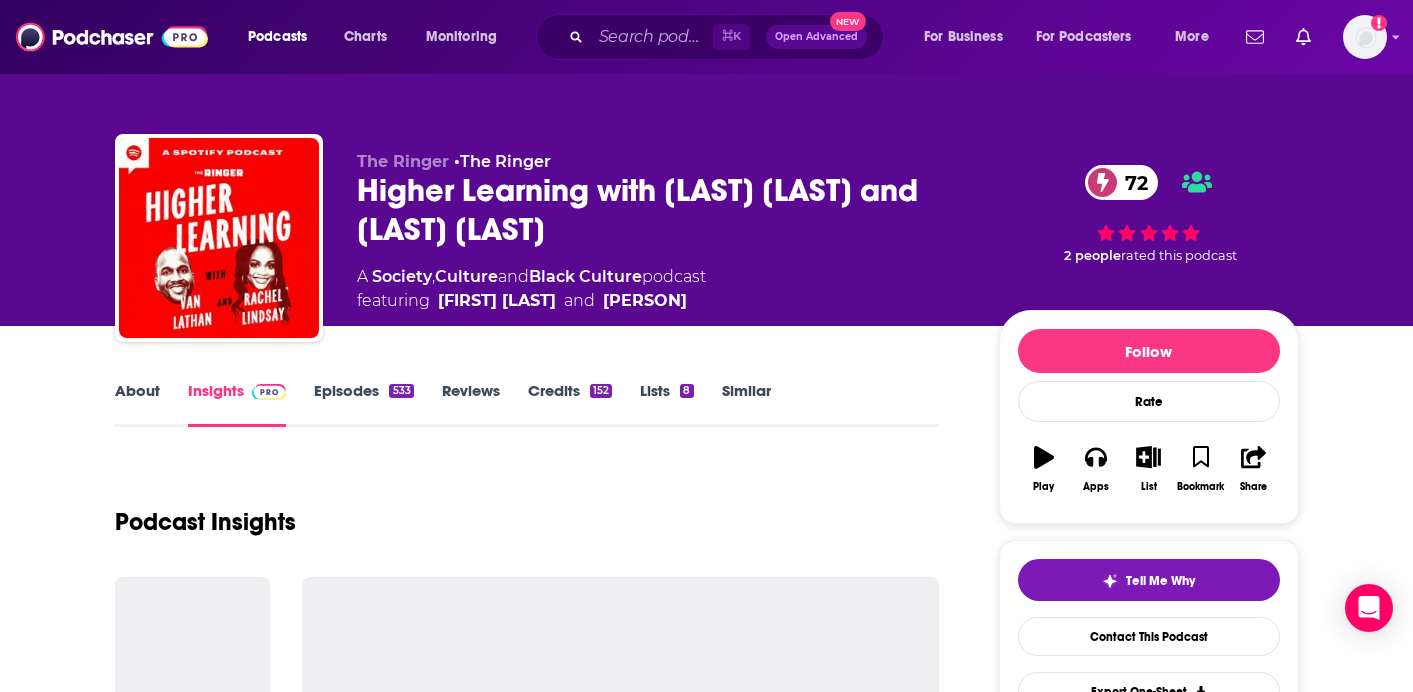 click on "About Insights Episodes 252 Reviews Credits 1 Lists 1 Similar Podcast Insights Follow Rate Play Apps List Bookmark Share Tell Me Why Contact This Podcast Export One-Sheet Get this podcast via API My Notes Your concierge team Ask a question or make a request. Send a message Followers 18 +14" at bounding box center [706, 2632] 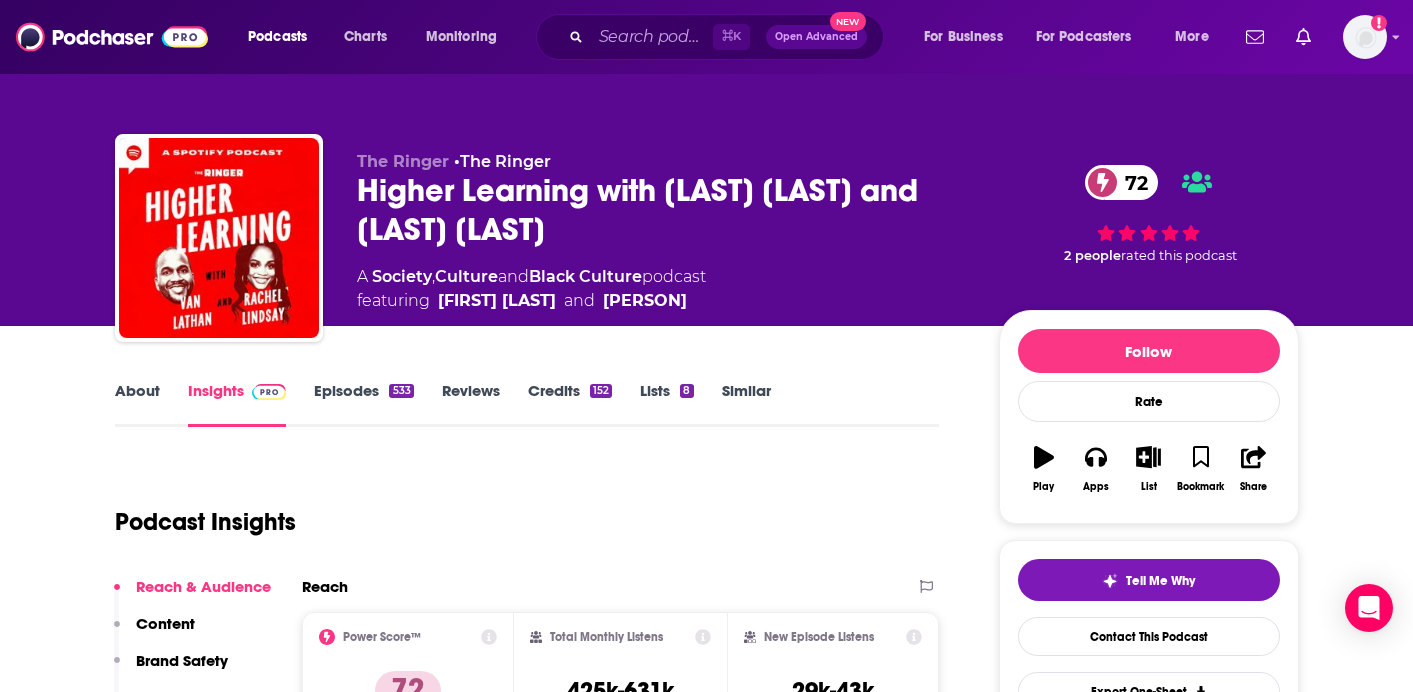 click on "About Insights Episodes 533 Reviews Credits 152 Lists 8 Similar Podcast Insights Reach & Audience Content Brand Safety Social Contacts Charts Sponsors Details Similar Contact Podcast Open Website Reach Power Score™ 72 Total Monthly Listens 425k-631k New Episode Listens 29k-43k Export One-Sheet Audience Demographics Gender Female Age 31 yo Income $ $ $ $ $ Parental Status Mixed Countries 1 United States 2 Canada 3 South Africa 4 United Kingdom 5 Australia Top Cities New York, NY , Los Angeles, CA , Chicago, IL , Atlanta, GA , Washington, D.C. , Houston, TX Interests Friends, Family & Relationships , Television & Film , Toys, Children & Baby , Wedding , Restaurants, Food & Grocery , Sports Jobs Principals/Owners , Consultants , Bloggers , Musicians , Managers , Authors/Writers Ethnicities White / Caucasian , African American , Hispanic , Asian Show More Content Political Skew Medium Left Brand Safety & Suitability Adult Graphic Profanity Drugs Weapons Criminal Political Inflammatory 0 15 30 45 60 75 100 81 %" at bounding box center (706, 3211) 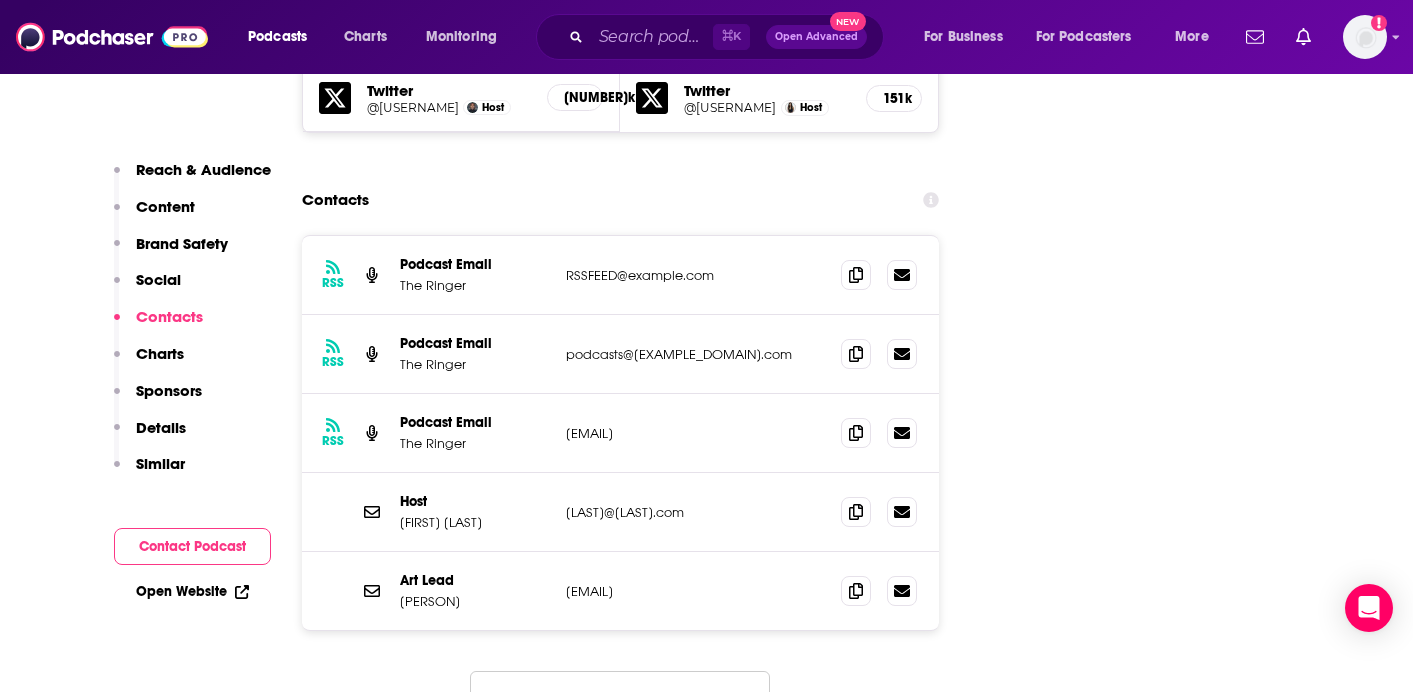 scroll, scrollTop: 2360, scrollLeft: 0, axis: vertical 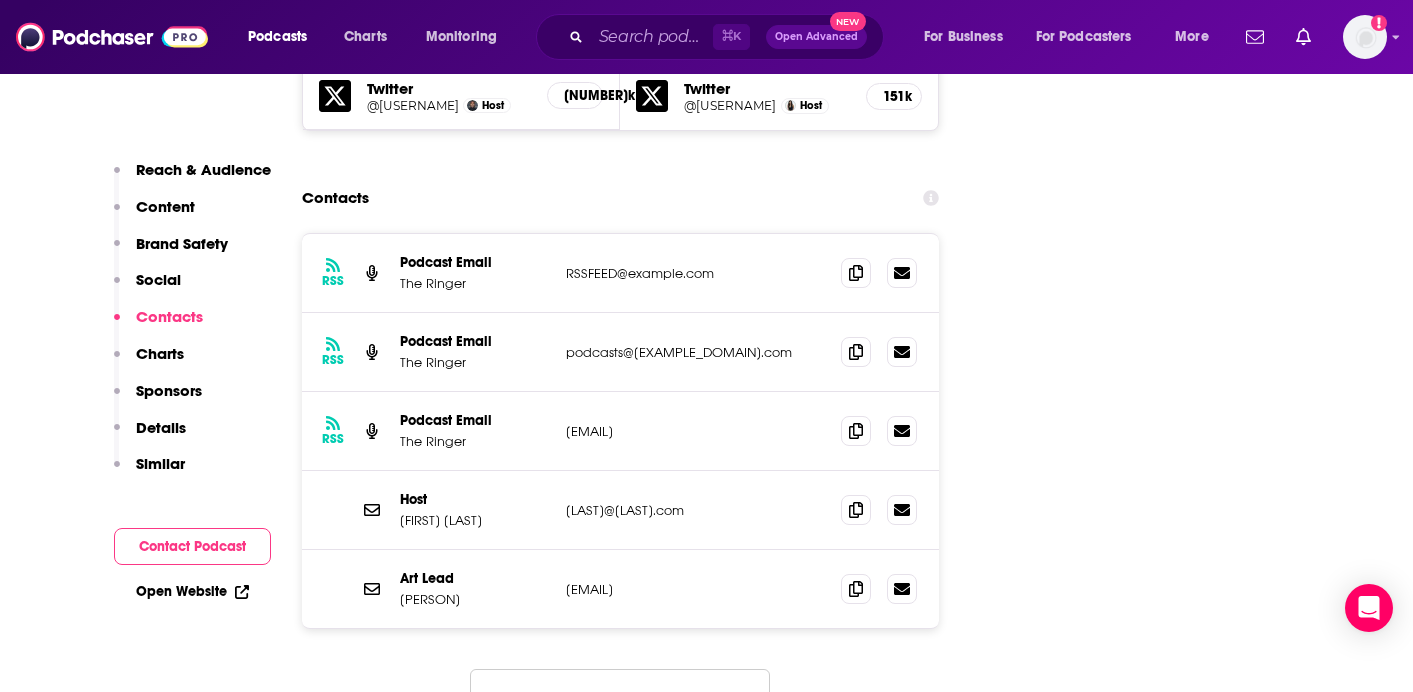 drag, startPoint x: 383, startPoint y: 254, endPoint x: 750, endPoint y: 538, distance: 464.0528 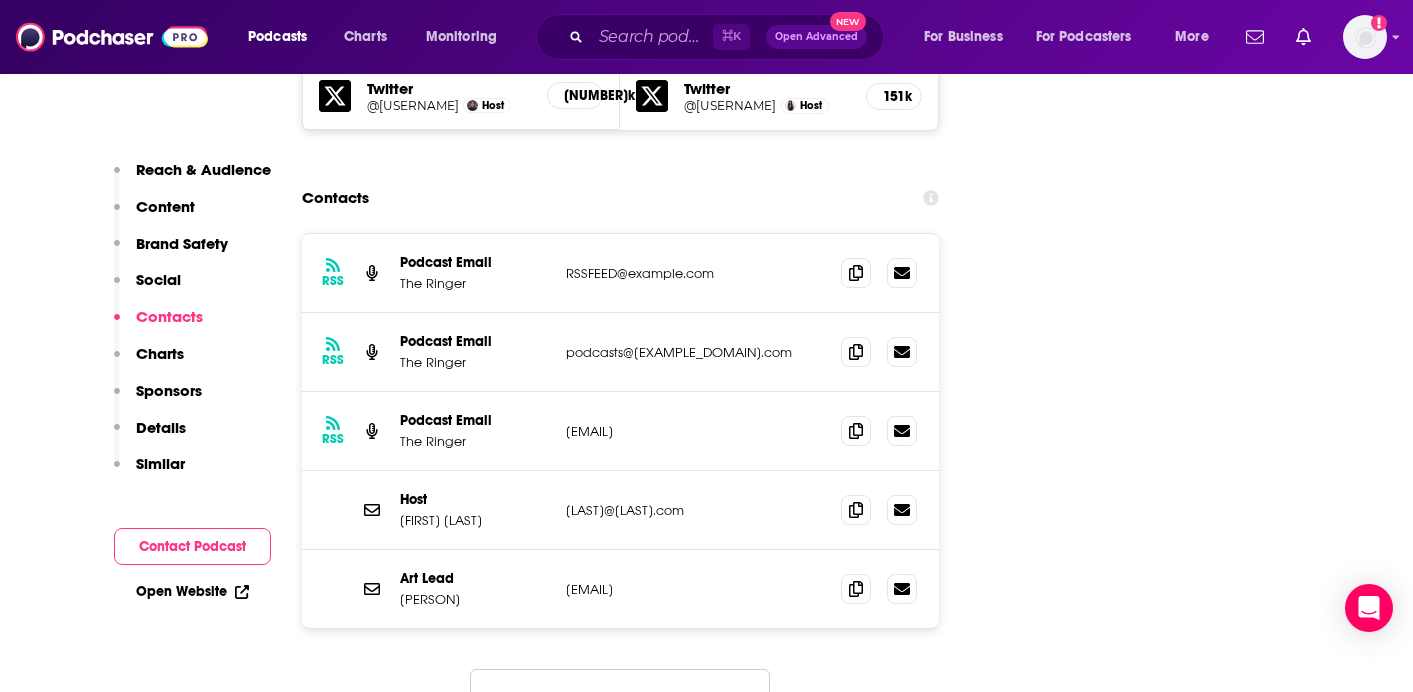 copy on "Podcast Email The Ringer RSSFEED@theringer.com RSSFEED@theringer.com RSS Podcast Email The Ringer podcasts@theringer.com podcasts@theringer.com RSS Podcast Email The Ringer ringerfeed@spotify.com ringerfeed@spotify.com Host [NAME] [NAME]@gmail.com" 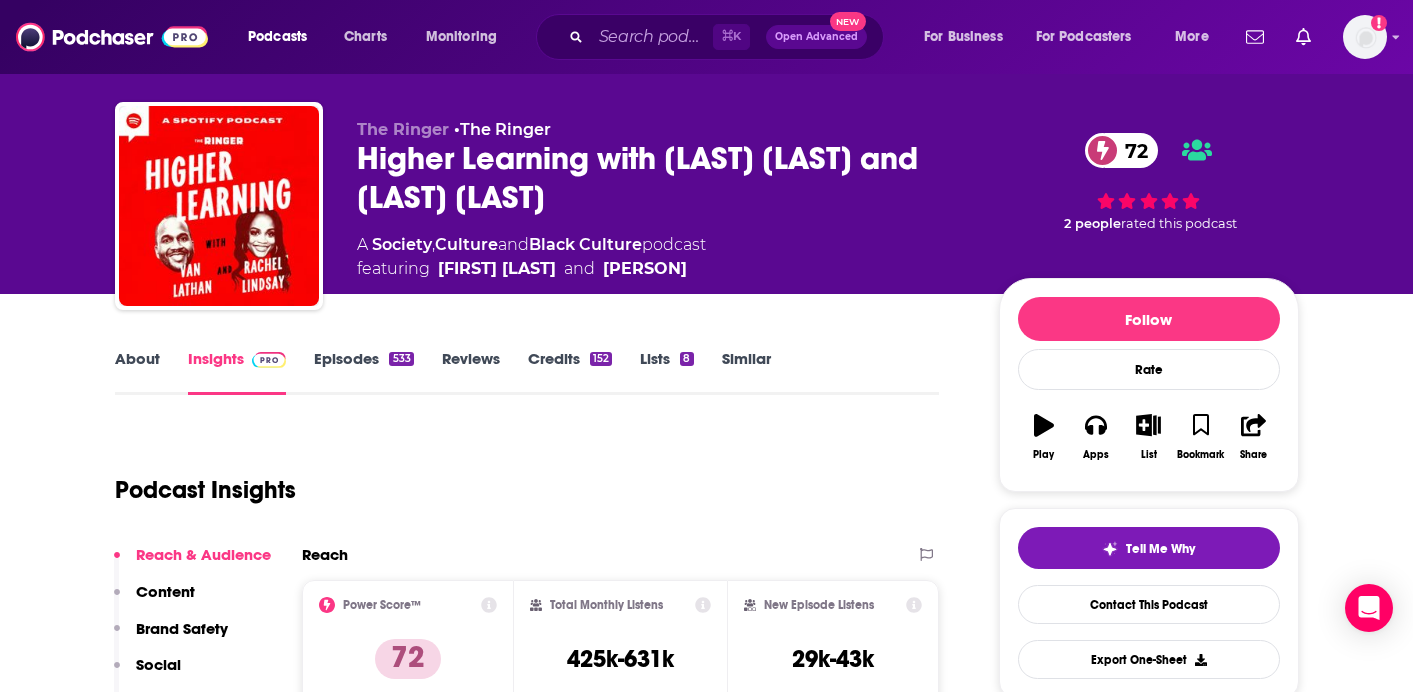 scroll, scrollTop: 0, scrollLeft: 0, axis: both 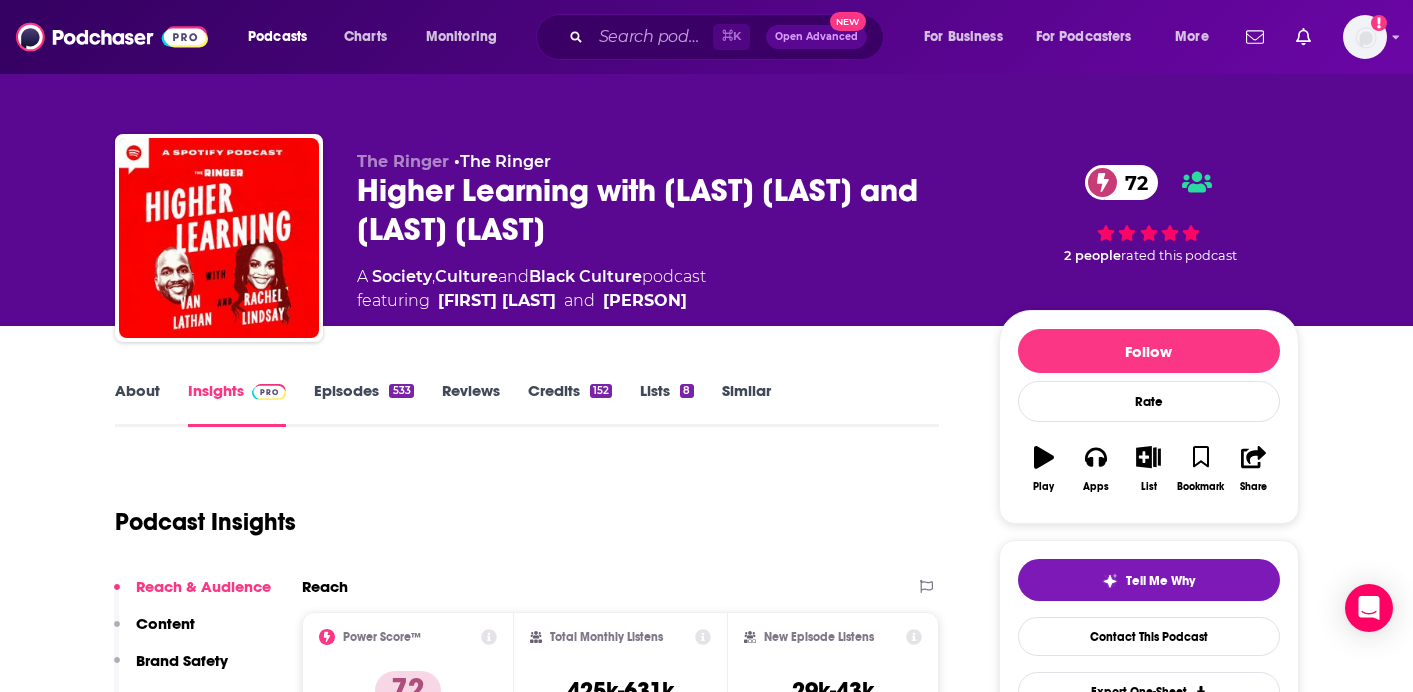 click on "⌘ K" at bounding box center [731, 37] 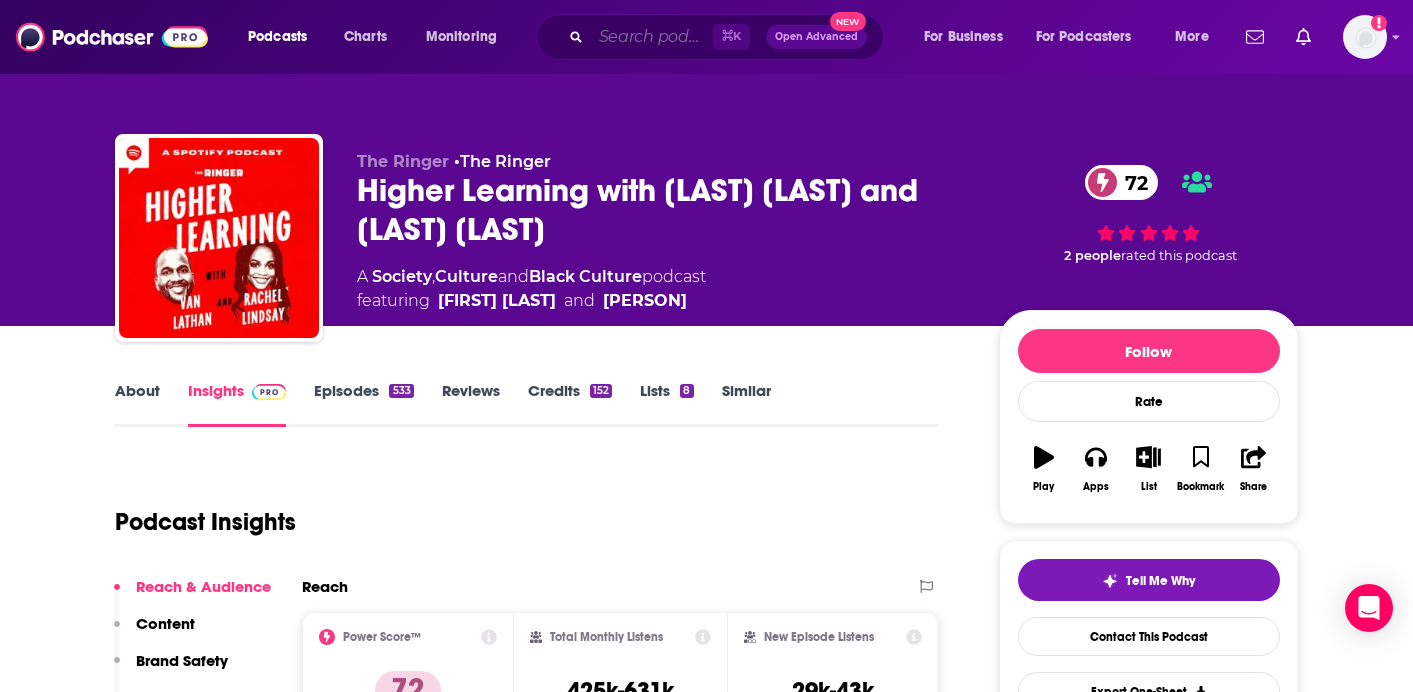 click at bounding box center [652, 37] 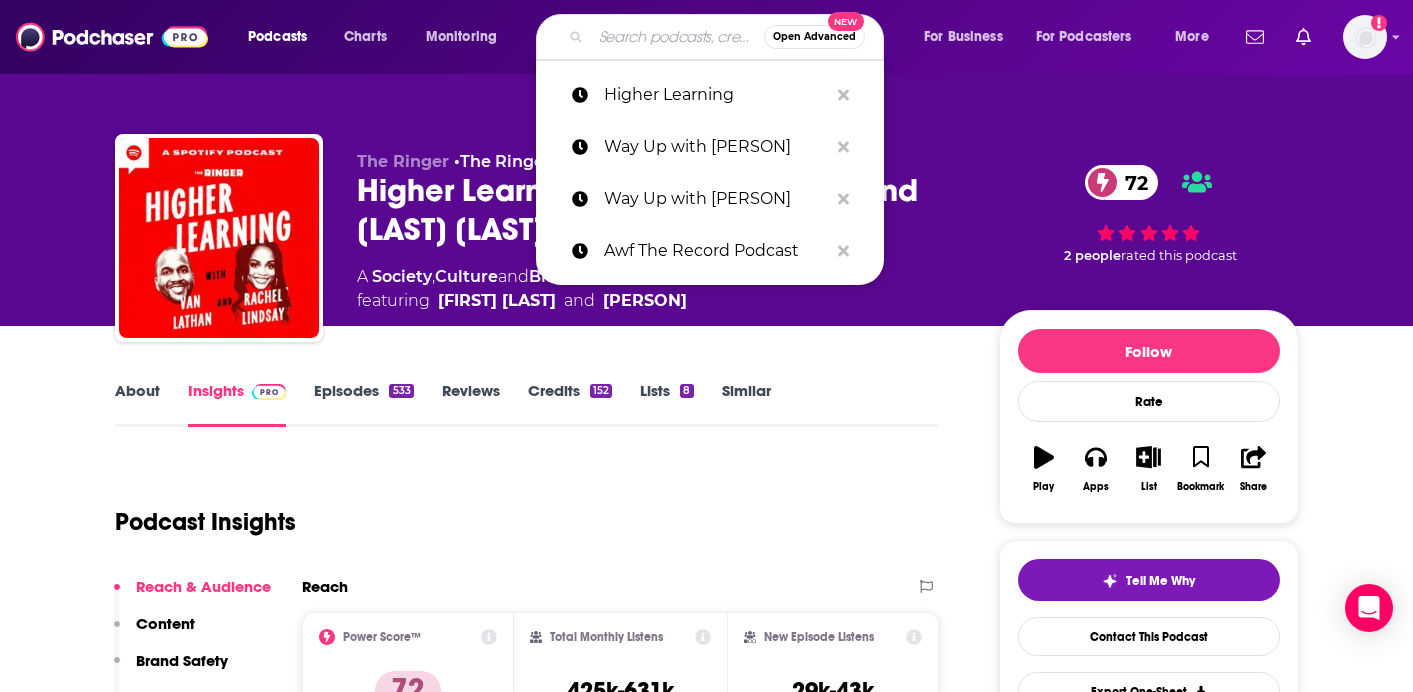 paste on "Young Americans with [PERSON] [PERSON]" 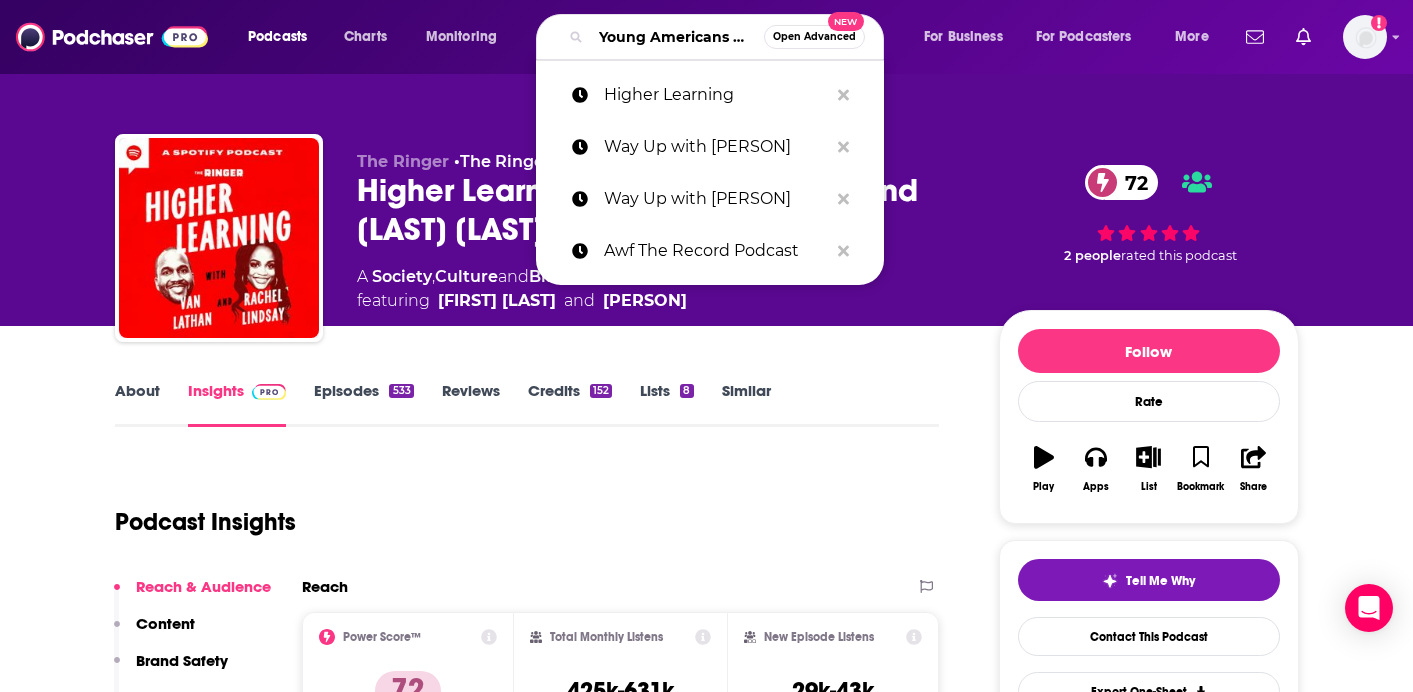 scroll, scrollTop: 0, scrollLeft: 166, axis: horizontal 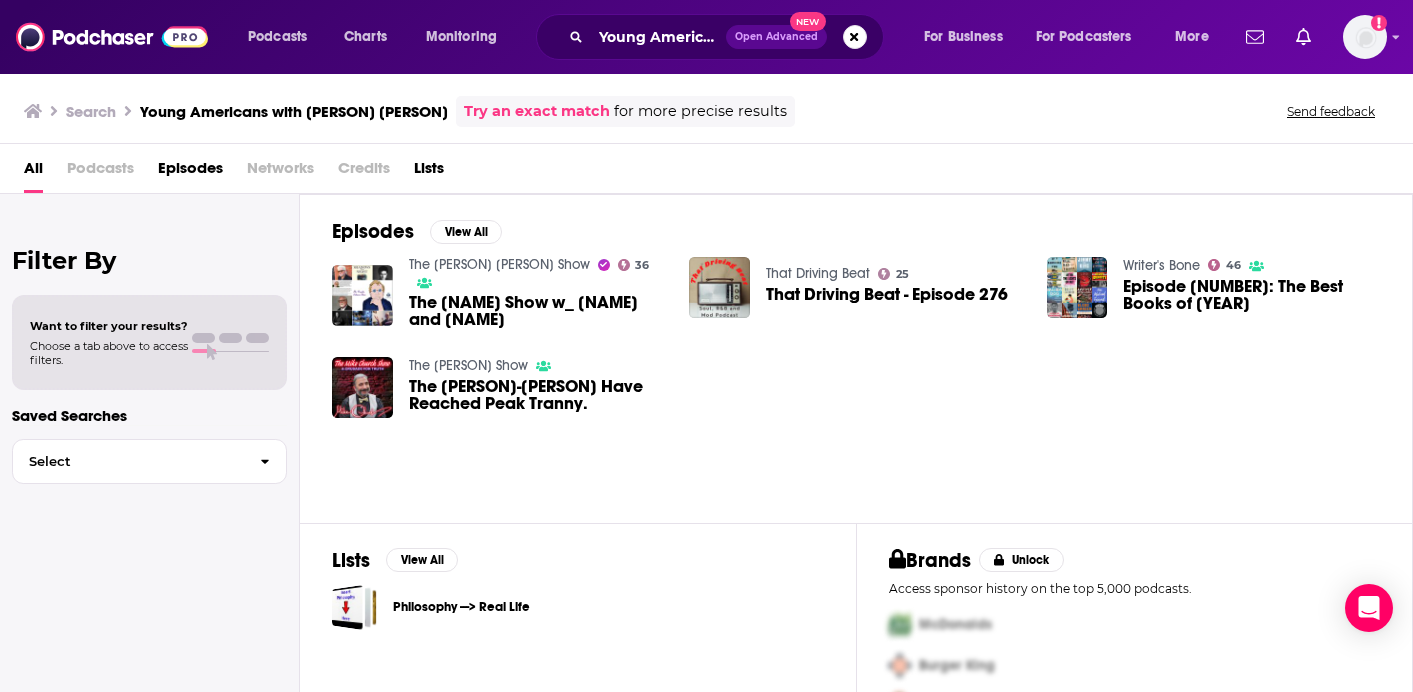 click on "Episodes View All The [PERSON] Show [NUMBER] The [PERSON] Show w_ [PERSON] and Dr. [PERSON] That Driving Beat [NUMBER] That Driving Beat - Episode [NUMBER] Writer's Bone [NUMBER] Episode [NUMBER]: The Best Books of [YEAR] The [PERSON] Show The [PERSON] Show-The Ascendent Demons Have Reached Peak Tranny." at bounding box center [856, 358] 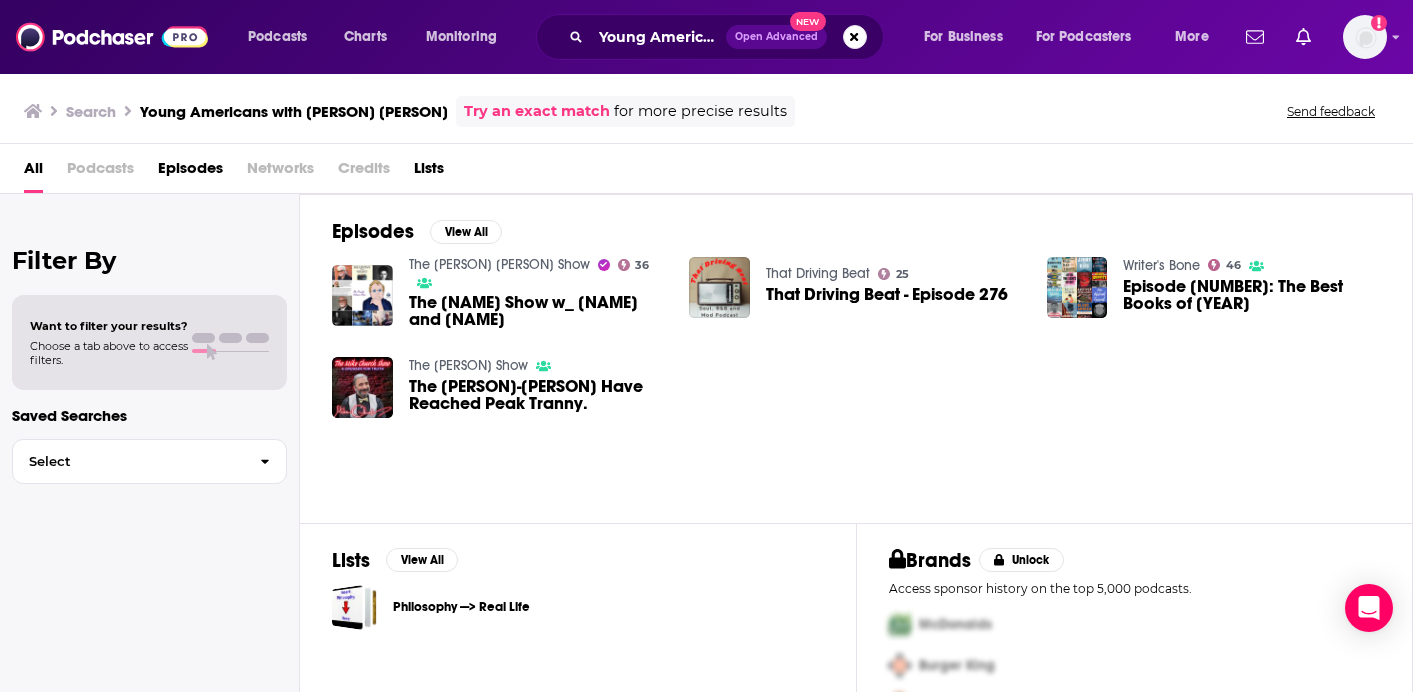 click on "All Podcasts Episodes Networks Credits Lists" at bounding box center [706, 169] 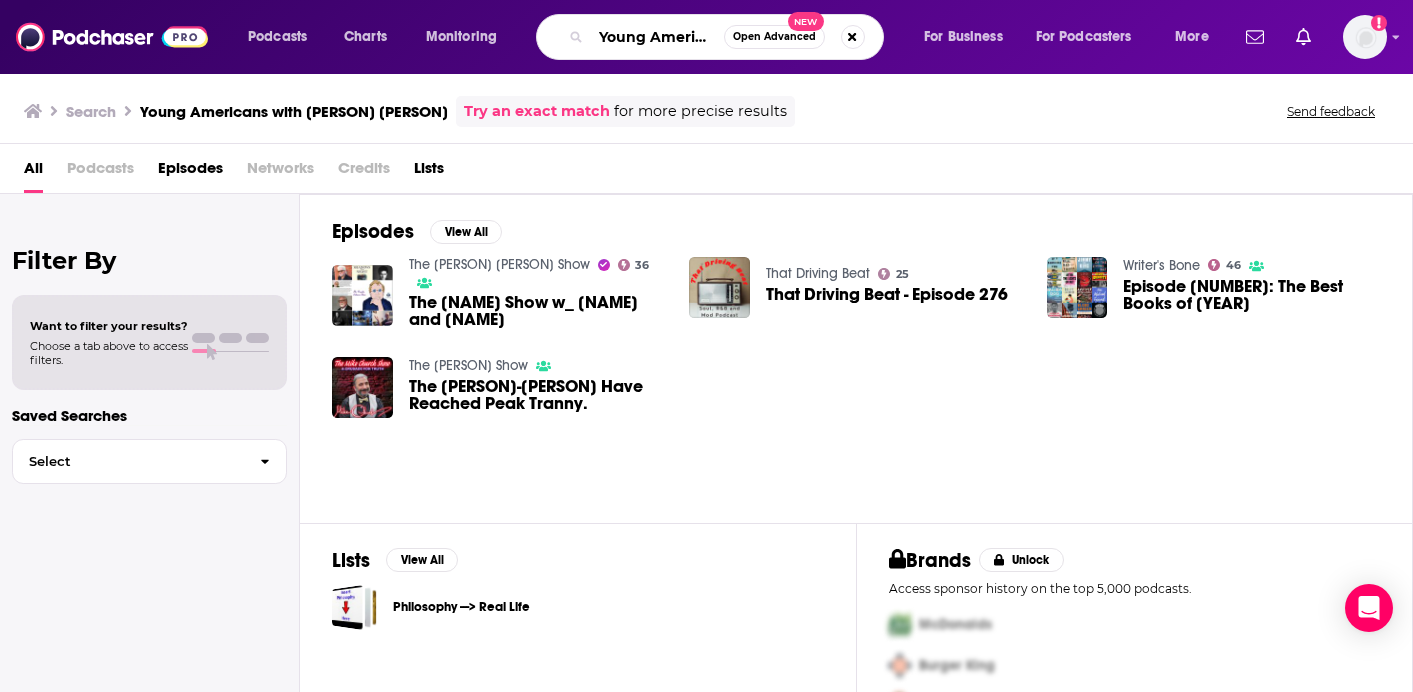 click on "Young Americans with [PERSON] [PERSON]" at bounding box center [657, 37] 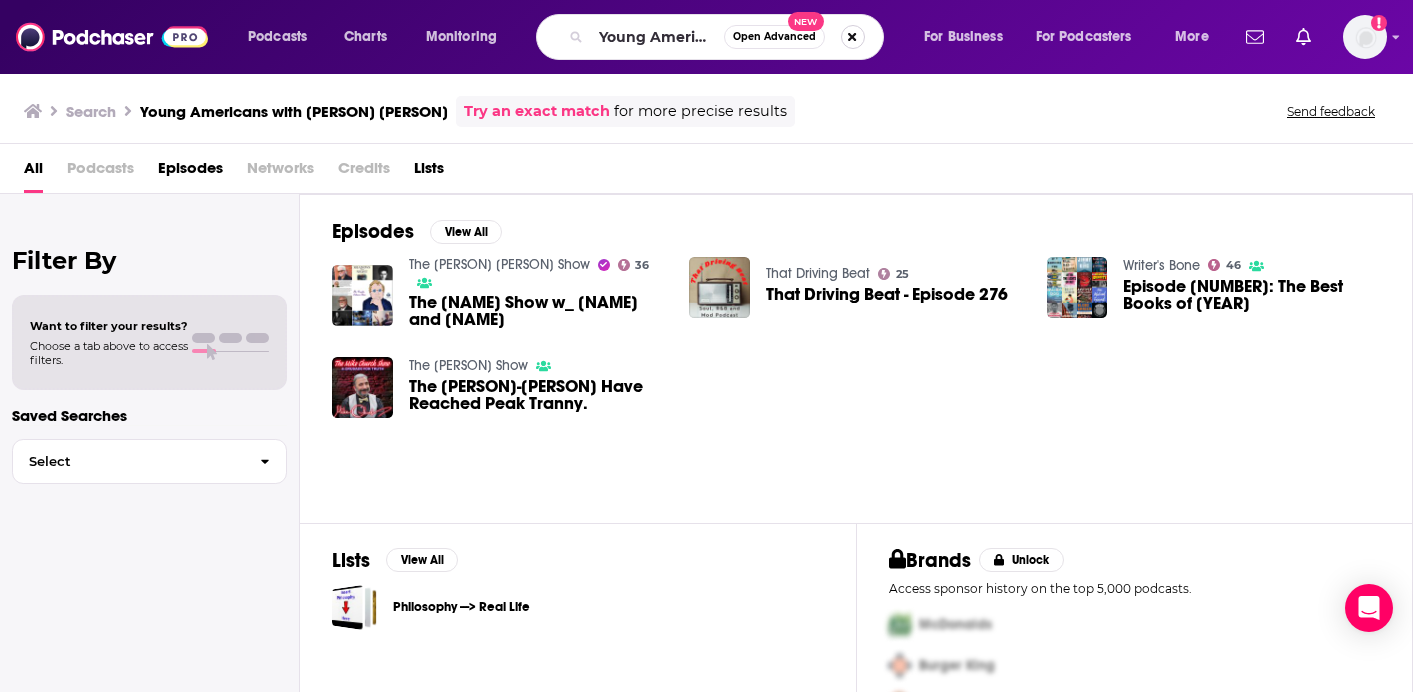 click at bounding box center [853, 37] 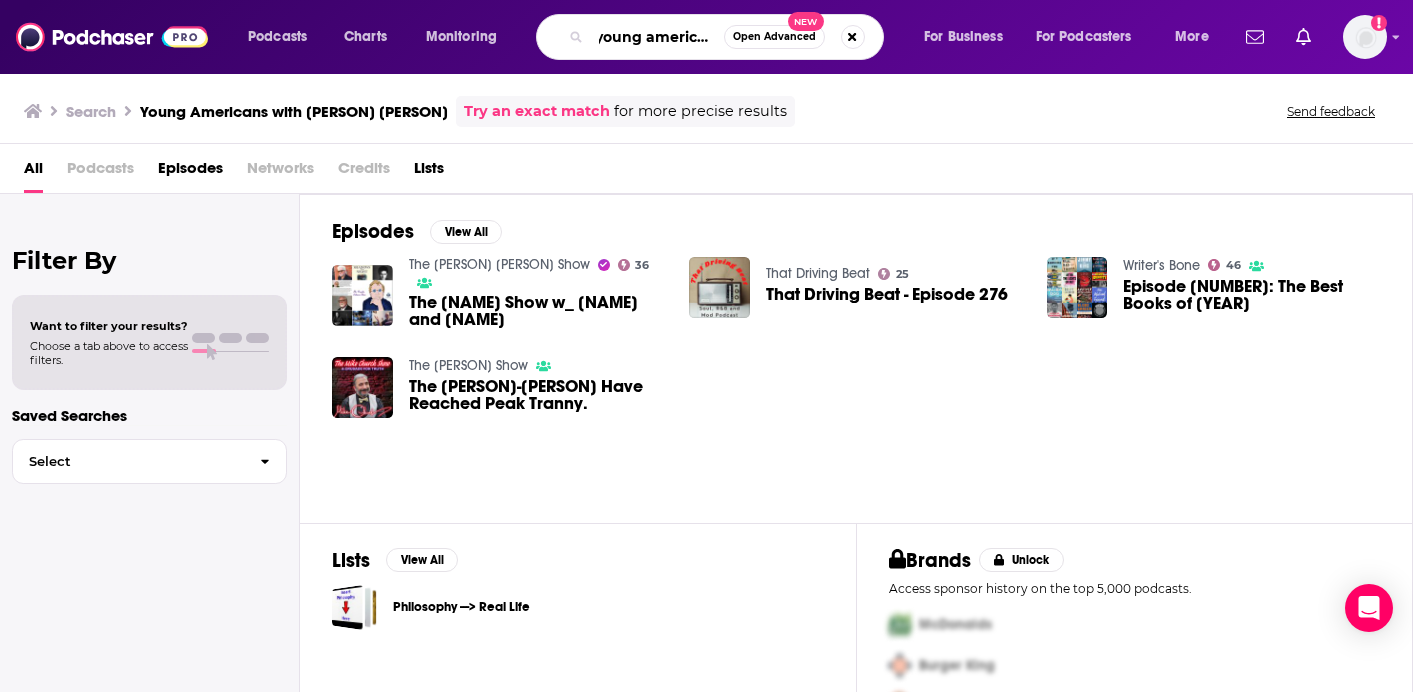 scroll, scrollTop: 0, scrollLeft: 12, axis: horizontal 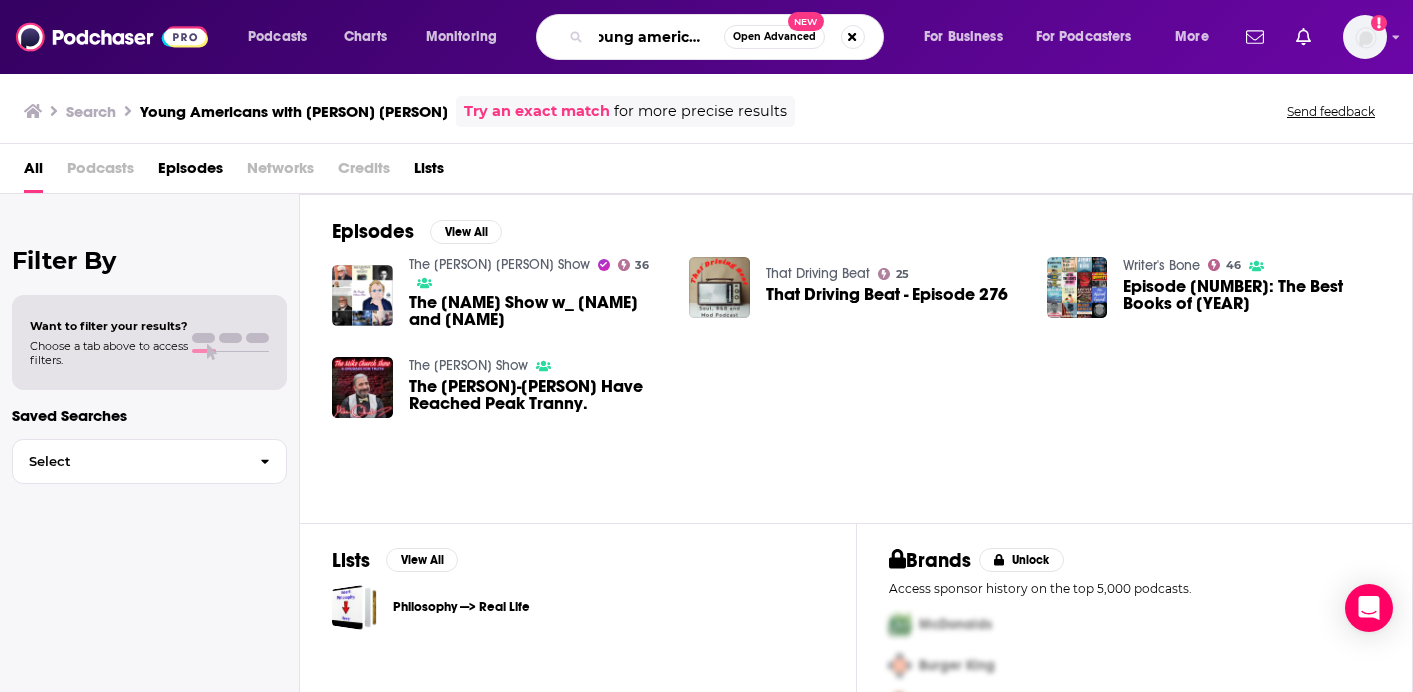 type on "young americans" 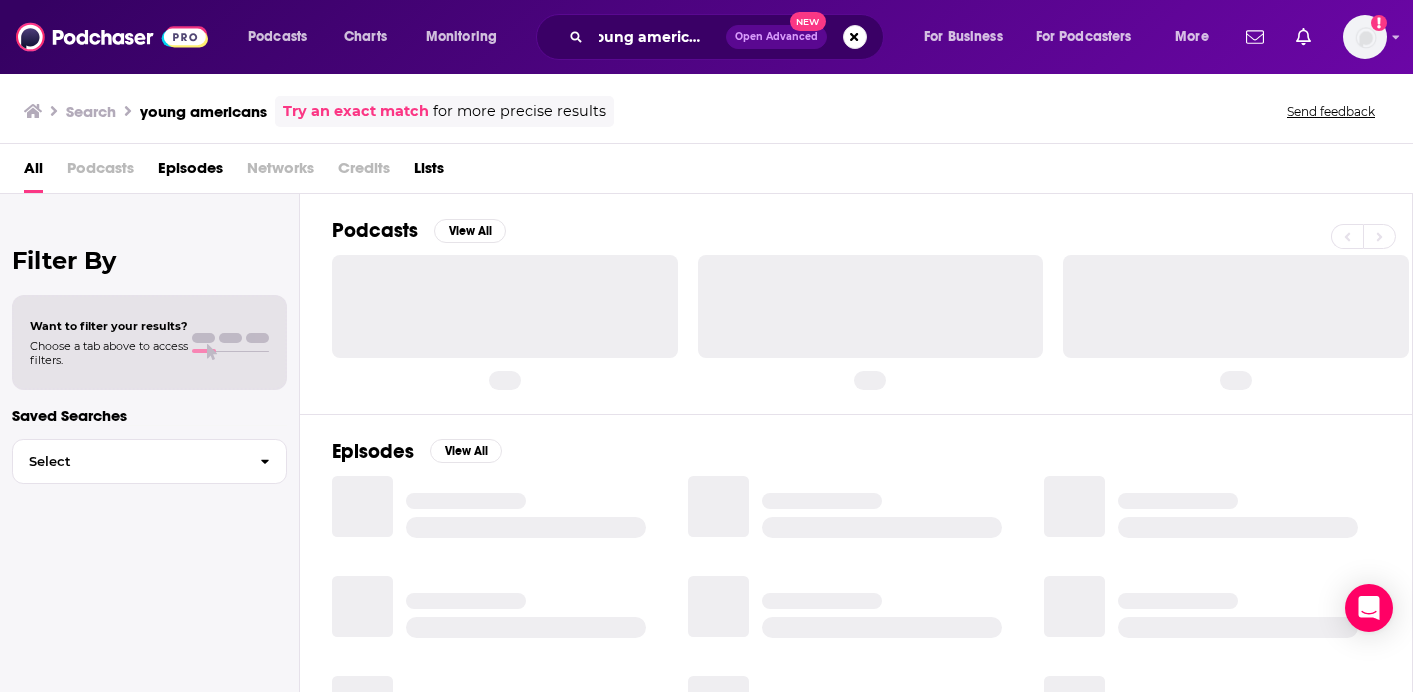 scroll, scrollTop: 0, scrollLeft: 0, axis: both 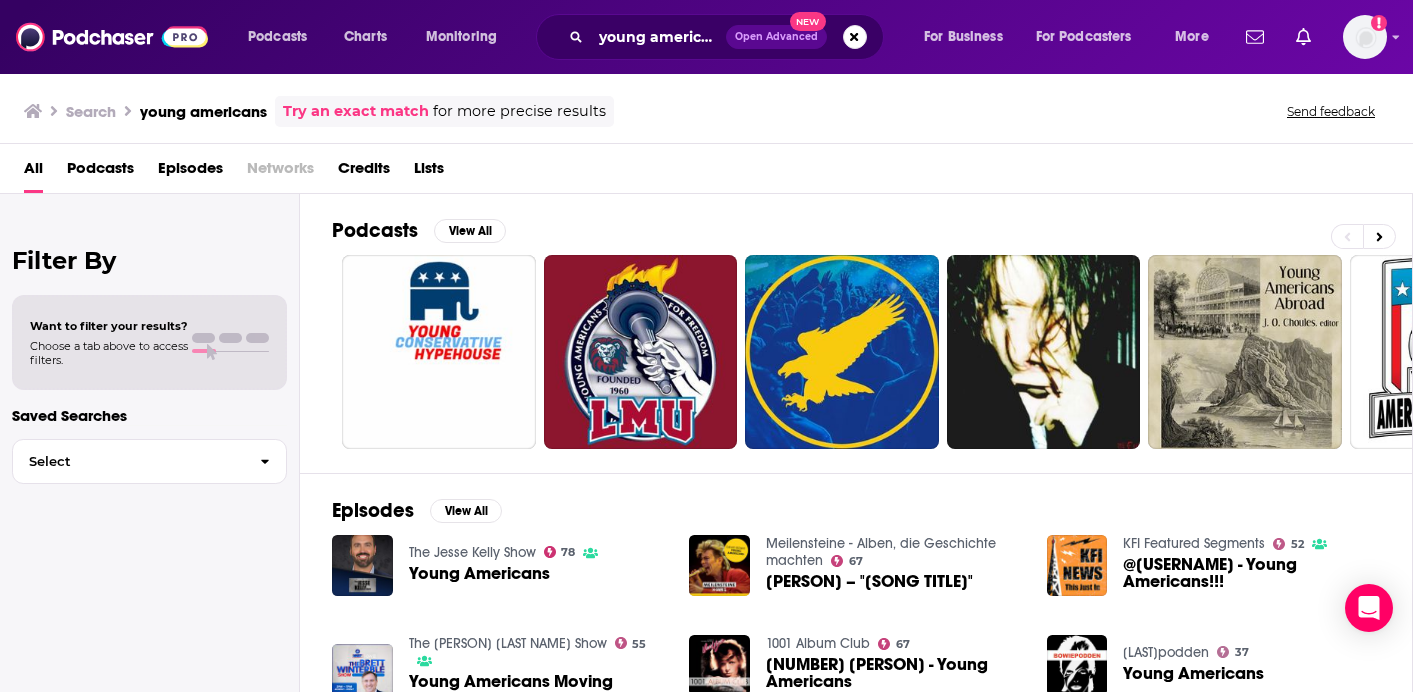 click on "Search young americans Try an exact match for more precise results Send feedback" at bounding box center [706, 108] 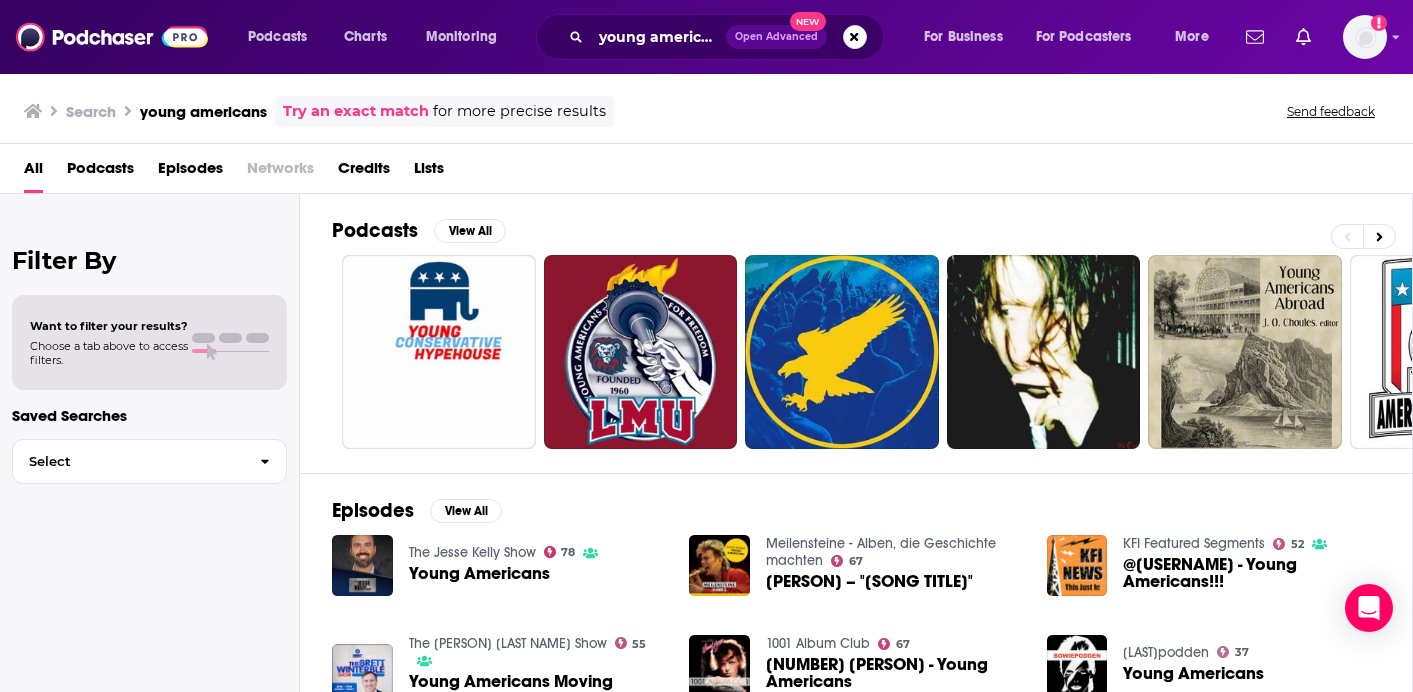 click on "Episodes View All The Jesse Kelly Show 78 Young Americans Meilensteine - Alben, die Geschichte machten 67 David Bowie – "Young Americans" KFI Featured Segments 52 @[USERNAME] - Young Americans!!! The Brett Winterble Show 55 Young Americans Moving Abroad 1001 Album Club 67 333 David Bowie - Young Americans Bowiepodden 37 Young Americans Cato Podcast 67 "Young Americans" and Cultural Nationalism Tim Conway Jr. on Demand 65 Hour 2 | The Young Americans @[USERNAME] Rock & Pop Stories 48 David Bowie - "Young Americans"" at bounding box center (856, 656) 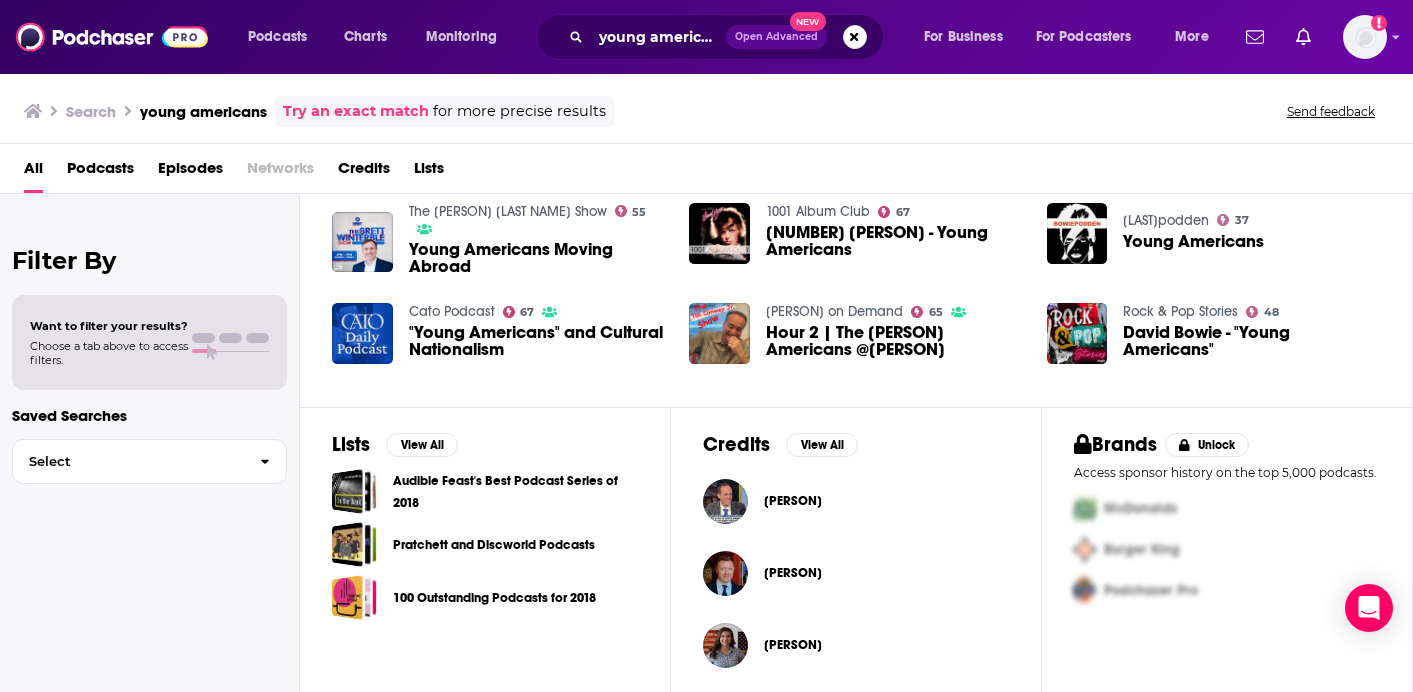 scroll, scrollTop: 437, scrollLeft: 0, axis: vertical 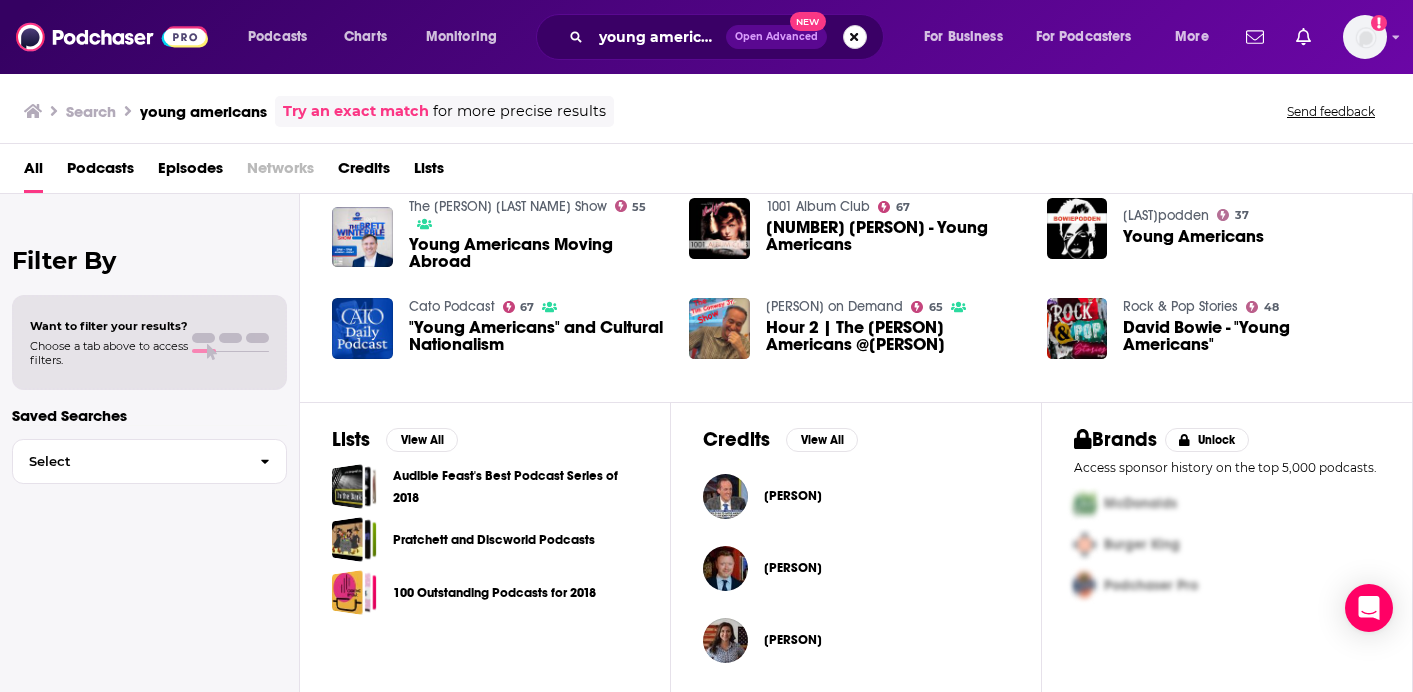 click at bounding box center (855, 37) 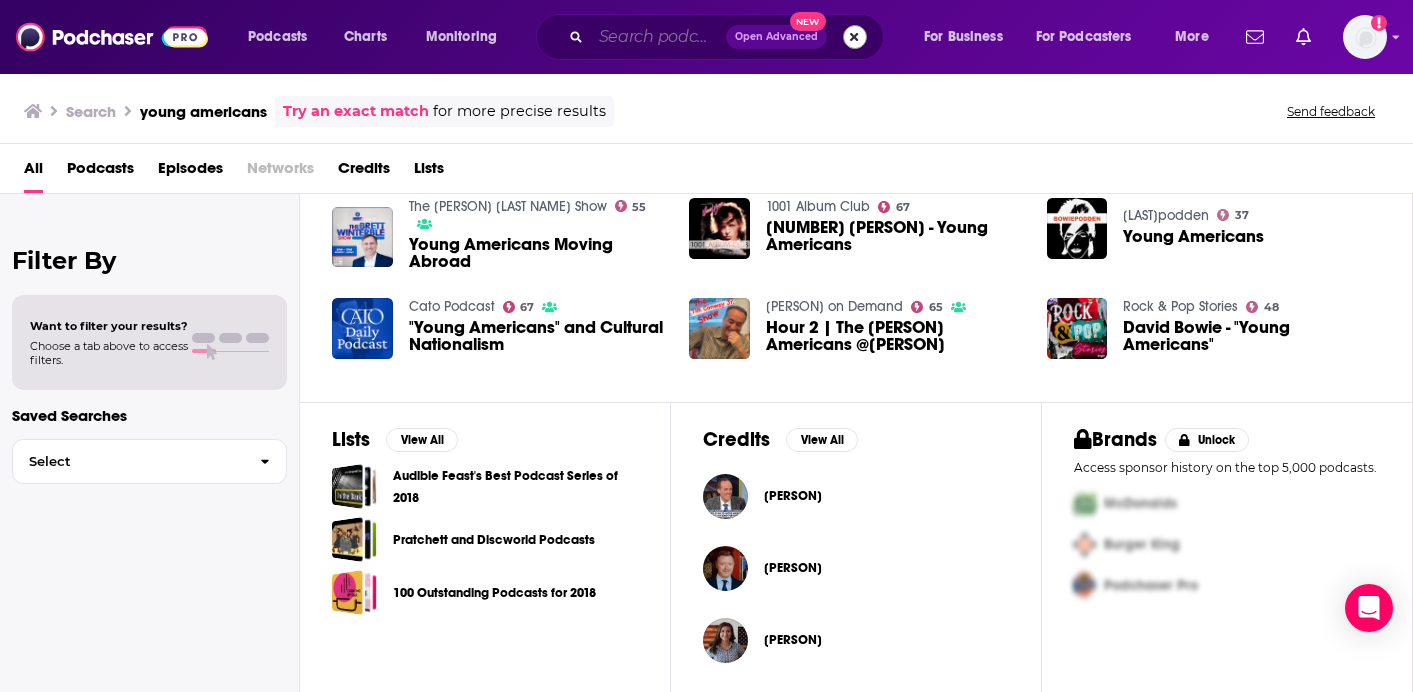 scroll, scrollTop: 0, scrollLeft: 0, axis: both 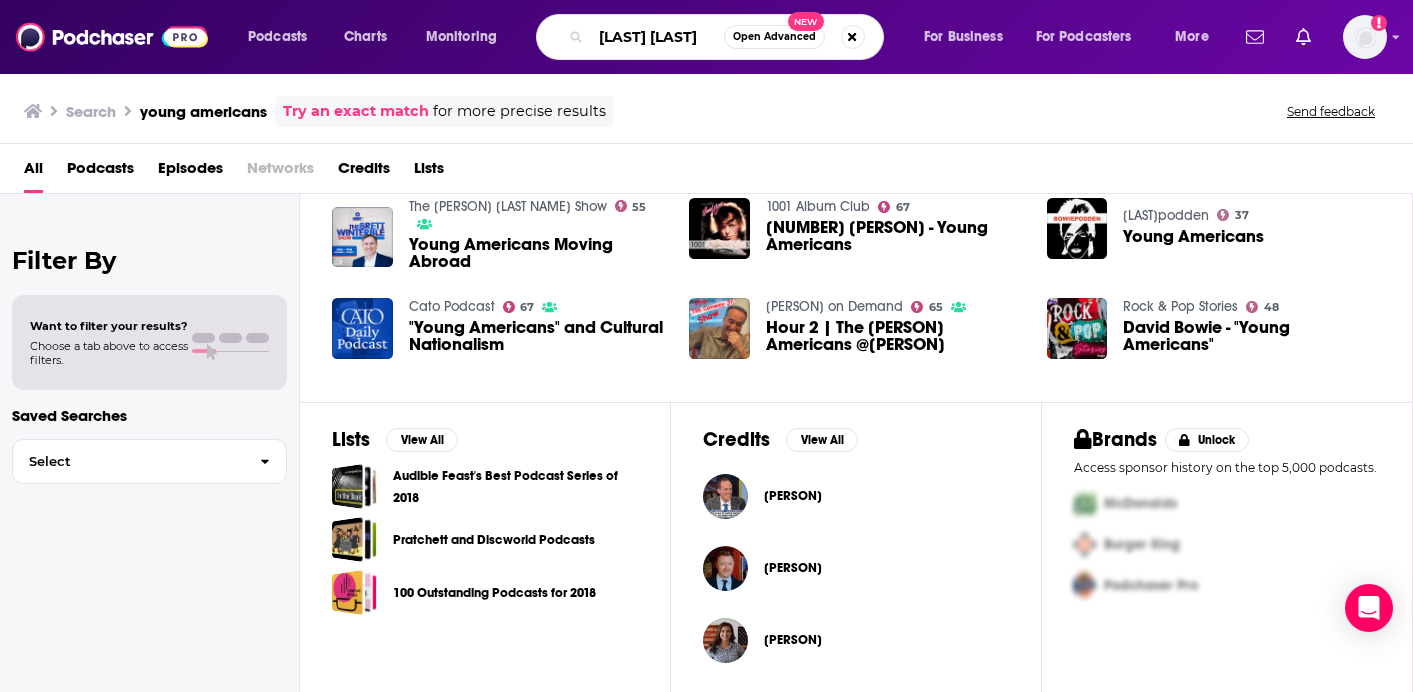 type on "[LAST] [LAST]" 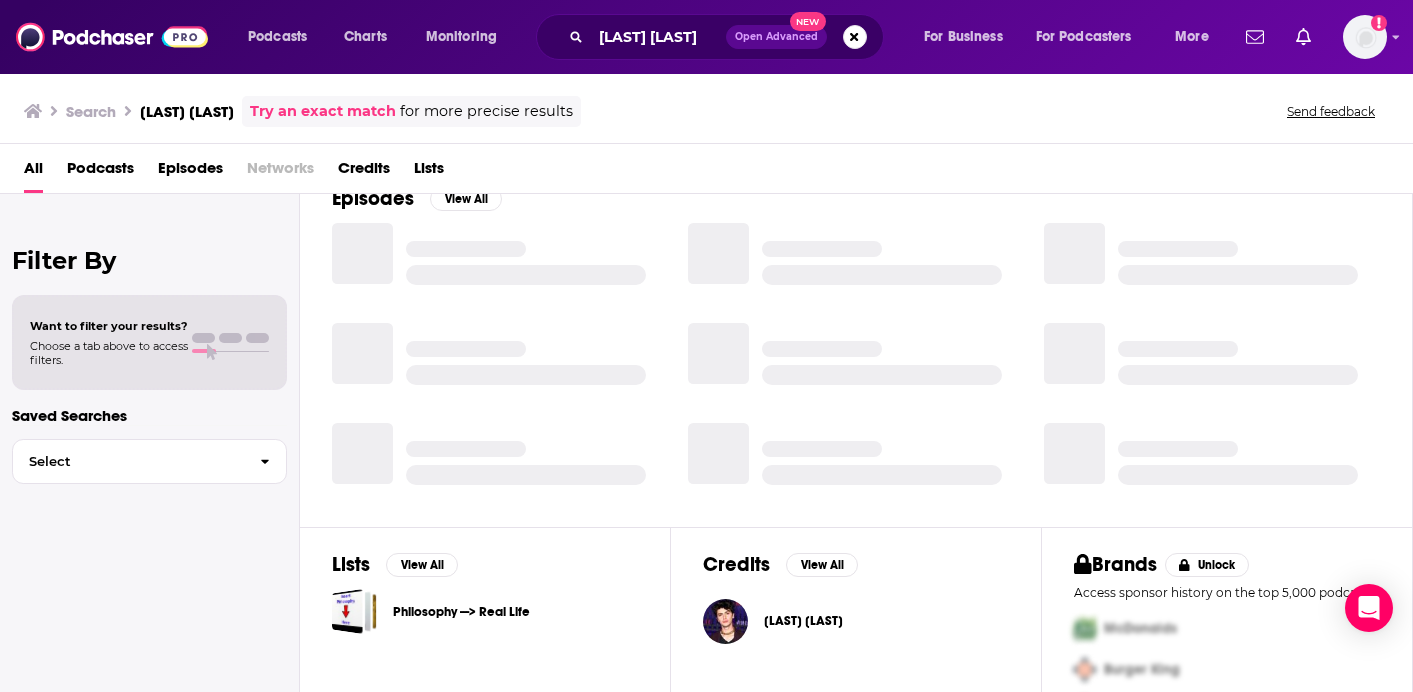 scroll, scrollTop: 371, scrollLeft: 0, axis: vertical 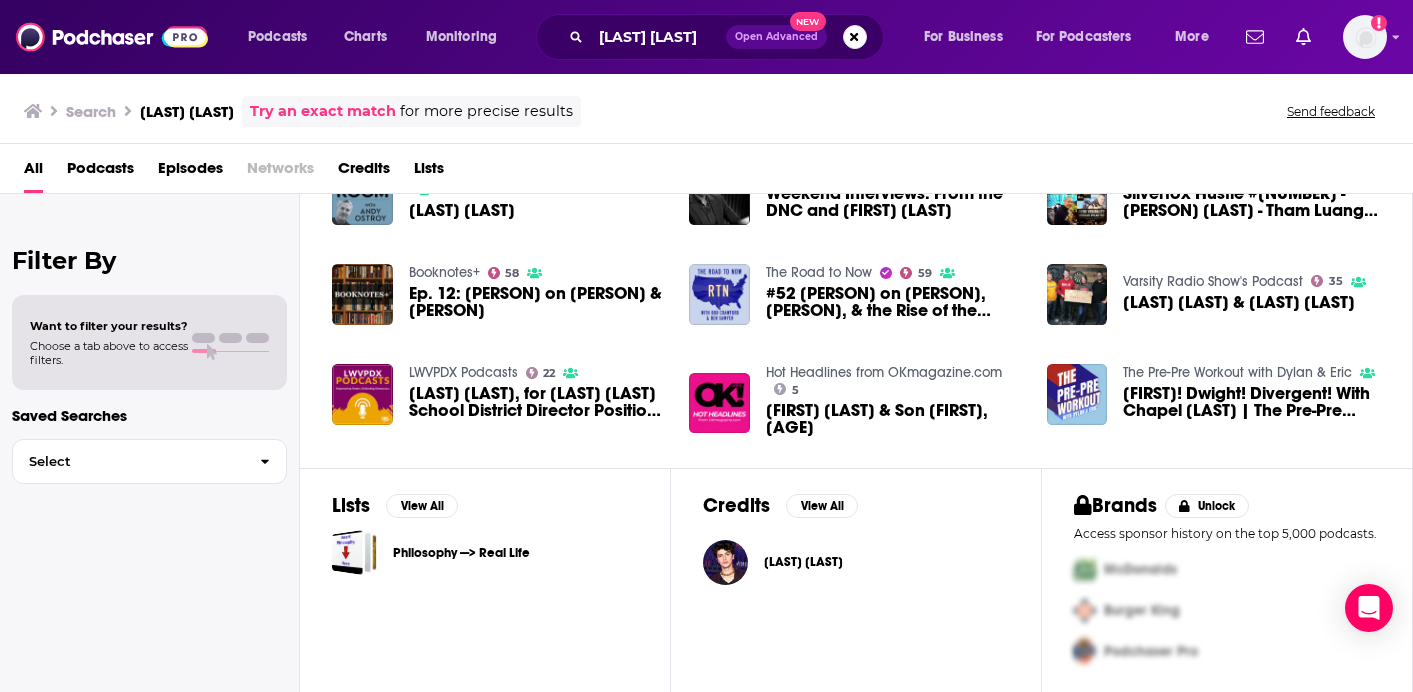 click on "Episodes View All The Back Room with Andy Ostroy 56 [FIRST] [LAST] The John Fugelsang Podcast 68 Weekend Interviews: From the DNC and [FIRST] [LAST] The Silverfox Hustle Podcast Silverfox Hustle #29 - [FIRST] [LAST] Yeo - Tham Luang Cave Hero Booknotes+ 58 Ep. 12: [FIRST] [LAST] on Bob [FIRST] & Chuck Berry The Road to Now 59 #52 [FIRST] [LAST] on Bob [FIRST], John Kennedy, & the Rise of the American Individual Varsity Radio Show's Podcast 35 [FIRST] High School [FIRST] [LAST] & [FIRST] [LAST] LWVPDX Podcasts 22 [FIRST] [LAST], for David [FIRST] School District Director Position 3 (May 2025 Election) Hot Headlines from OKmagazine.com 5 Boys' Night! Michael [LAST] & Son [FIRST], 22, Make Rare Joint Outing at Broadway Play The Pre-Pre Workout with [FIRST] & Eric [FIRST]! Elvis! Dwight! Divergent! With Chapel [LAST] | The Pre-Pre Workout with [FIRST] & Eric | E2" at bounding box center (856, 285) 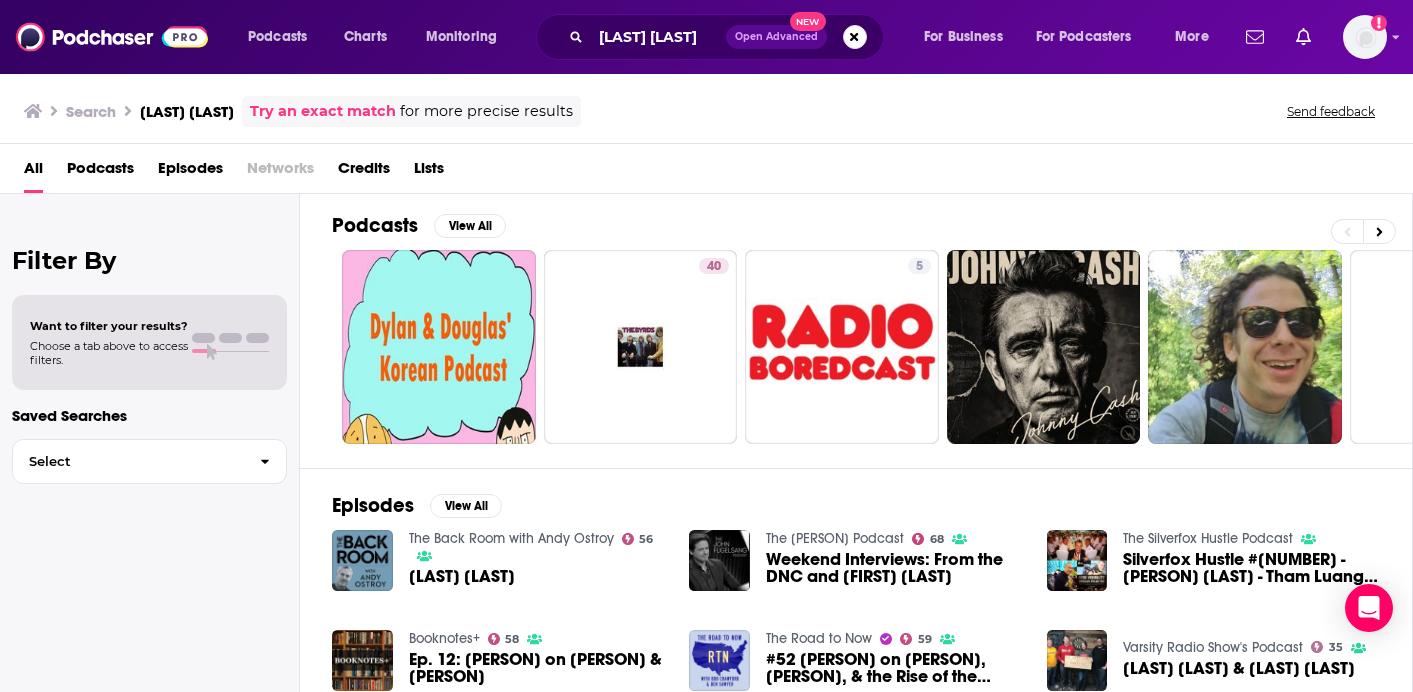 scroll, scrollTop: 0, scrollLeft: 0, axis: both 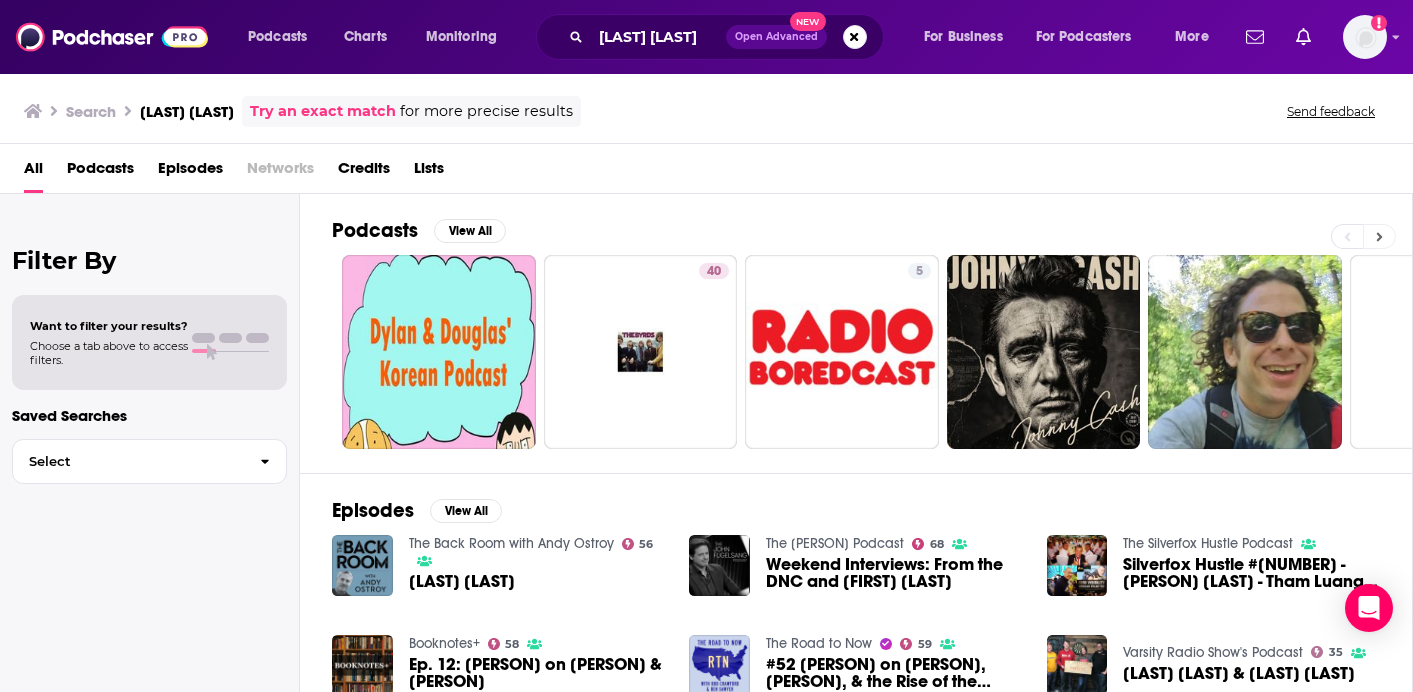 click at bounding box center [1379, 236] 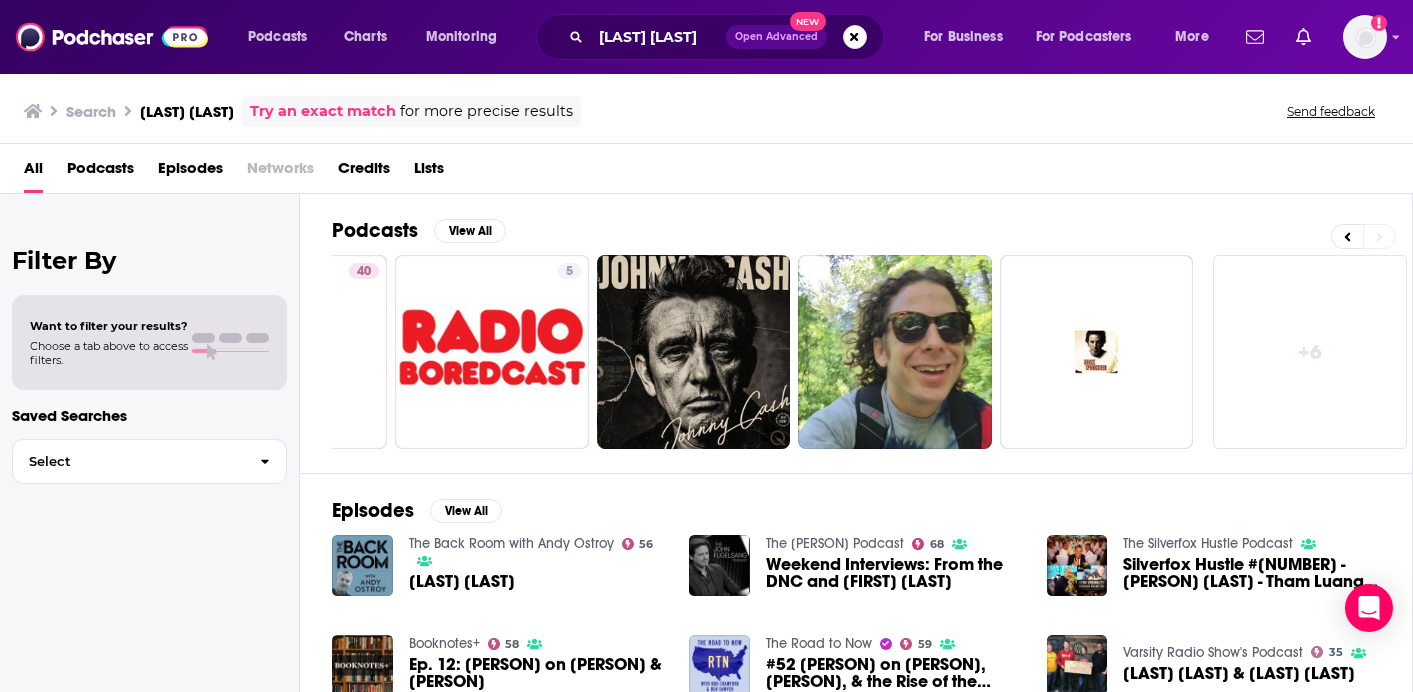 scroll, scrollTop: 0, scrollLeft: 353, axis: horizontal 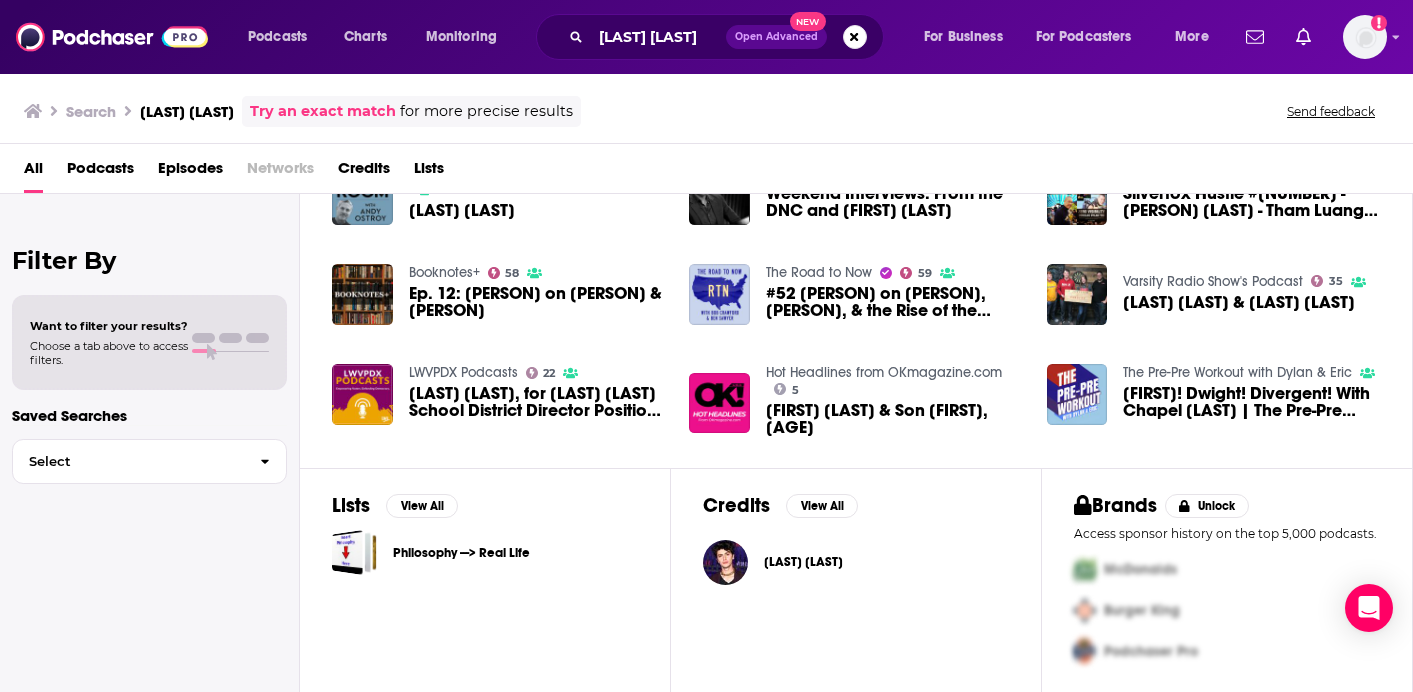 click on "[LAST] [LAST]" at bounding box center [803, 562] 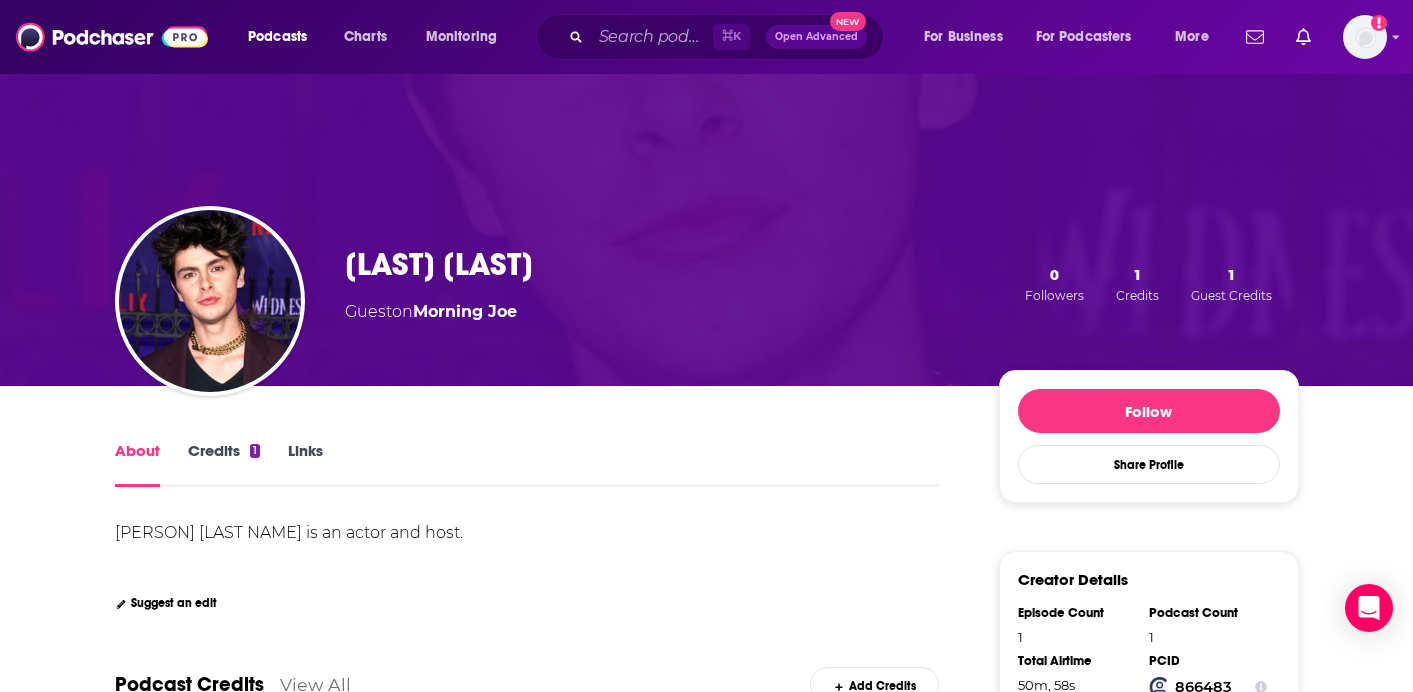 click on "[PERSON] Guest on Morning Joe 0 Followers 1 Credits 1 Guest Credits" at bounding box center (707, 284) 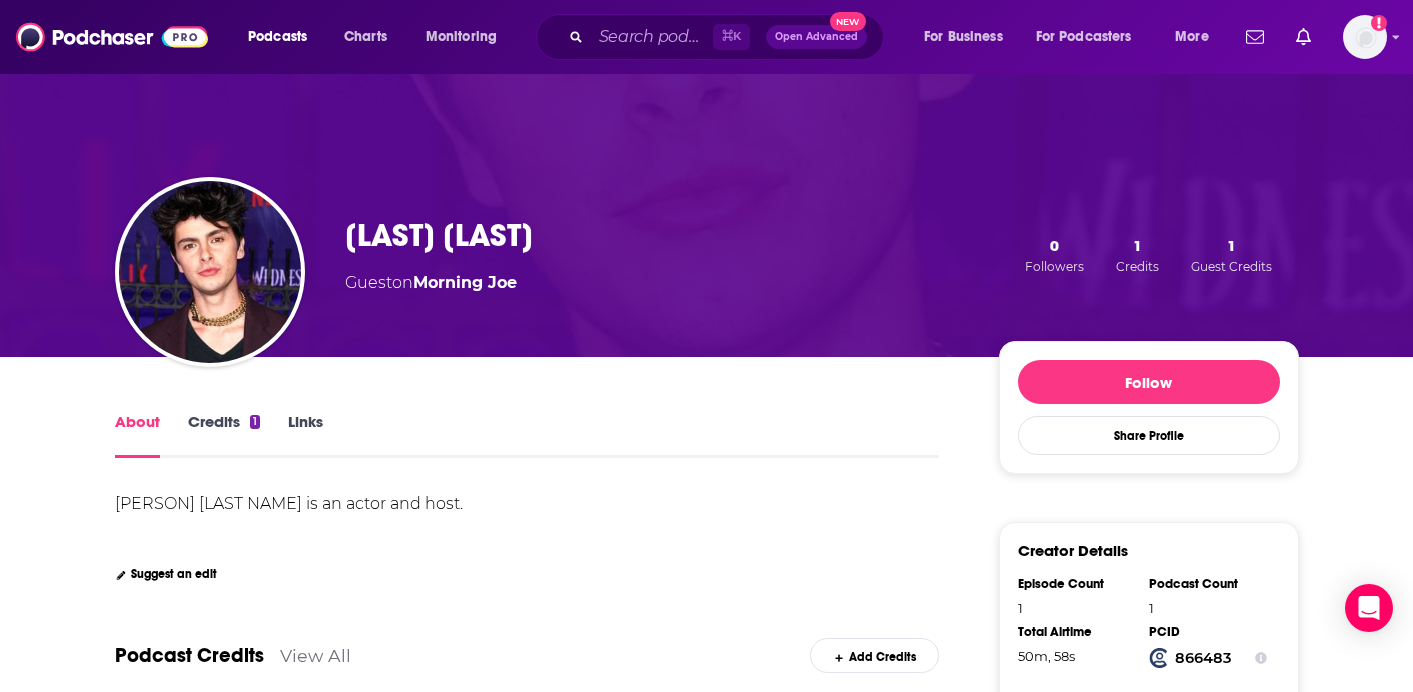 scroll, scrollTop: 0, scrollLeft: 0, axis: both 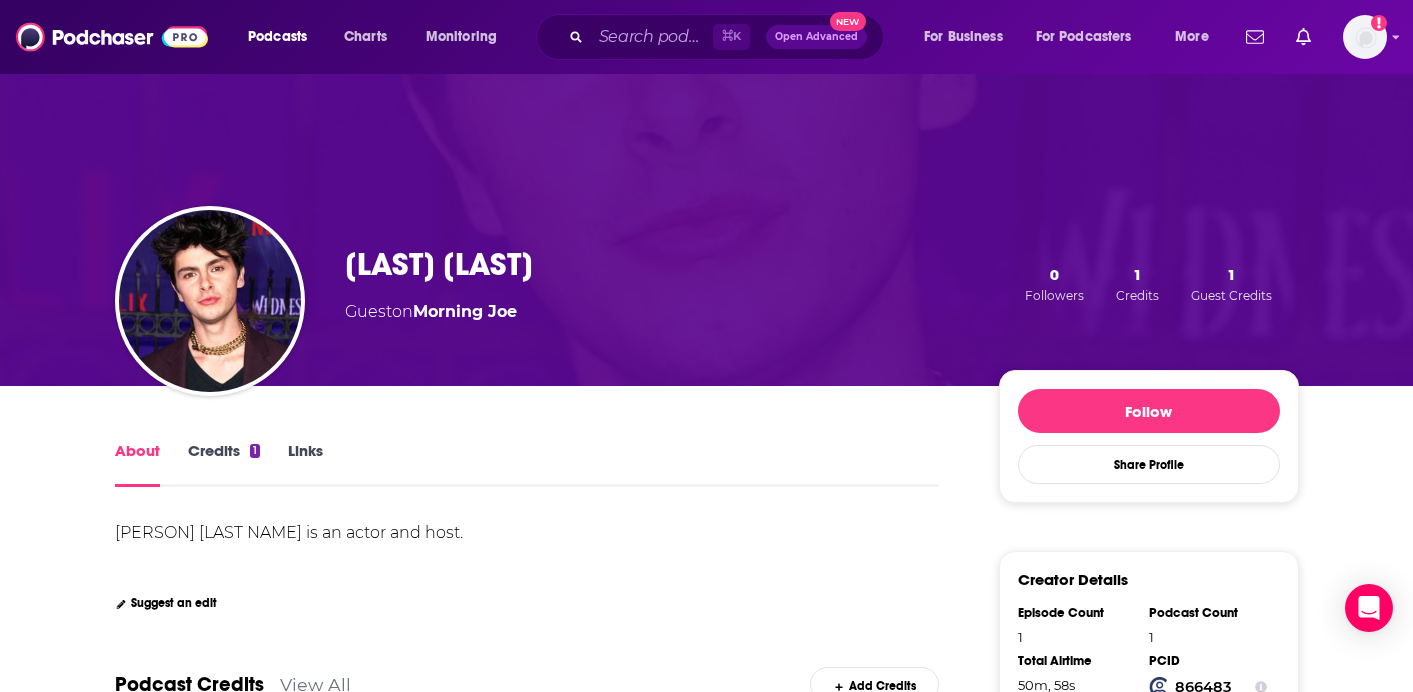 click on "Credits 1" at bounding box center [224, 464] 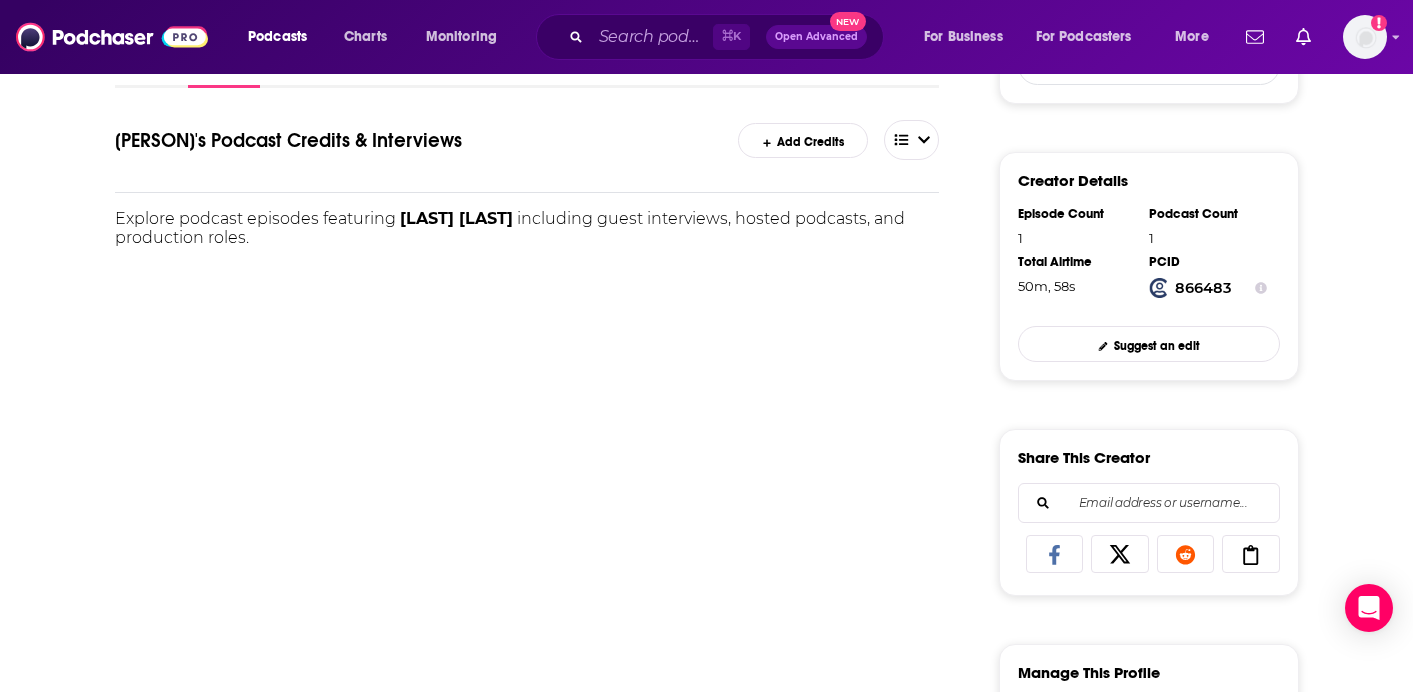 scroll, scrollTop: 400, scrollLeft: 0, axis: vertical 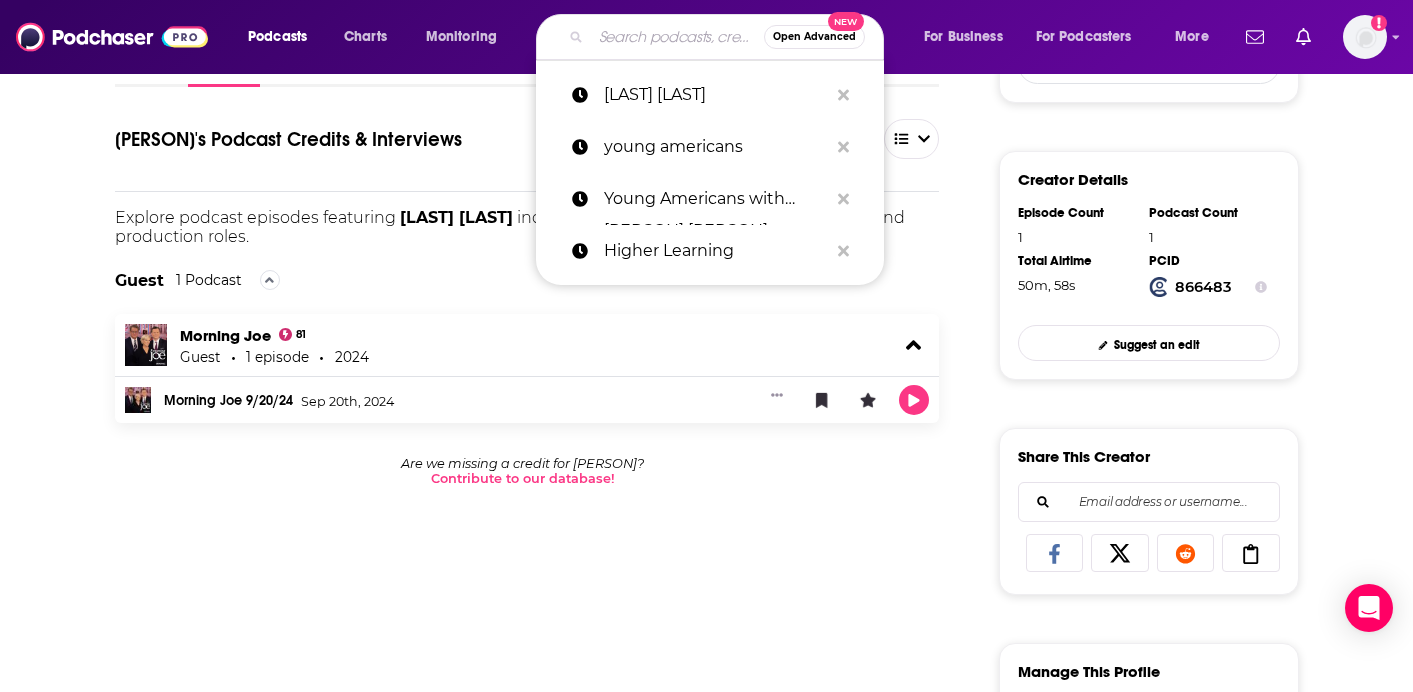 click at bounding box center (677, 37) 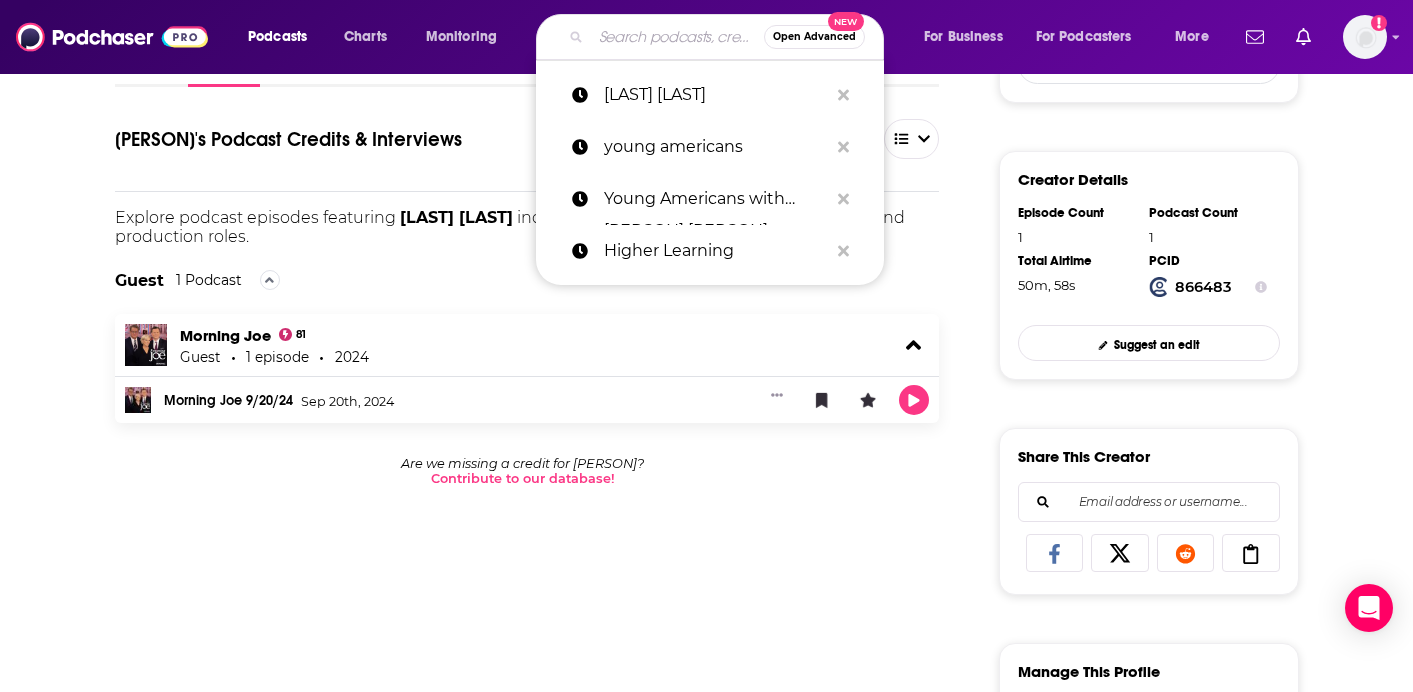 paste on "Majority Report with [PERSON]" 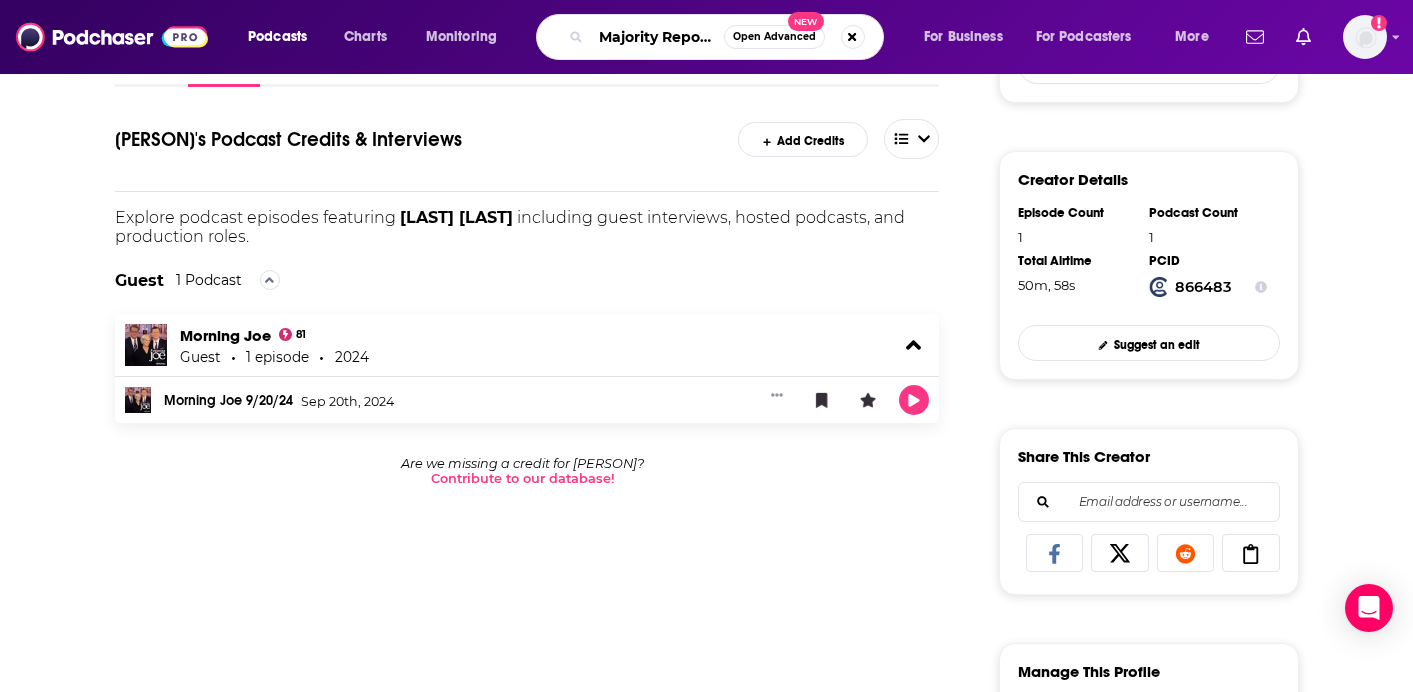 scroll, scrollTop: 0, scrollLeft: 119, axis: horizontal 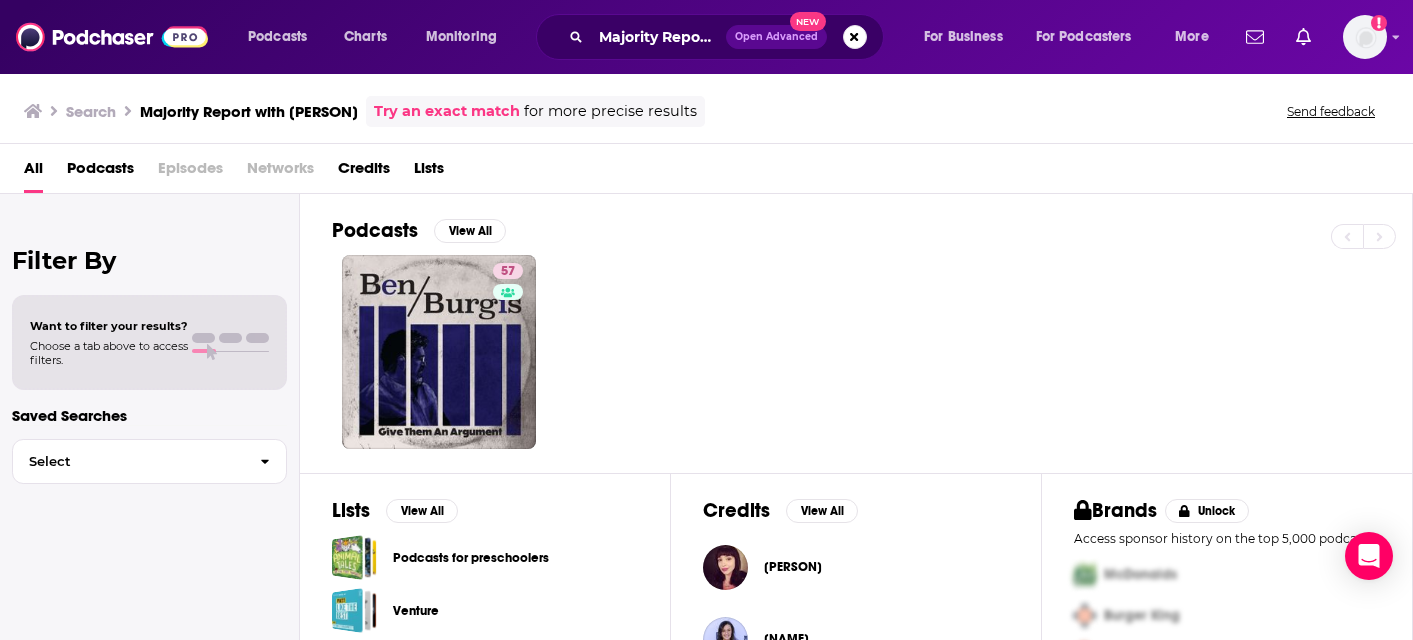 click on "Podcasts View All 57" at bounding box center (872, 333) 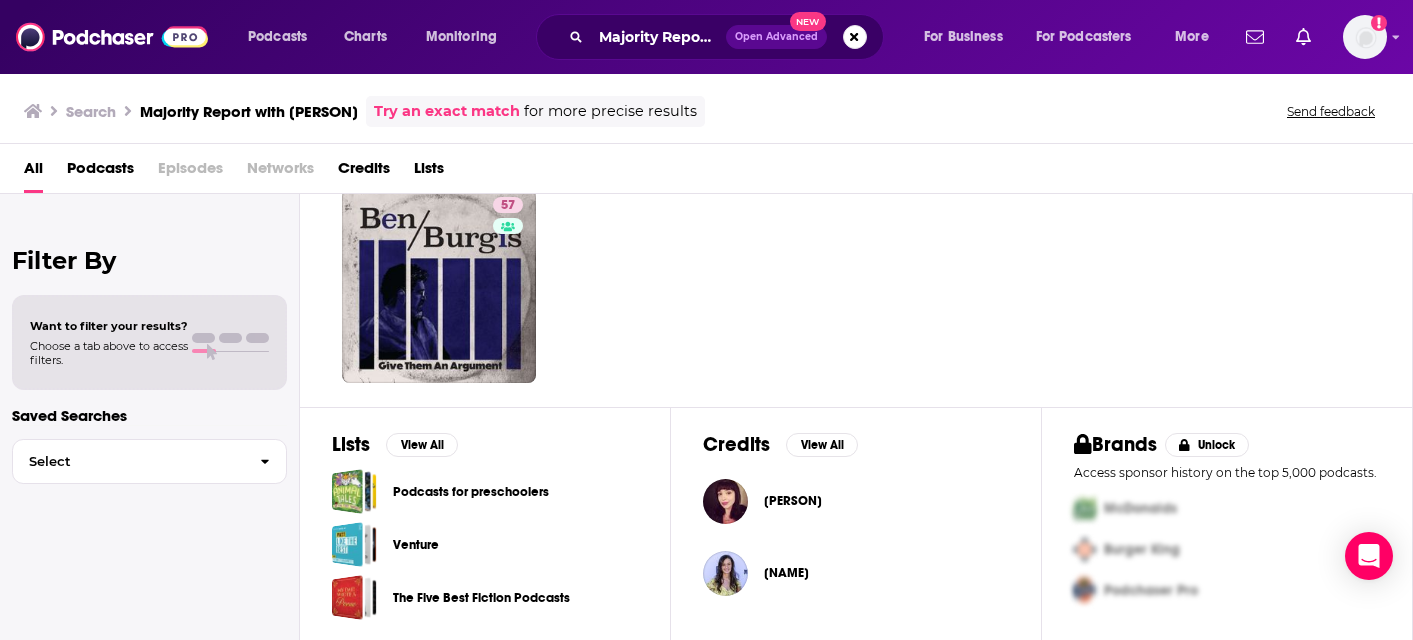 scroll, scrollTop: 26, scrollLeft: 0, axis: vertical 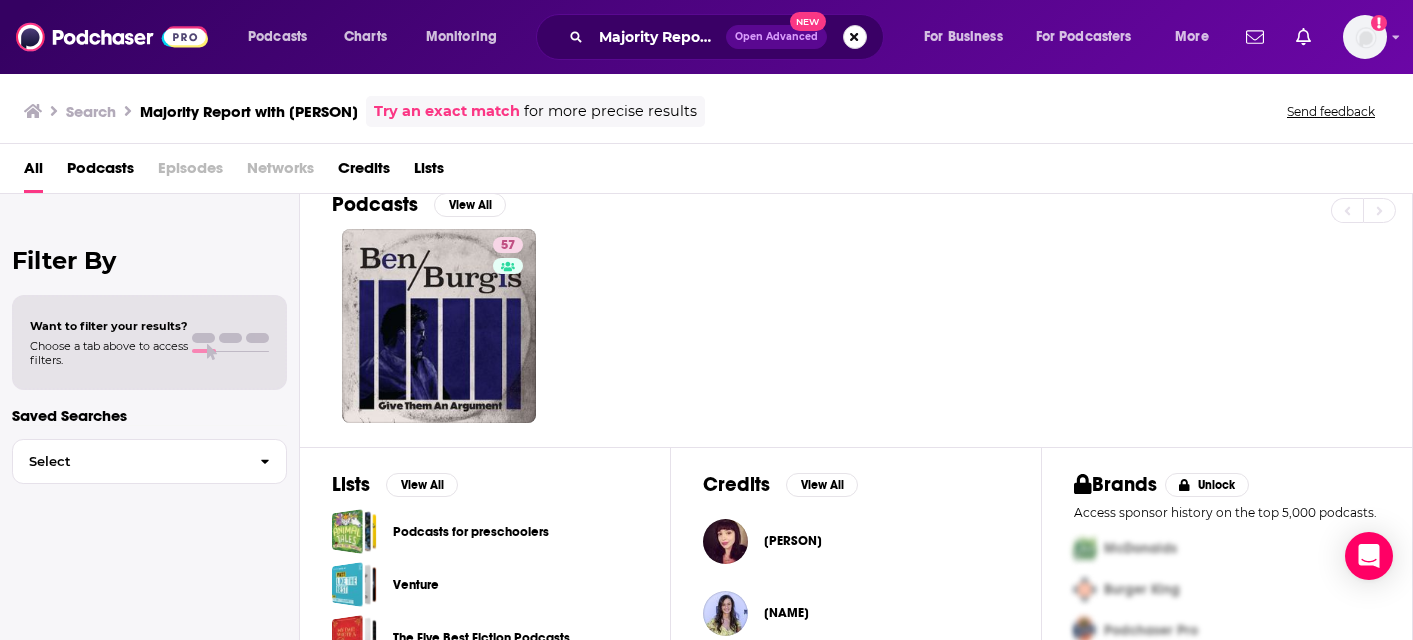 click at bounding box center [855, 37] 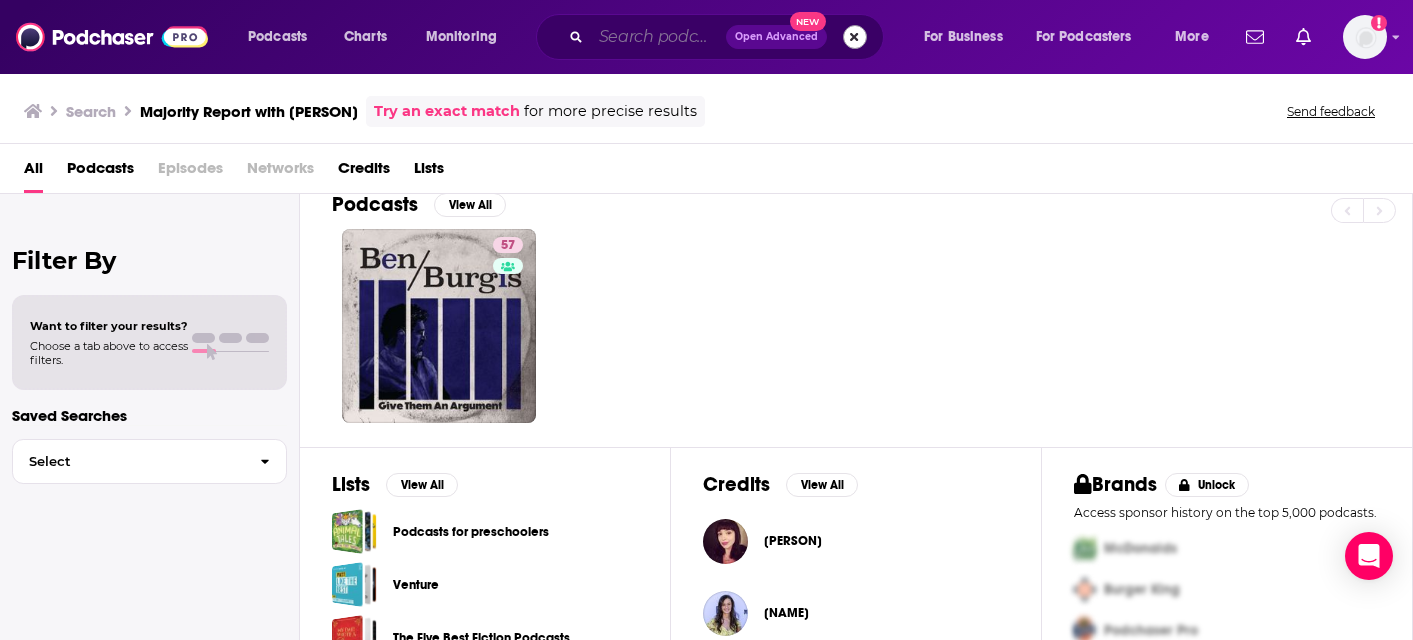 scroll, scrollTop: 0, scrollLeft: 0, axis: both 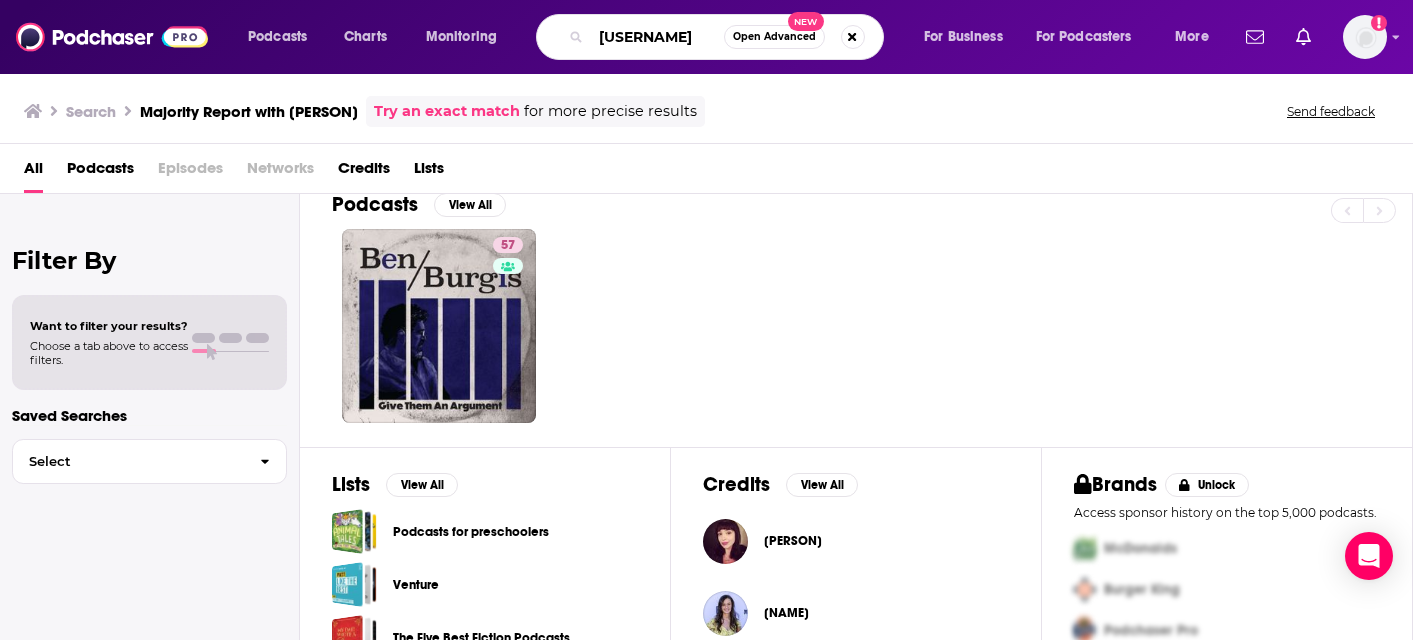 type on "[USERNAME]" 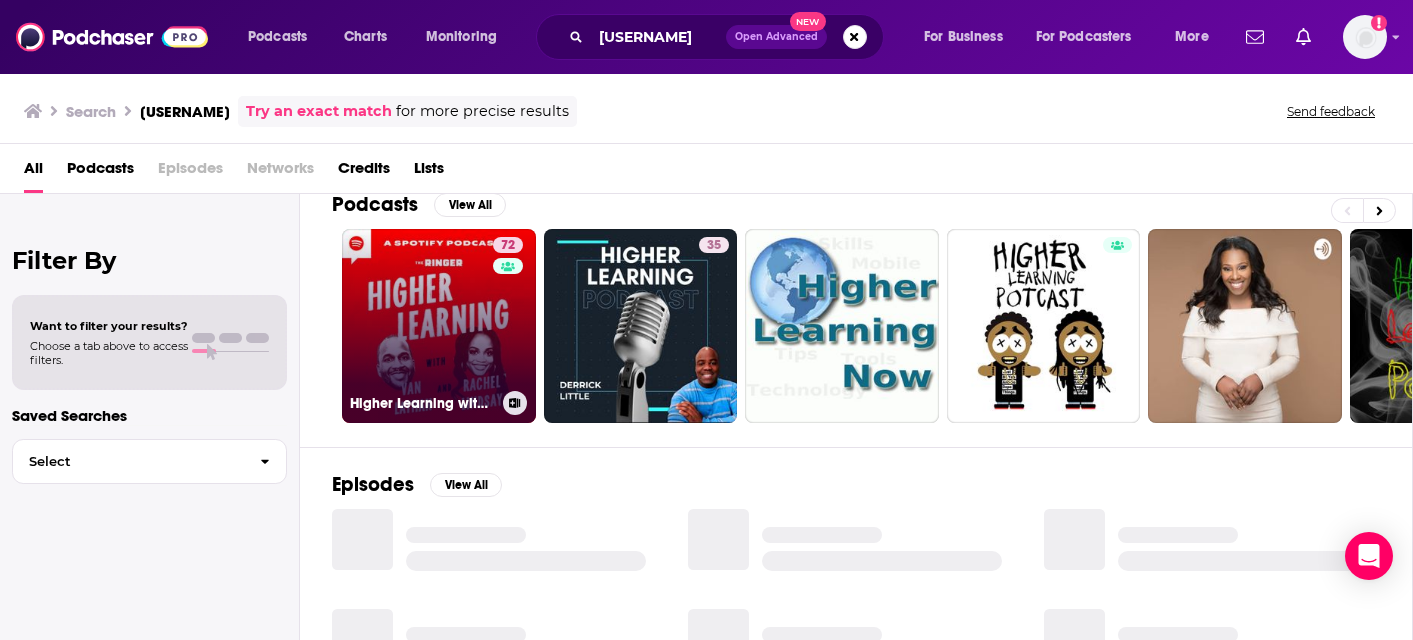 click on "[NUMBER] Higher Learning with [LAST] [LAST] and [LAST] [LAST]" at bounding box center [439, 326] 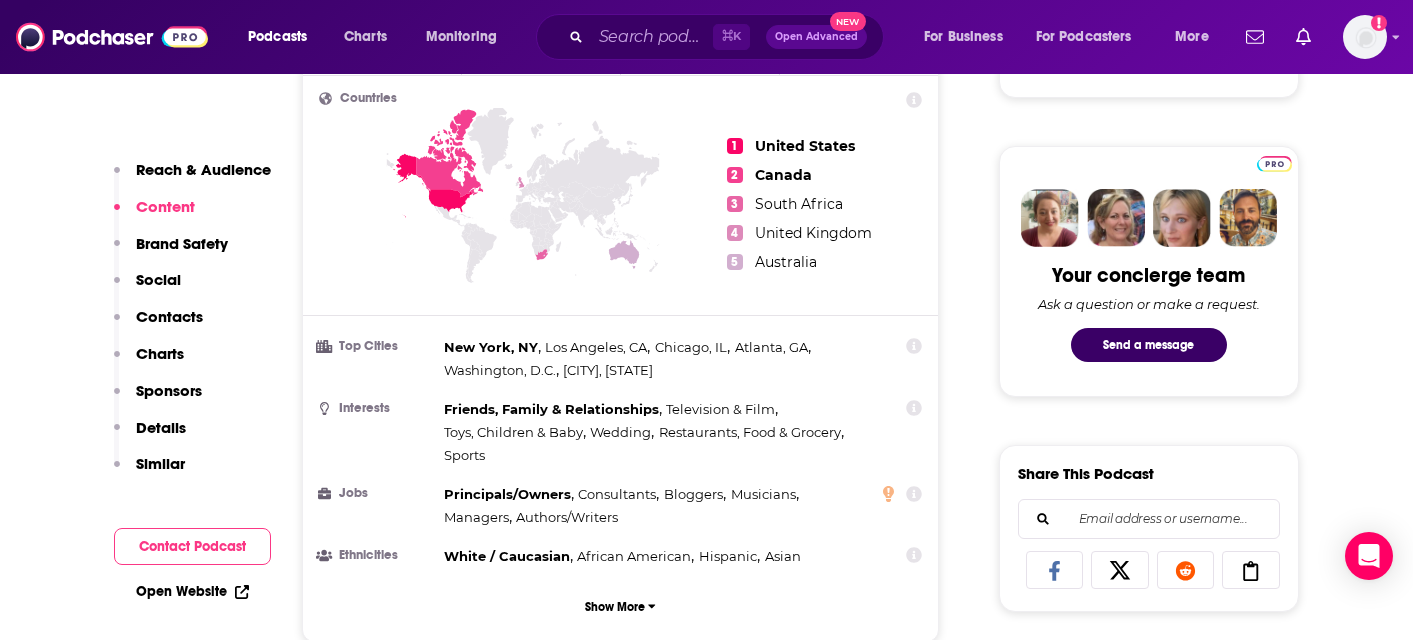 scroll, scrollTop: 880, scrollLeft: 0, axis: vertical 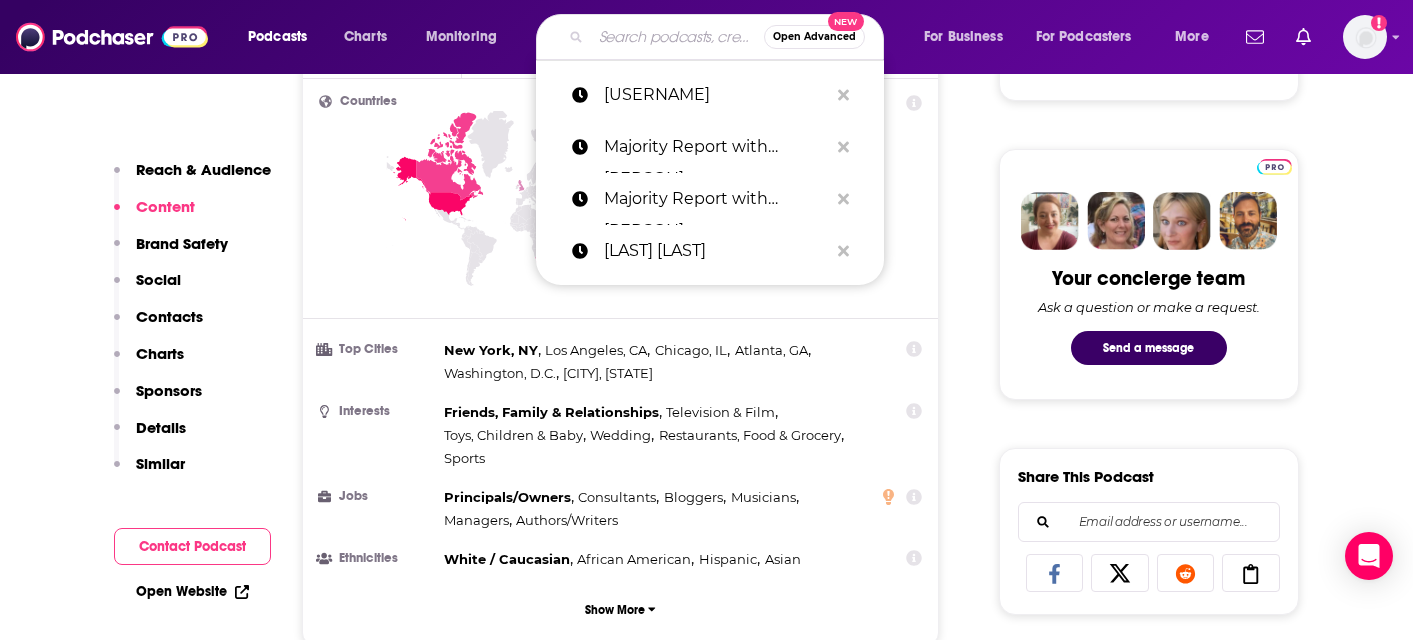click at bounding box center (677, 37) 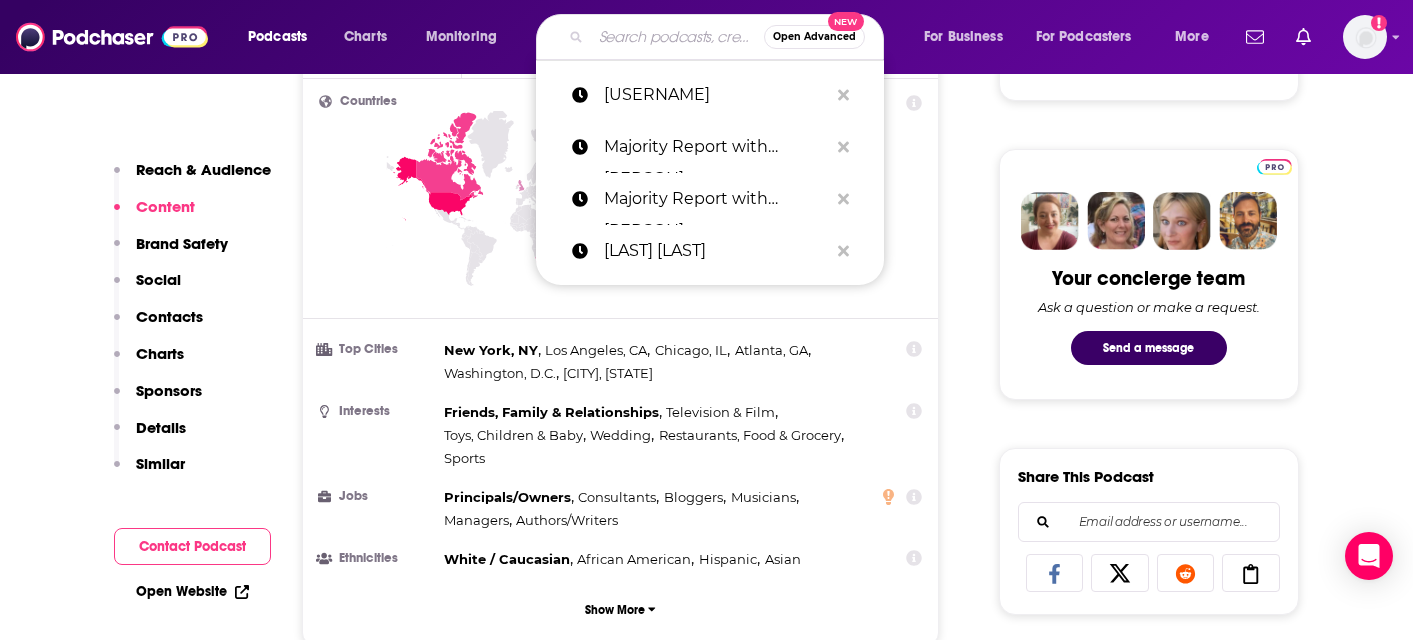 paste on "Way Up with [PERSON]" 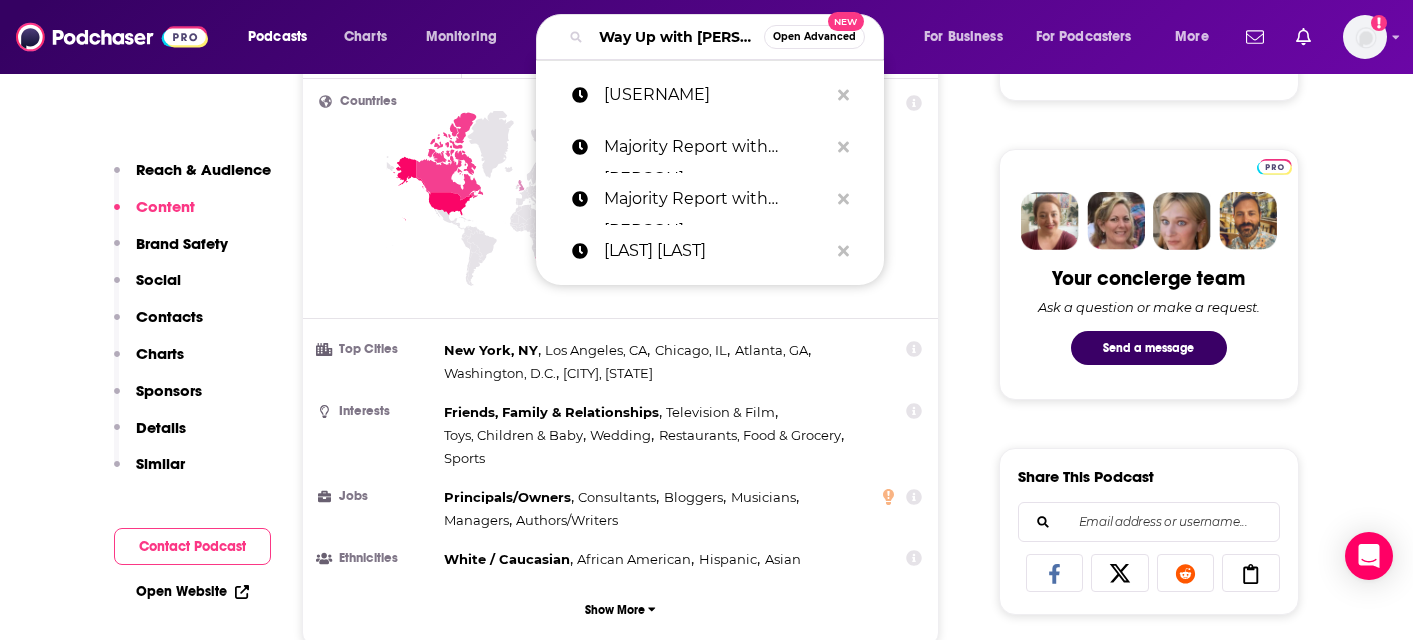 scroll, scrollTop: 0, scrollLeft: 65, axis: horizontal 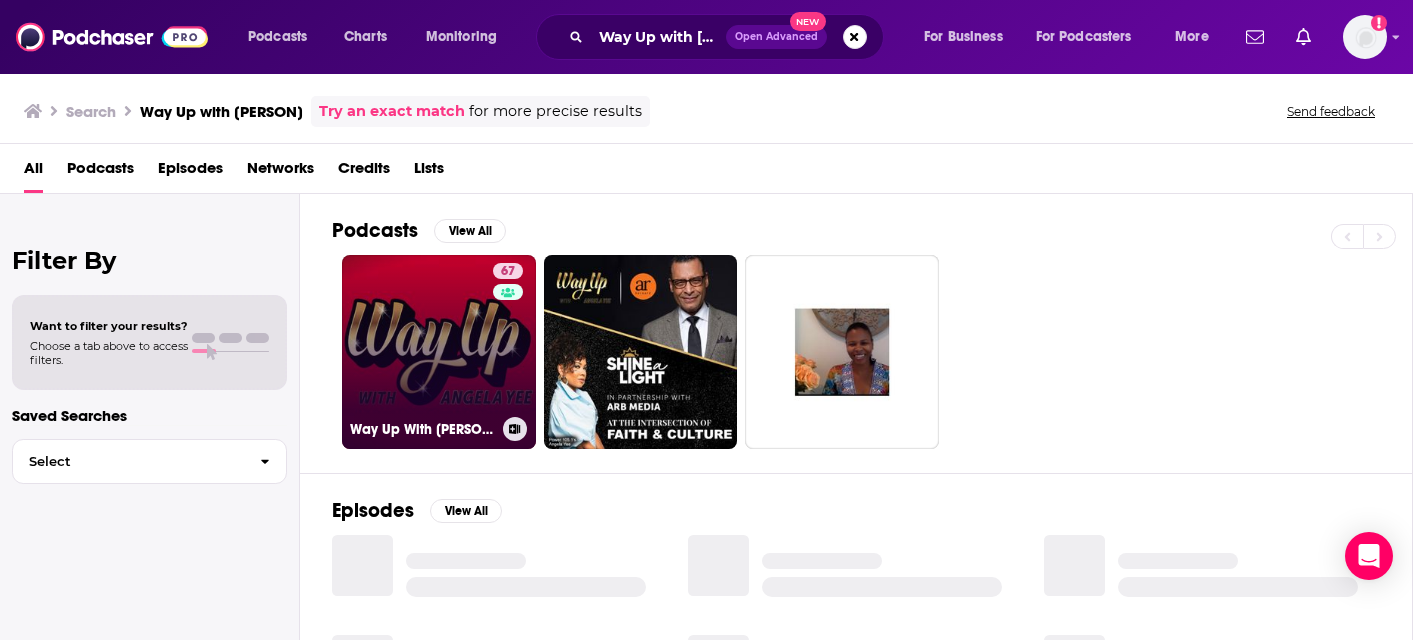 click on "[NUMBER] Way Up With [PERSON]" at bounding box center [439, 352] 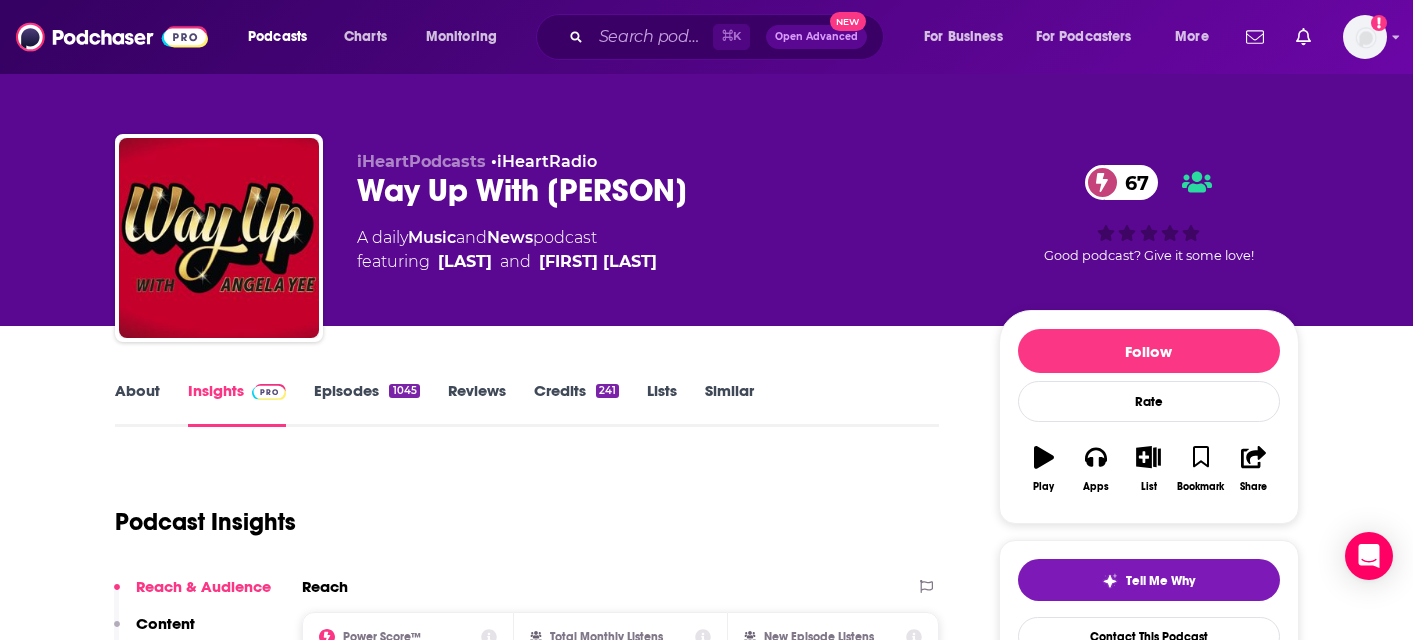 click on "Podcast Insights" at bounding box center (519, 510) 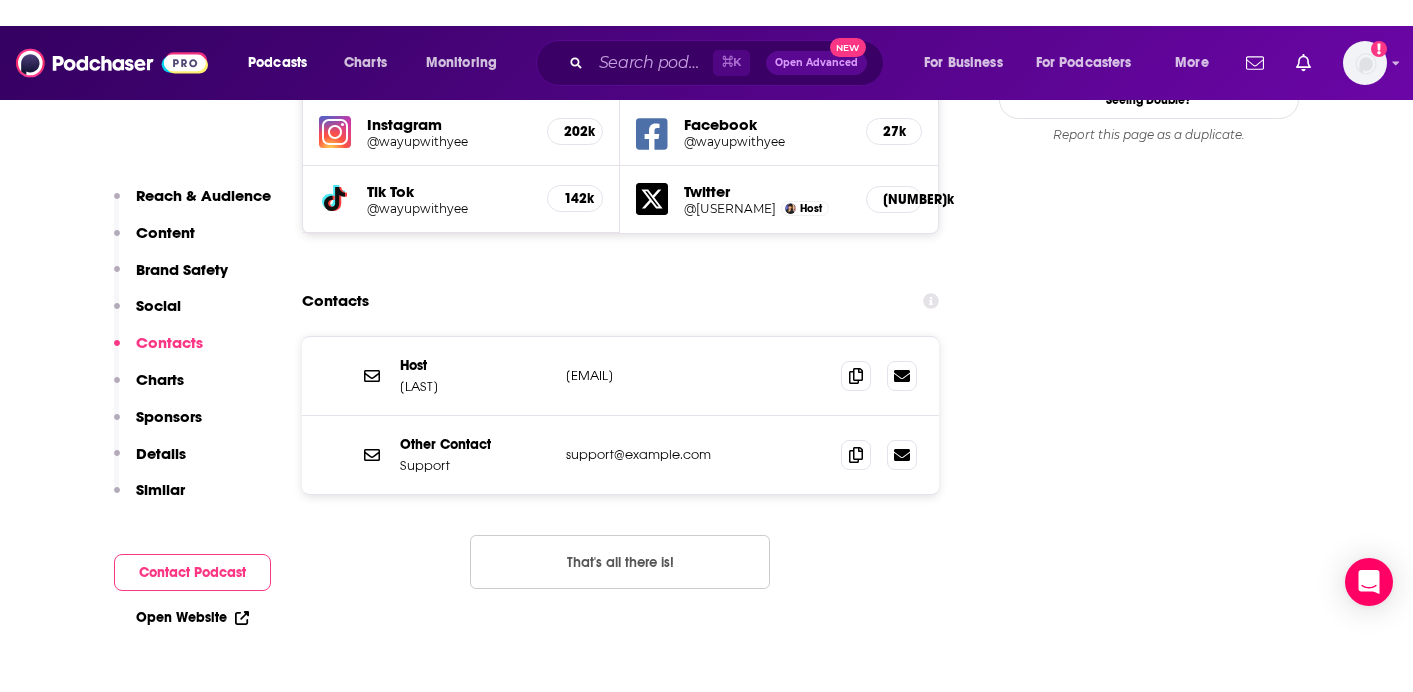 scroll, scrollTop: 2360, scrollLeft: 0, axis: vertical 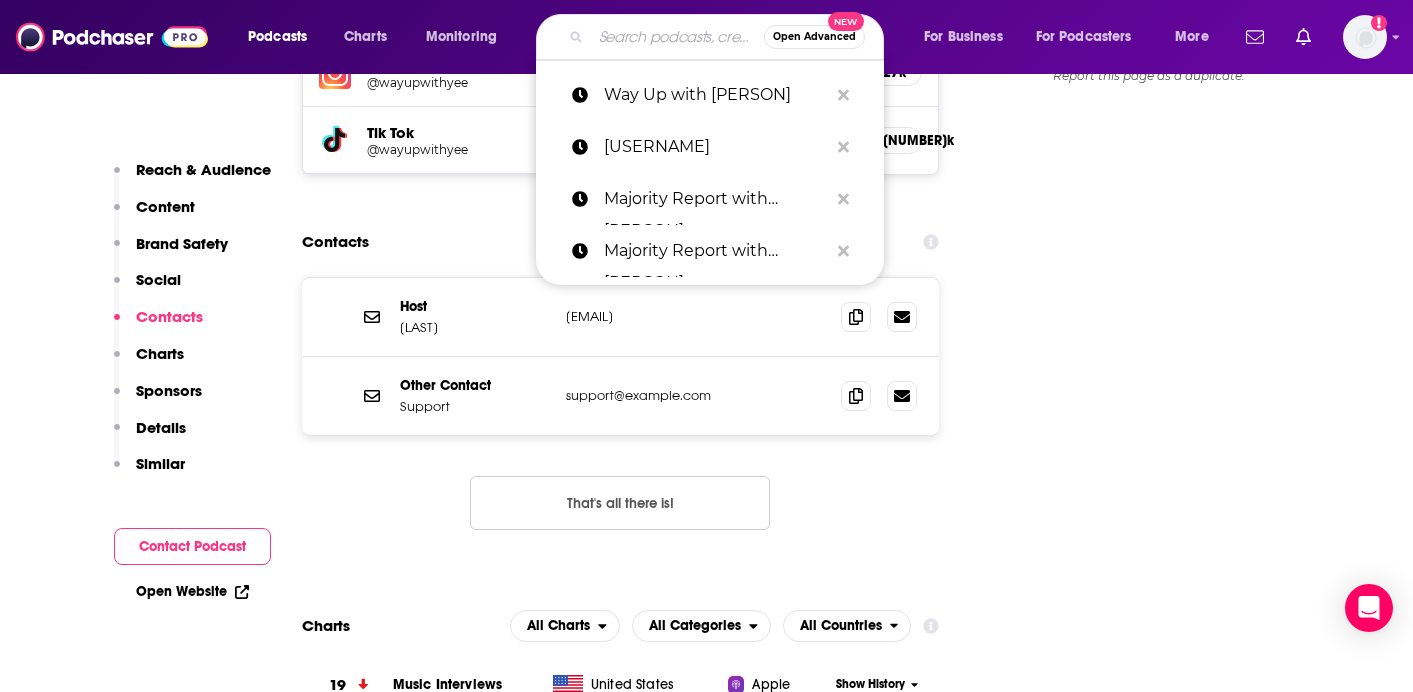 click at bounding box center [677, 37] 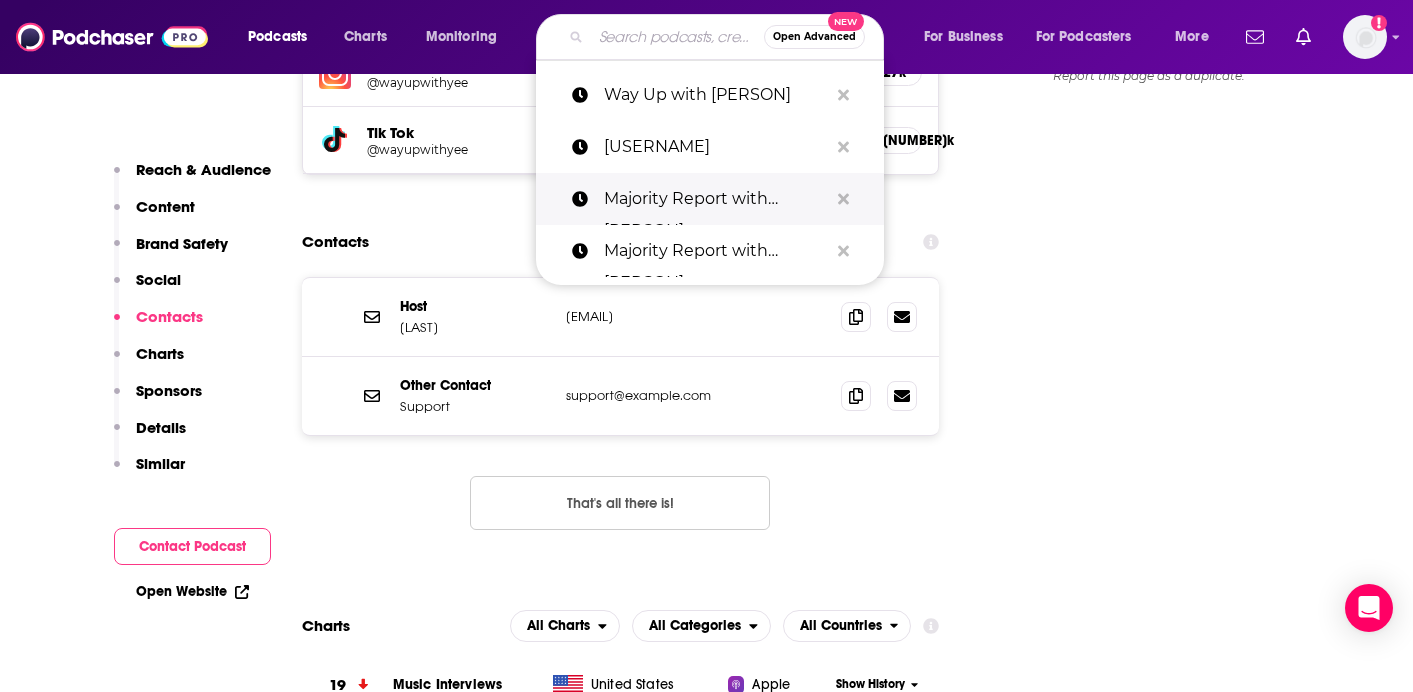 click on "Majority Report with [PERSON]" at bounding box center [716, 199] 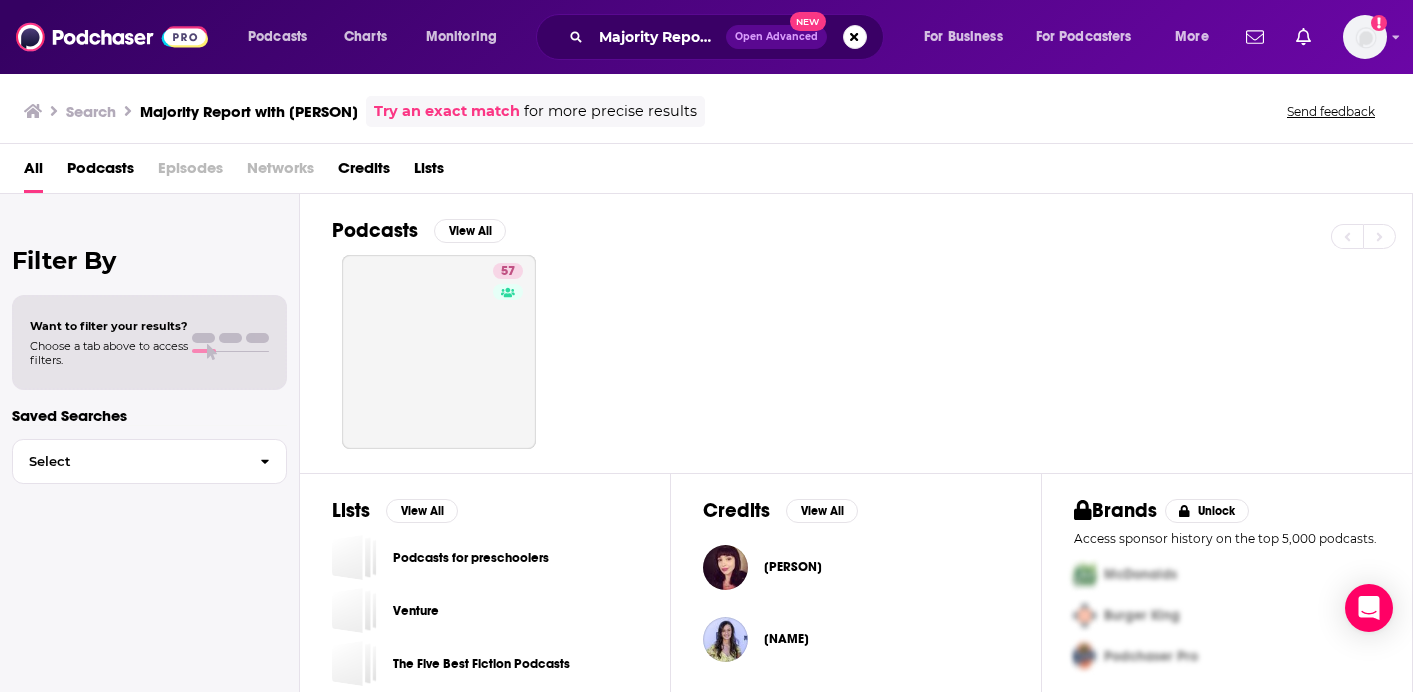 scroll, scrollTop: 0, scrollLeft: 0, axis: both 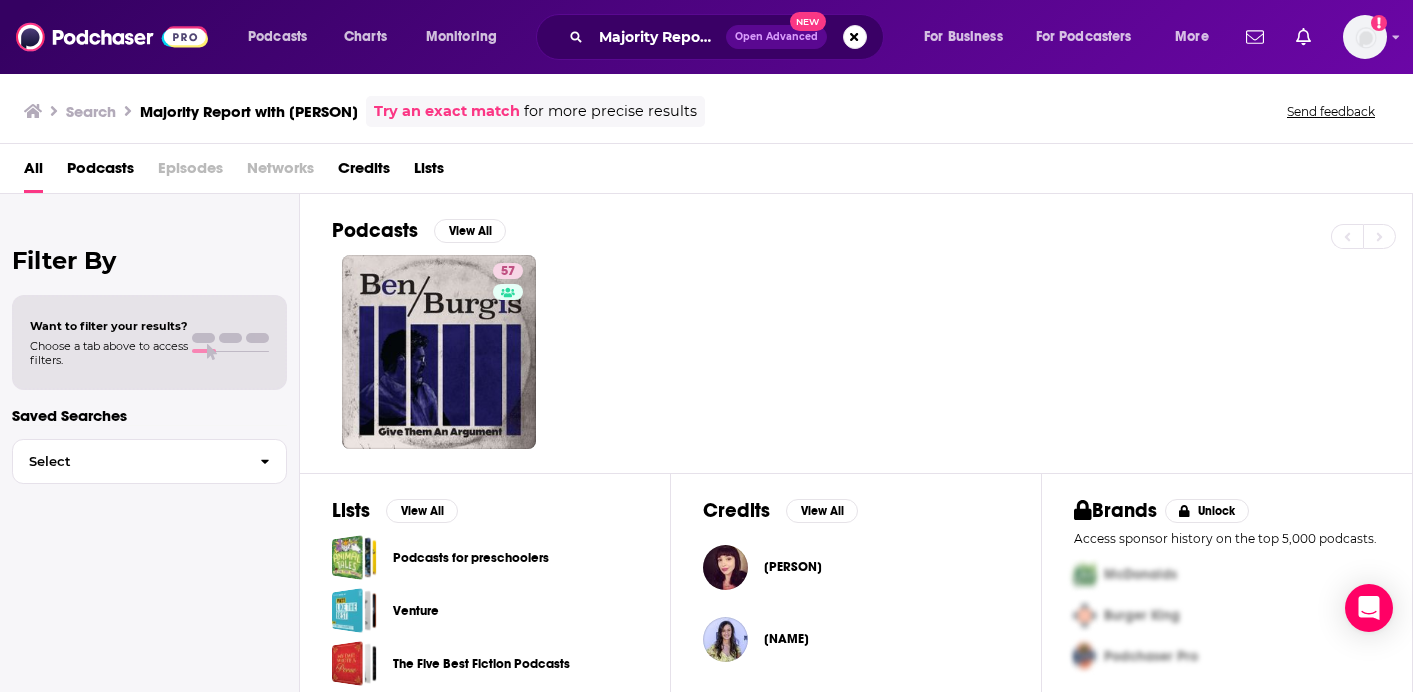 click on "57" at bounding box center (872, 352) 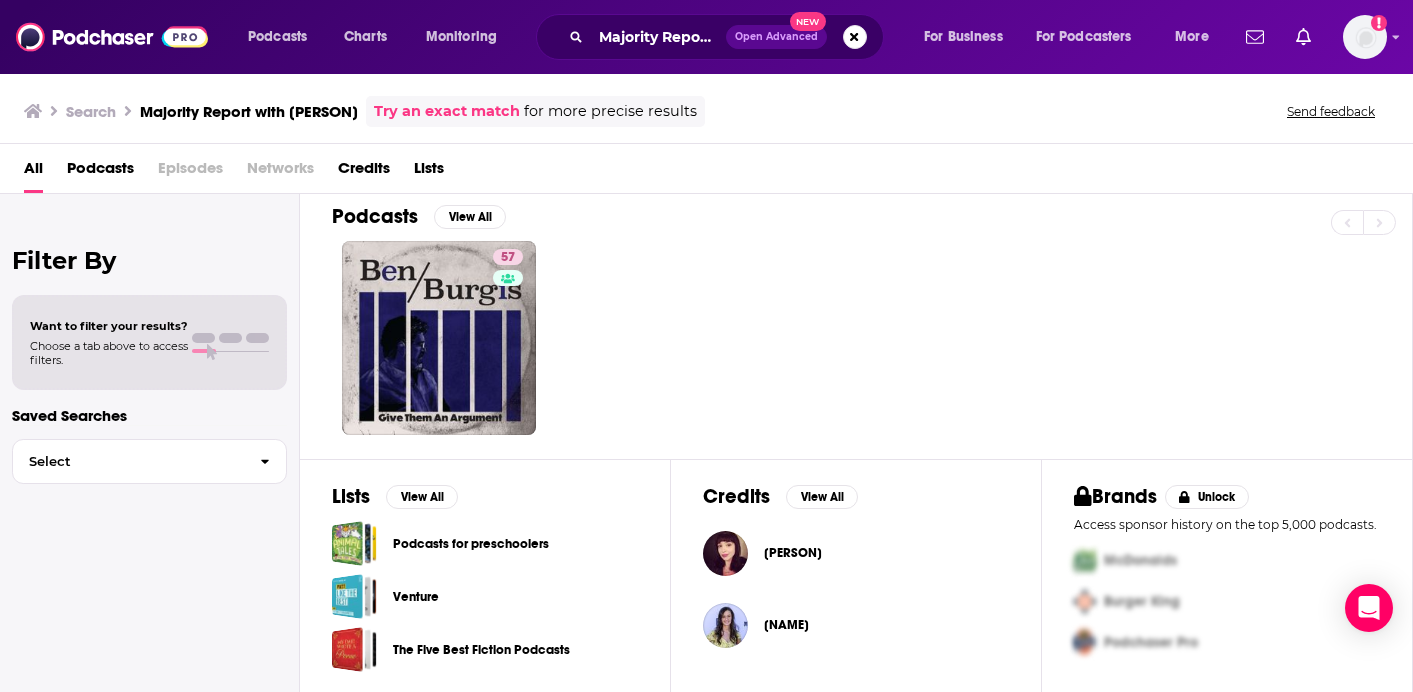 scroll, scrollTop: 14, scrollLeft: 0, axis: vertical 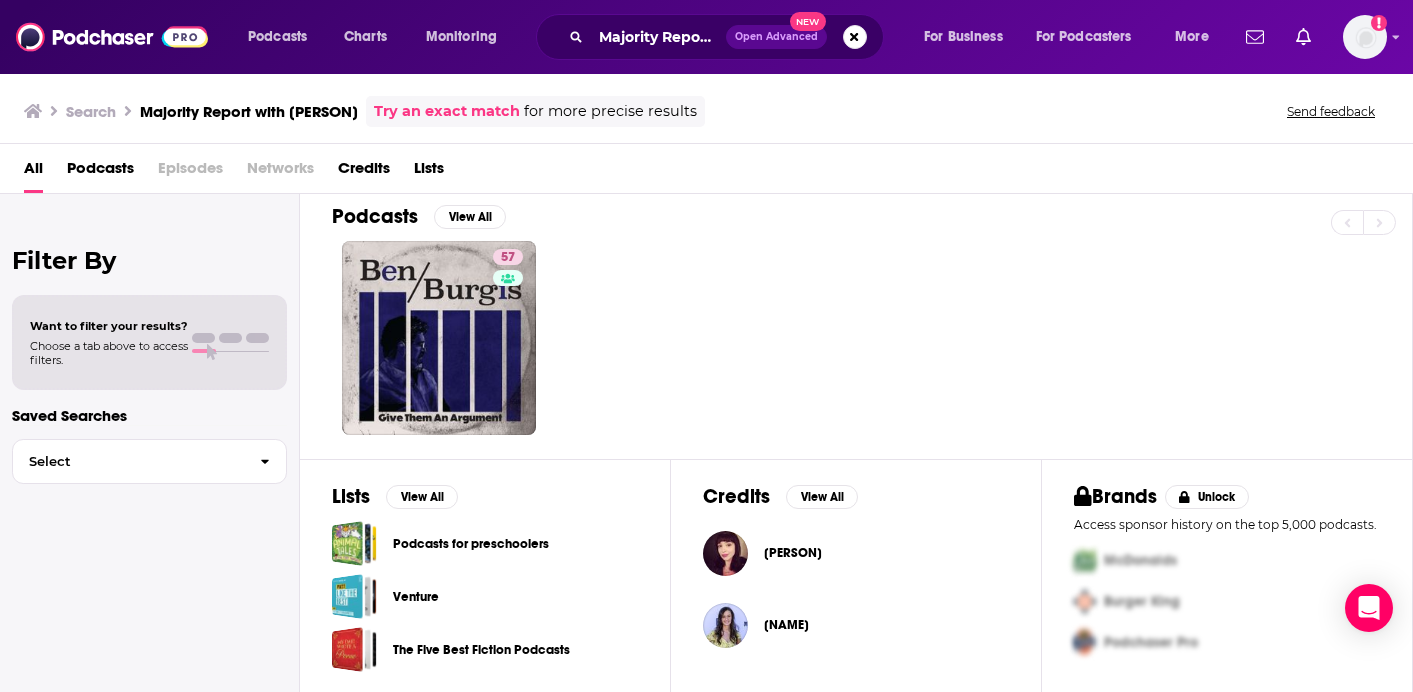 click on "57" at bounding box center (872, 338) 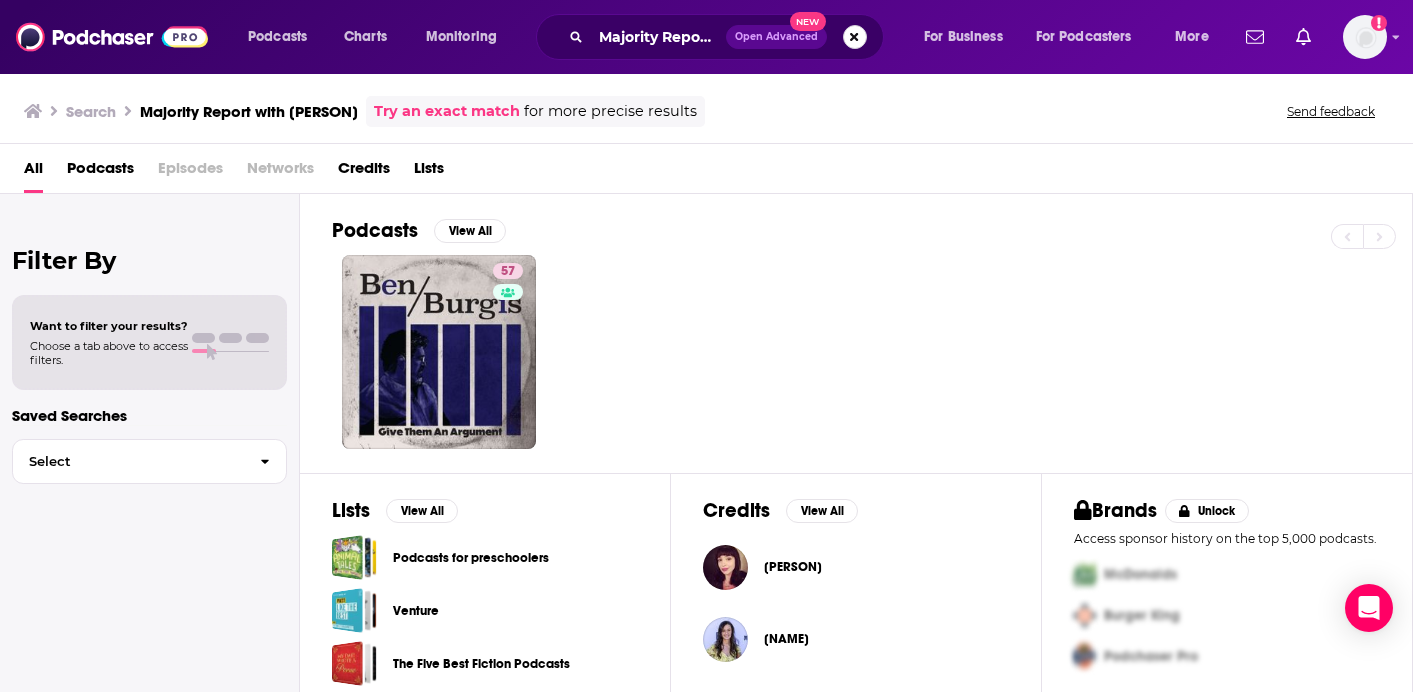 click at bounding box center [855, 37] 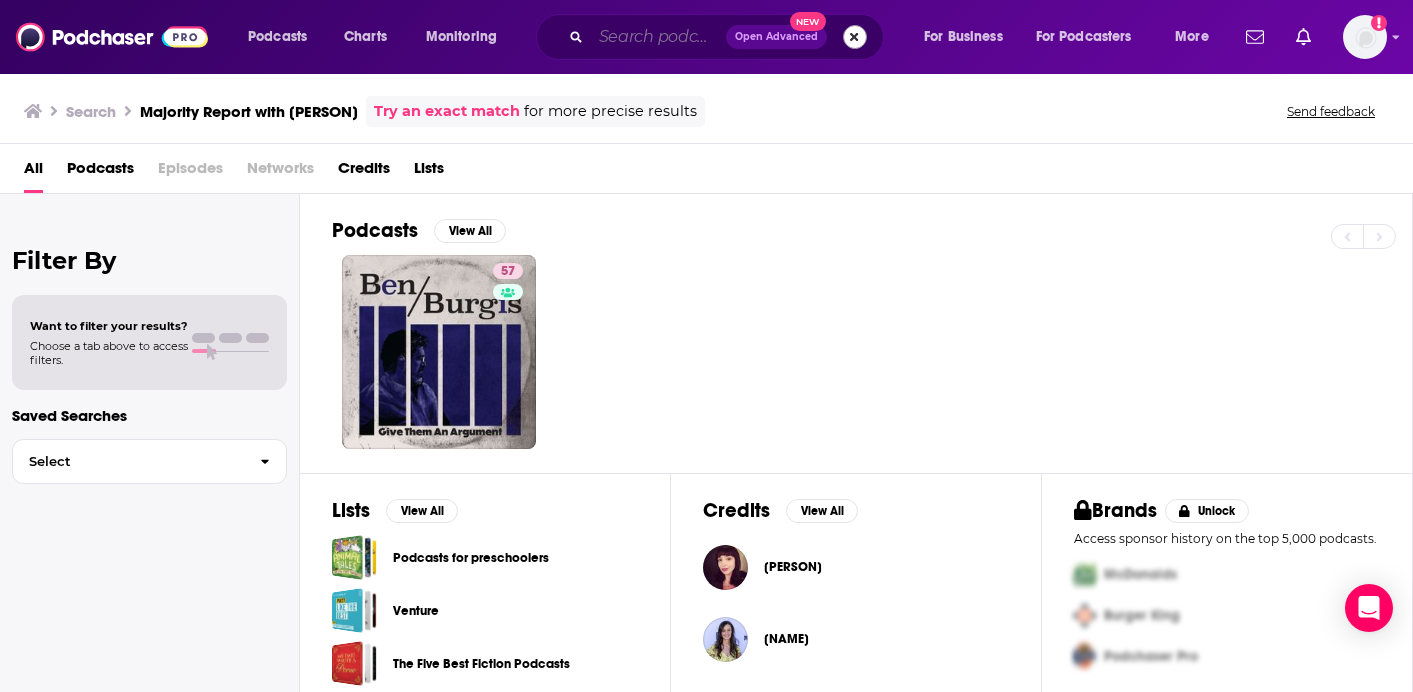 scroll, scrollTop: 0, scrollLeft: 0, axis: both 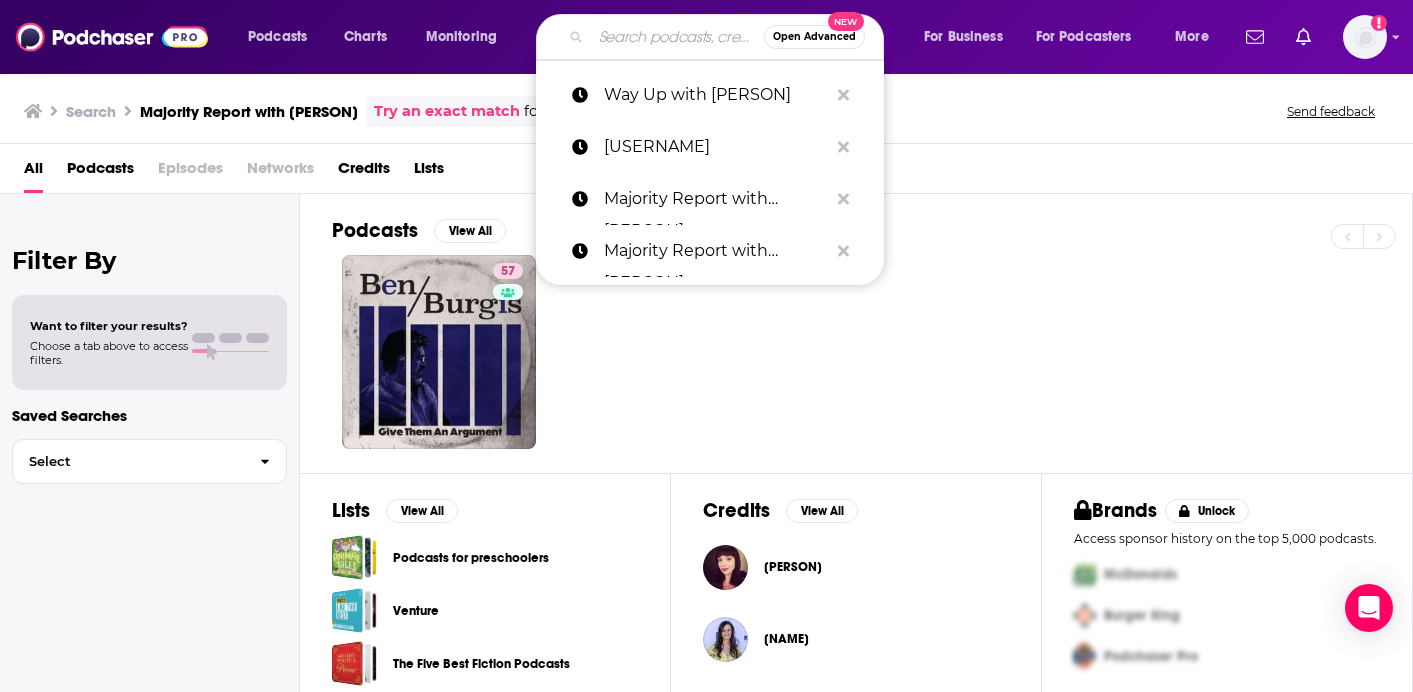 paste on "We’re Not Even Kidding with [PERSON] and Friends" 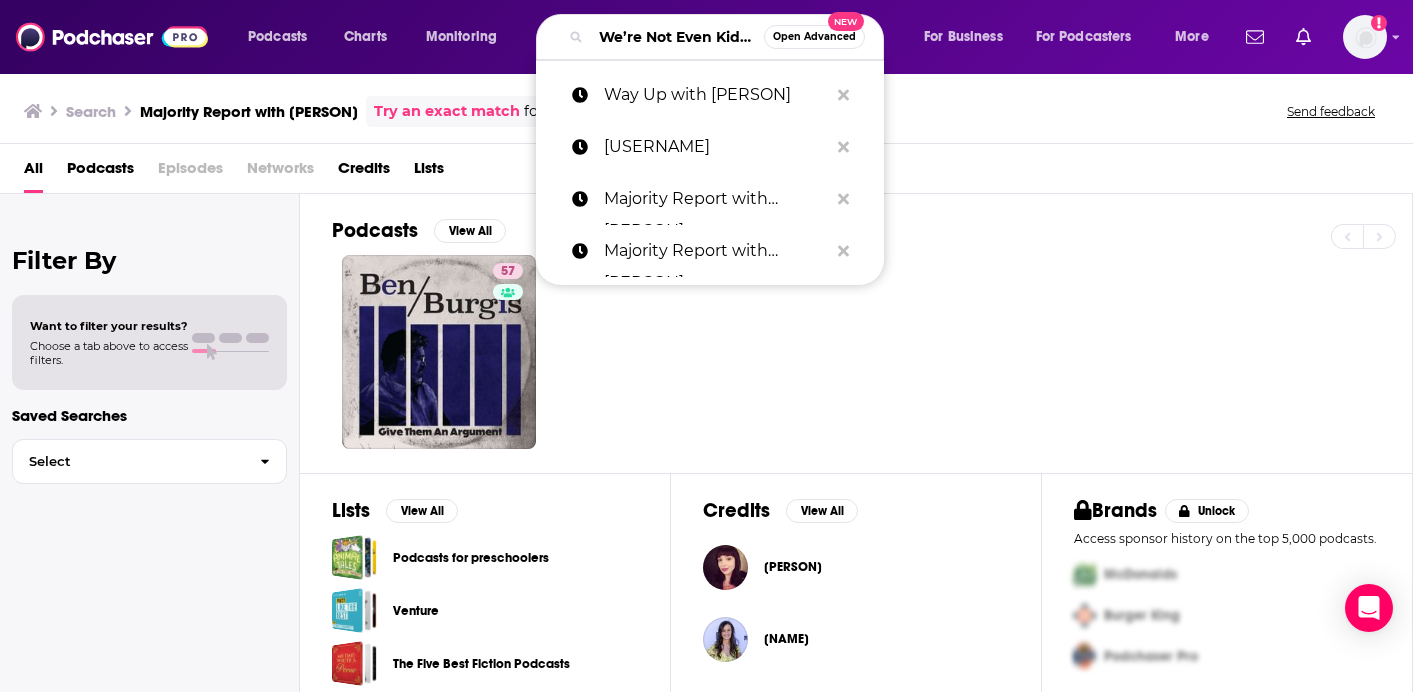 scroll, scrollTop: 0, scrollLeft: 237, axis: horizontal 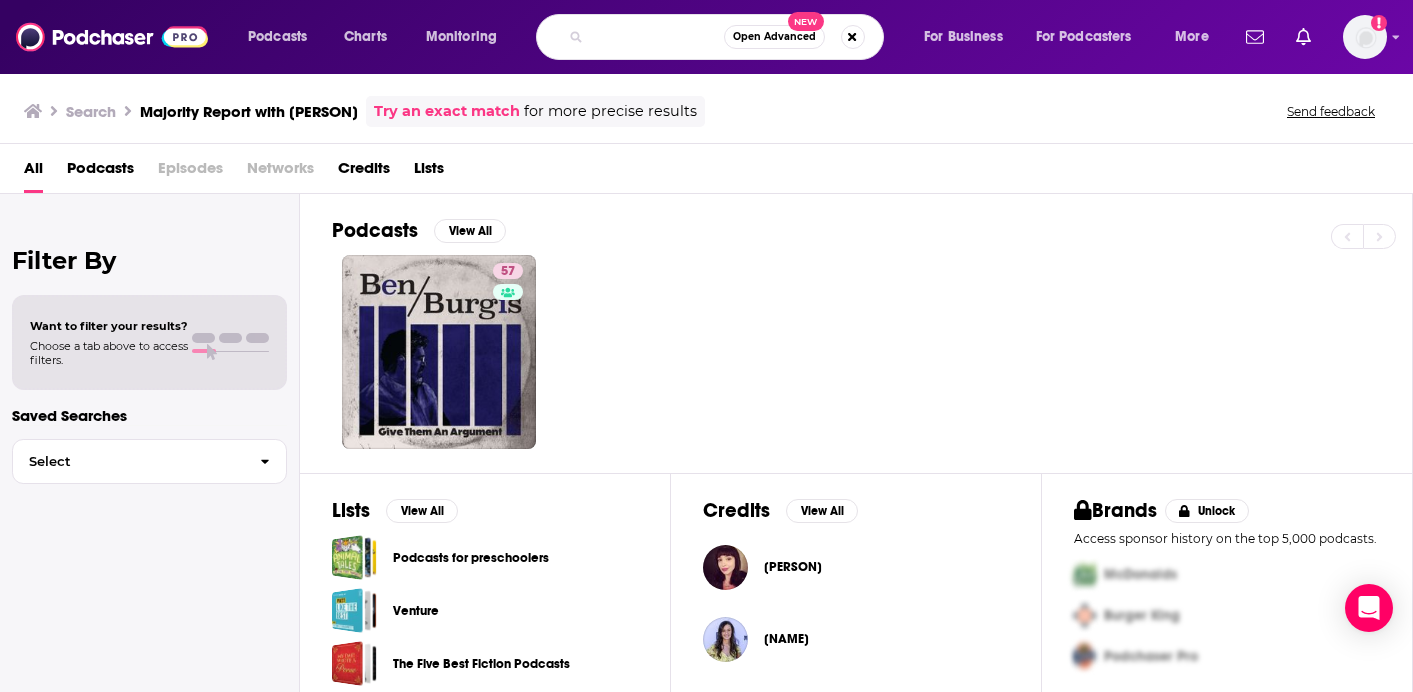 type on "We’re Not Even Kidding with [PERSON] and Friends" 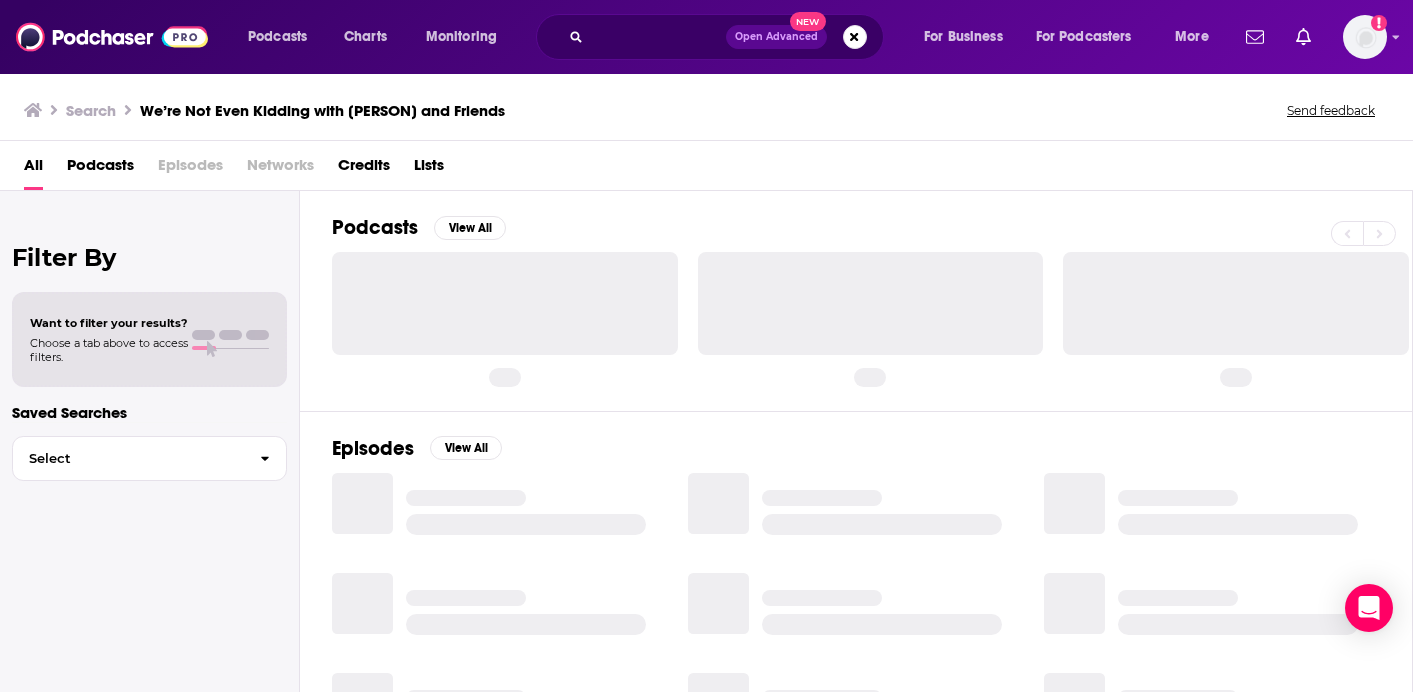 scroll, scrollTop: 0, scrollLeft: 0, axis: both 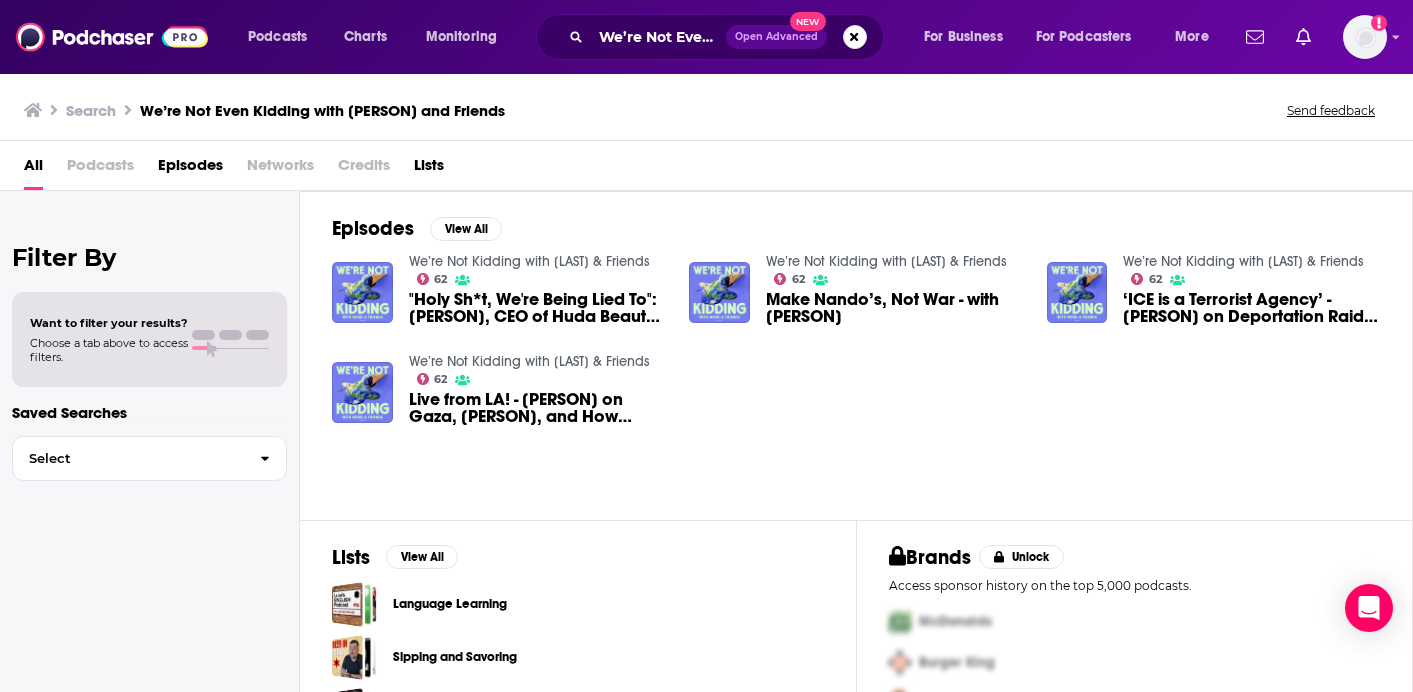 click on "Episodes View All We’re Not Kidding with [FIRST] & Friends 62 "Holy Sh*t, We're Being Lied To": [FIRST] [LAST], CEO of Huda Beauty, Speaks Out We’re Not Kidding with [FIRST] & Friends 62 Make Nando’s, Not War - with [FIRST] [LAST] We’re Not Kidding with [FIRST] & Friends 62 ‘ICE is a Terrorist Agency’ - [FIRST] [LAST] on Deportation Raids, Gaza Attacks, and Trump’s War on Higher Education We’re Not Kidding with [FIRST] & Friends 62 Live from LA! - [FIRST] [LAST] on Gaza, [FIRST] [LAST], and How Palestinians Remain Hopeful" at bounding box center (856, 355) 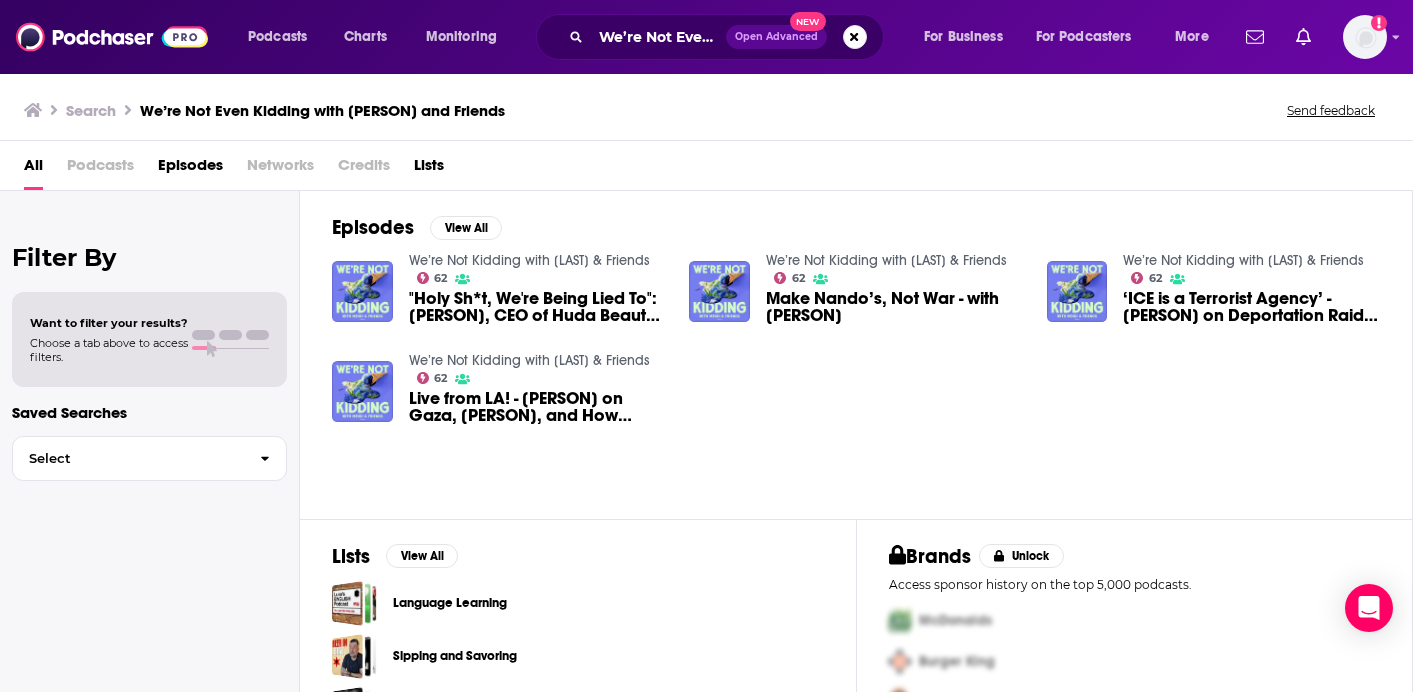 scroll, scrollTop: 0, scrollLeft: 0, axis: both 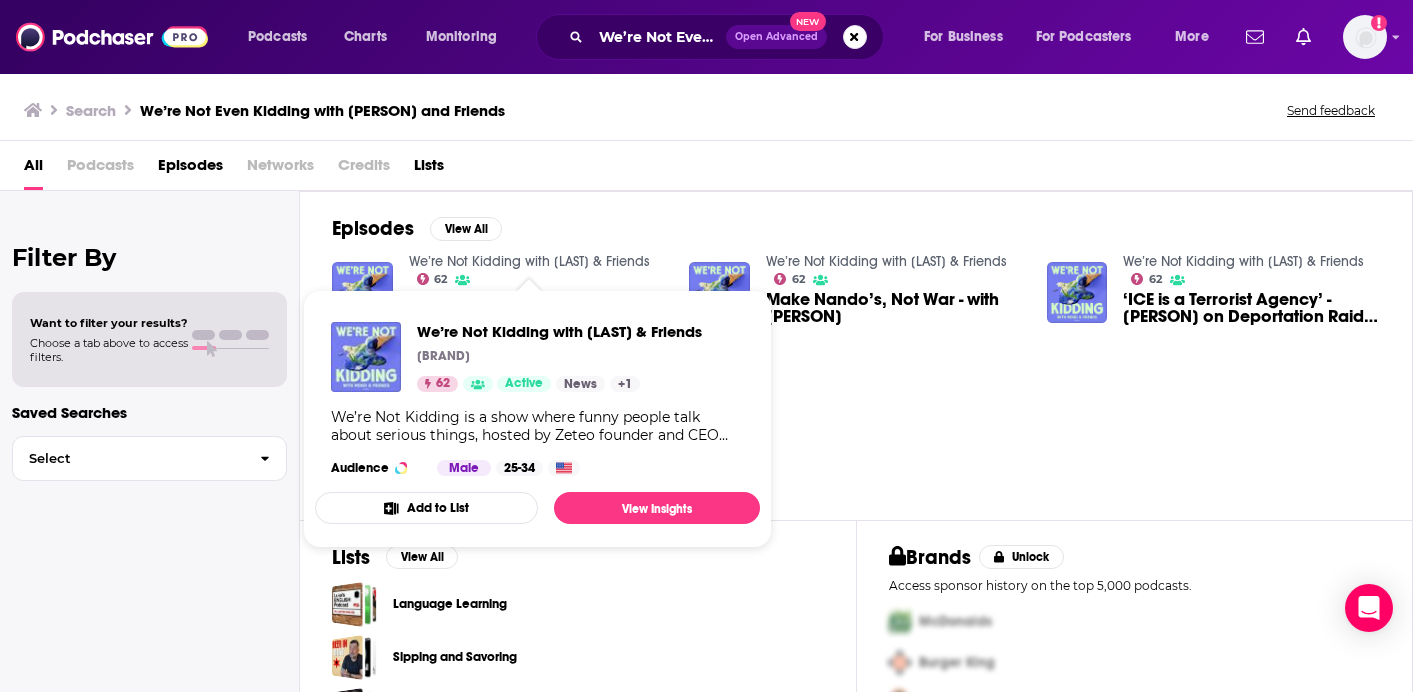 click on "We’re Not Kidding with [LAST] & Friends" at bounding box center [529, 261] 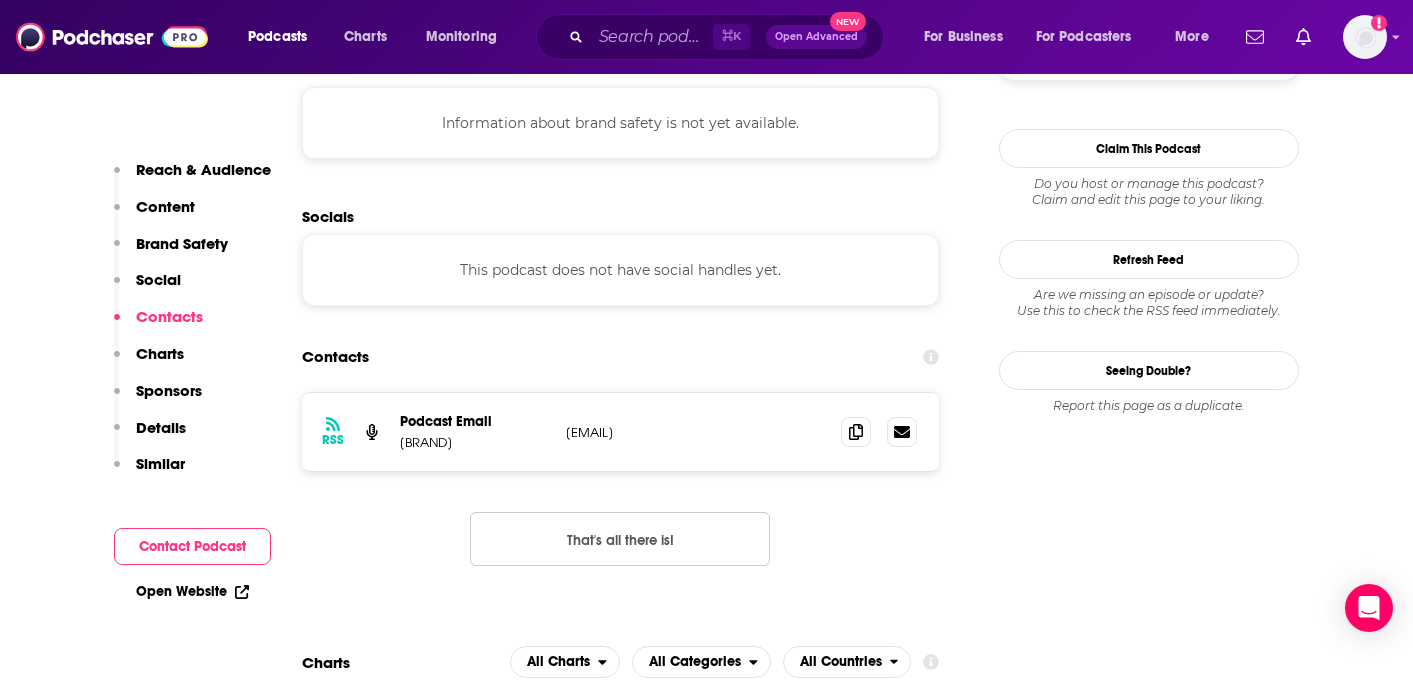 scroll, scrollTop: 1760, scrollLeft: 0, axis: vertical 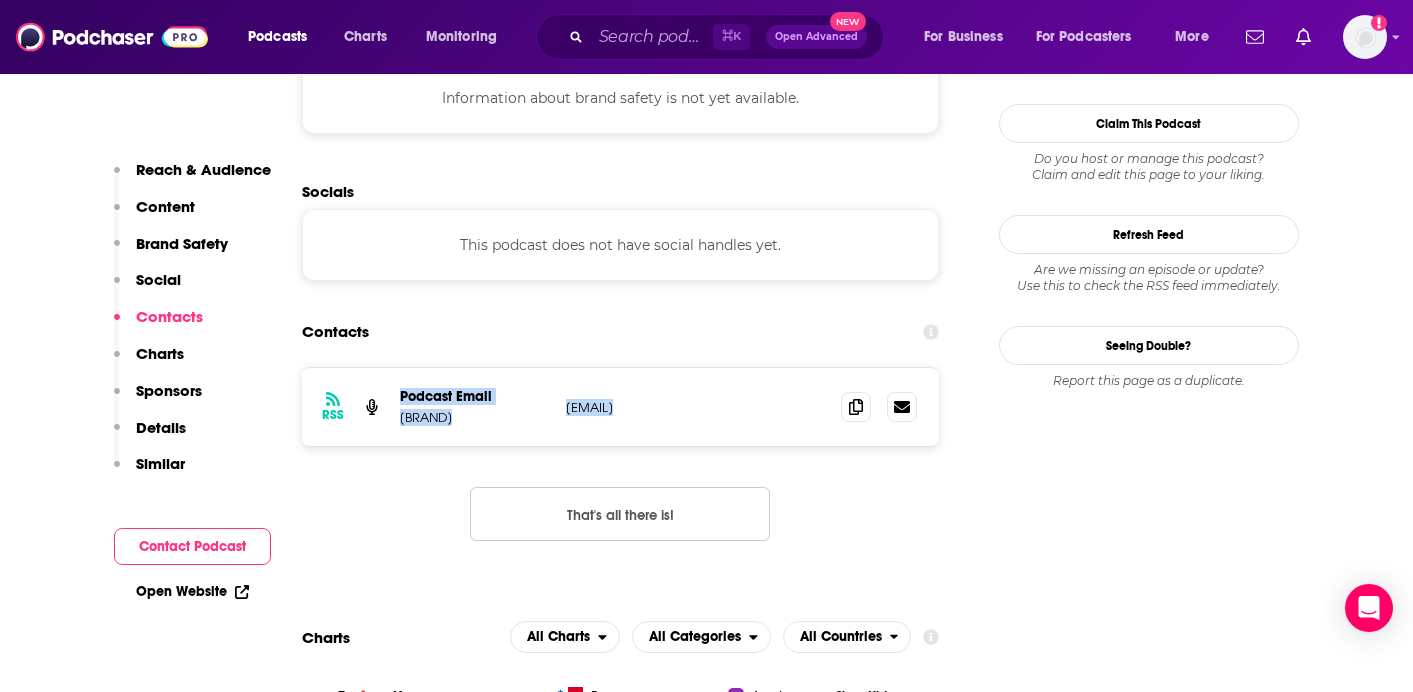 drag, startPoint x: 952, startPoint y: 440, endPoint x: 396, endPoint y: 398, distance: 557.58405 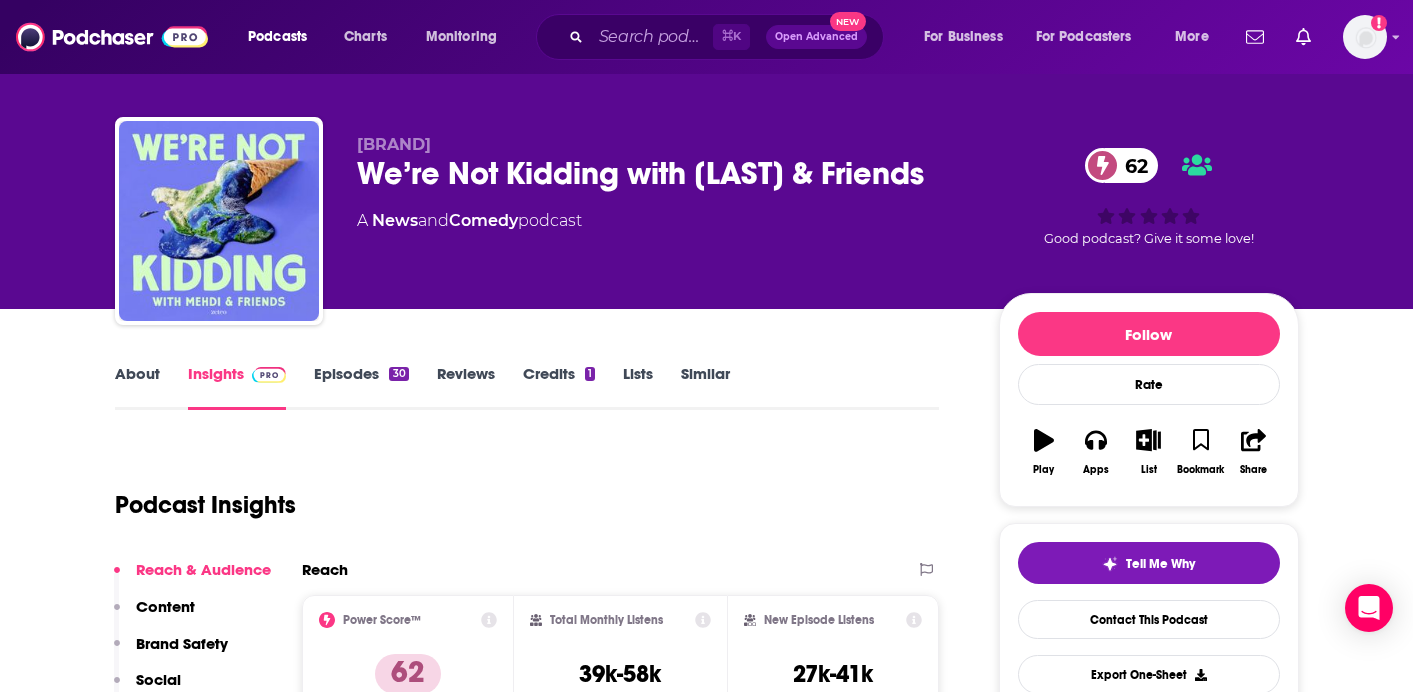 scroll, scrollTop: 0, scrollLeft: 0, axis: both 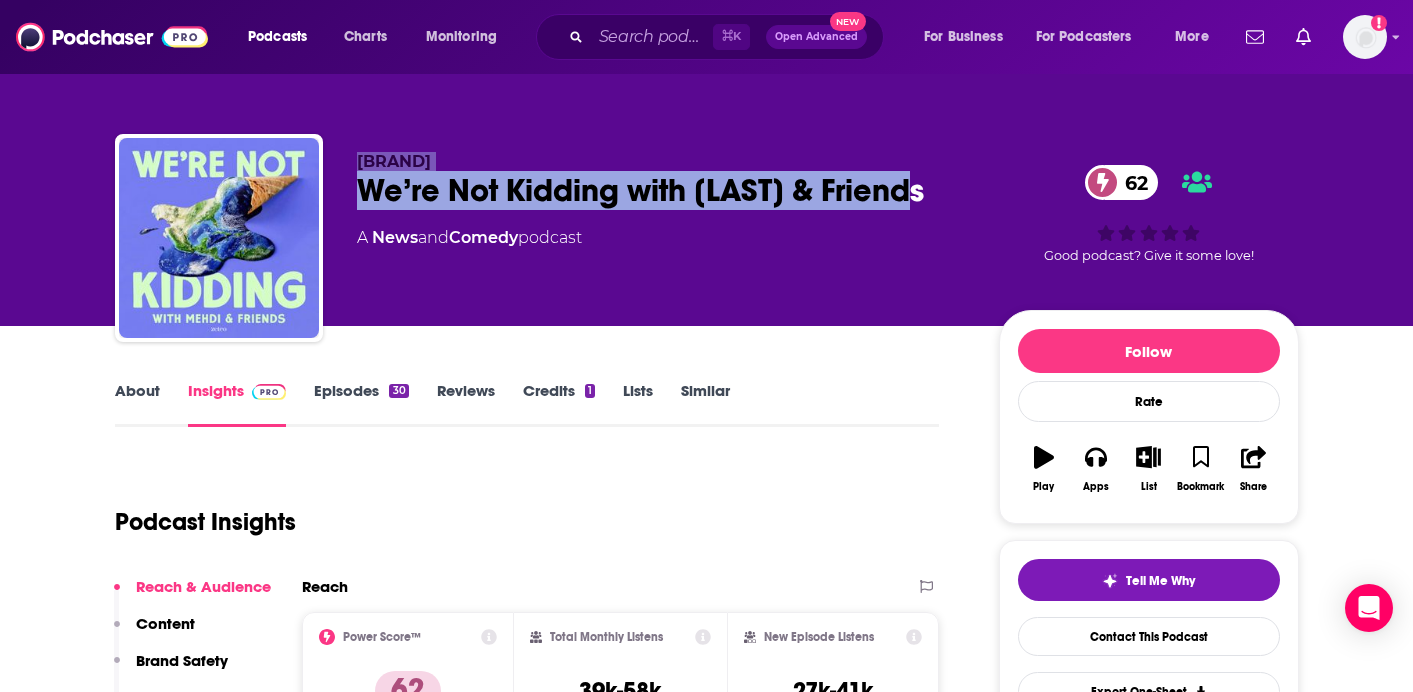 drag, startPoint x: 950, startPoint y: 188, endPoint x: 359, endPoint y: 157, distance: 591.8125 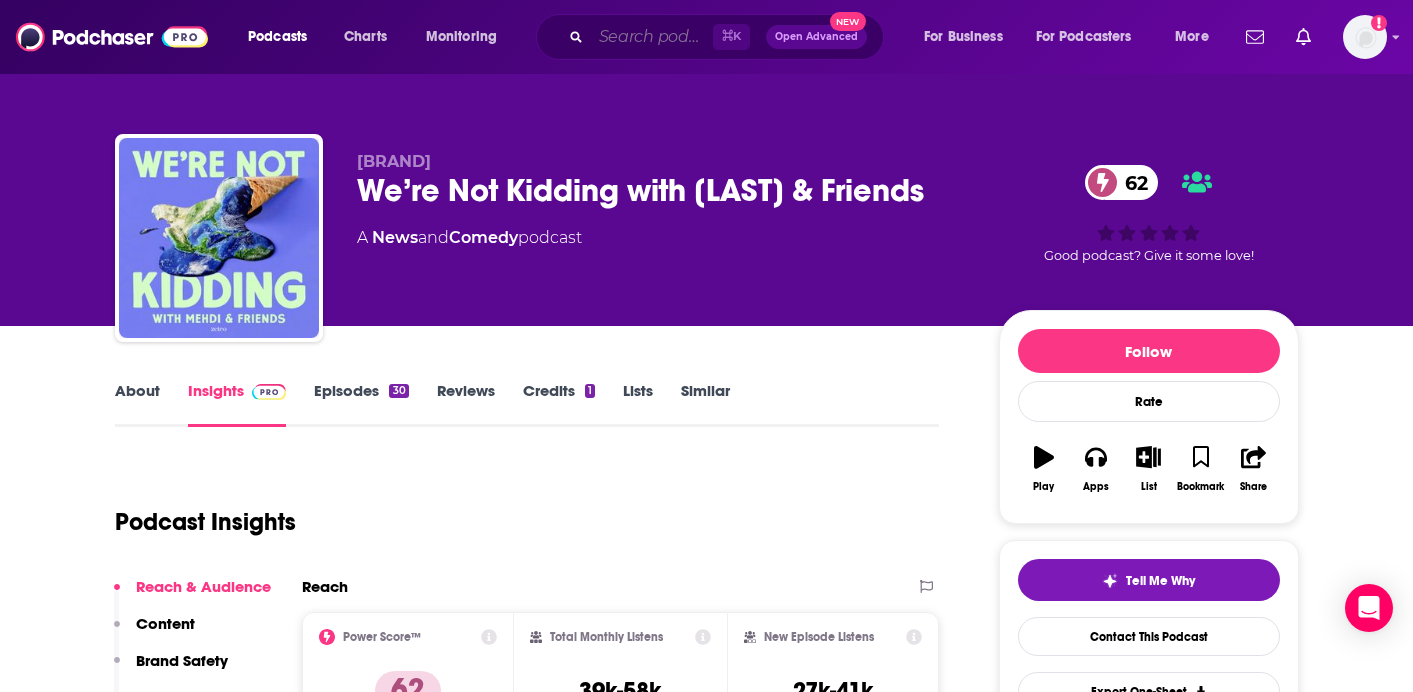 click at bounding box center [652, 37] 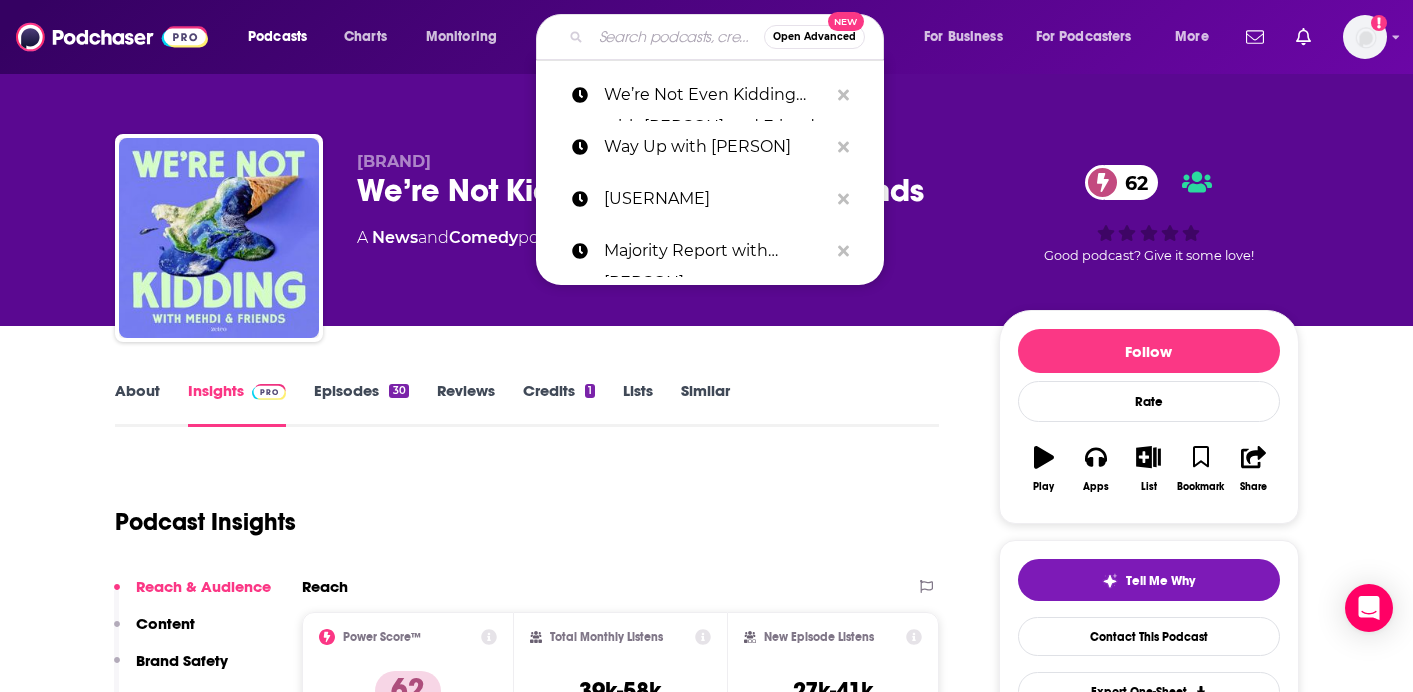 paste on "SPOLITICS w/JEMELE HILL" 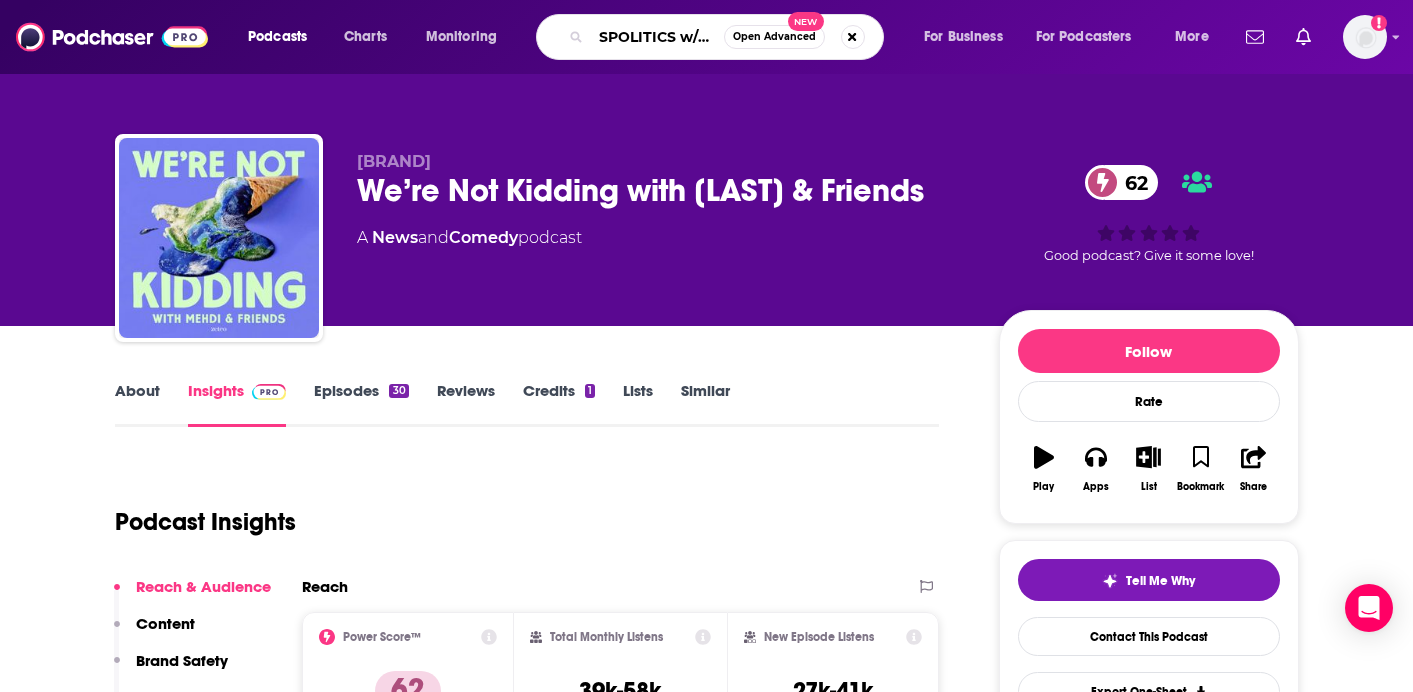 scroll, scrollTop: 0, scrollLeft: 77, axis: horizontal 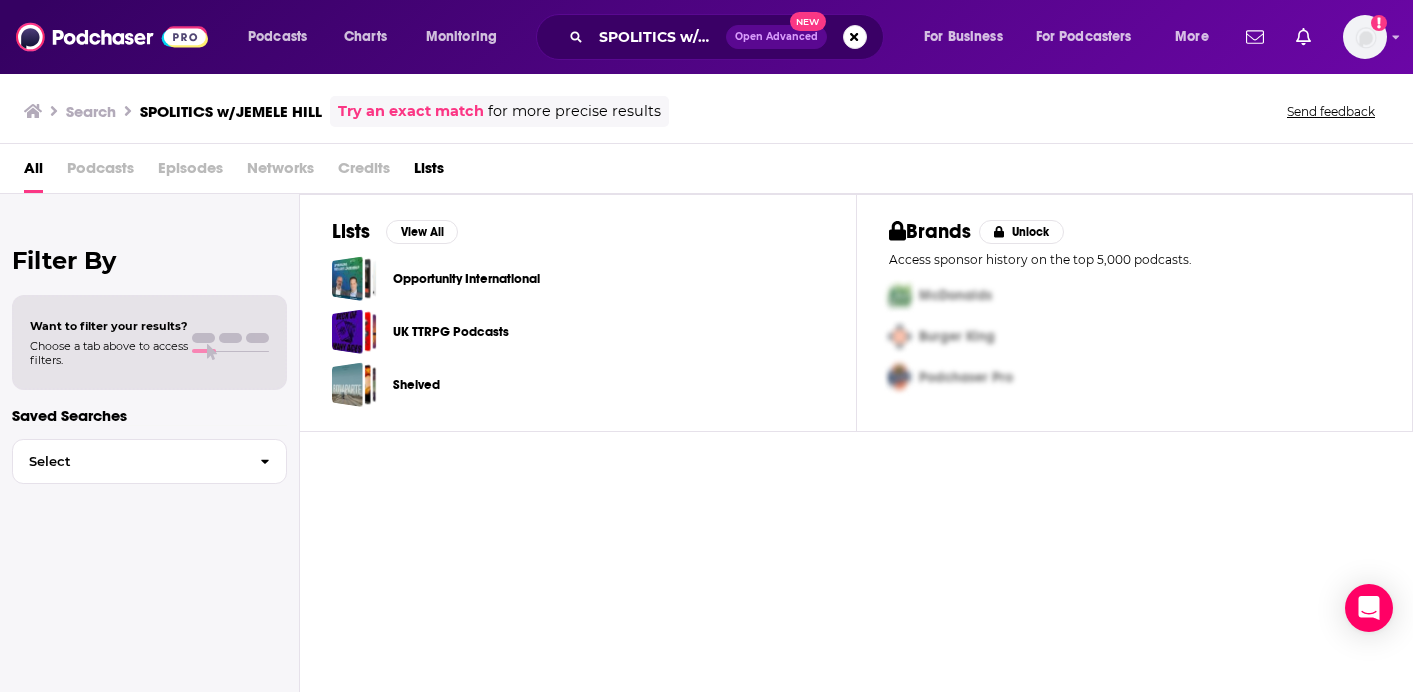 click on "All Podcasts Episodes Networks Credits Lists" at bounding box center [710, 172] 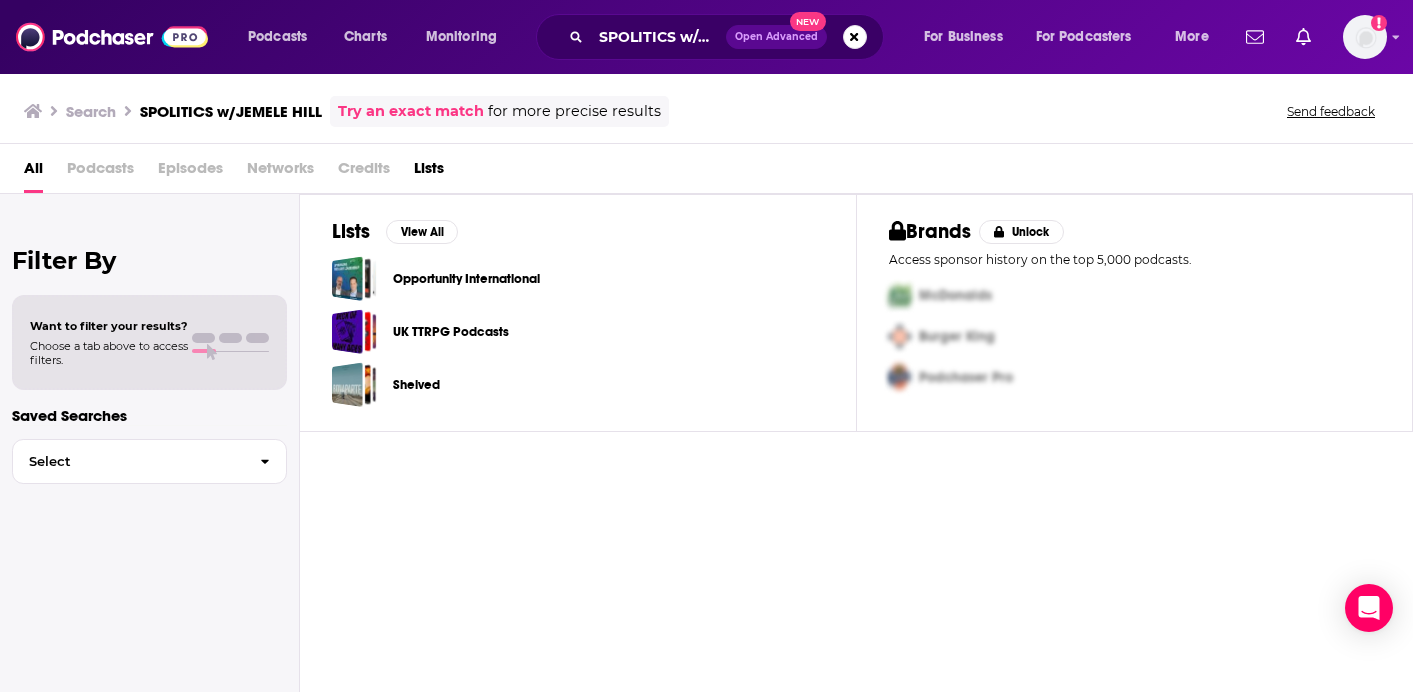 click on "Lists View All Opportunity International UK TTRPG Podcasts Shelved Brands Unlock Access sponsor history on the top 5,000 podcasts. McDonalds Burger King Podchaser Pro" at bounding box center (856, 445) 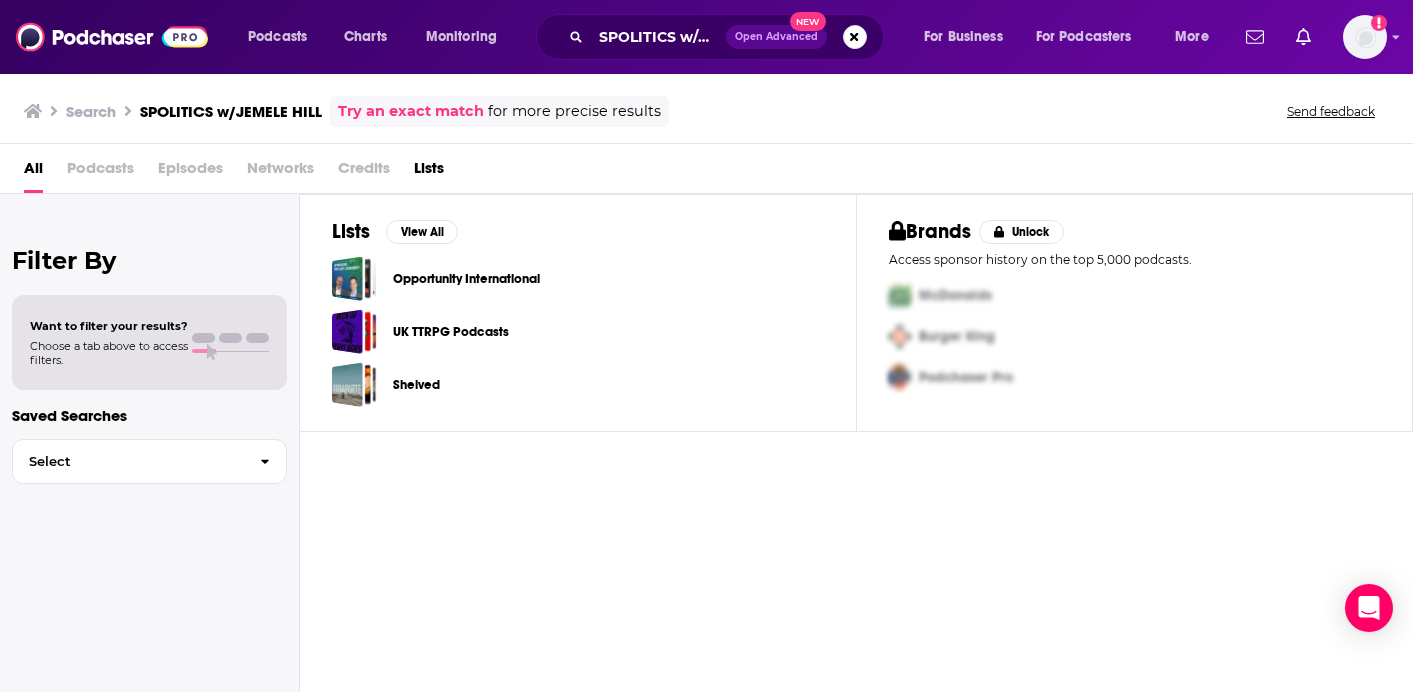 click on "All" at bounding box center [33, 172] 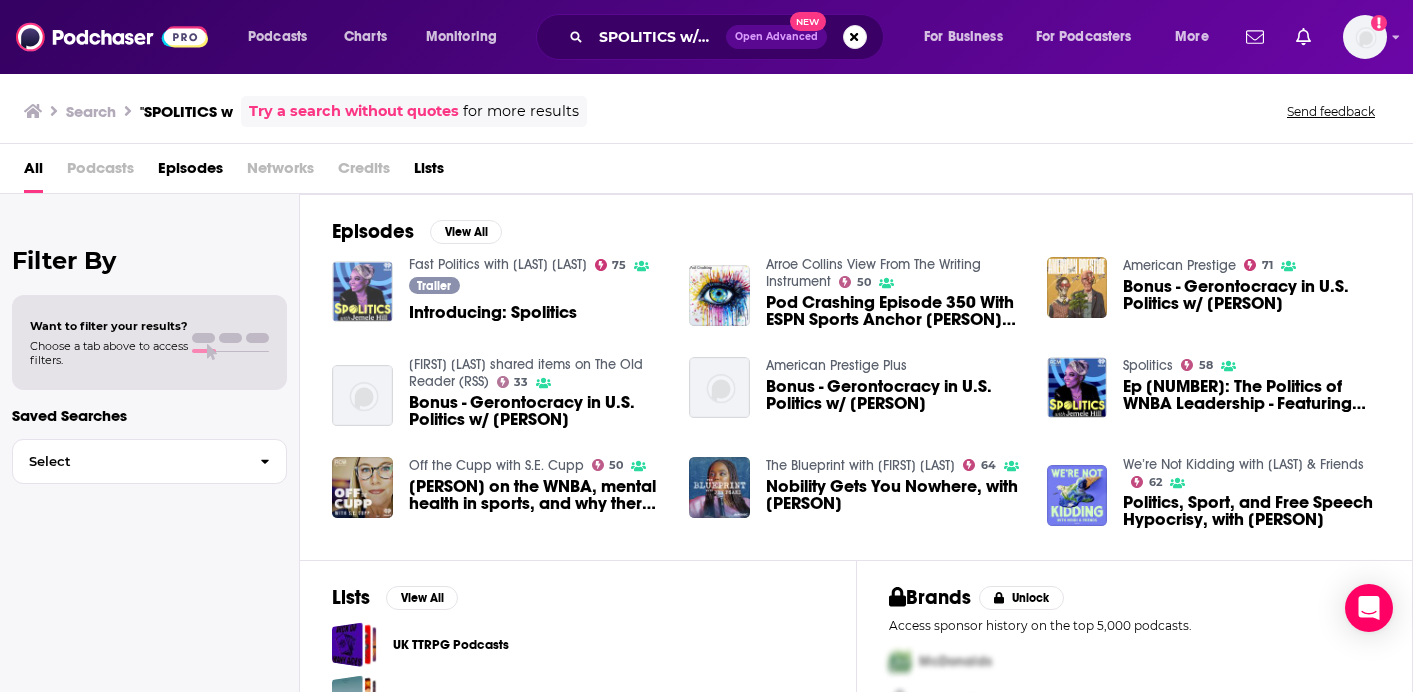 click at bounding box center [362, 291] 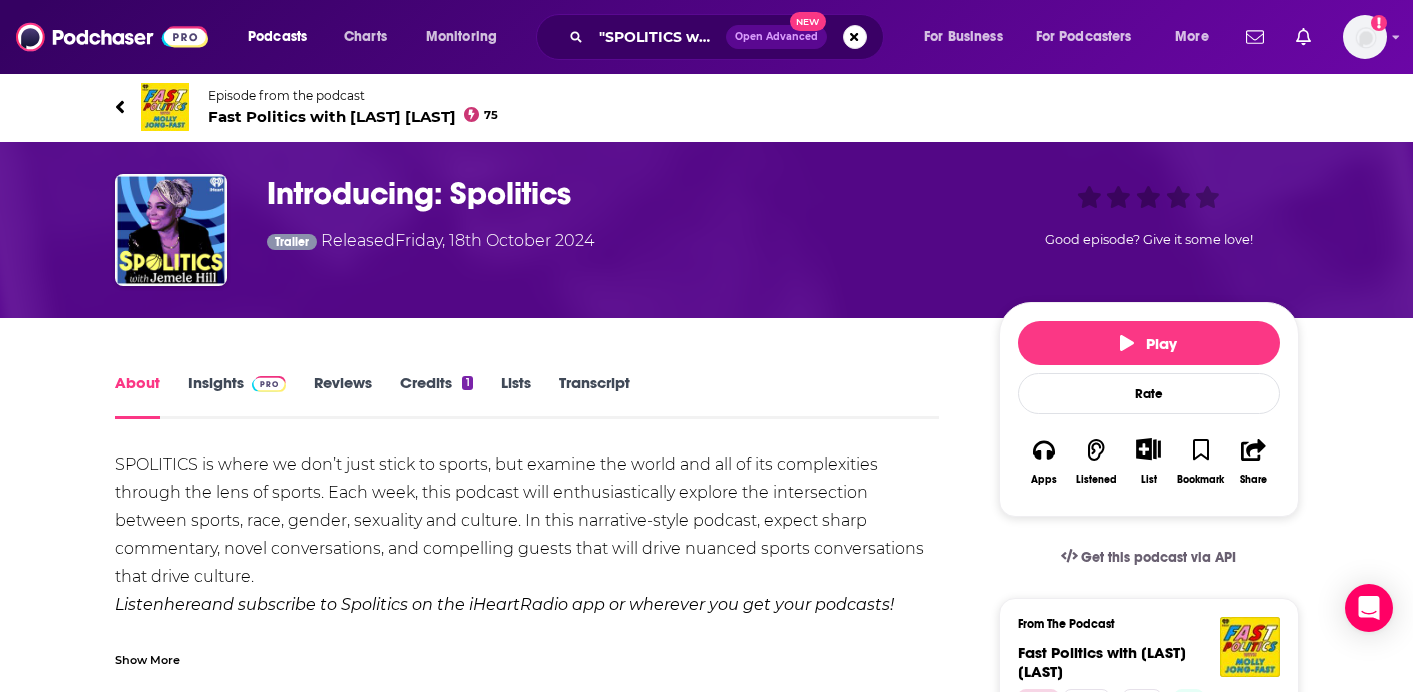 click on "About Insights Reviews Credits 1 Lists Transcript SPOLITICS is where we don’t just stick to sports, but examine the world and all of its complexities through the lens of sports. Each week, this podcast will enthusiastically explore the intersection between sports, race, gender, sexuality and culture. In this narrative-style podcast, expect sharp commentary, novel conversations, and compelling guests that will drive nuanced sports conversations that drive culture.   Listen  here  and subscribe to Spolitics on the iHeartRadio app or wherever you get your podcasts!
See  omnystudio.com/listener  for privacy information. Show More Creators & Guests View All Add Creators Host [LAST] [LAST] Add Creators Episode Reviews This episode hasn't been reviewed yet. You can  add a review   to show others what you thought. This podcast, its content, and its artwork are not owned by, affiliated with, or endorsed by Podchaser.   Play Rate Apps Listened List Bookmark Share Get this podcast via API From The Podcast [NUMBER] [NUMBER] [NUMBER]" at bounding box center [707, 1127] 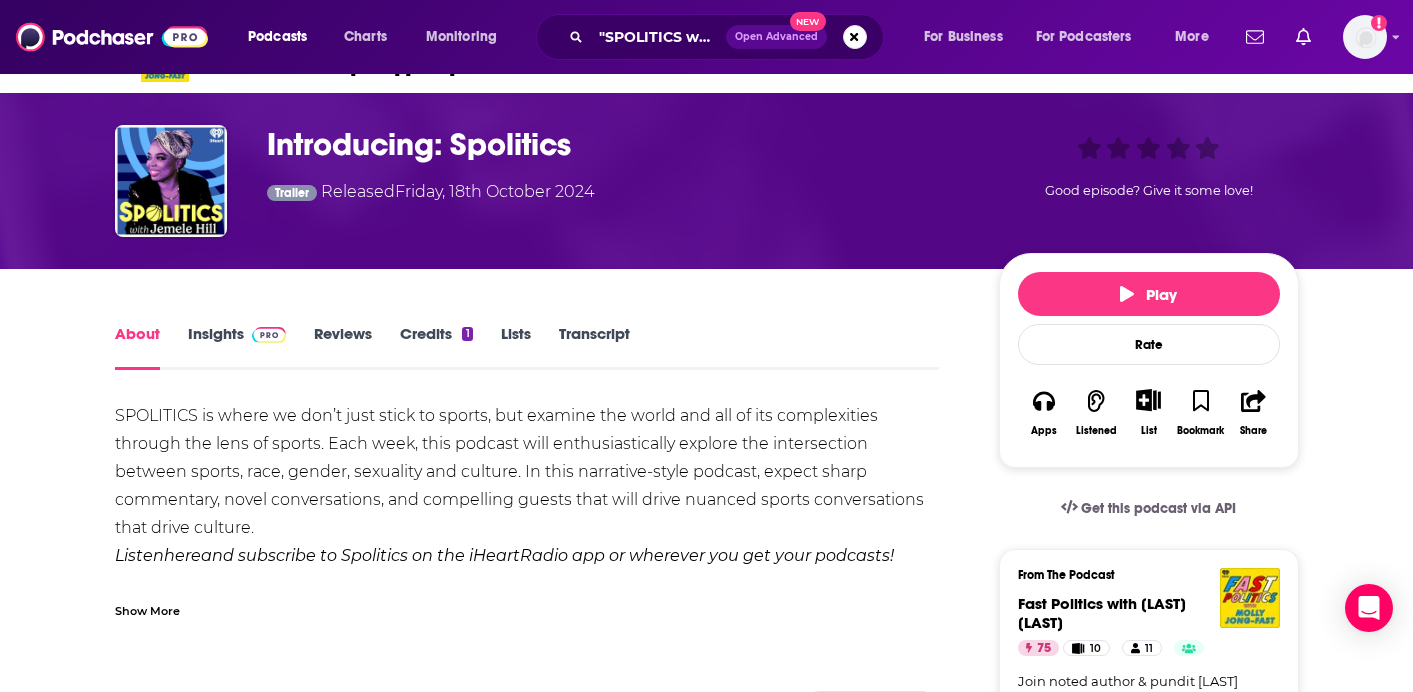 scroll, scrollTop: 0, scrollLeft: 0, axis: both 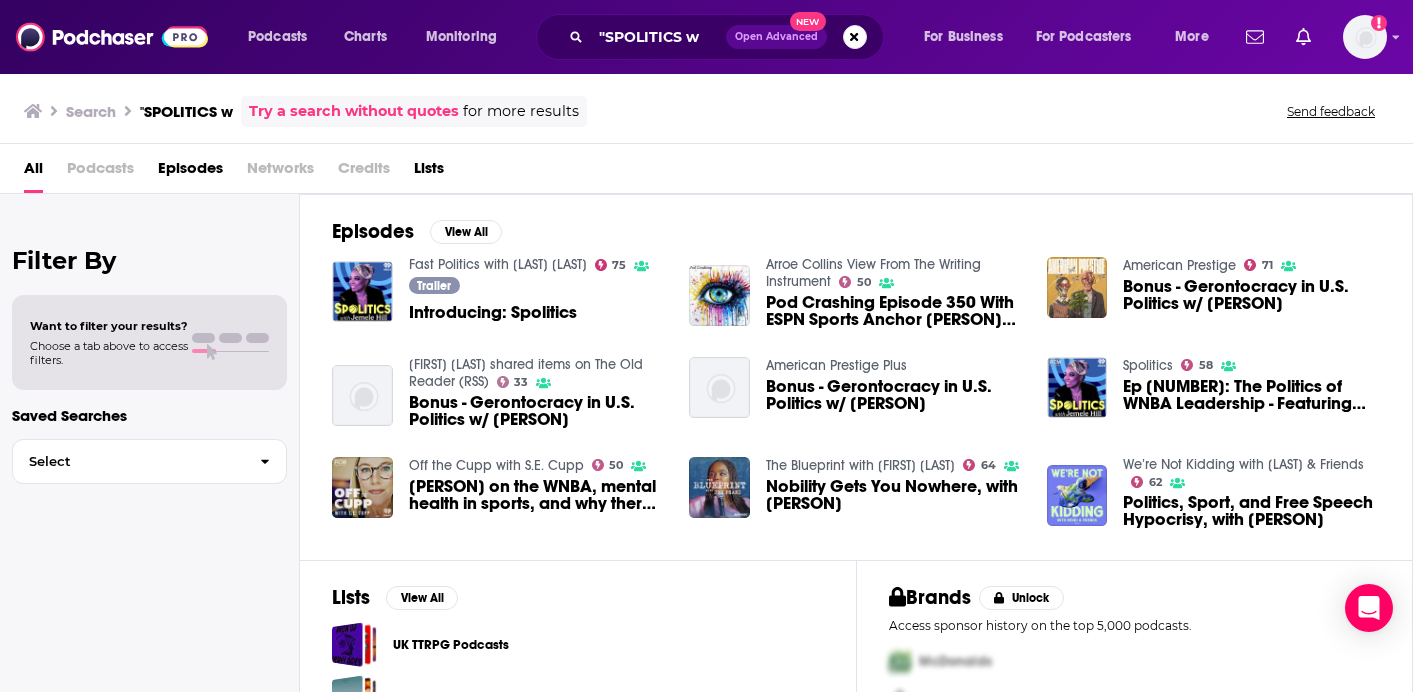 click on "Introducing: Spolitics" at bounding box center (493, 312) 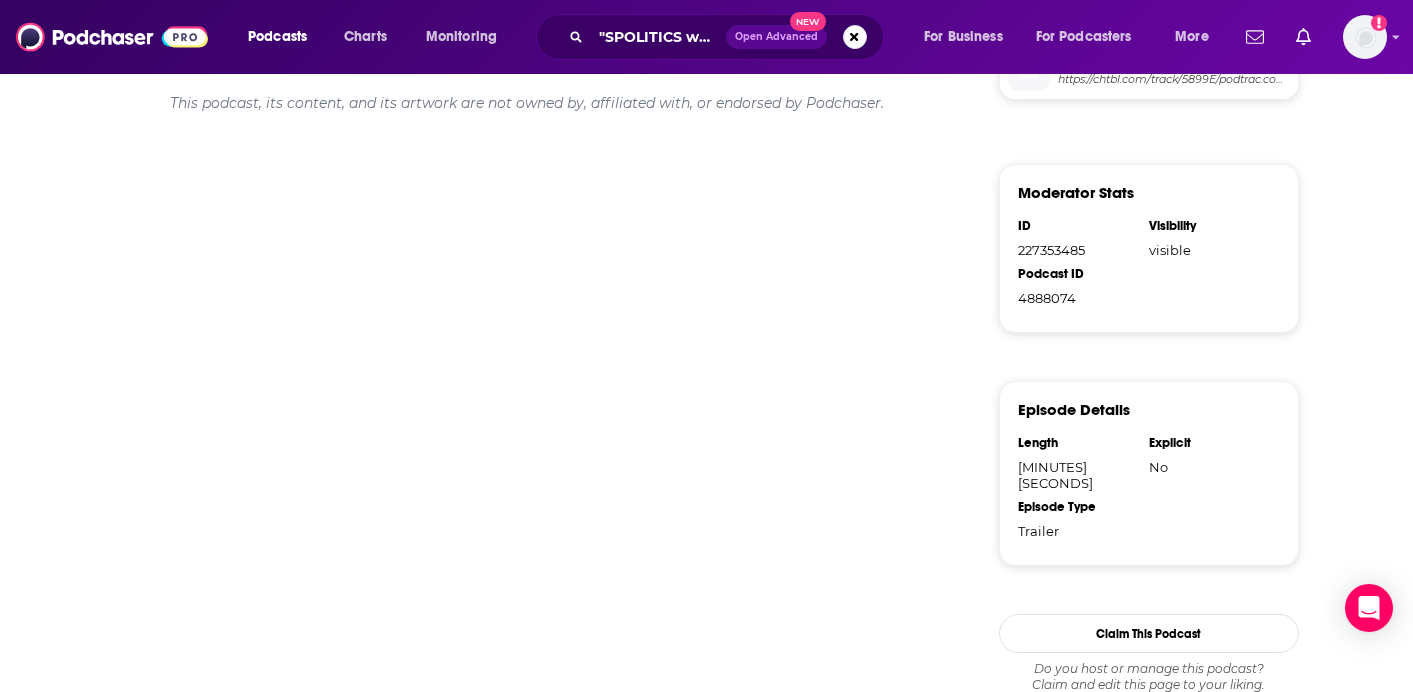 scroll, scrollTop: 1160, scrollLeft: 0, axis: vertical 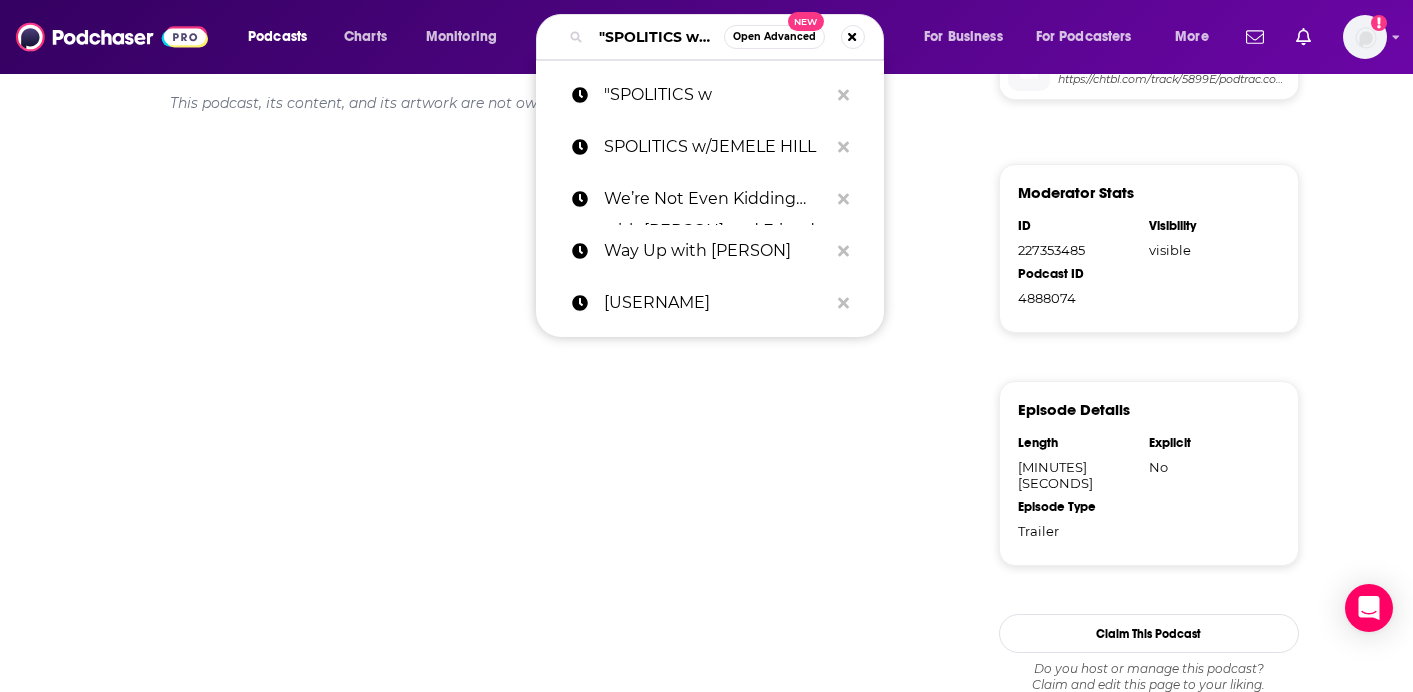 click on ""SPOLITICS w/[NAME]"" at bounding box center [657, 37] 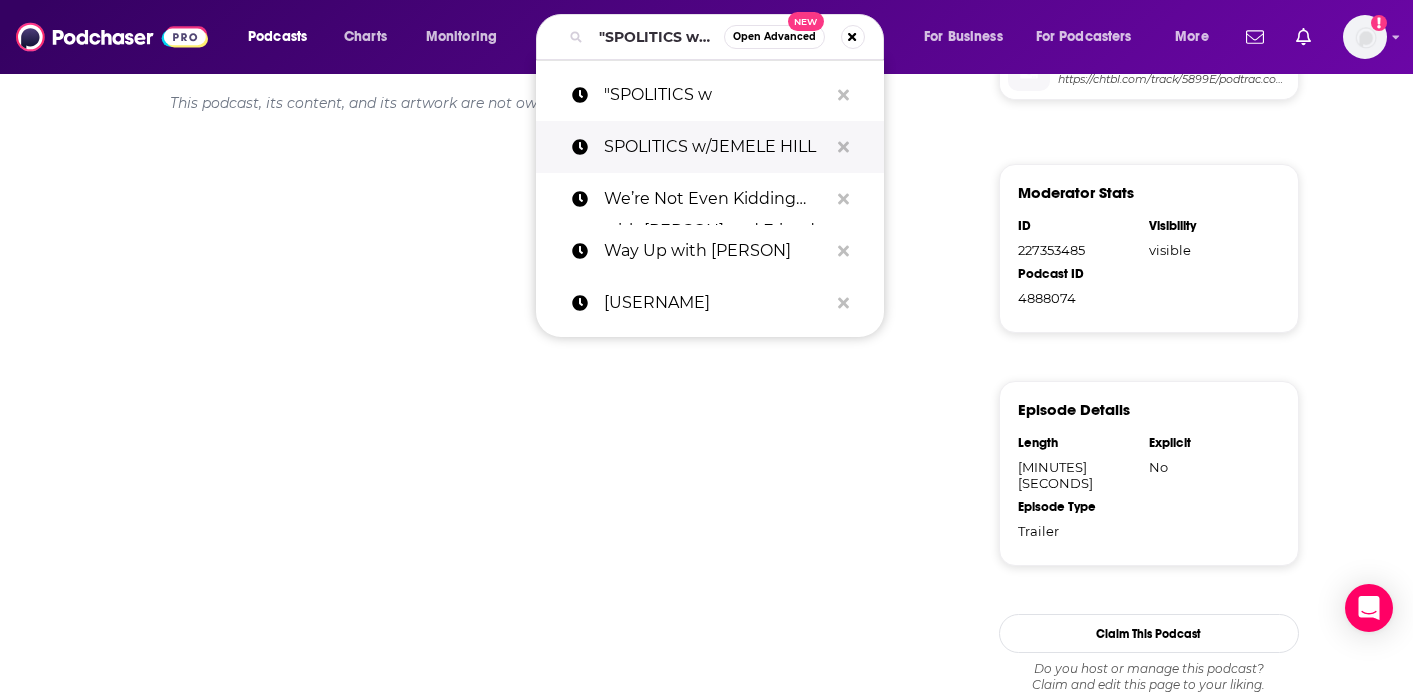 click on "SPOLITICS w/JEMELE HILL" at bounding box center [716, 147] 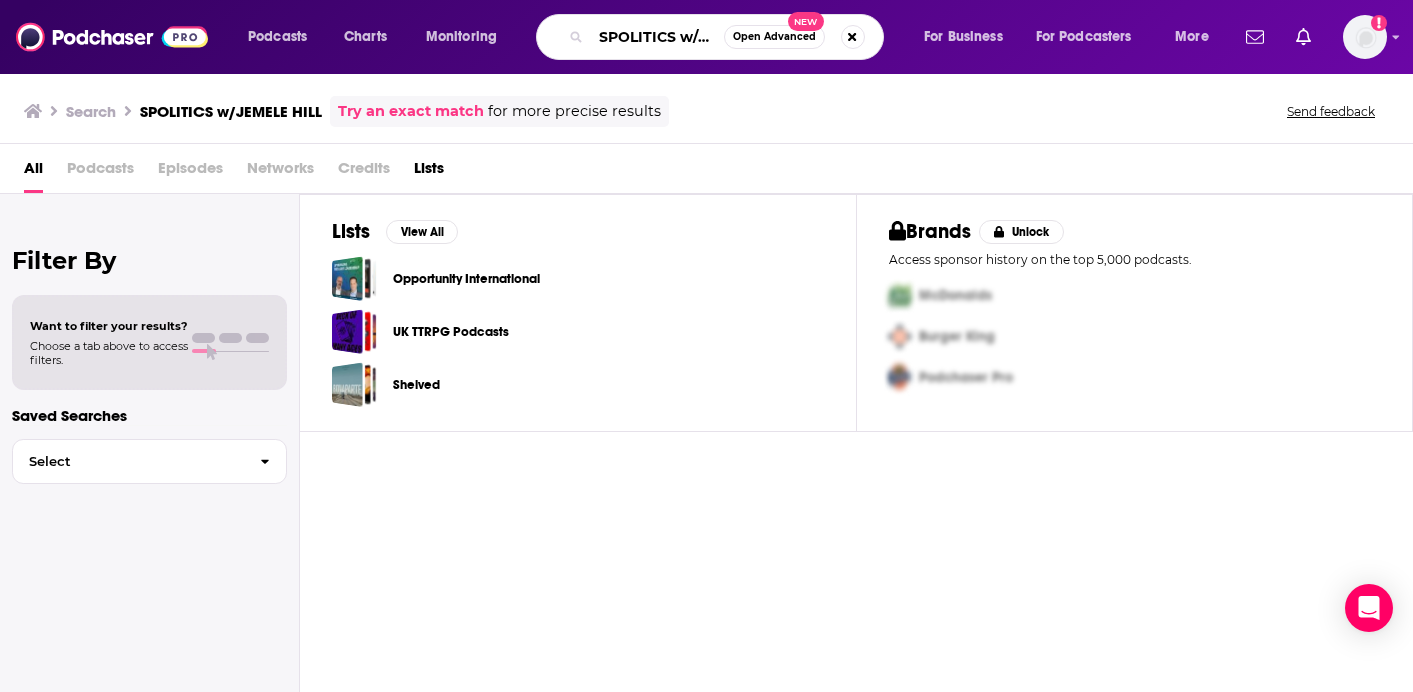 click on "SPOLITICS w/JEMELE HILL" at bounding box center (657, 37) 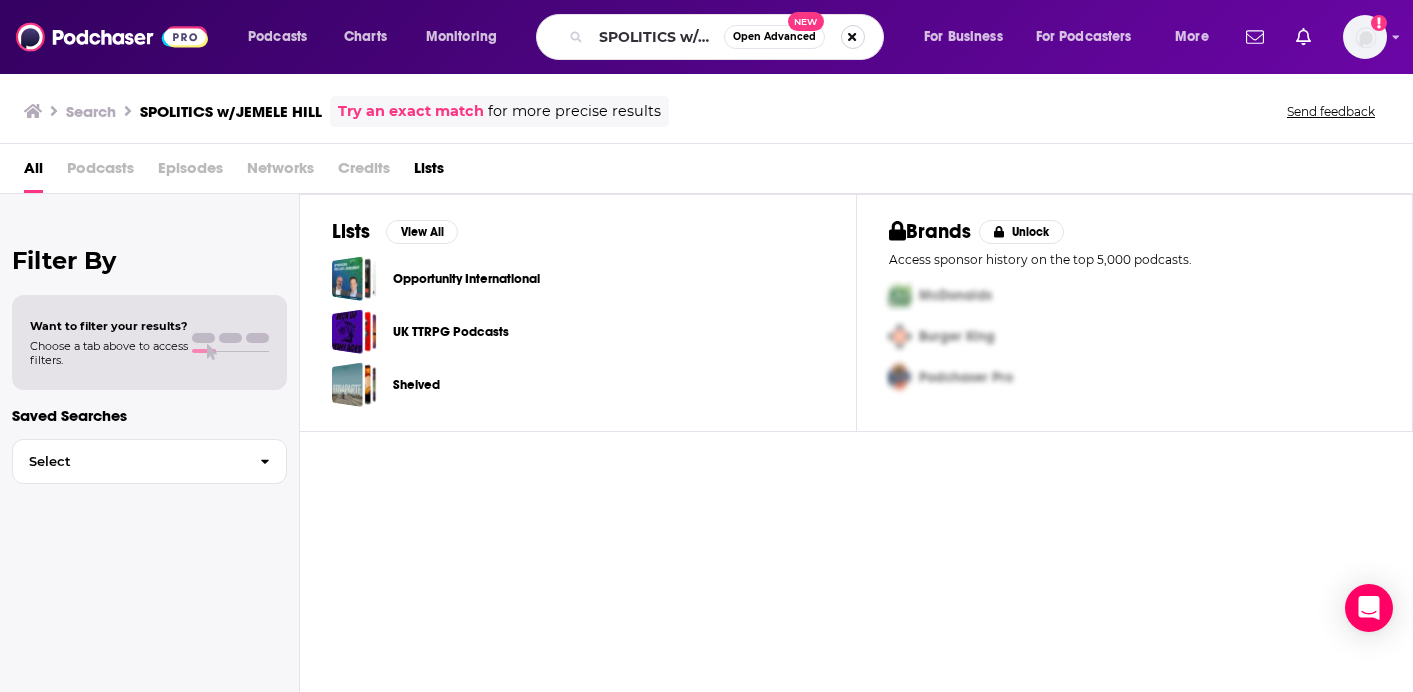 click at bounding box center (853, 37) 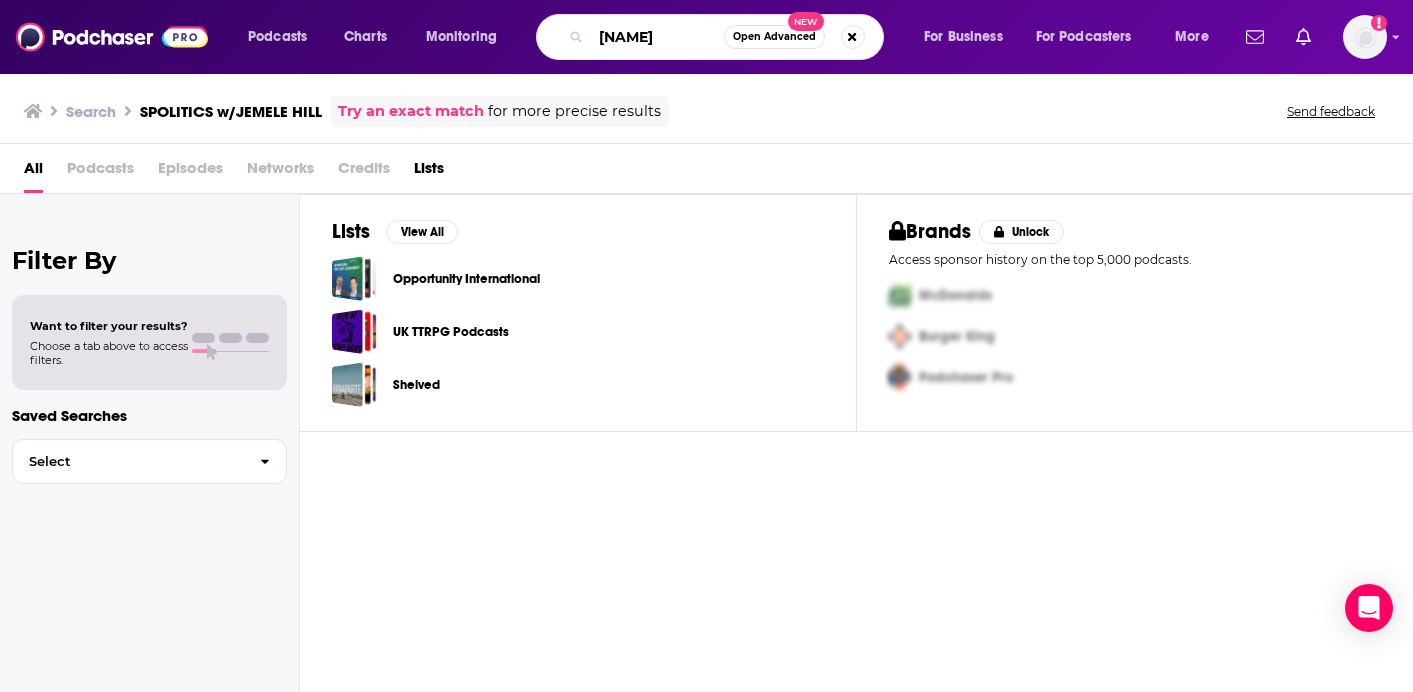 type on "[NAME]" 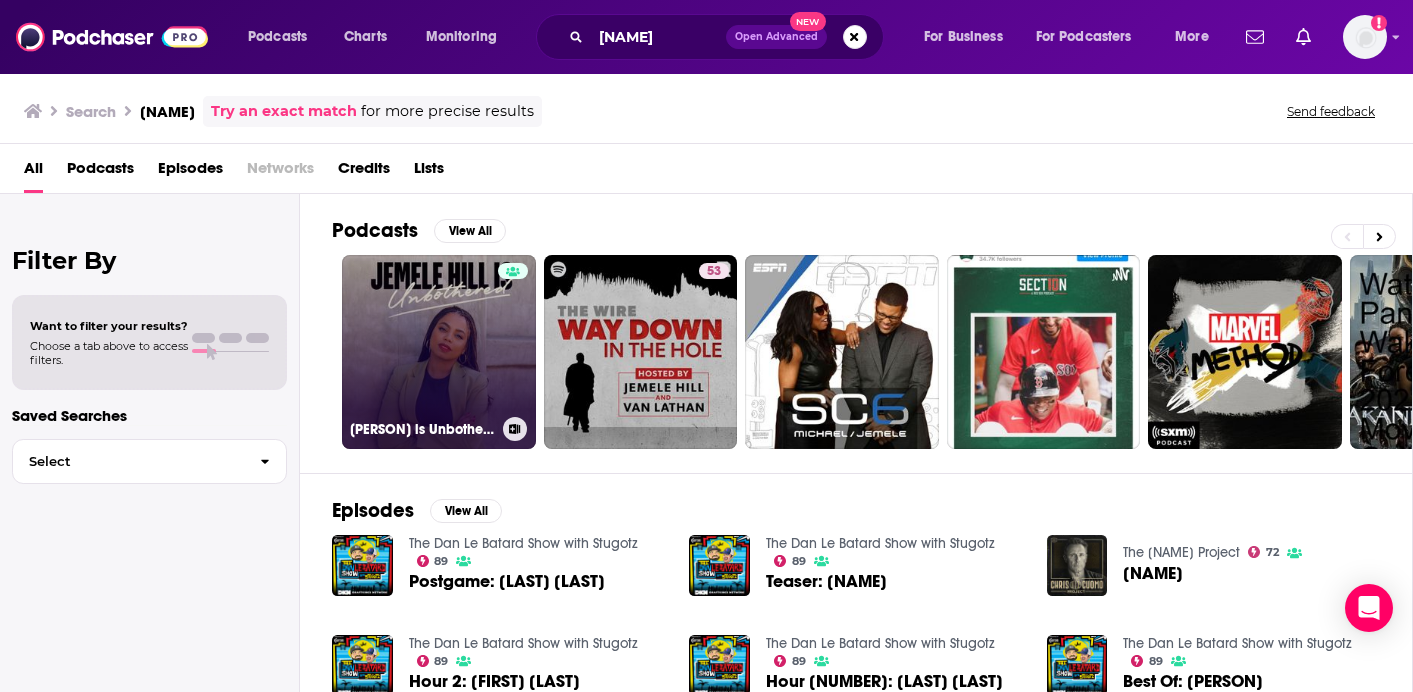 click on "[PERSON] is Unbothered" at bounding box center [439, 352] 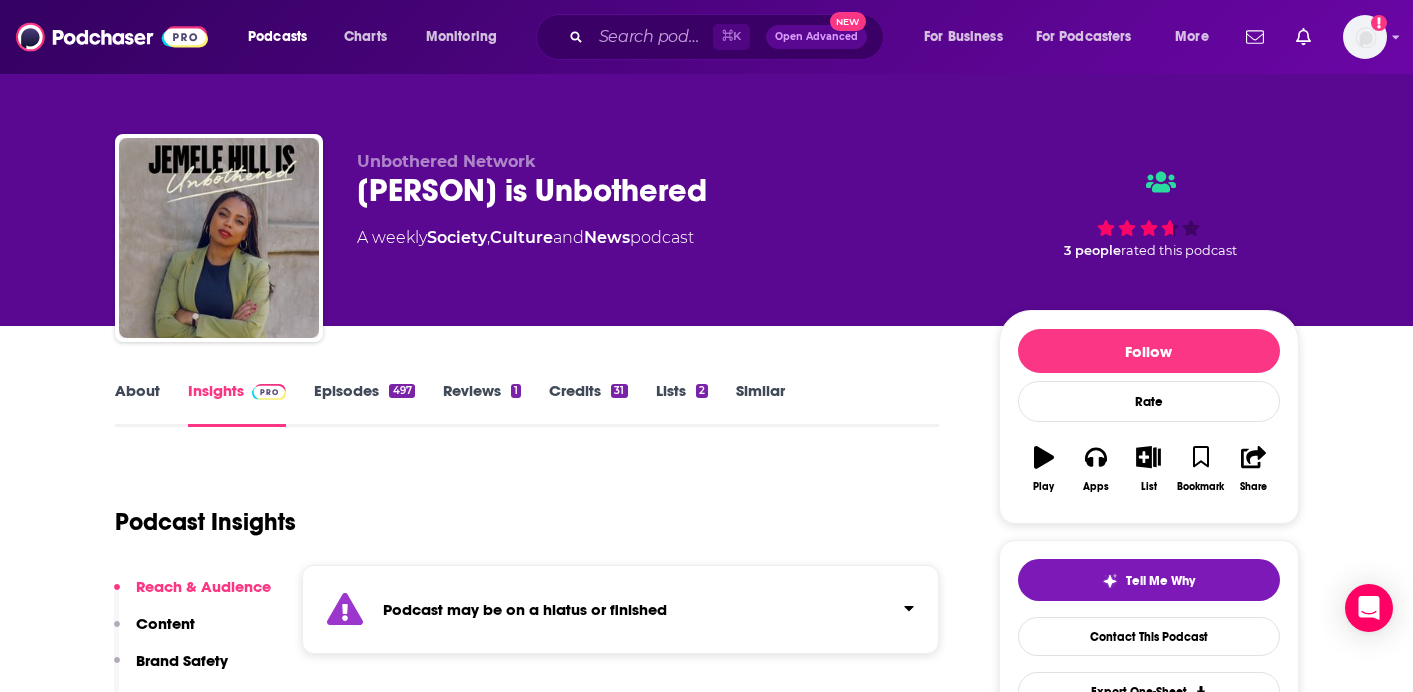 click on "[PERSON] Network [PERSON] is Unbothered A weekly Society , Culture and News podcast" at bounding box center [662, 232] 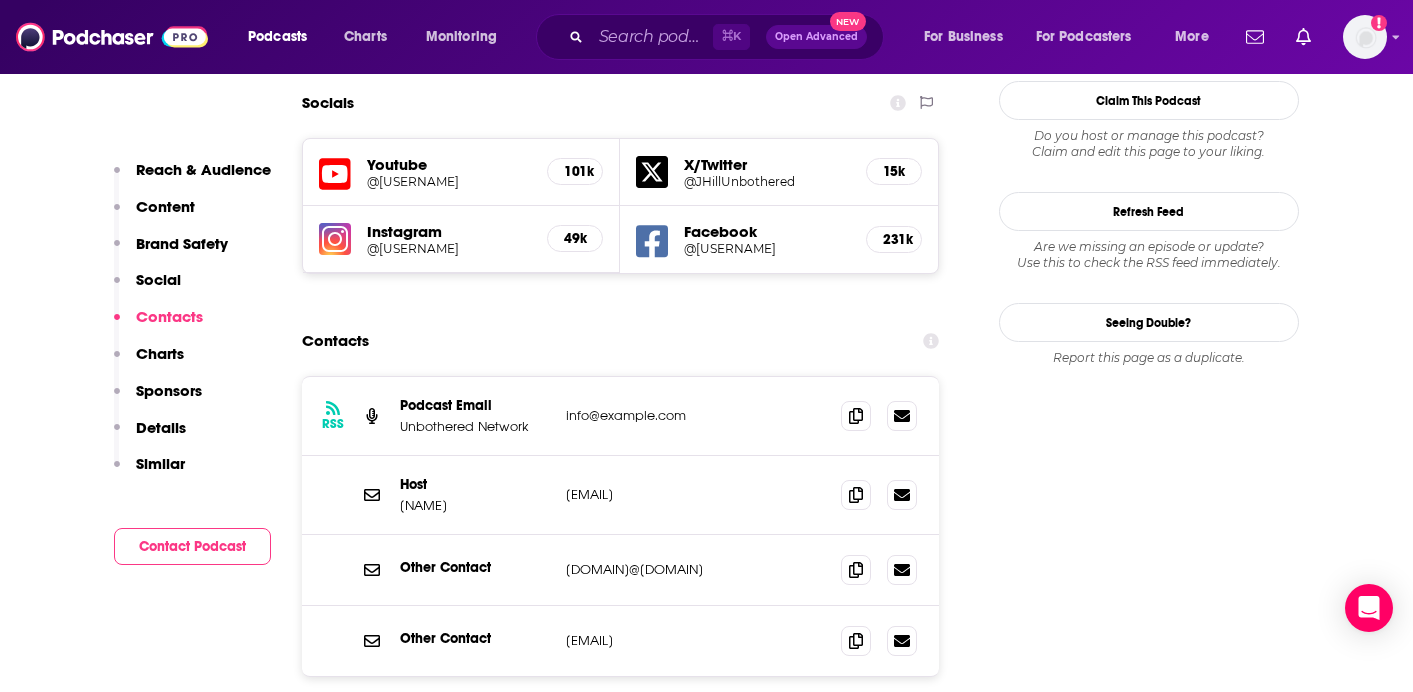 scroll, scrollTop: 2000, scrollLeft: 0, axis: vertical 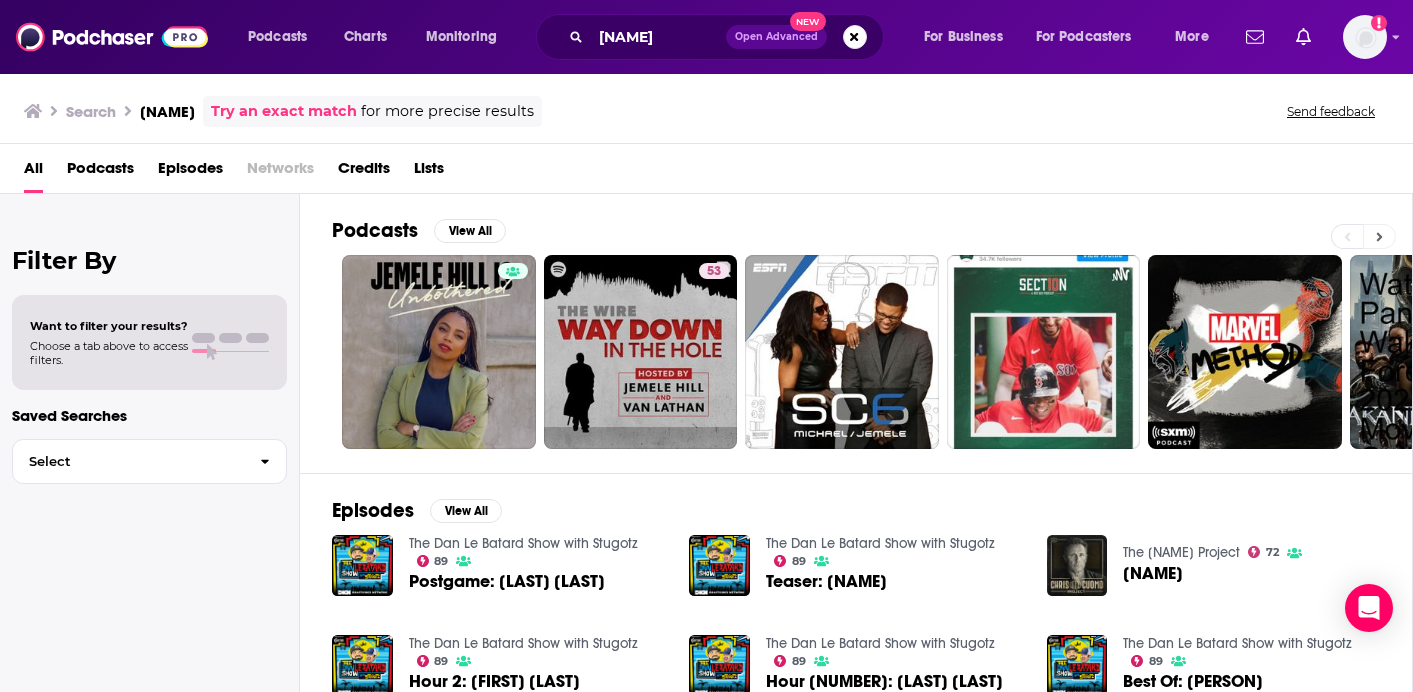 click 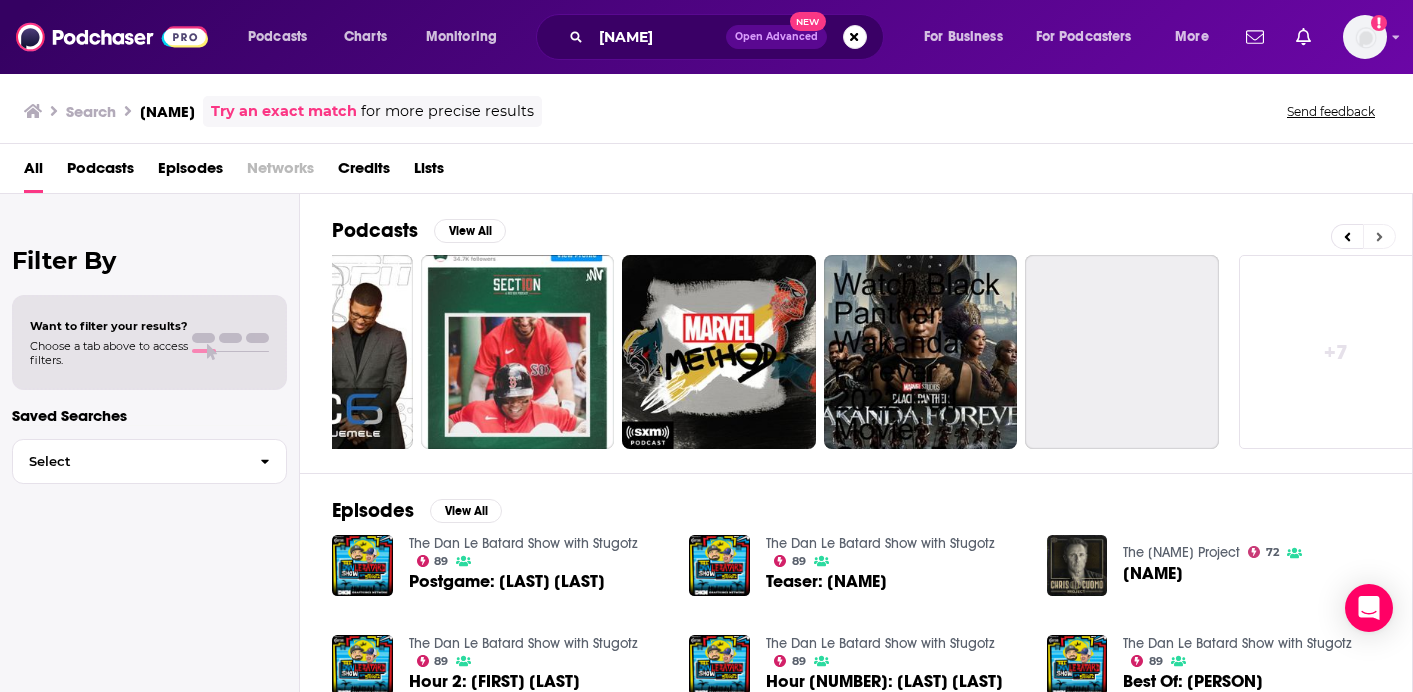 scroll, scrollTop: 0, scrollLeft: 554, axis: horizontal 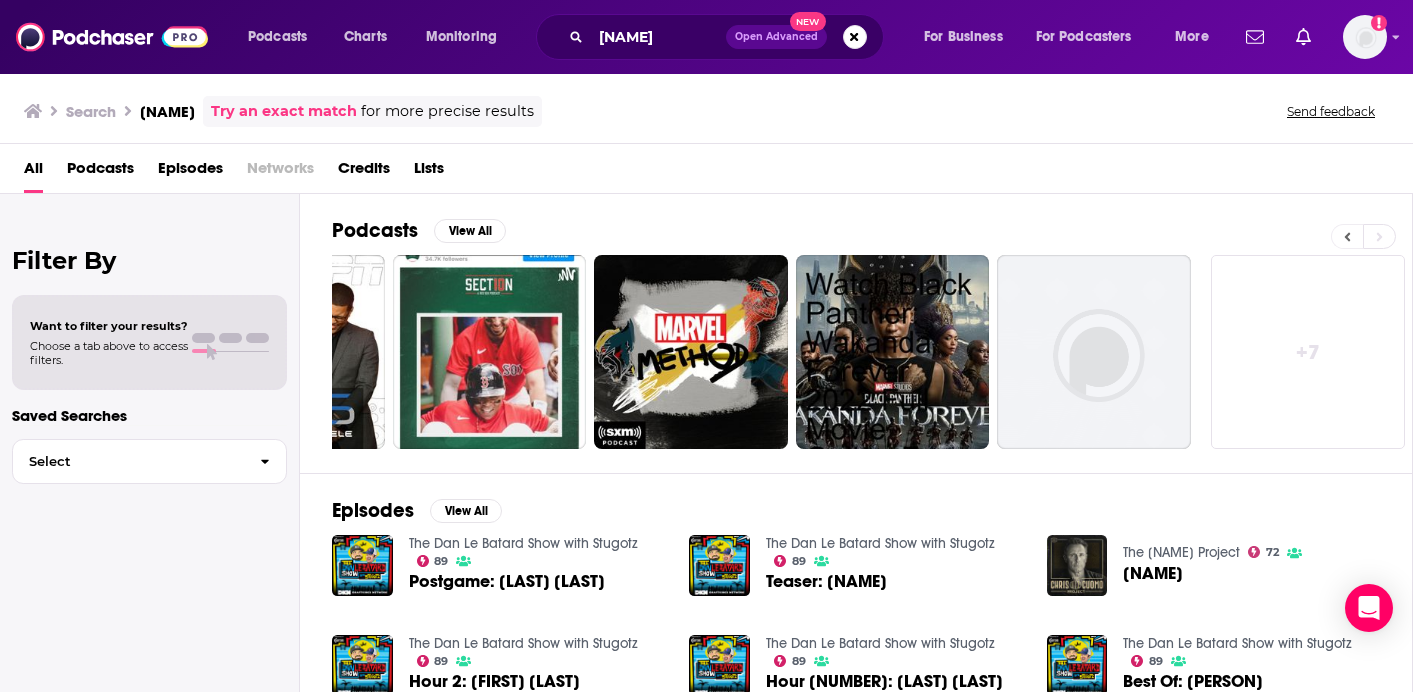 click at bounding box center (1347, 236) 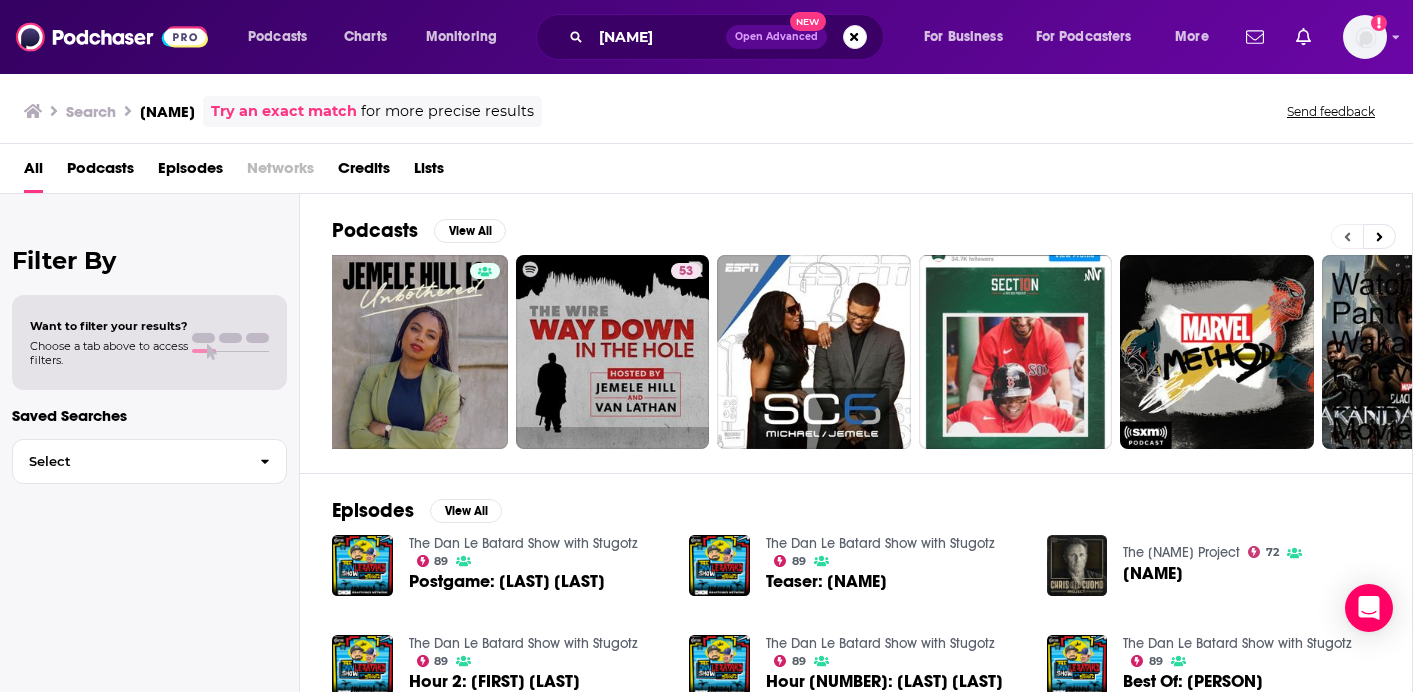 scroll, scrollTop: 0, scrollLeft: 0, axis: both 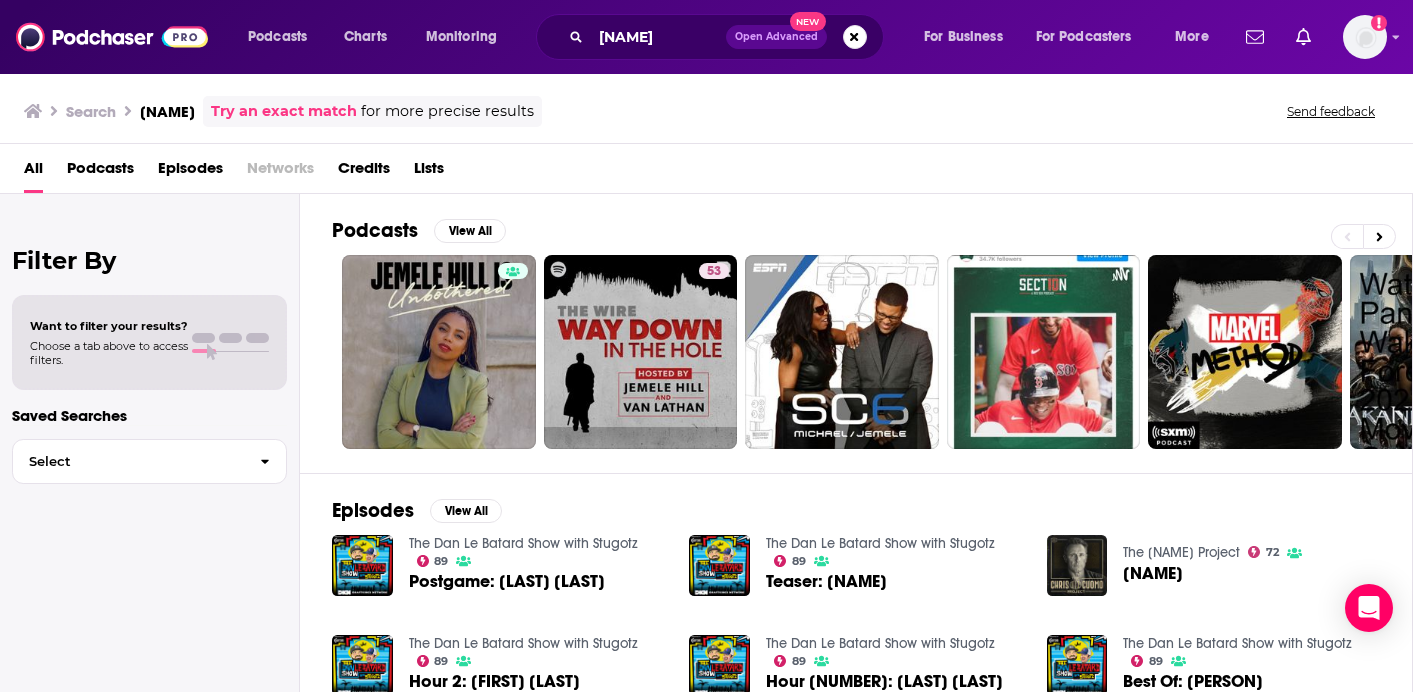 click on "Episodes View All The [PERSON] Show with [PERSON] [NUMBER] Postgame: [PERSON] The [PERSON] Show with [PERSON] [NUMBER] Teaser: [PERSON] The [PERSON] Project [NUMBER] [PERSON] The [PERSON] Show with [PERSON] [NUMBER] Hour 2: [PERSON] The [PERSON] Show with [PERSON] [NUMBER] Hour 3: [PERSON] The [PERSON] Show with [PERSON] [NUMBER] Best Of: [PERSON] The [PERSON] Show with [PERSON] [NUMBER] Hour 3: [PERSON] Le Batard & Friends - South Beach Sessions [NUMBER] [PERSON] The [PERSON] Show with [PERSON] [NUMBER] Local Hour: [PERSON]" at bounding box center (856, 656) 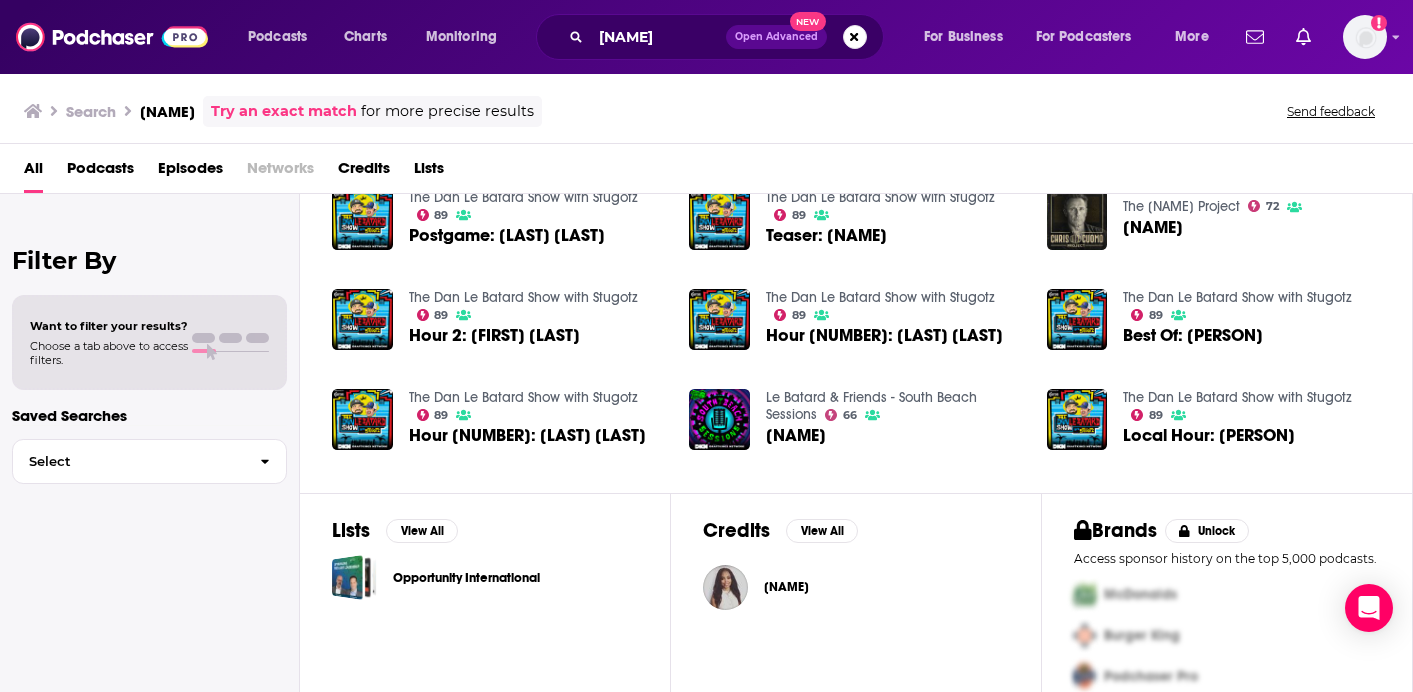 scroll, scrollTop: 371, scrollLeft: 0, axis: vertical 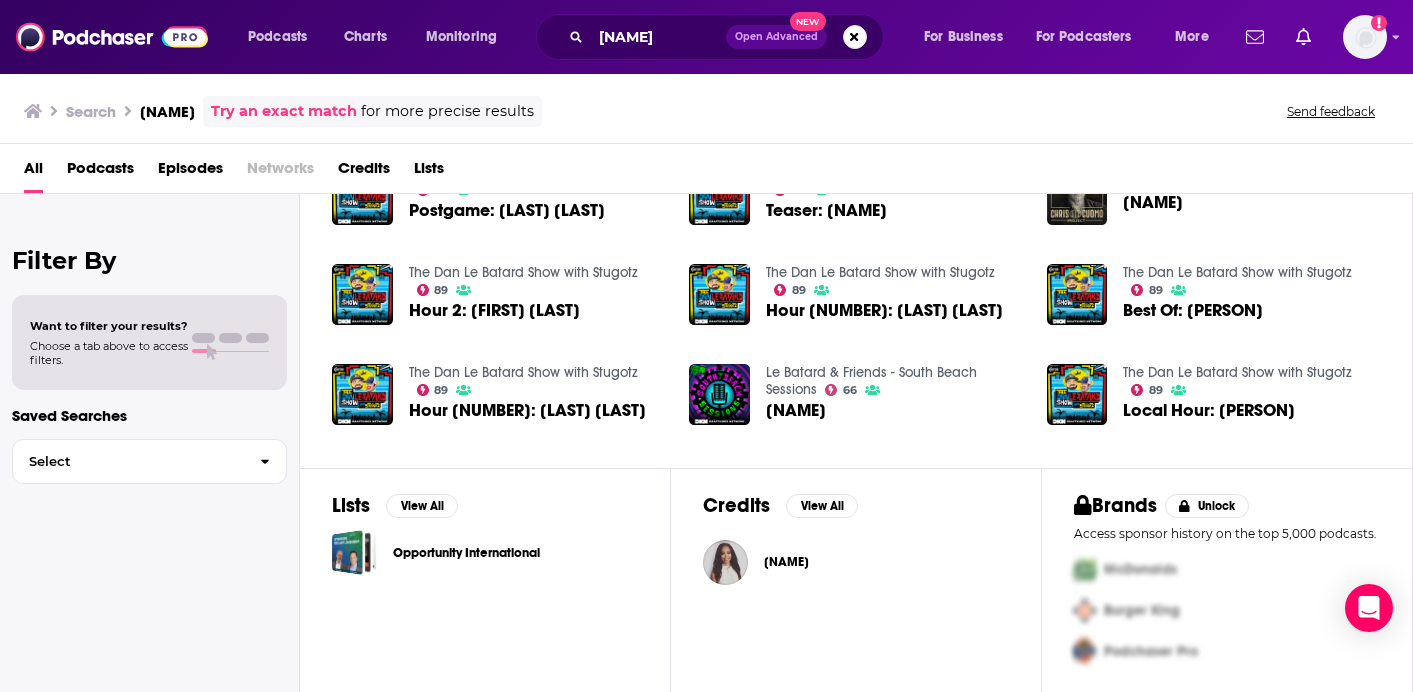 click on "[NAME]" at bounding box center (786, 562) 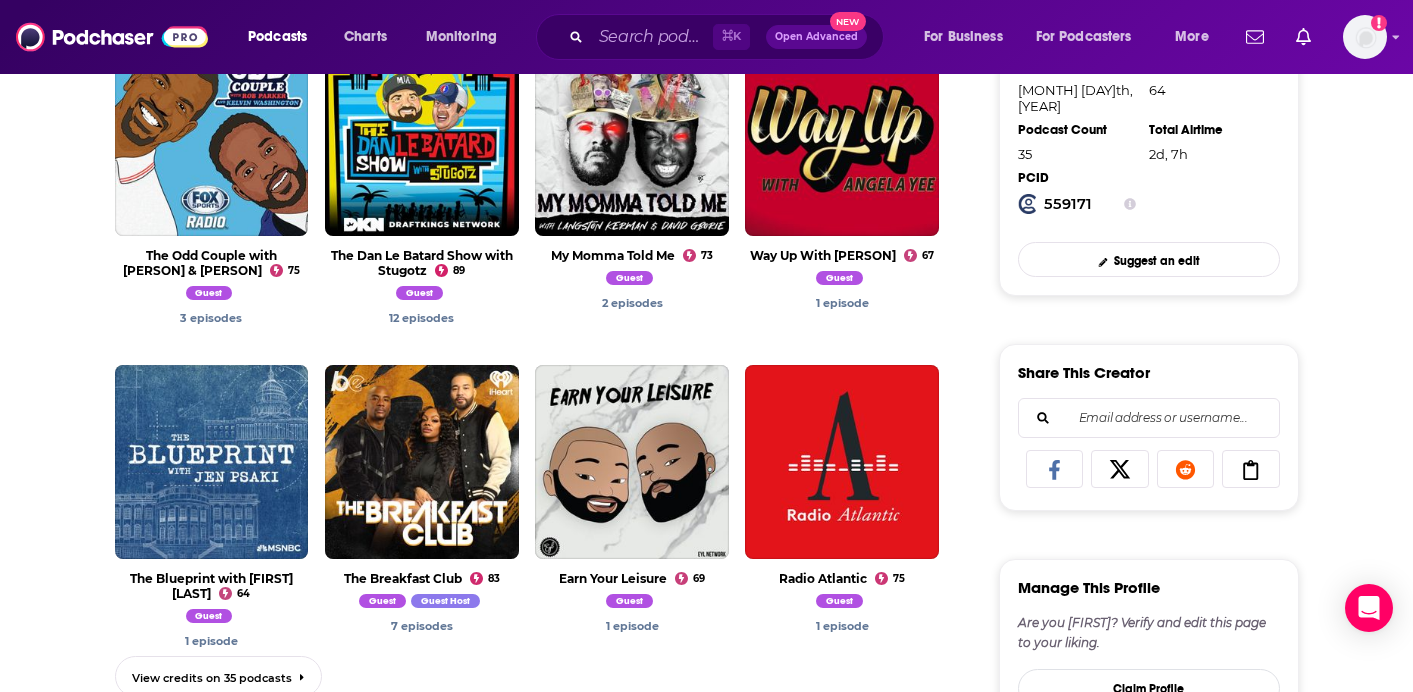 scroll, scrollTop: 720, scrollLeft: 0, axis: vertical 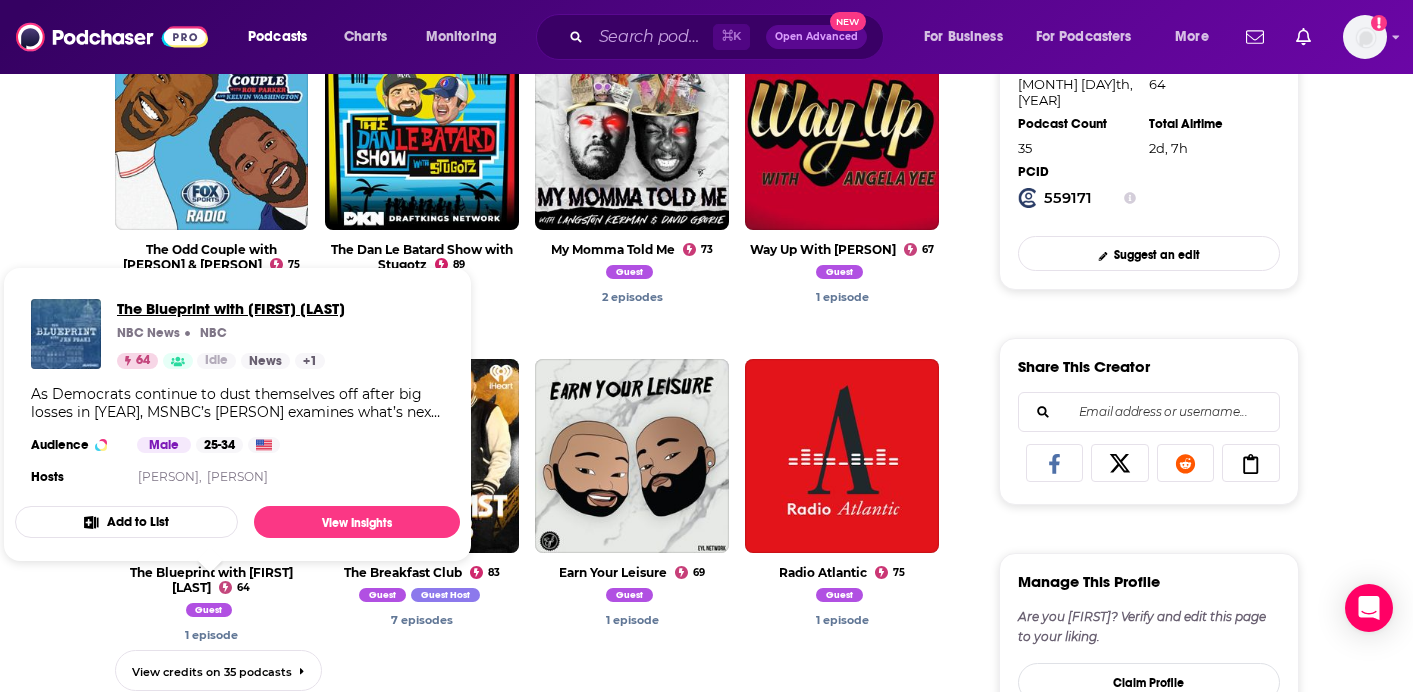 click on "The Blueprint with [FIRST] [LAST]" at bounding box center [231, 308] 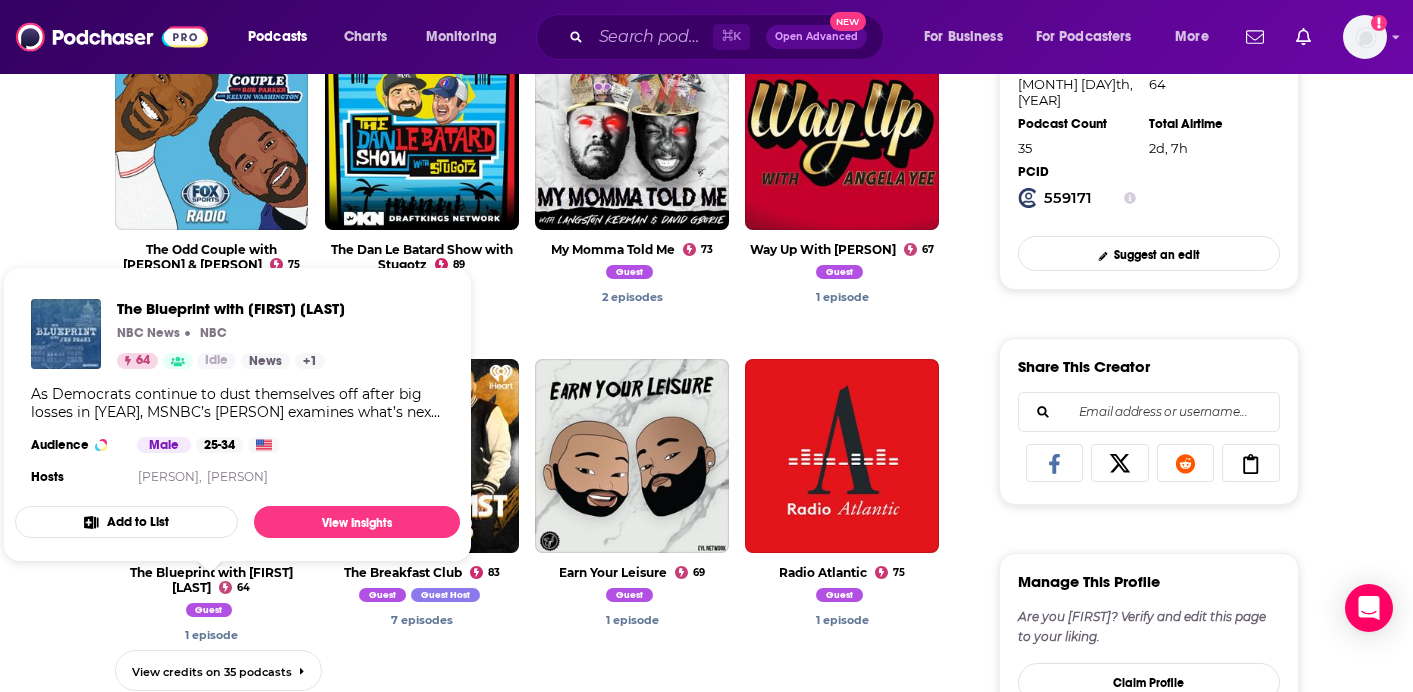 scroll, scrollTop: 0, scrollLeft: 0, axis: both 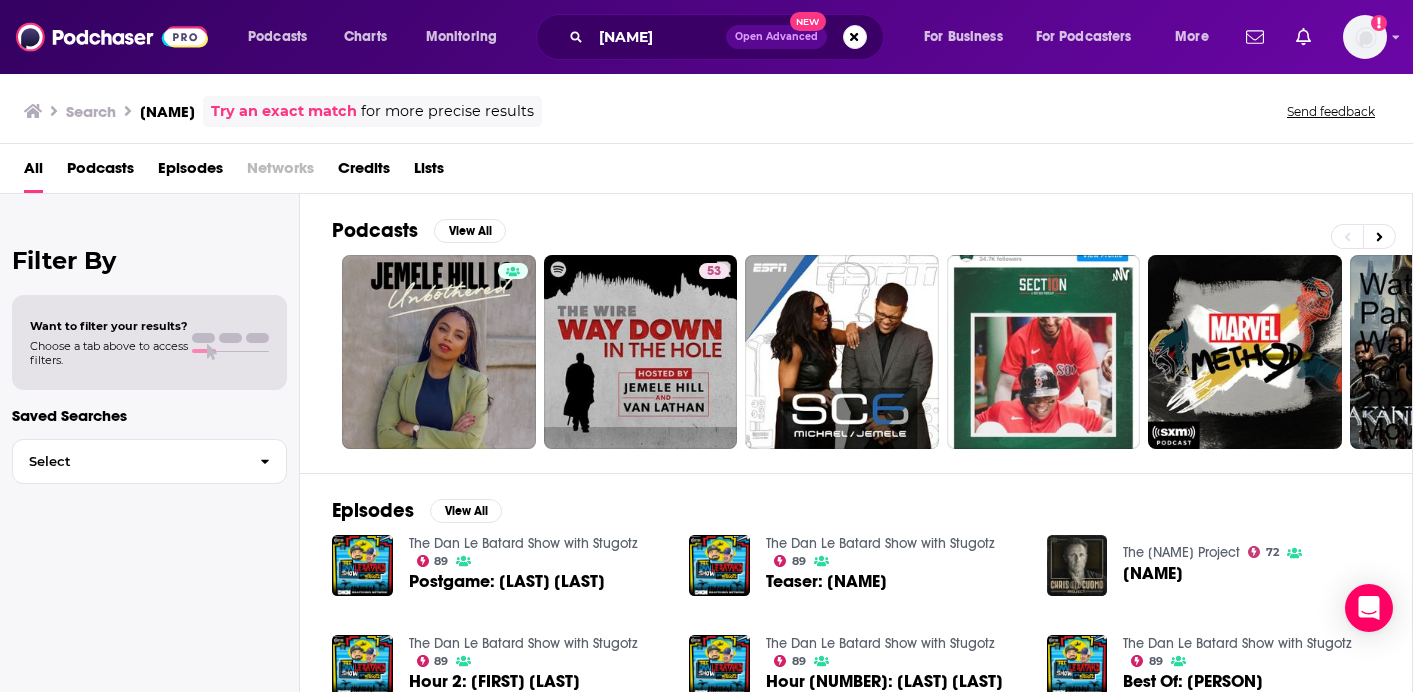 click on "Podcasts View All 53" at bounding box center (872, 333) 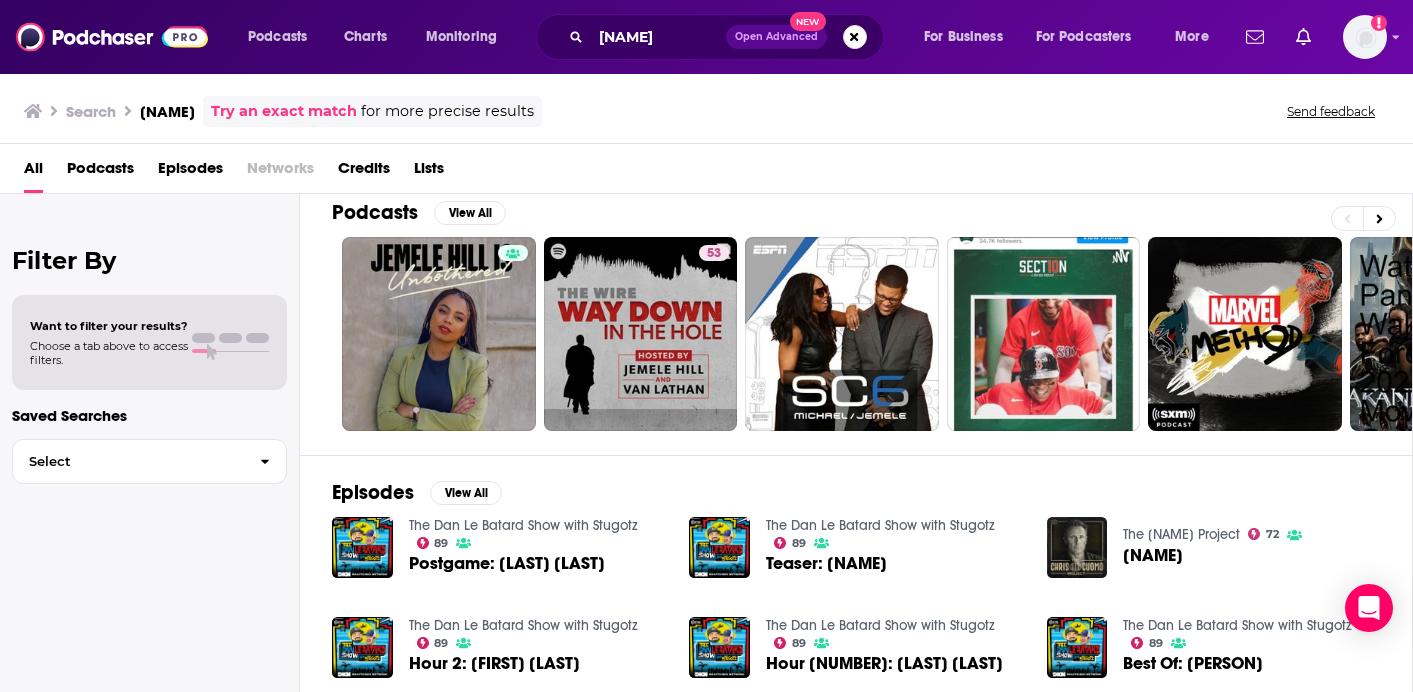 scroll, scrollTop: 0, scrollLeft: 0, axis: both 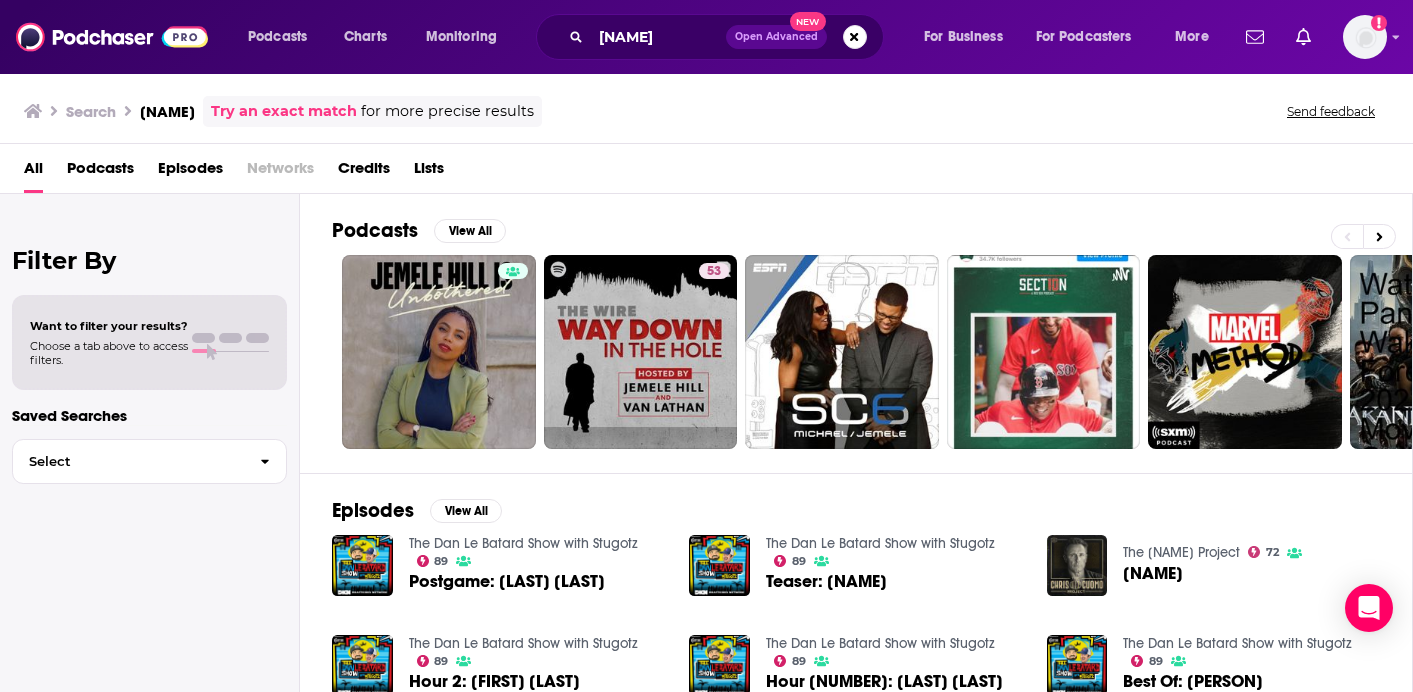 click on "Podcasts" at bounding box center [100, 172] 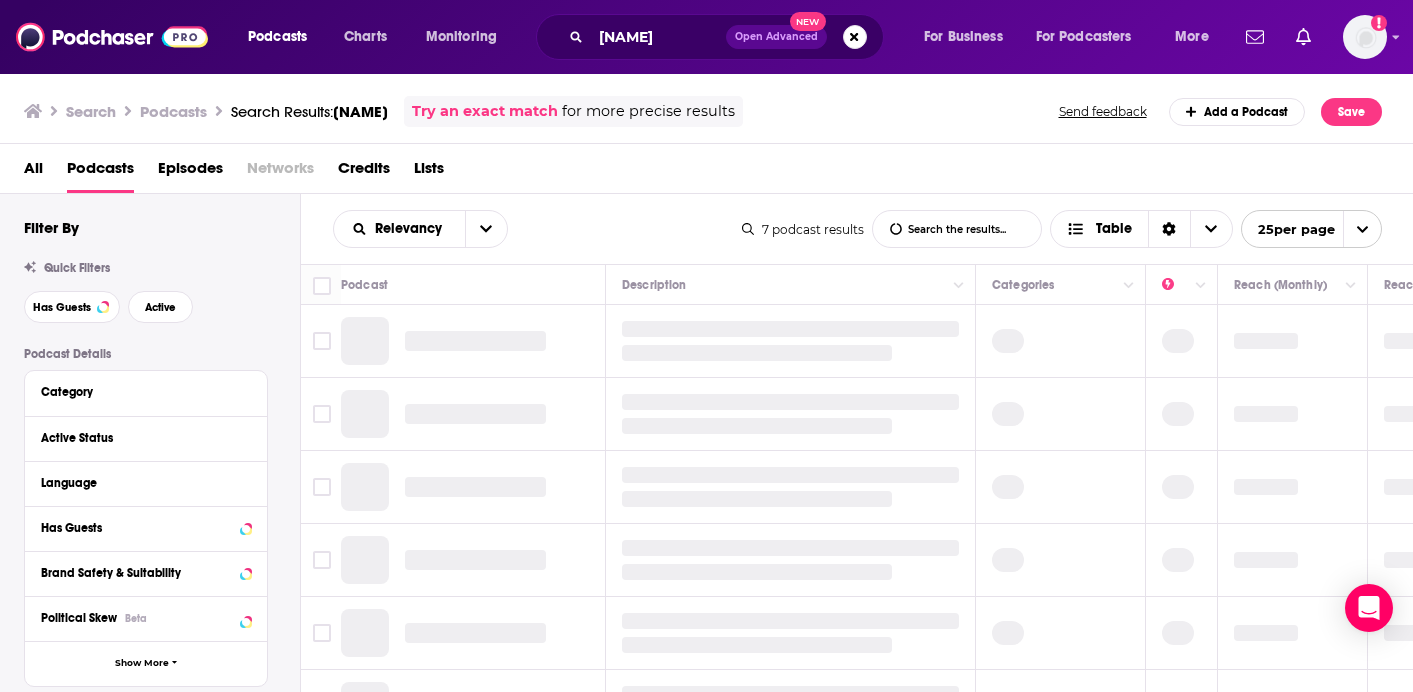 click on "All" at bounding box center [33, 172] 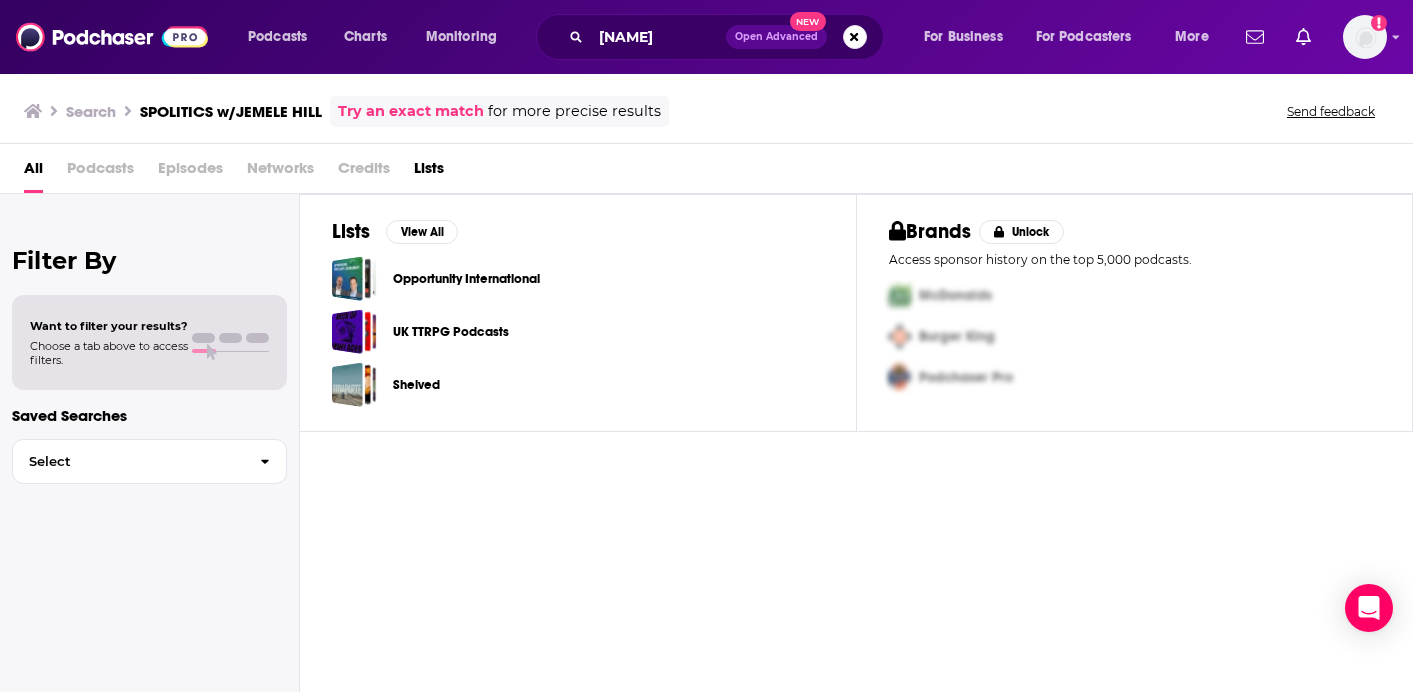 click on "Try an exact match" at bounding box center [411, 111] 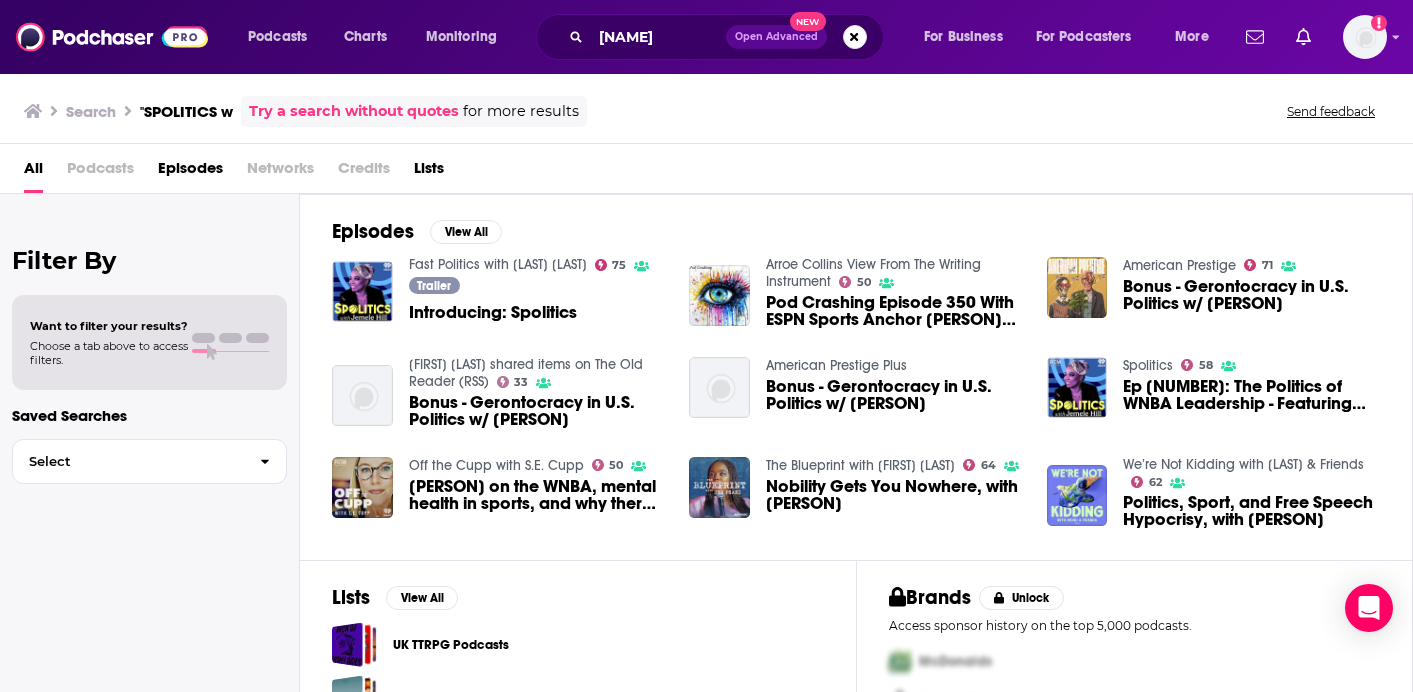 click on "Introducing: Spolitics" at bounding box center [493, 312] 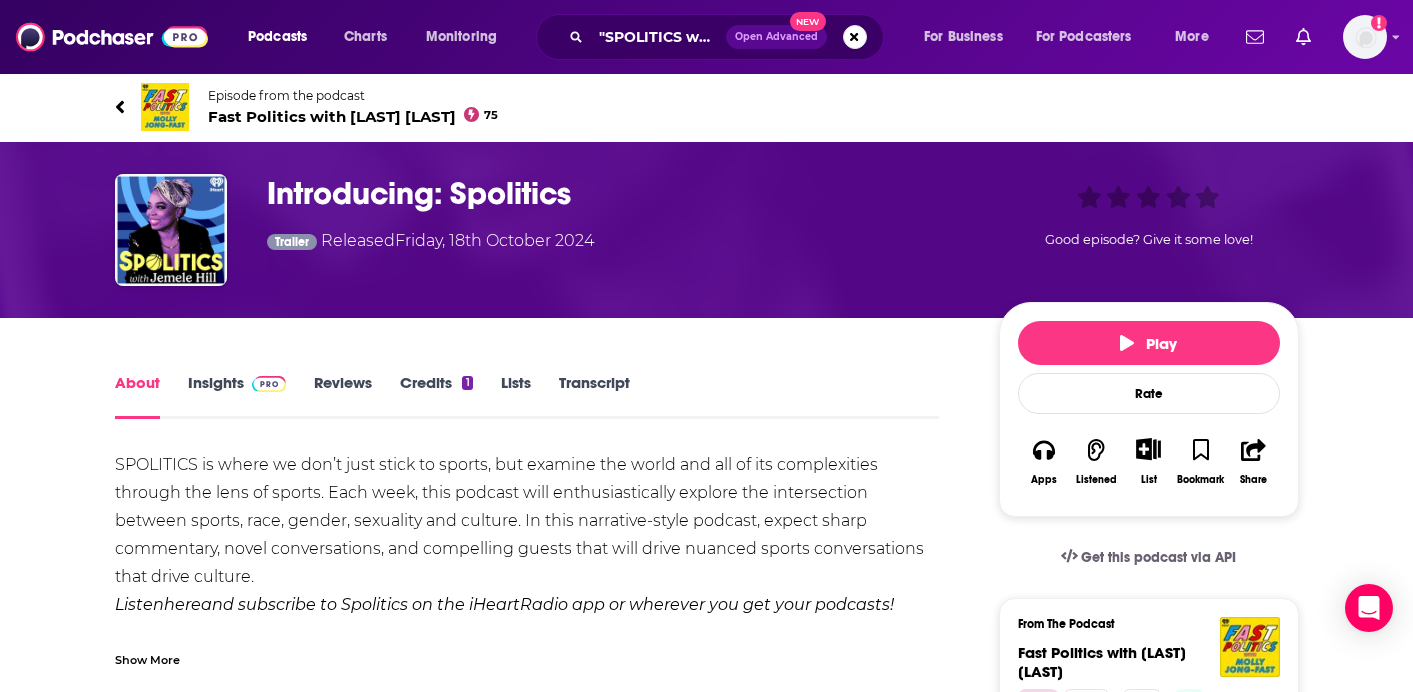click on "About Insights Reviews Credits 1 Lists Transcript SPOLITICS is where we don’t just stick to sports, but examine the world and all of its complexities through the lens of sports. Each week, this podcast will enthusiastically explore the intersection between sports, race, gender, sexuality and culture. In this narrative-style podcast, expect sharp commentary, novel conversations, and compelling guests that will drive nuanced sports conversations that drive culture.   Listen  here  and subscribe to Spolitics on the iHeartRadio app or wherever you get your podcasts!
See  omnystudio.com/listener  for privacy information. Show More Creators & Guests View All Add Creators Host [LAST] [LAST] Add Creators Episode Reviews This episode hasn't been reviewed yet. You can  add a review   to show others what you thought. This podcast, its content, and its artwork are not owned by, affiliated with, or endorsed by Podchaser.   Play Rate Apps Listened List Bookmark Share Get this podcast via API From The Podcast [NUMBER] [NUMBER] [NUMBER]" at bounding box center [707, 1144] 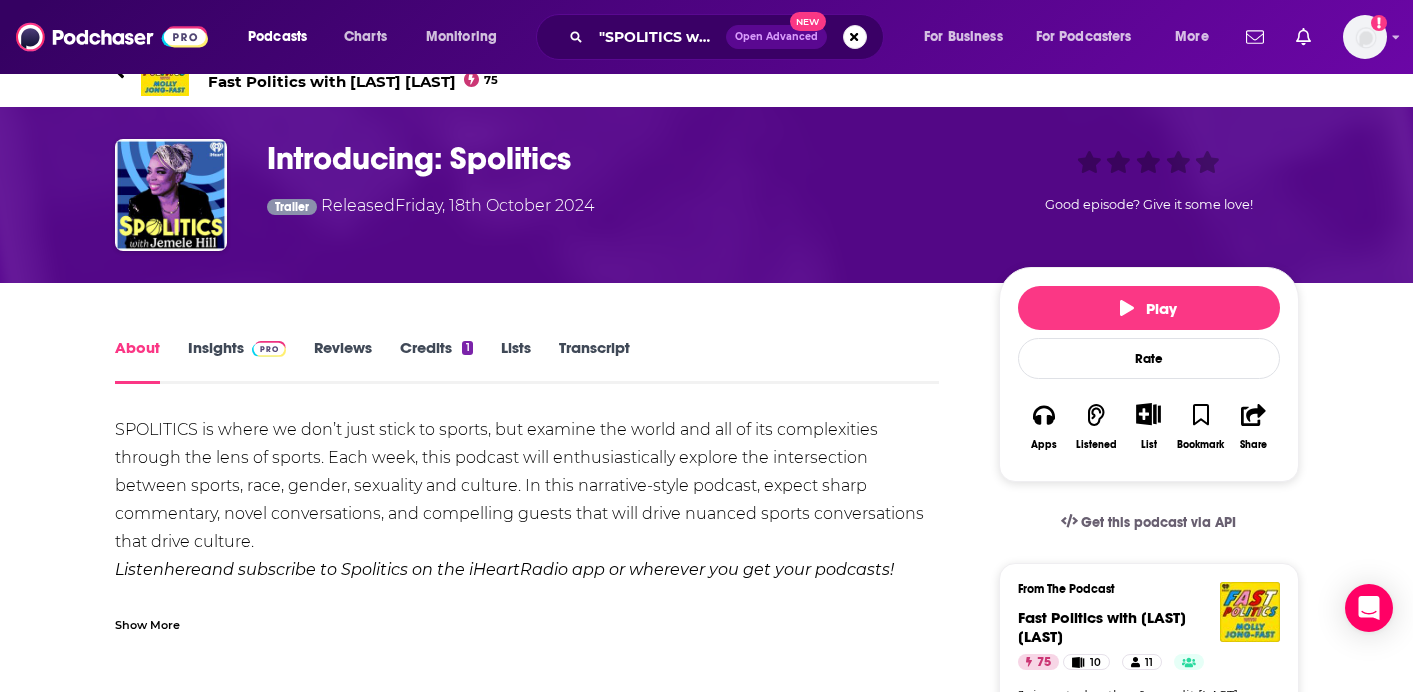 scroll, scrollTop: 0, scrollLeft: 0, axis: both 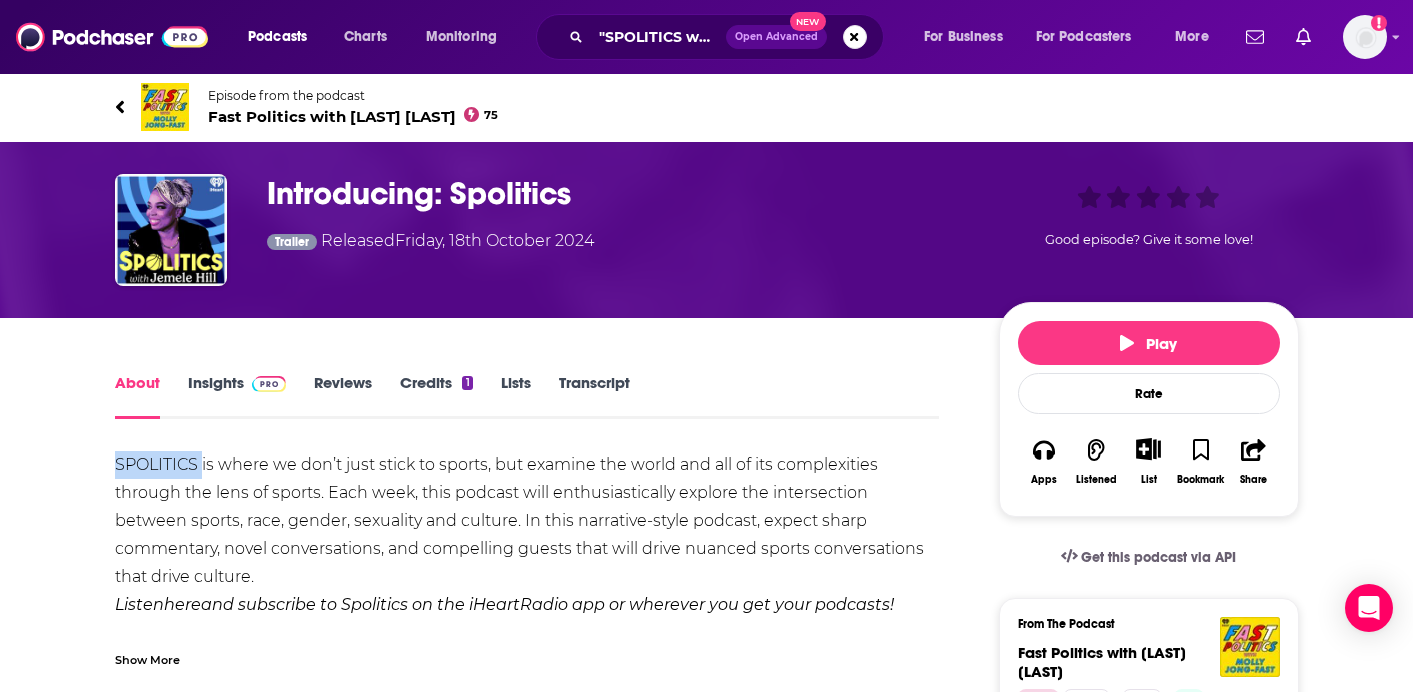 drag, startPoint x: 109, startPoint y: 461, endPoint x: 202, endPoint y: 463, distance: 93.0215 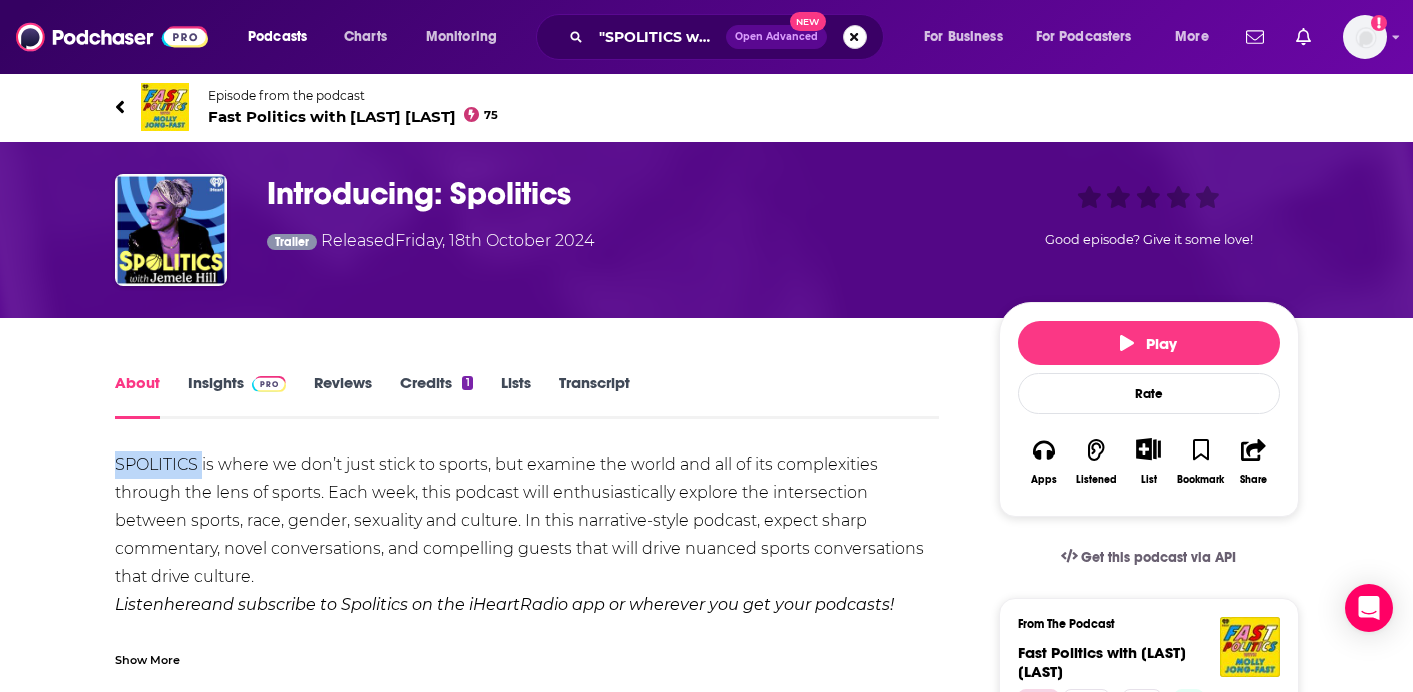 click at bounding box center [855, 37] 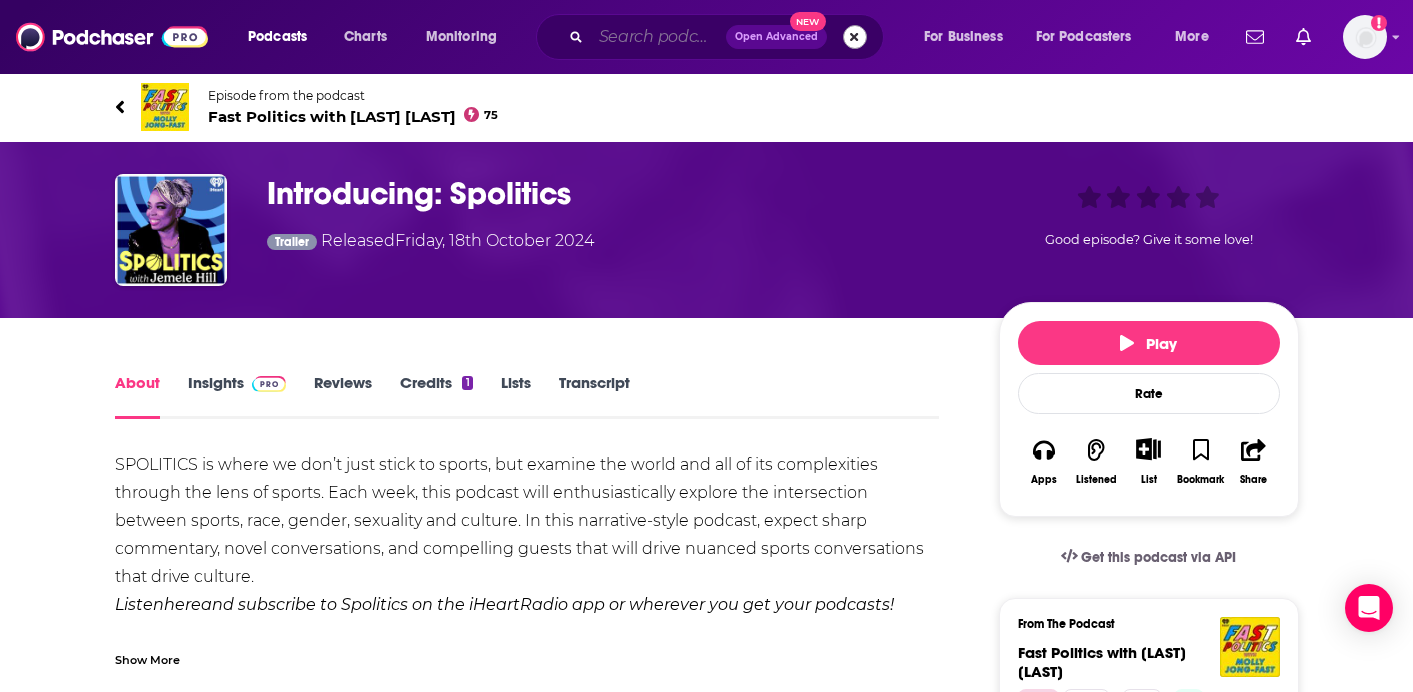 scroll, scrollTop: 0, scrollLeft: 0, axis: both 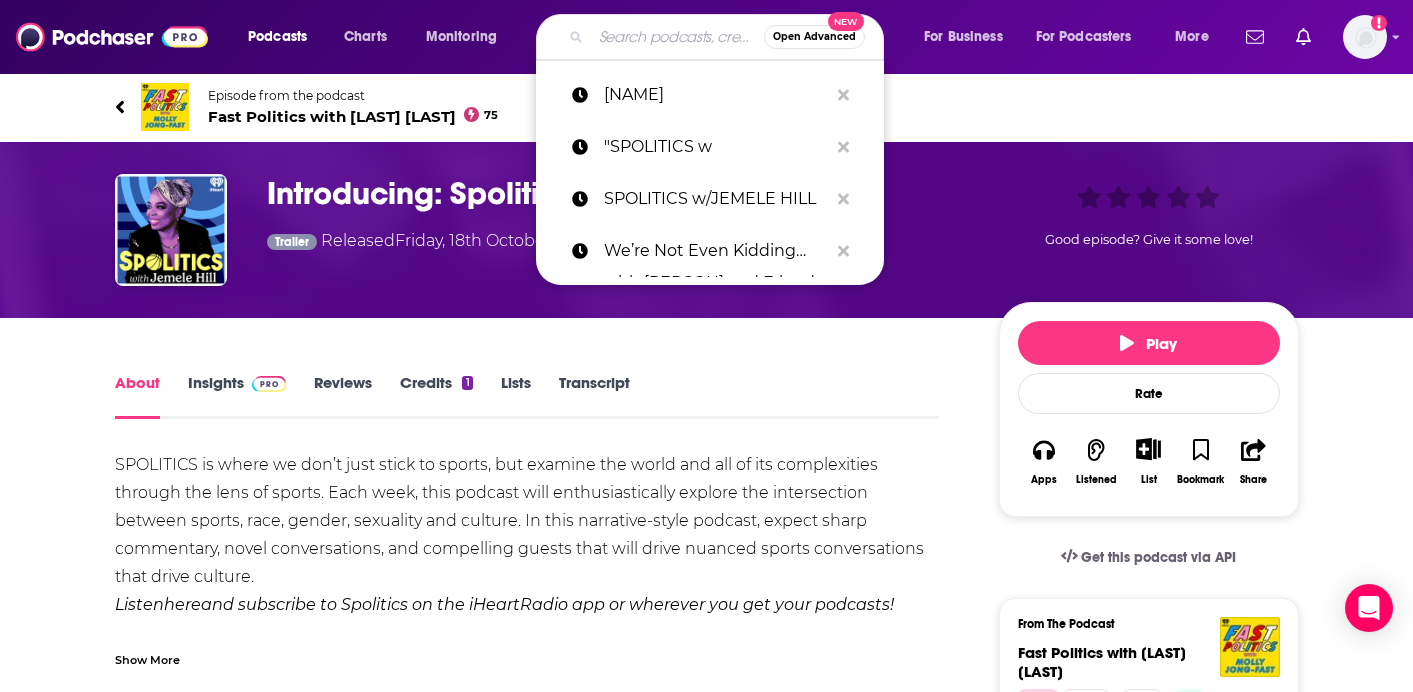 paste on "Spolitics" 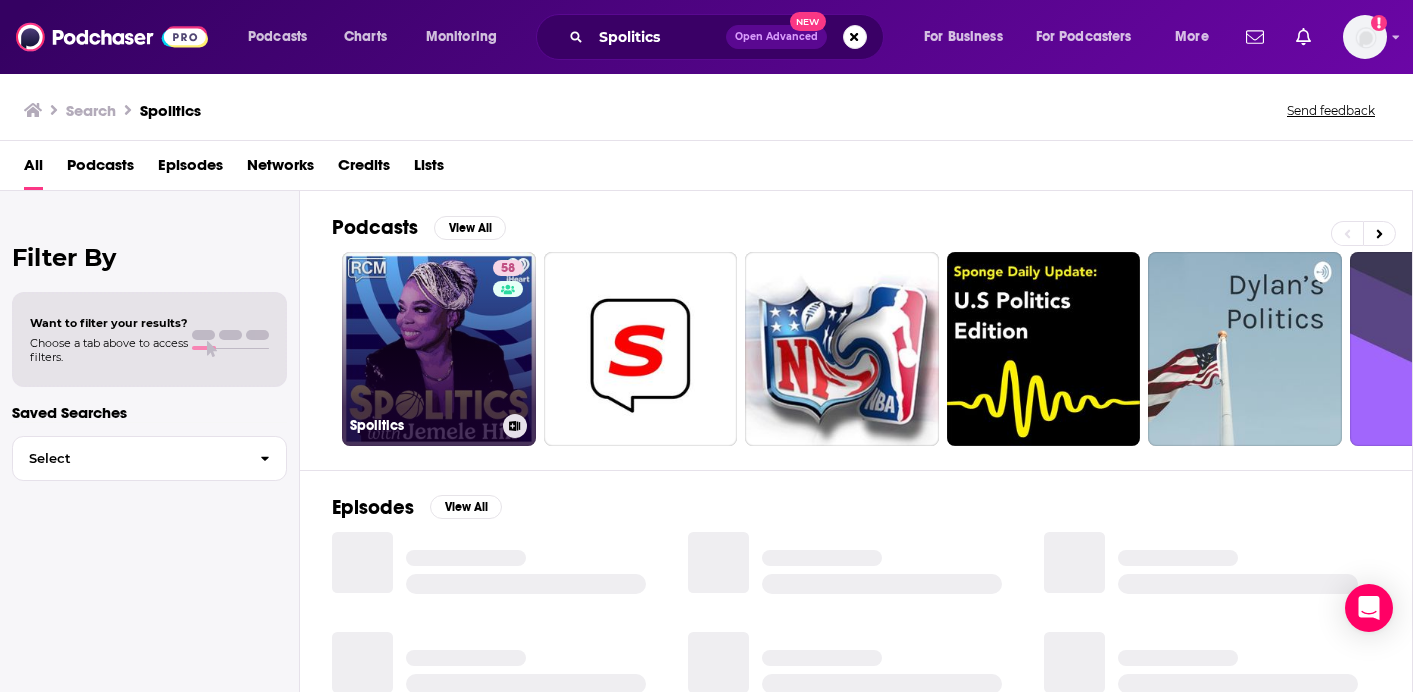 click on "58 Spolitics" at bounding box center (439, 349) 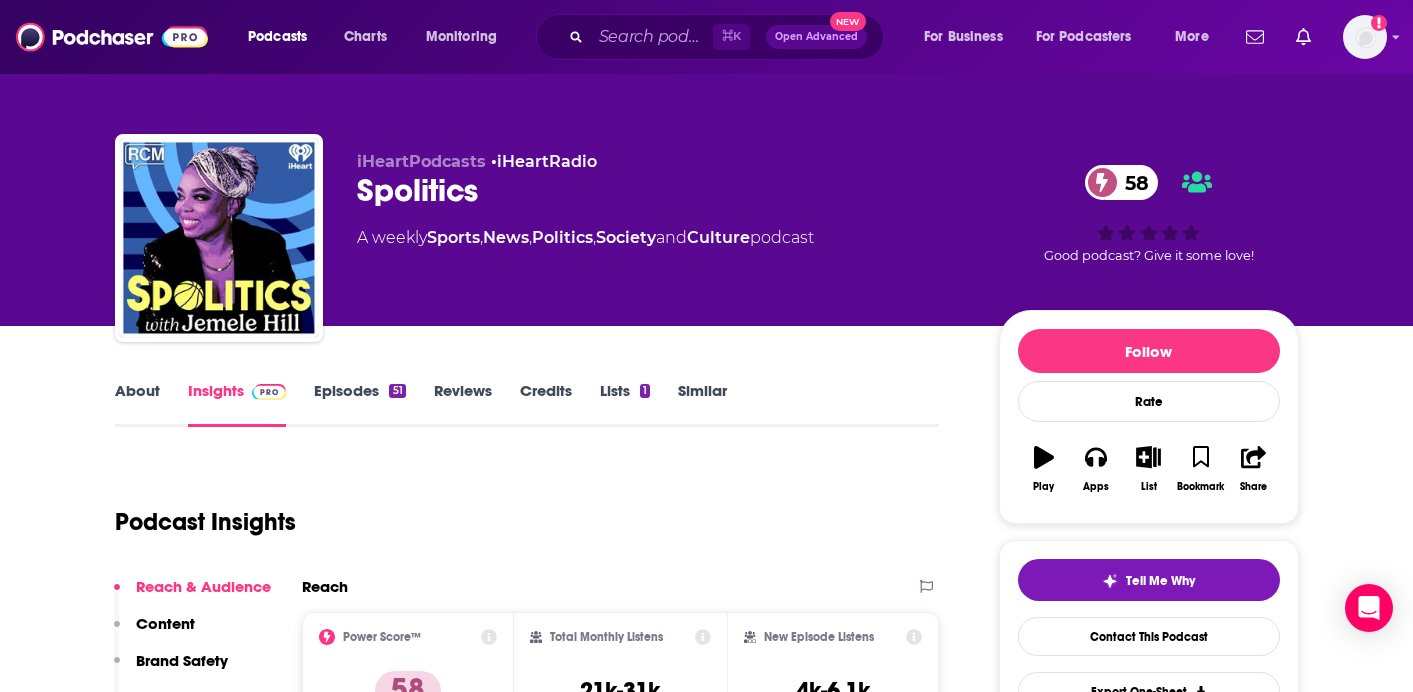 click on "About Insights Episodes 51 Reviews Credits Lists 1 Similar Podcast Insights Reach & Audience Content Brand Safety Social Contacts Charts Sponsors Details Similar Contact Podcast Open Website Reach Power Score™ 58 Total Monthly Listens 21k-31k New Episode Listens 4k-6.1k Export One-Sheet Audience Demographics Gender Female Age 26 yo Income $ $ $ $ $ Parental Status Mixed Countries 1 [COUNTRY] 2 [COUNTRY] 3 [COUNTRY] 4 [COUNTRY] Top Cities [CITY], [STATE] , [CITY] , [CITY], [STATE] , [CITY] , [CITY] , [CITY] Interests Education , Restaurants, Food & Grocery , Friends, Family & Relationships , Pets , Television & Film , Camera & Photography Jobs Company Founders , Principals/Owners , Journalists/Reporters , Technicians , Directors , Authors/Writers Ethnicities White / Caucasian , African American , Hispanic , Asian Show More Content Political Skew Not Available Brand Safety & Suitability Information about brand safety is not yet available. Socials Youtube @ItsJemeleHill Link Instagram 8k Tik Tok" at bounding box center (706, 5601) 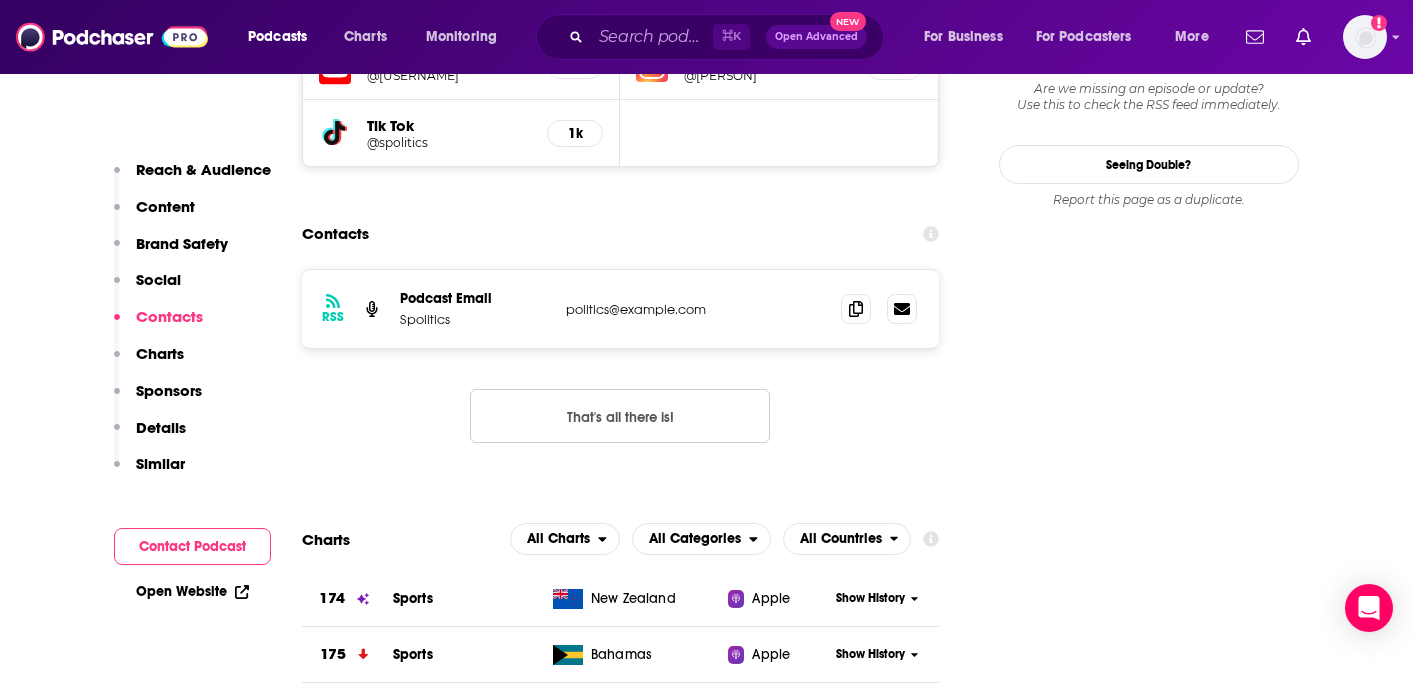 scroll, scrollTop: 1960, scrollLeft: 0, axis: vertical 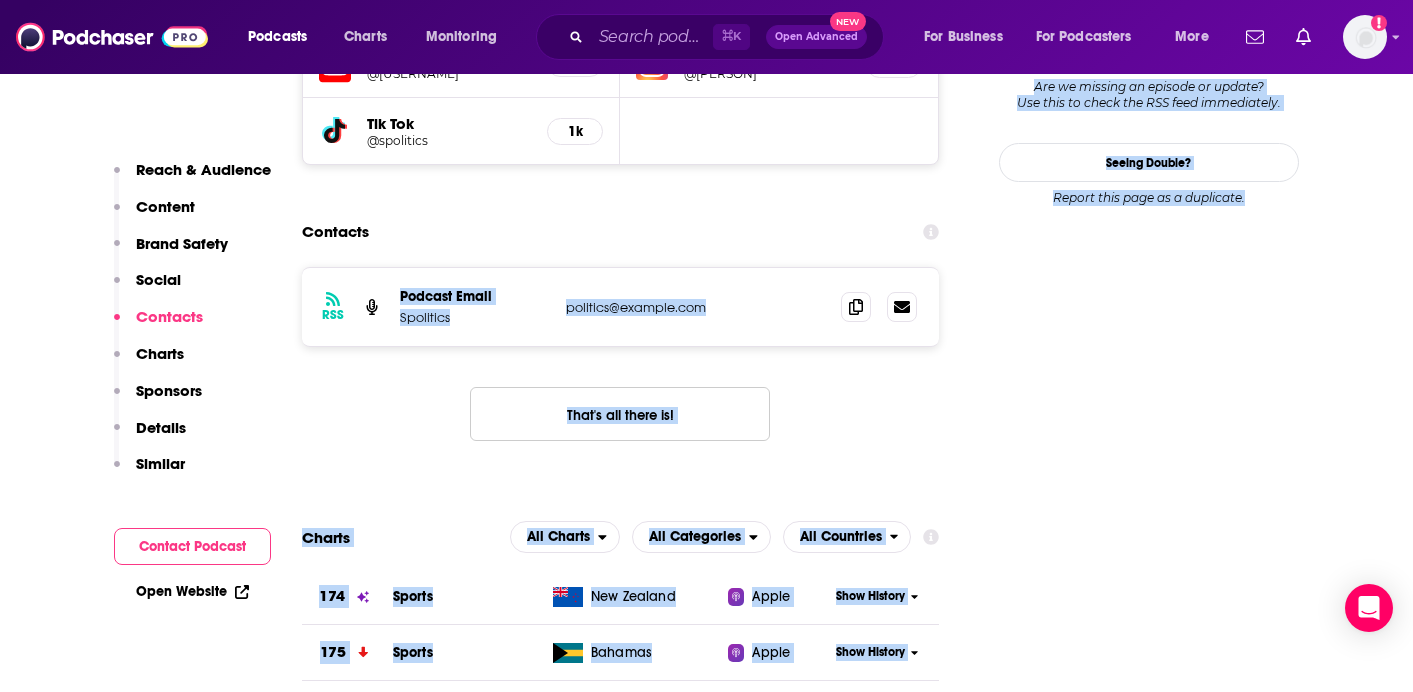 drag, startPoint x: 1024, startPoint y: 360, endPoint x: 401, endPoint y: 297, distance: 626.1773 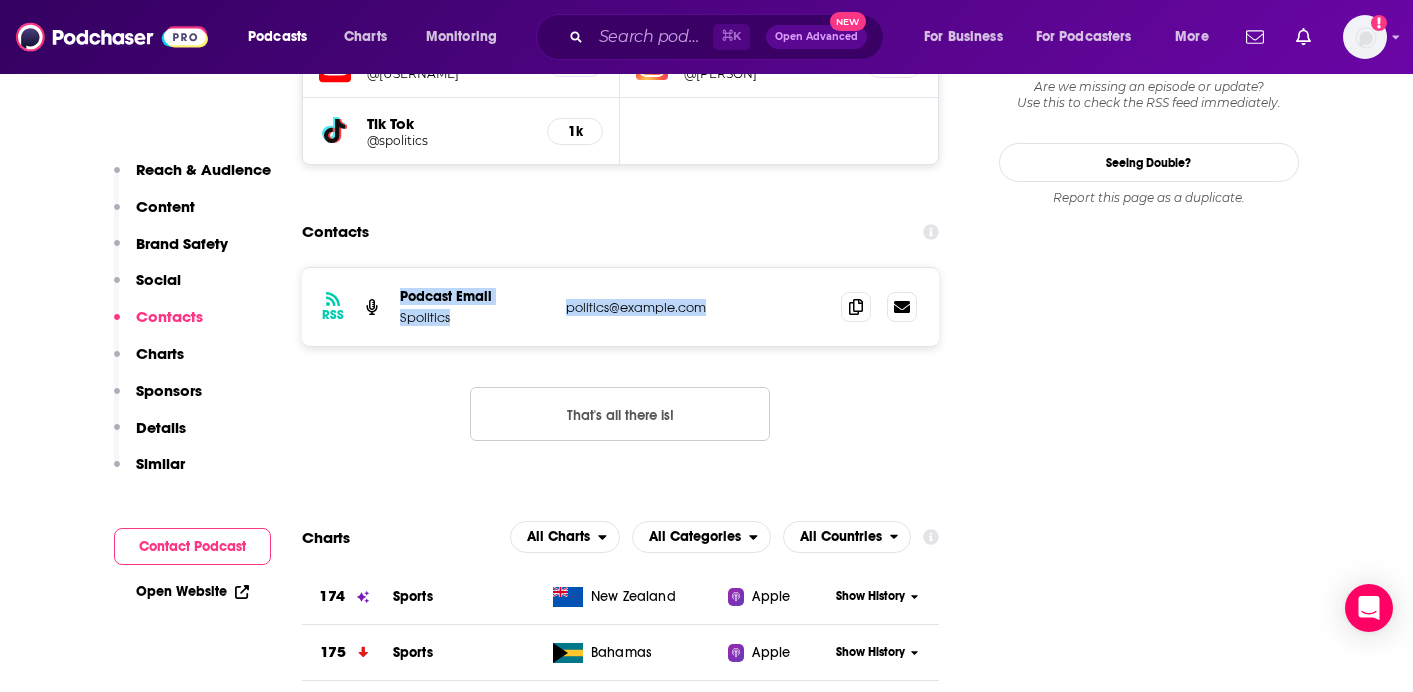 drag, startPoint x: 973, startPoint y: 324, endPoint x: 391, endPoint y: 286, distance: 583.23926 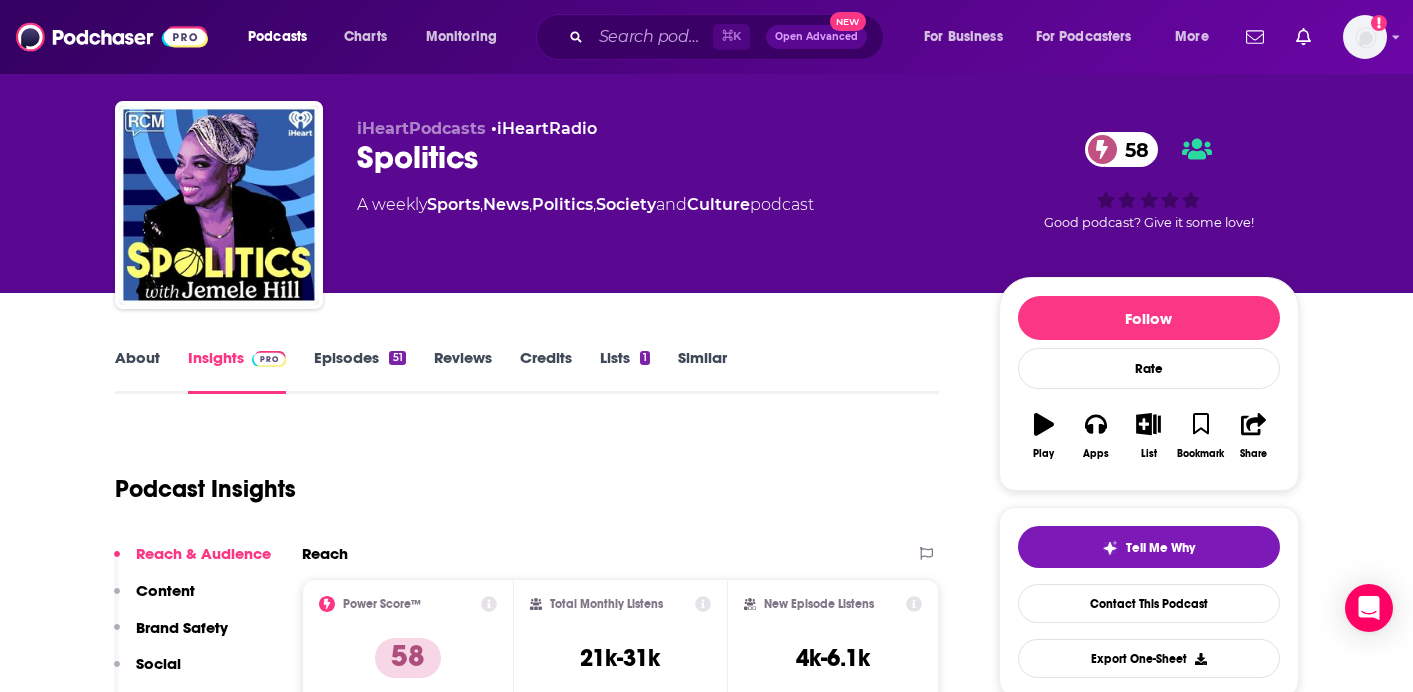 scroll, scrollTop: 0, scrollLeft: 0, axis: both 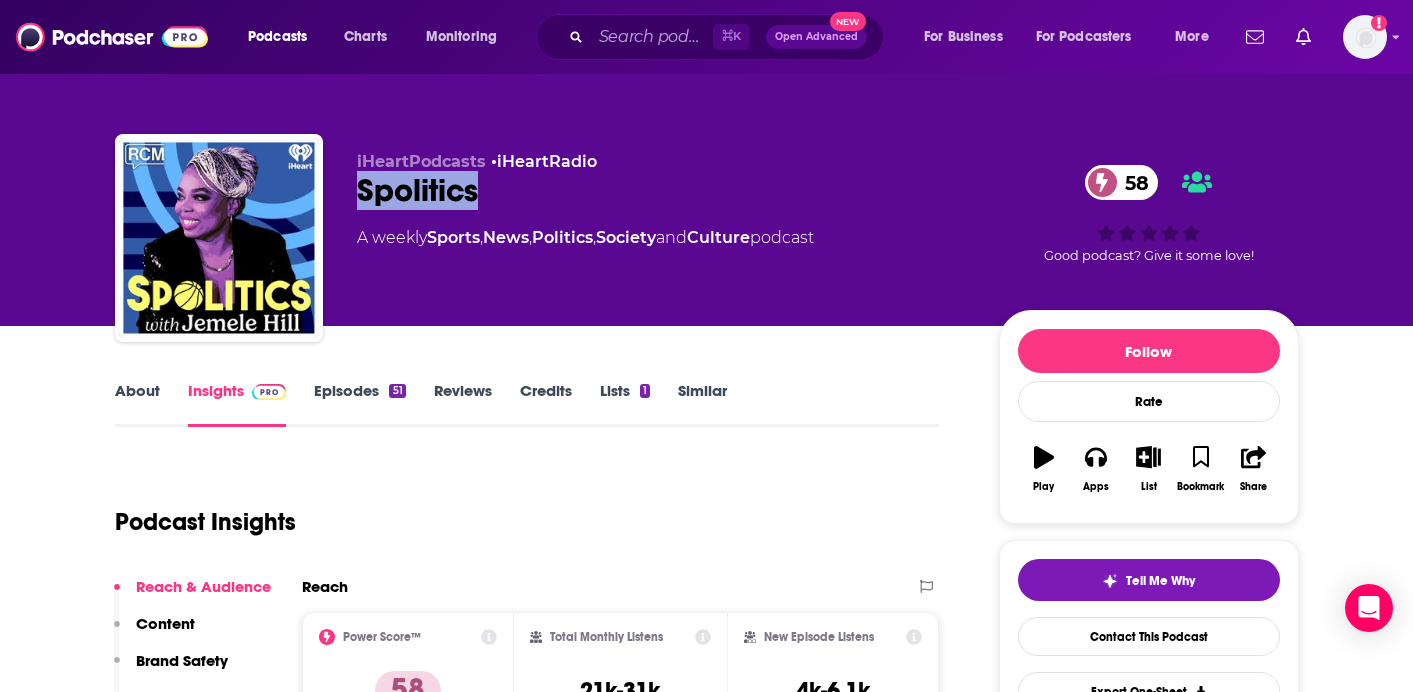 drag, startPoint x: 515, startPoint y: 196, endPoint x: 344, endPoint y: 179, distance: 171.84296 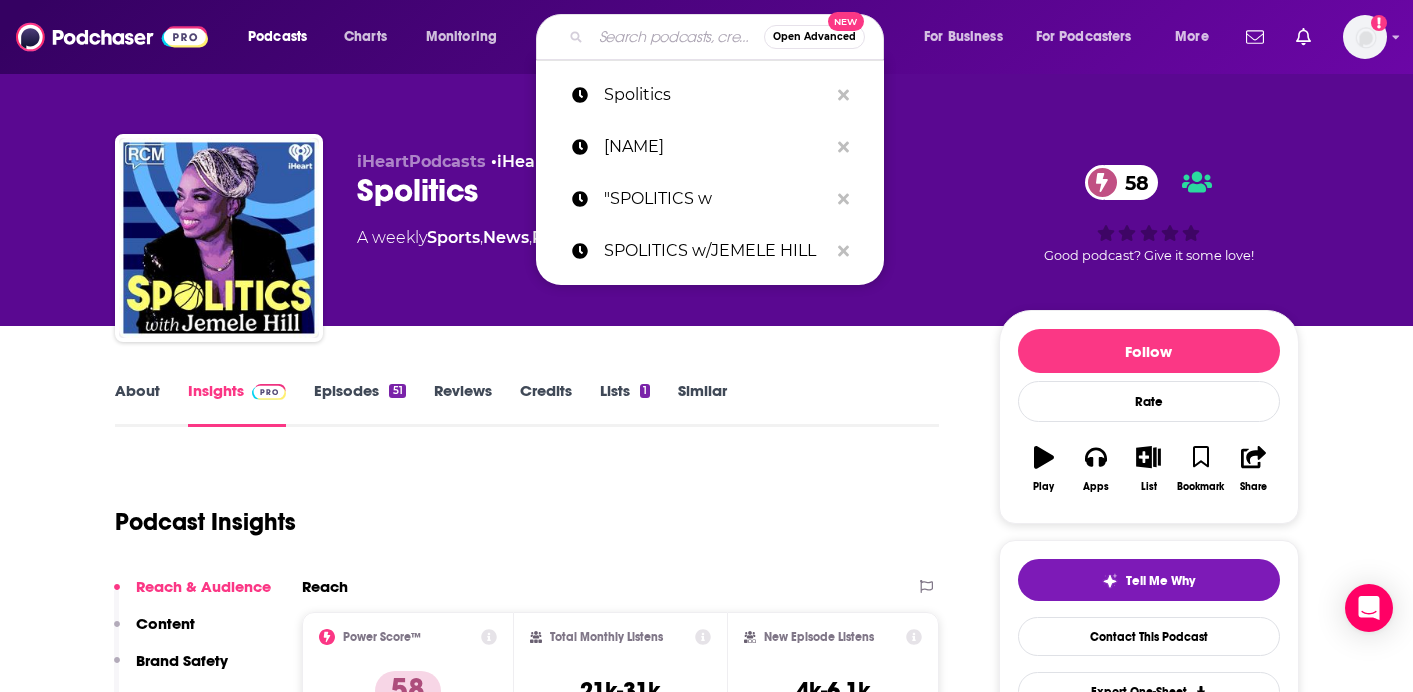 click at bounding box center [677, 37] 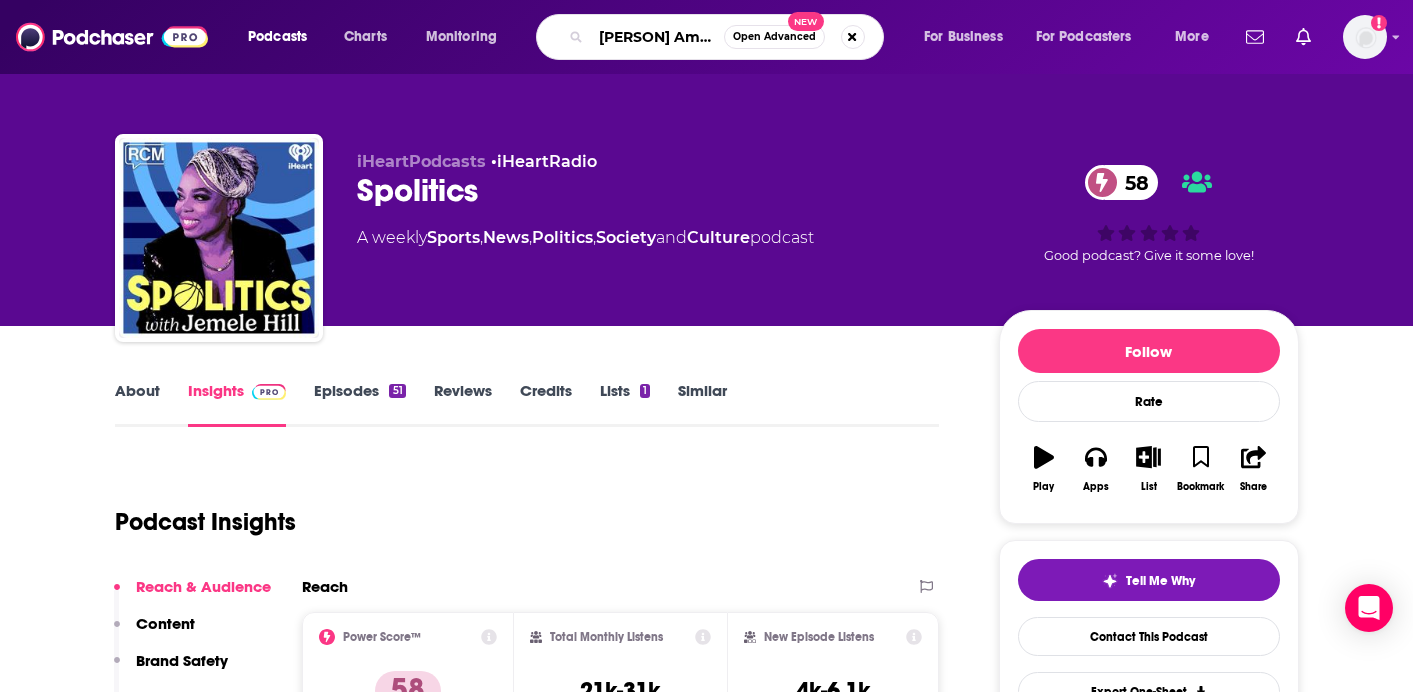 type on "Young American" 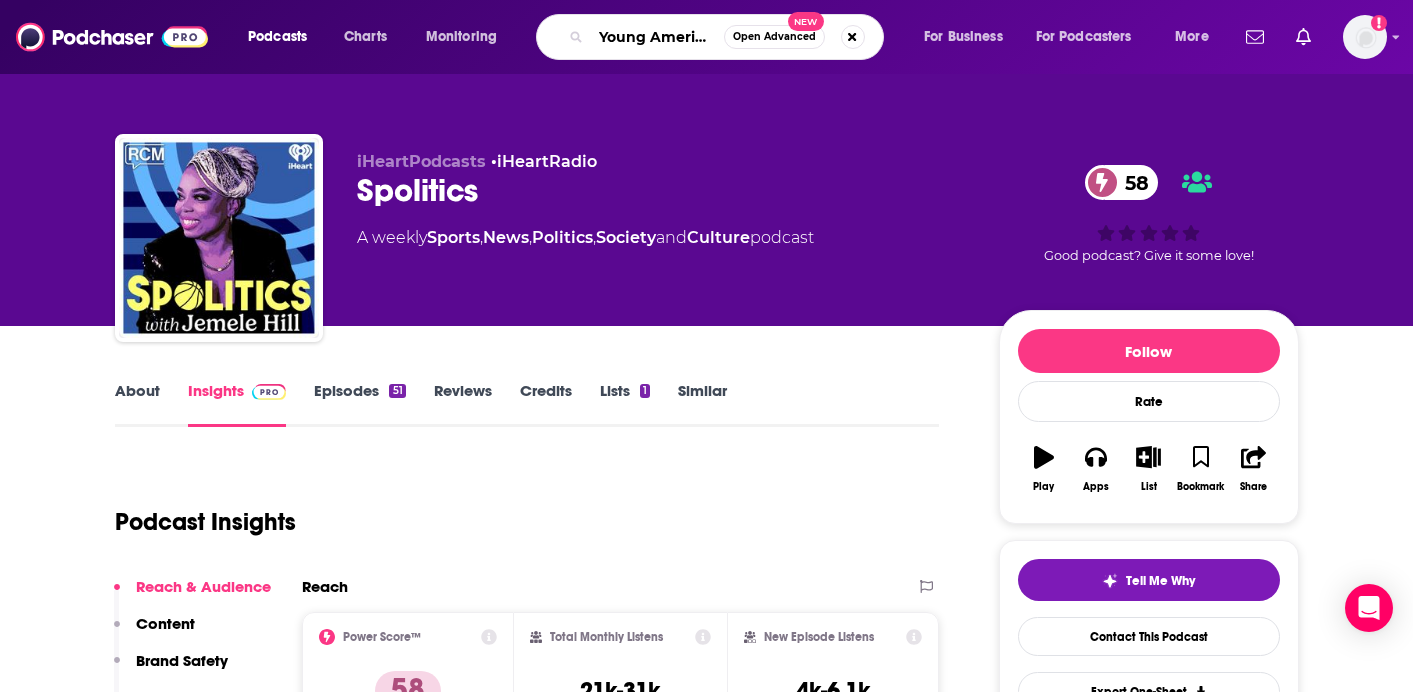 scroll, scrollTop: 0, scrollLeft: 7, axis: horizontal 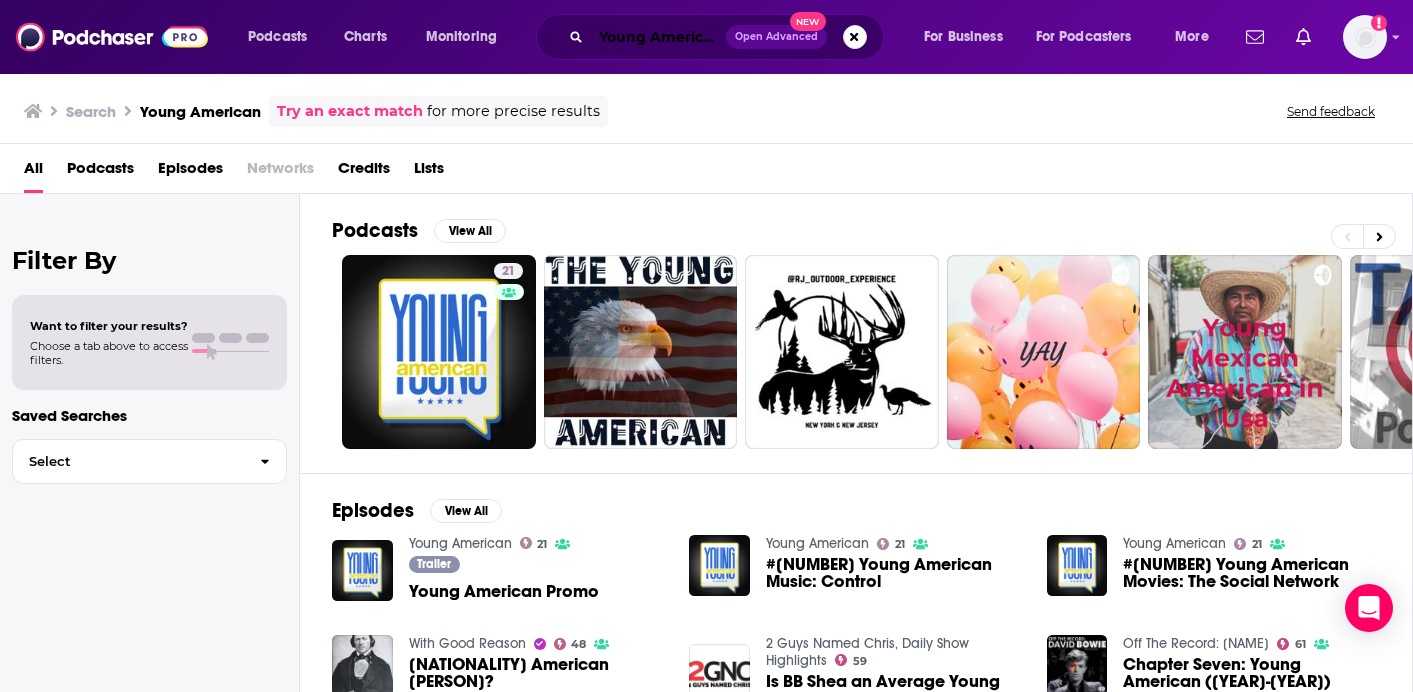 click on "Young American" at bounding box center (658, 37) 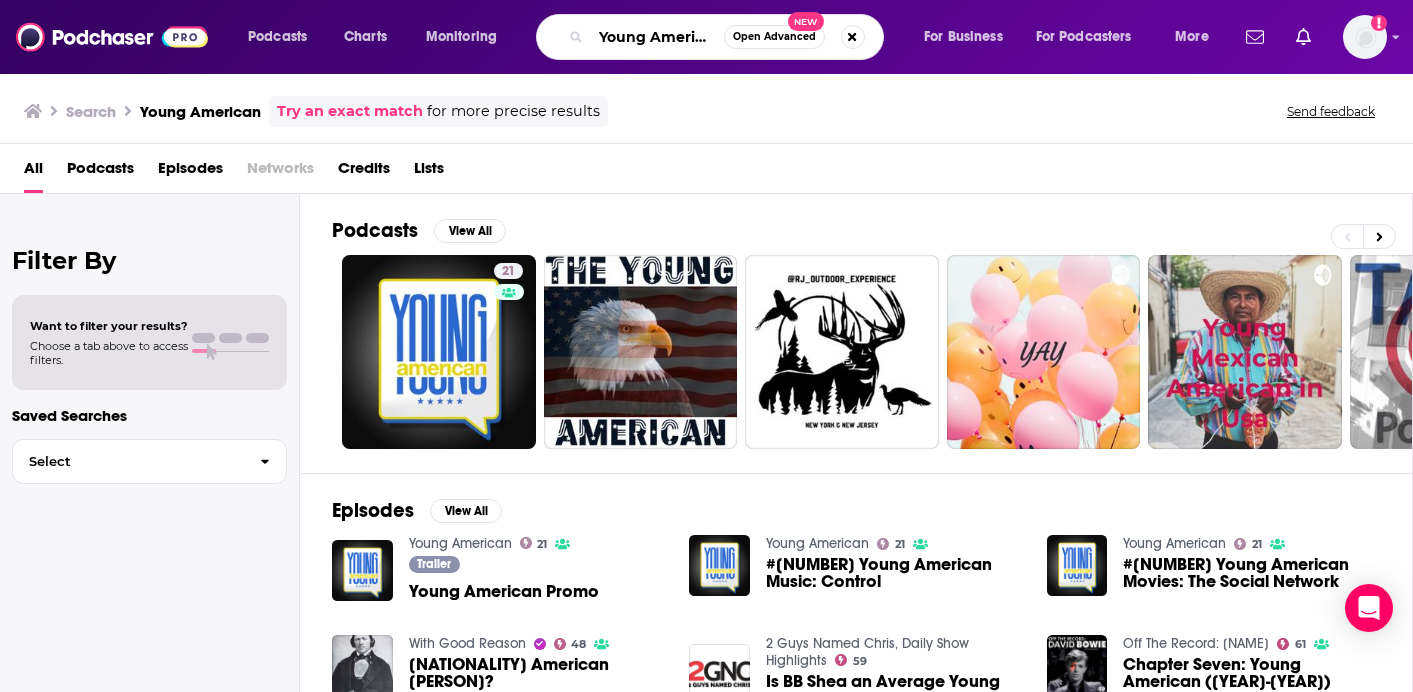 click on "Young American" at bounding box center [657, 37] 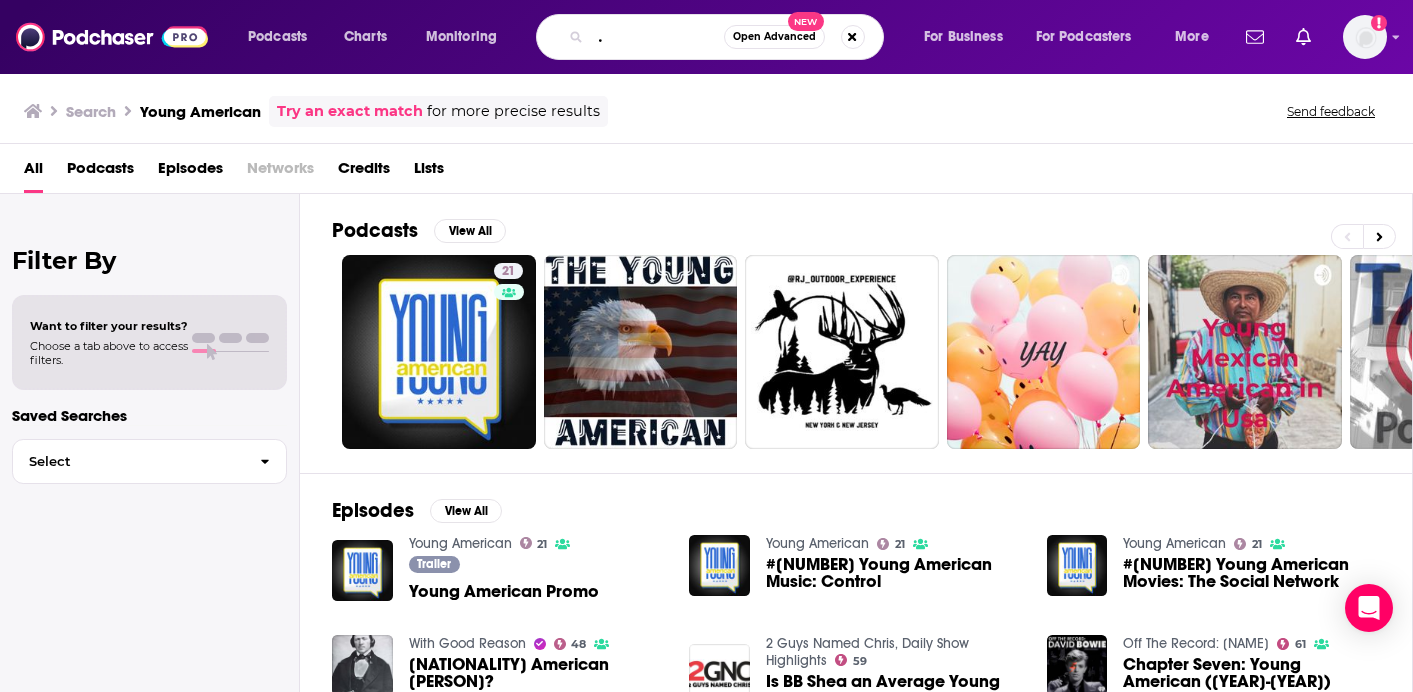 scroll, scrollTop: 0, scrollLeft: 155, axis: horizontal 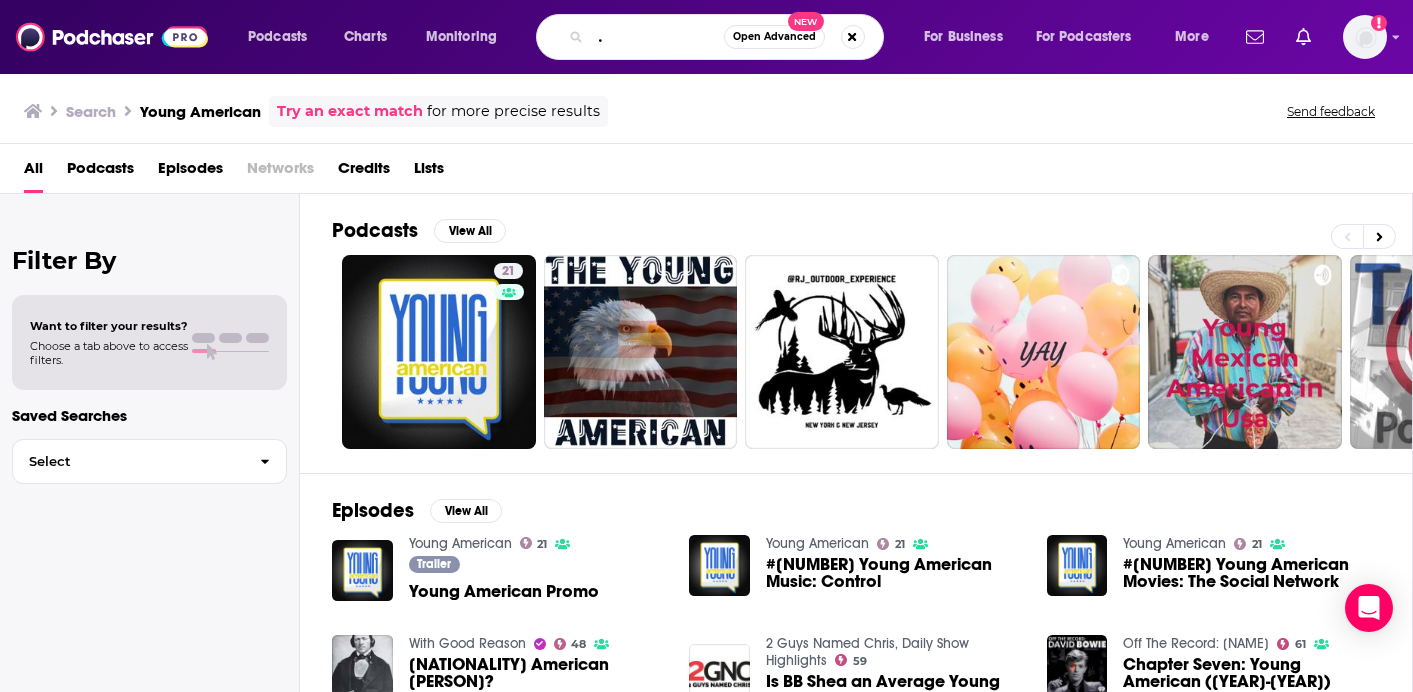type on "Young American with [NAME]" 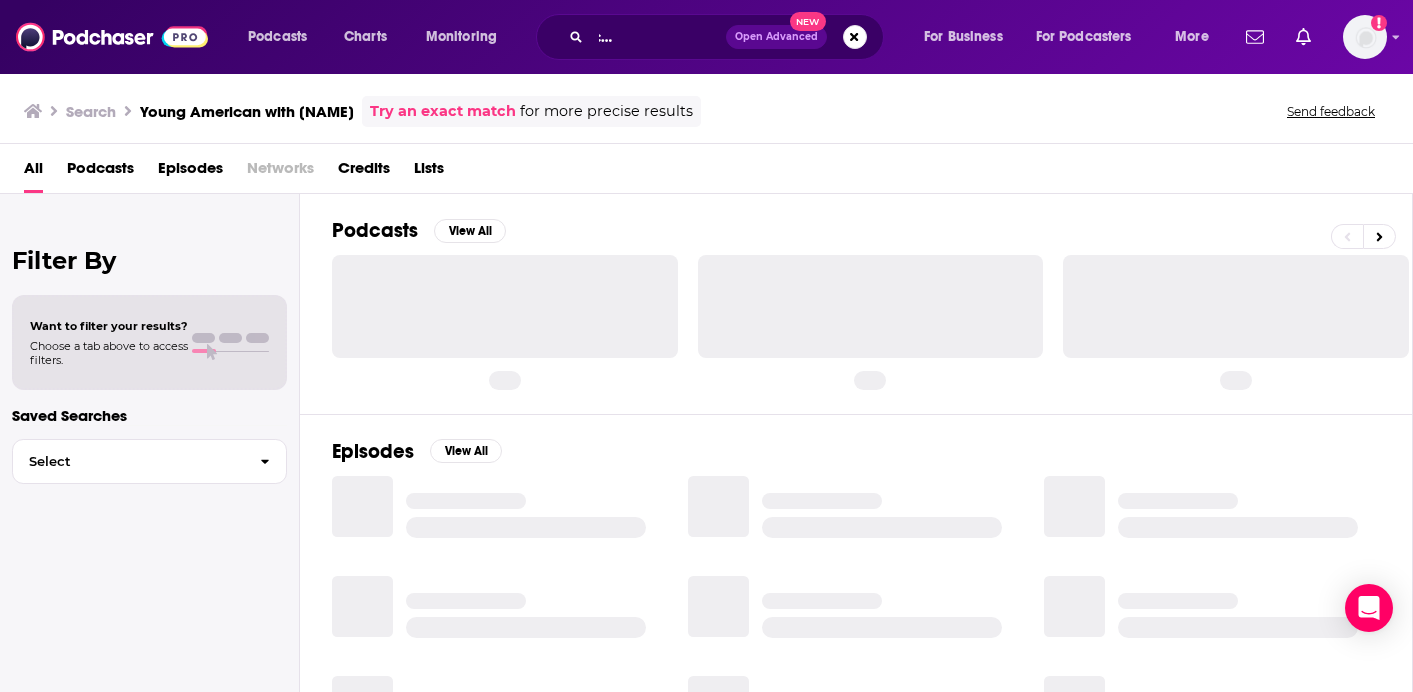 scroll, scrollTop: 0, scrollLeft: 0, axis: both 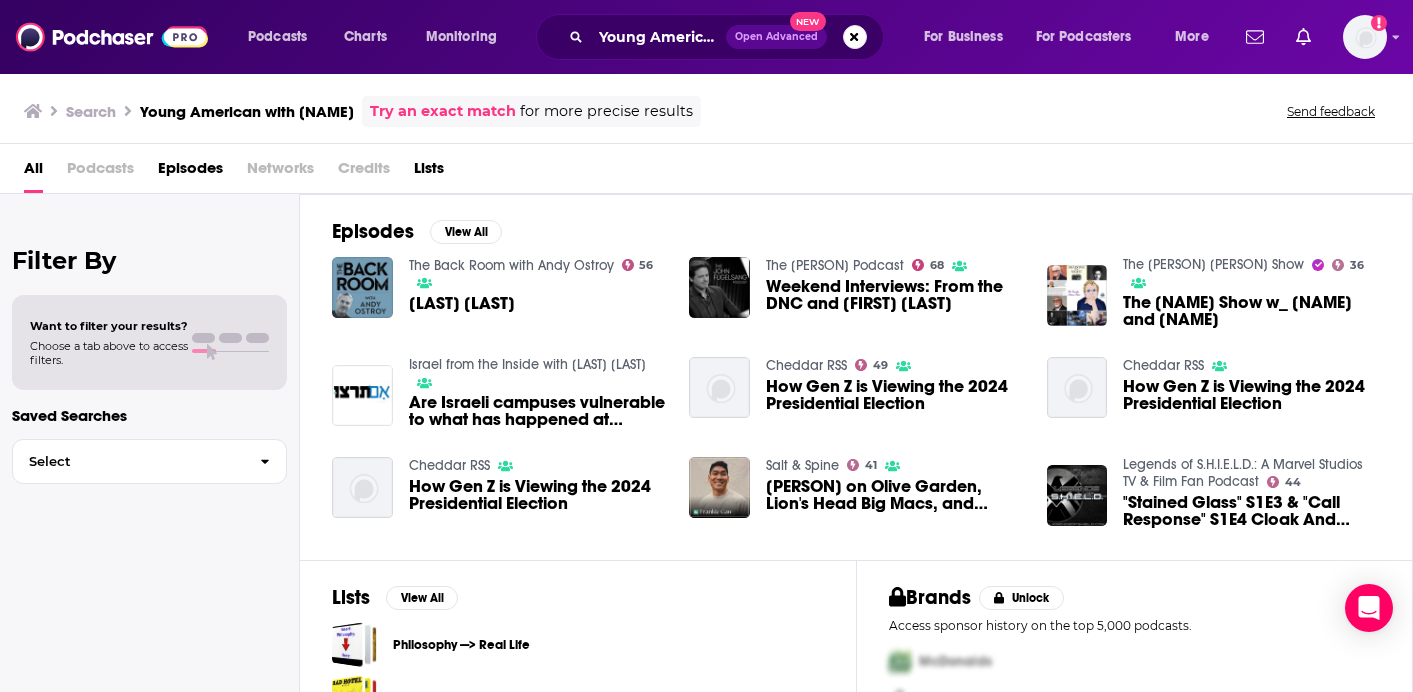 click on "Episodes View All The Back Room with [NAME] 56 [NAME] The [NAME] Fugelsang Podcast 68 Weekend Interviews: From the DNC and [NAME] The [NAME] Coleman Show 36 The [NAME] Coleman Show w_ [NAME] and [NAME] Israel from the Inside with [NAME] Are Israeli campuses vulnerable to what has happened at American universities? Cheddar RSS 49 How Gen Z is Viewing the 2024 Presidential Election Cheddar RSS How Gen Z is Viewing the 2024 Presidential Election Cheddar RSS How Gen Z is Viewing the 2024 Presidential Election Salt & Spine 41 [NAME] on Olive Garden, Lion's Head Big Macs, and learning to love yourself Legends of S.H.I.E.L.D.: A Marvel Studios TV & Film Fan Podcast 44 "Stained Glass" S1E3 & "Call Response" S1E4 Cloak And Dagger Review (A Marvel Fancast) LoS304" at bounding box center [856, 377] 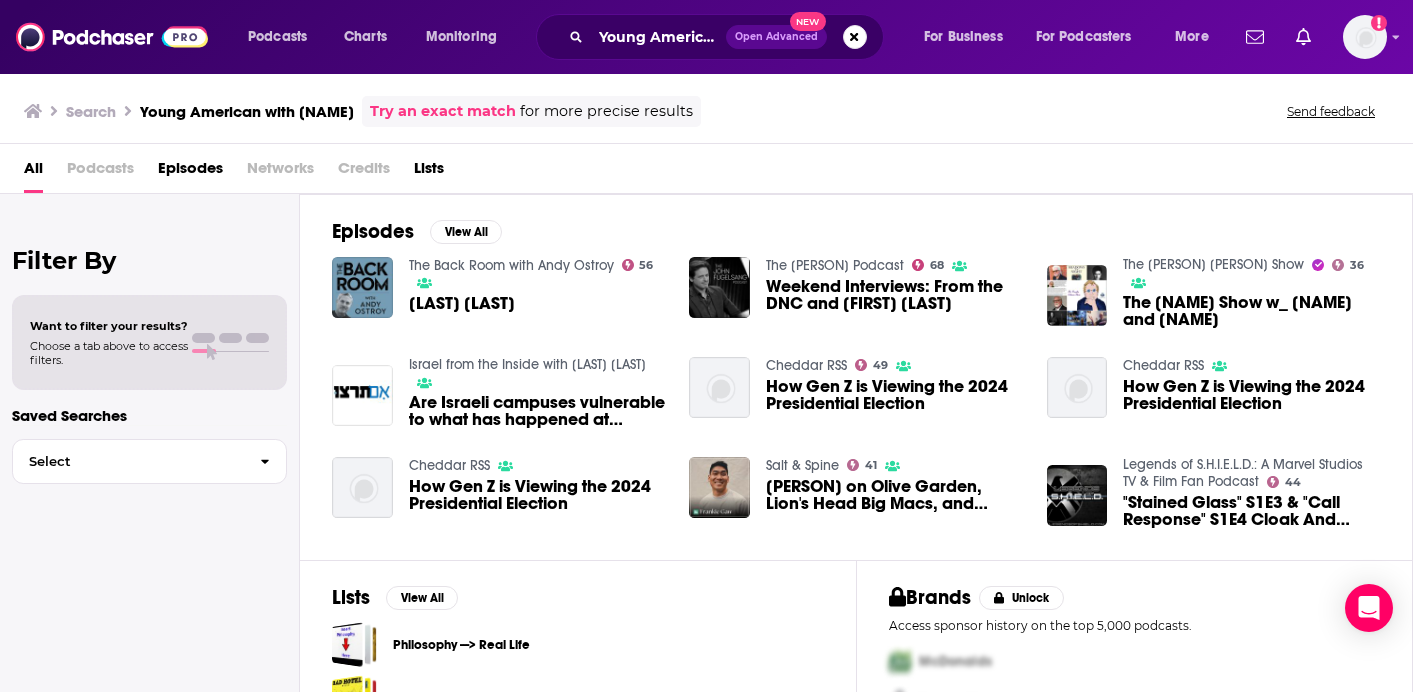 scroll, scrollTop: 0, scrollLeft: 0, axis: both 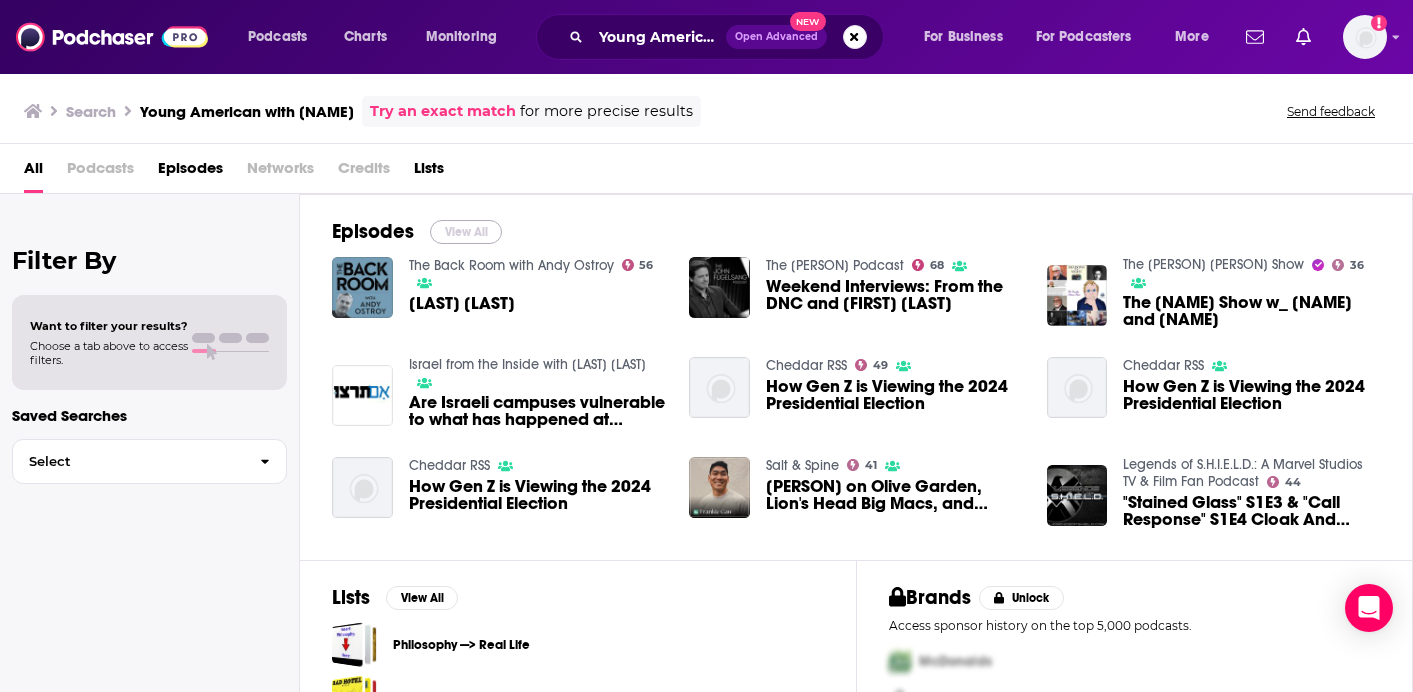 click on "View All" at bounding box center (466, 232) 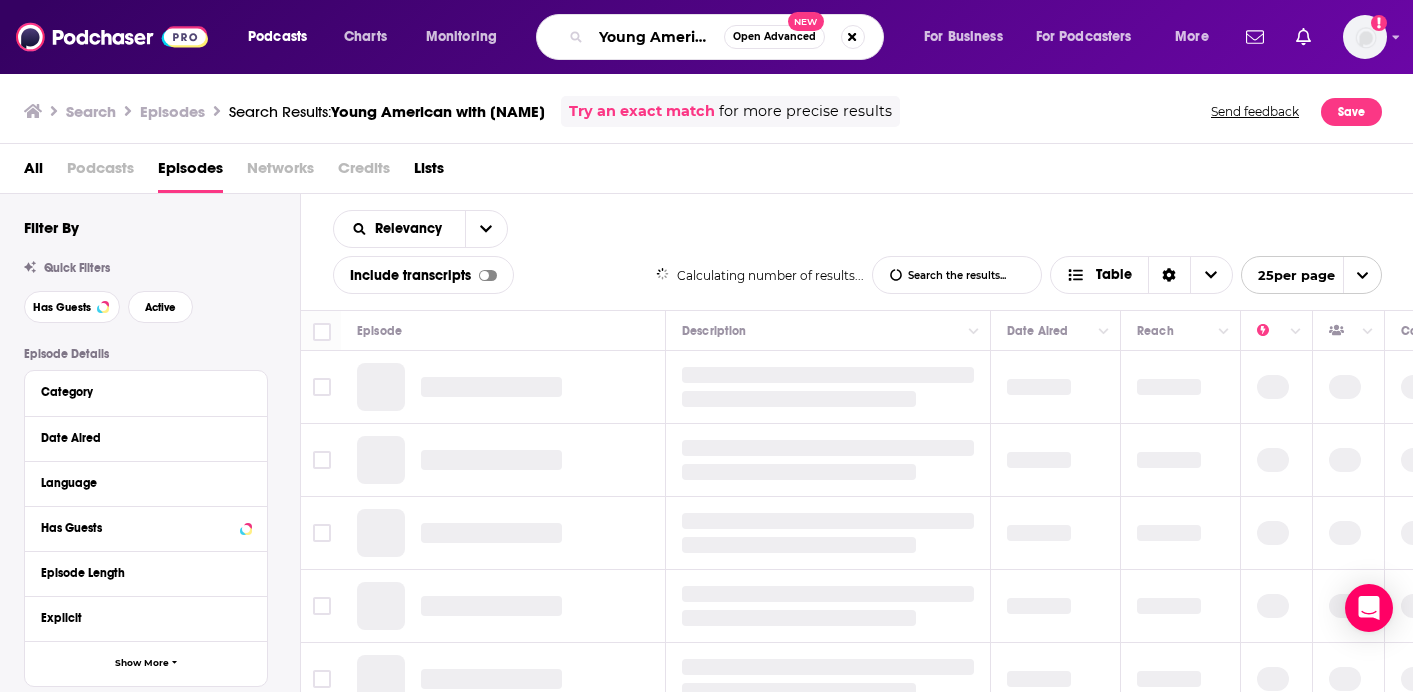 click on "Young American with [NAME]" at bounding box center (657, 37) 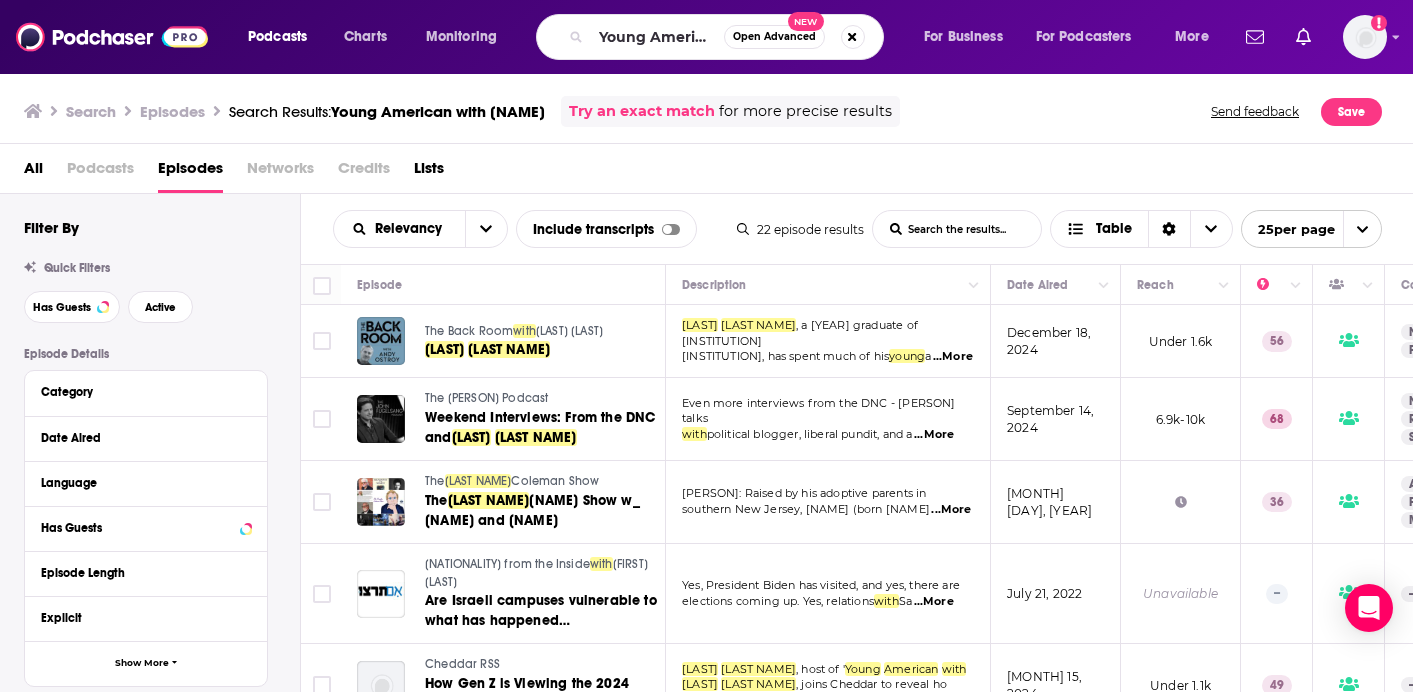 click on "All" at bounding box center [33, 172] 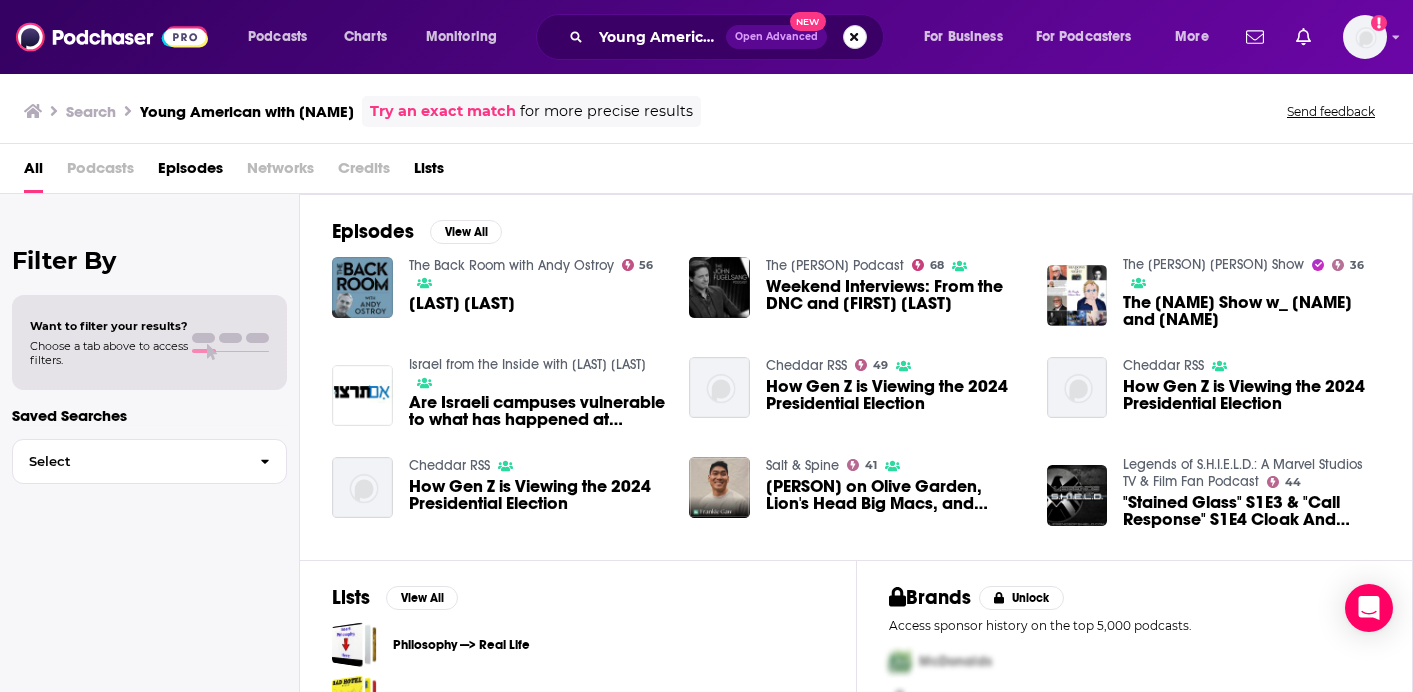 click at bounding box center [855, 37] 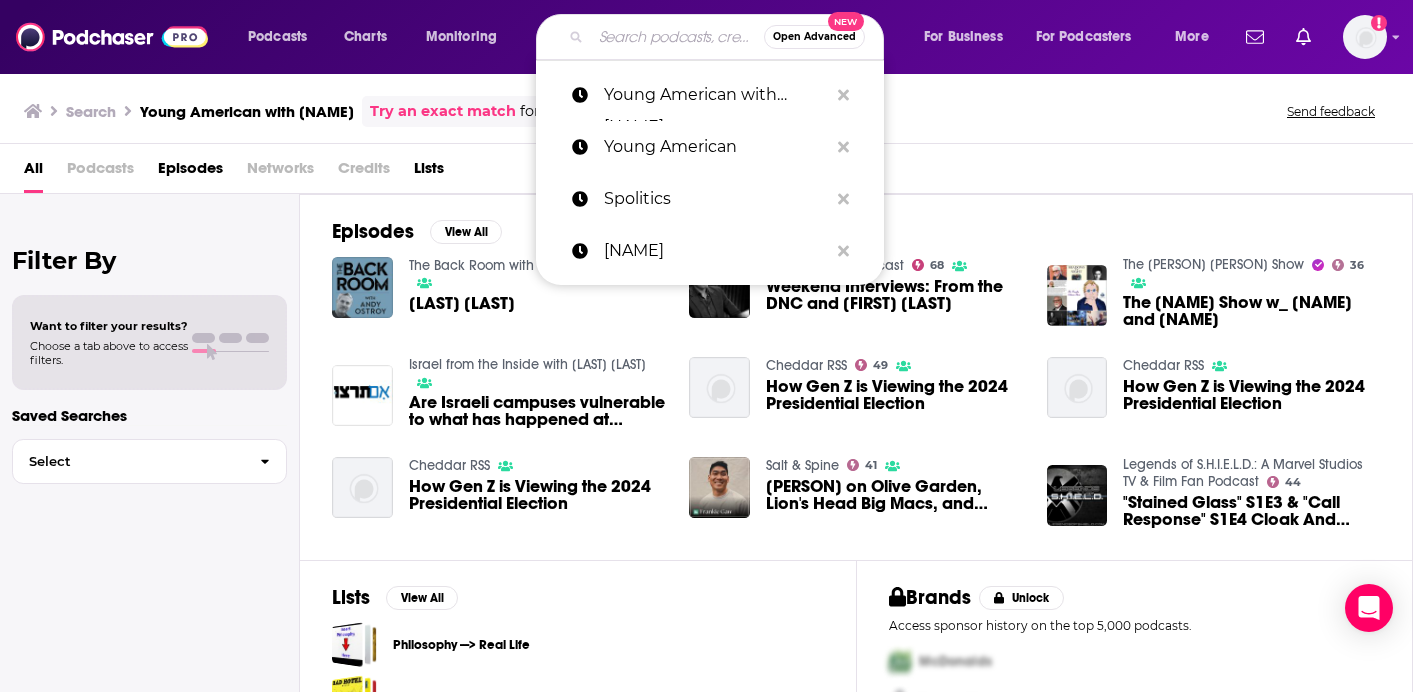 paste on "The Ink with [PERSON]" 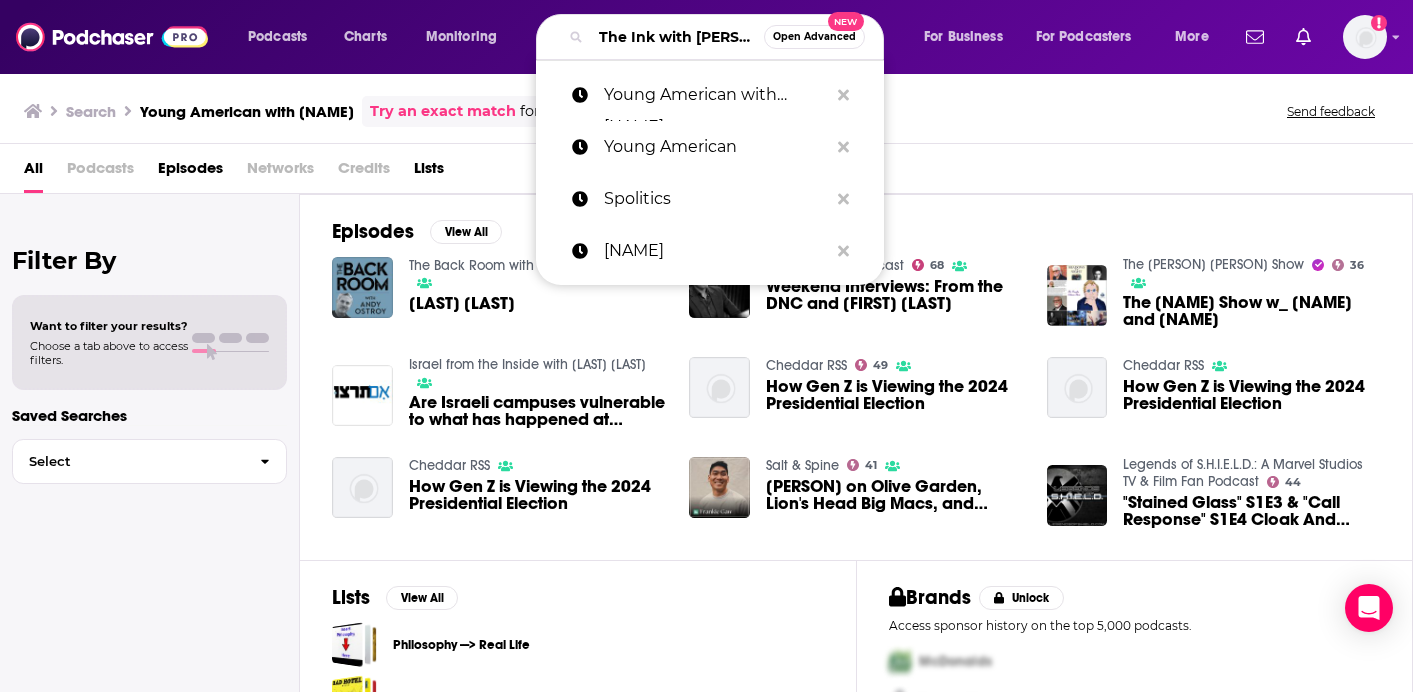 scroll, scrollTop: 0, scrollLeft: 131, axis: horizontal 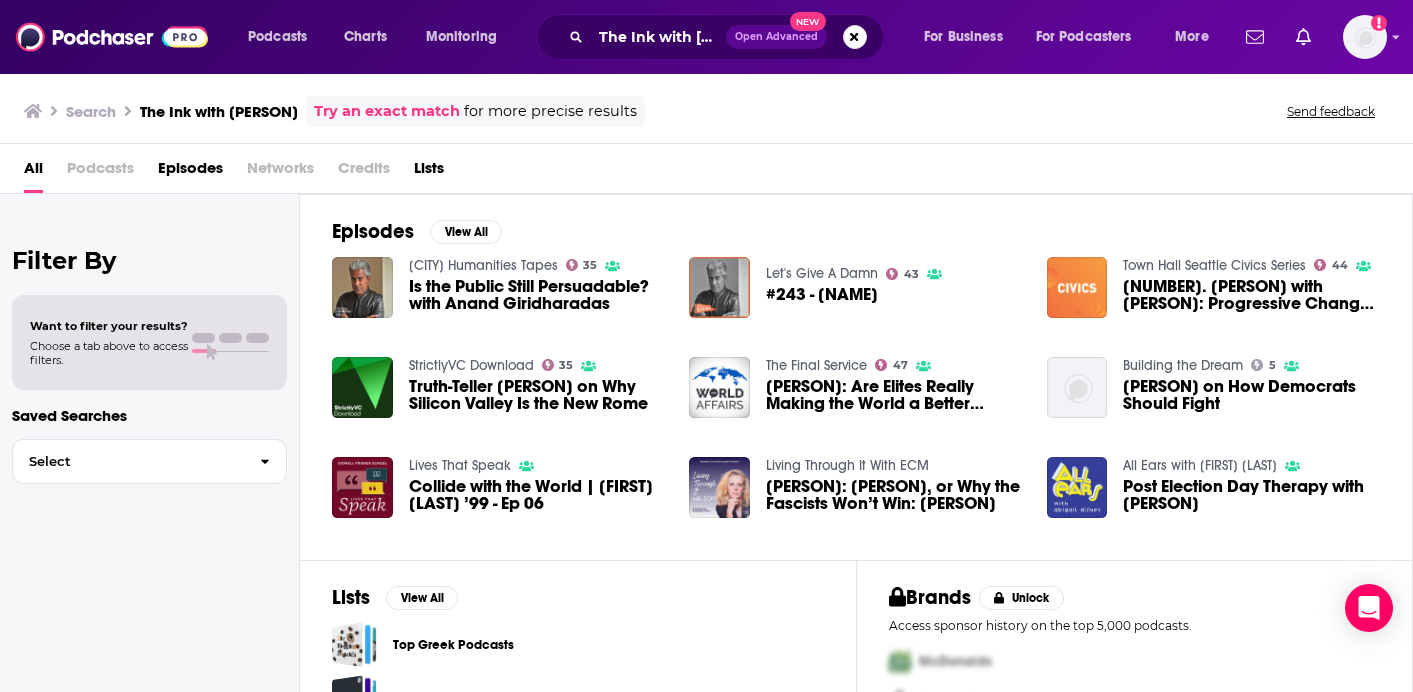 click on "Episodes View All Chicago Humanities Tapes 35 Is the Public Still Persuadable? with Anand Giridharadas Let's Give A Damn 43 #243 - Anand Giridharadas Town Hall Seattle Civics Series 44 302. Anand Giridharadas with Naomi Ishisaka: Progressive Change Through the Art of Persuasion StrictlyVC Download 35 Truth-Teller Anand Giridharadas on Why Silicon Valley Is the New Rome The Final Service 47 Anand Giridharadas: Are Elites Really Making the World a Better Place? Building the Dream 5 Anand Giridharadas on How Democrats Should Fight Lives That Speak Collide with the World | Anand Giridharadas ’99 - Ep 06 Living Through It With ECM S101 E5 The Persuaders, or Why the Fascists Won’t Win: Anand Giridharadas All Ears with Abigail Disney Post Election Day Therapy with Anand Giridharadas" at bounding box center [856, 377] 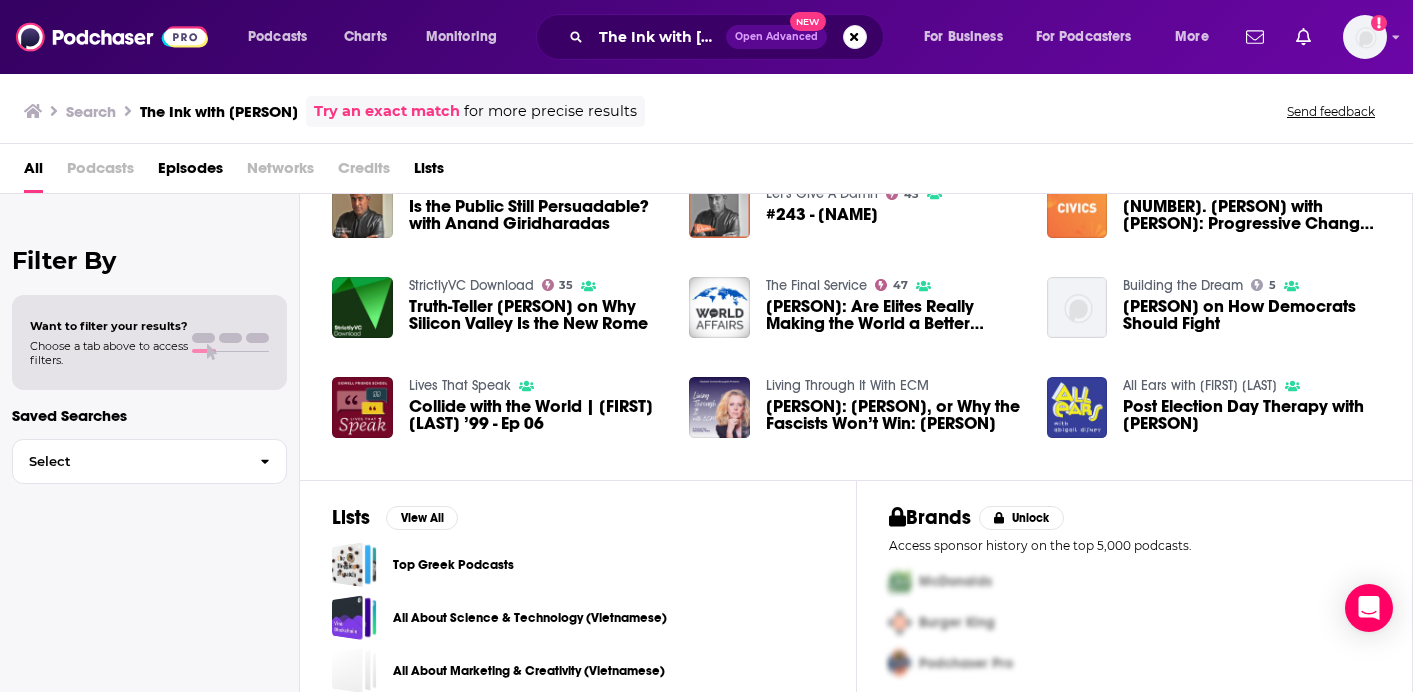 scroll, scrollTop: 102, scrollLeft: 0, axis: vertical 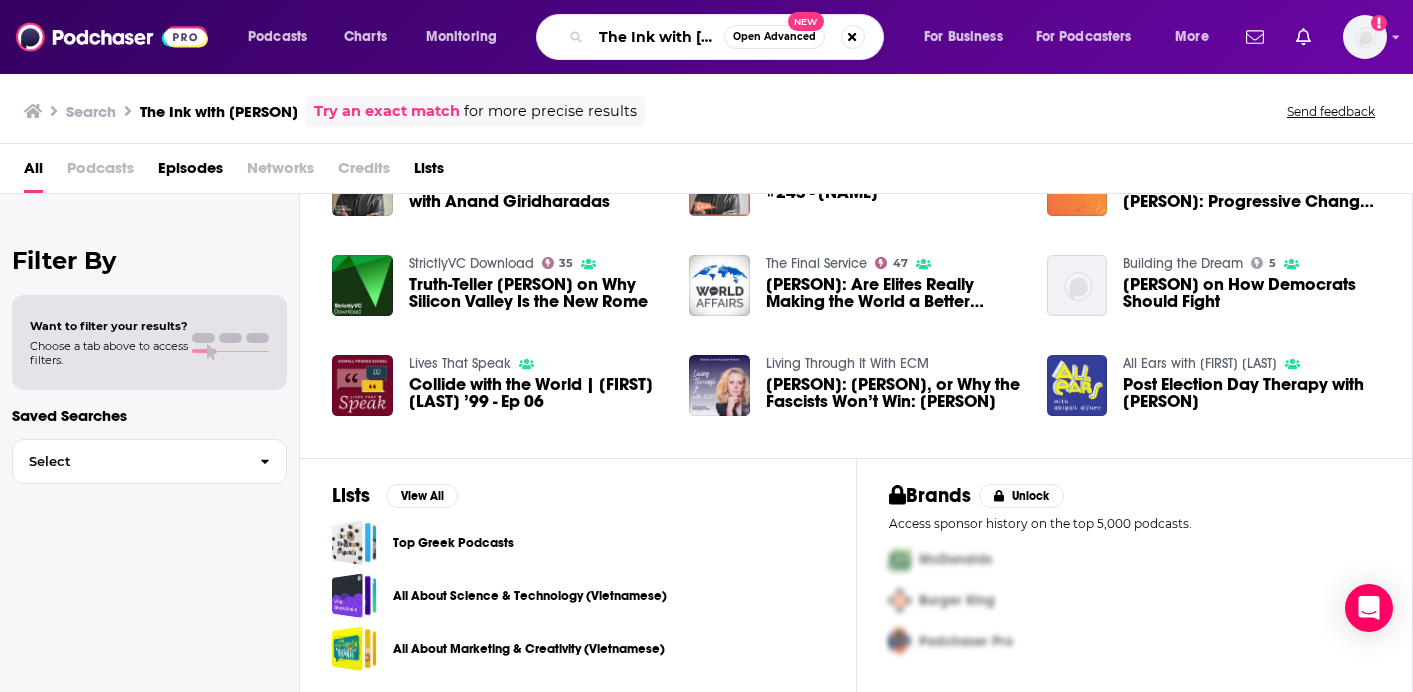 click on "The Ink with [PERSON]" at bounding box center (657, 37) 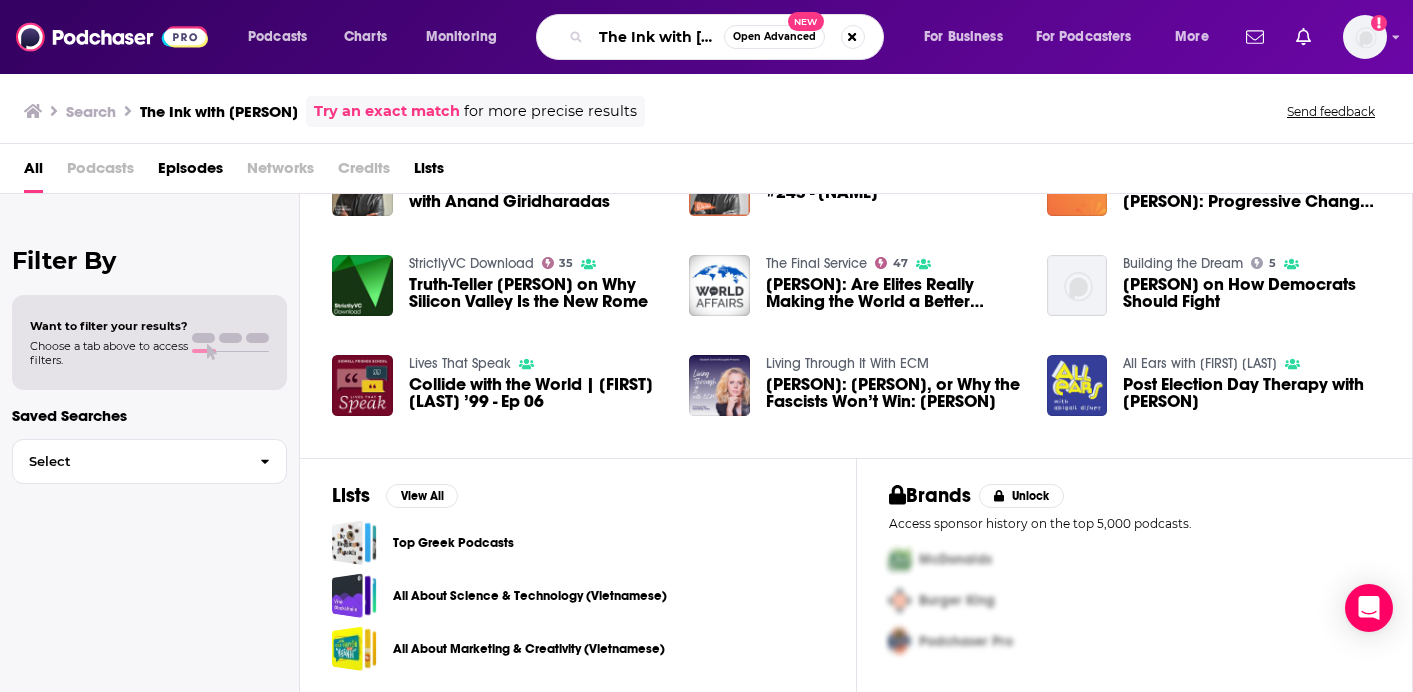 drag, startPoint x: 694, startPoint y: 38, endPoint x: 567, endPoint y: 8, distance: 130.49521 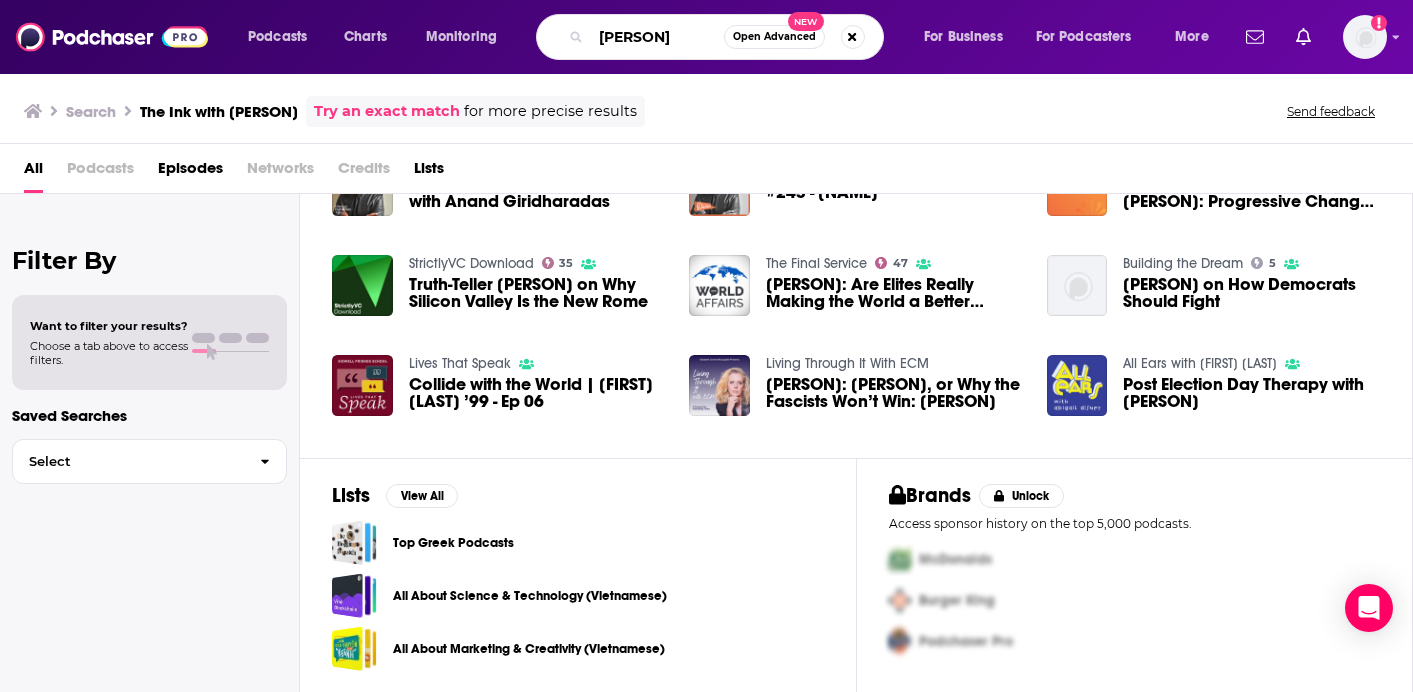 type on "[PERSON]" 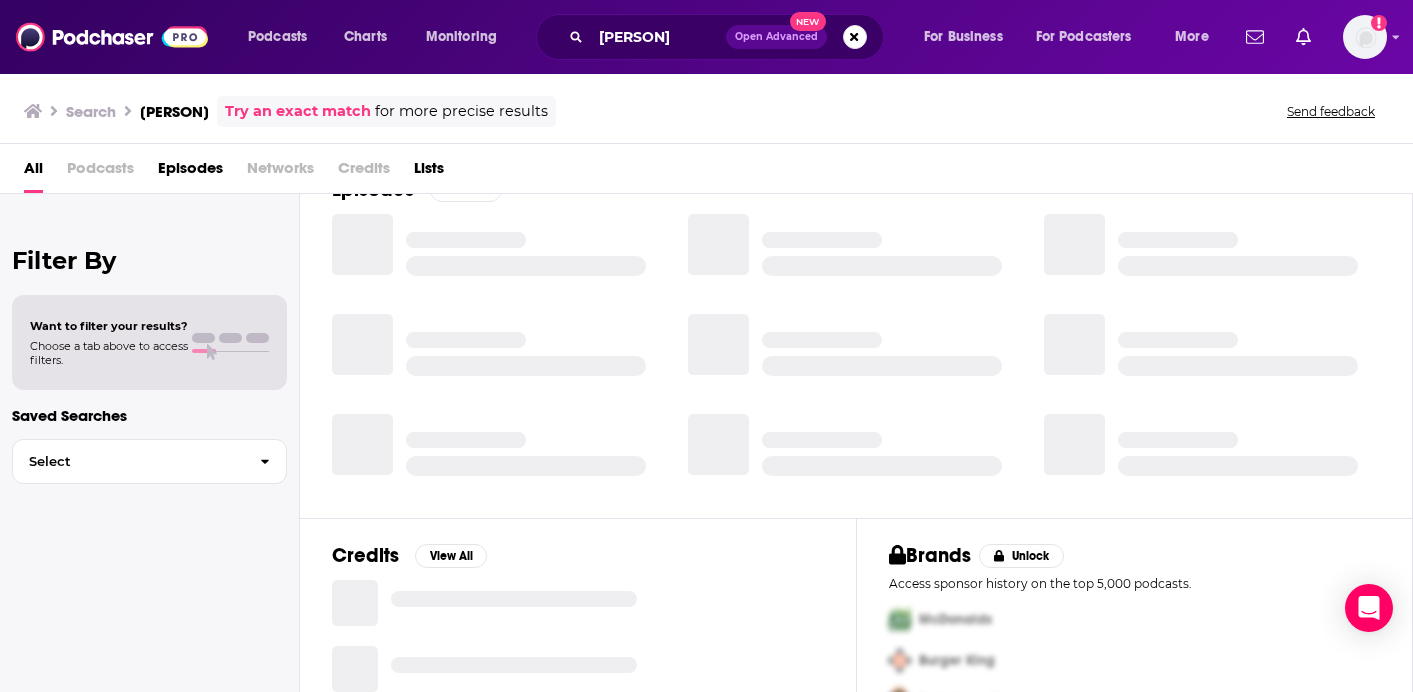 scroll, scrollTop: 380, scrollLeft: 0, axis: vertical 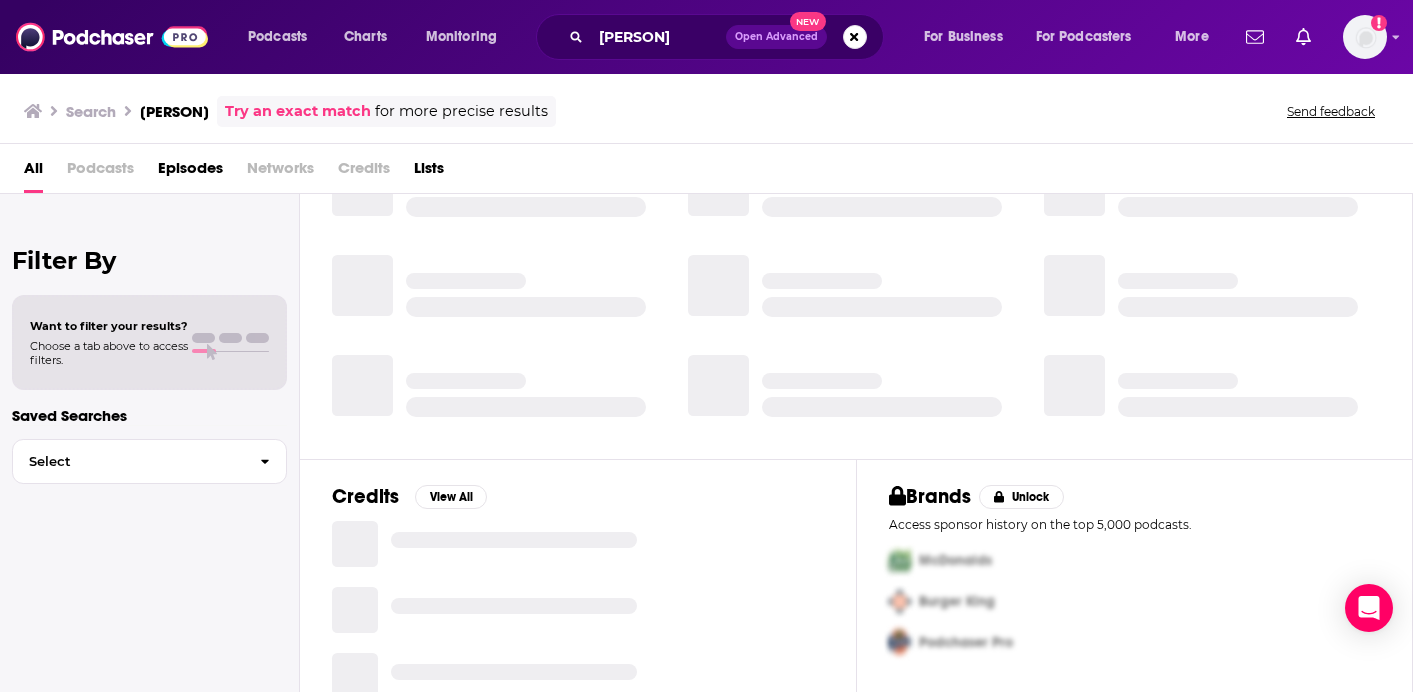 click on "McDonalds" at bounding box center [1131, 560] 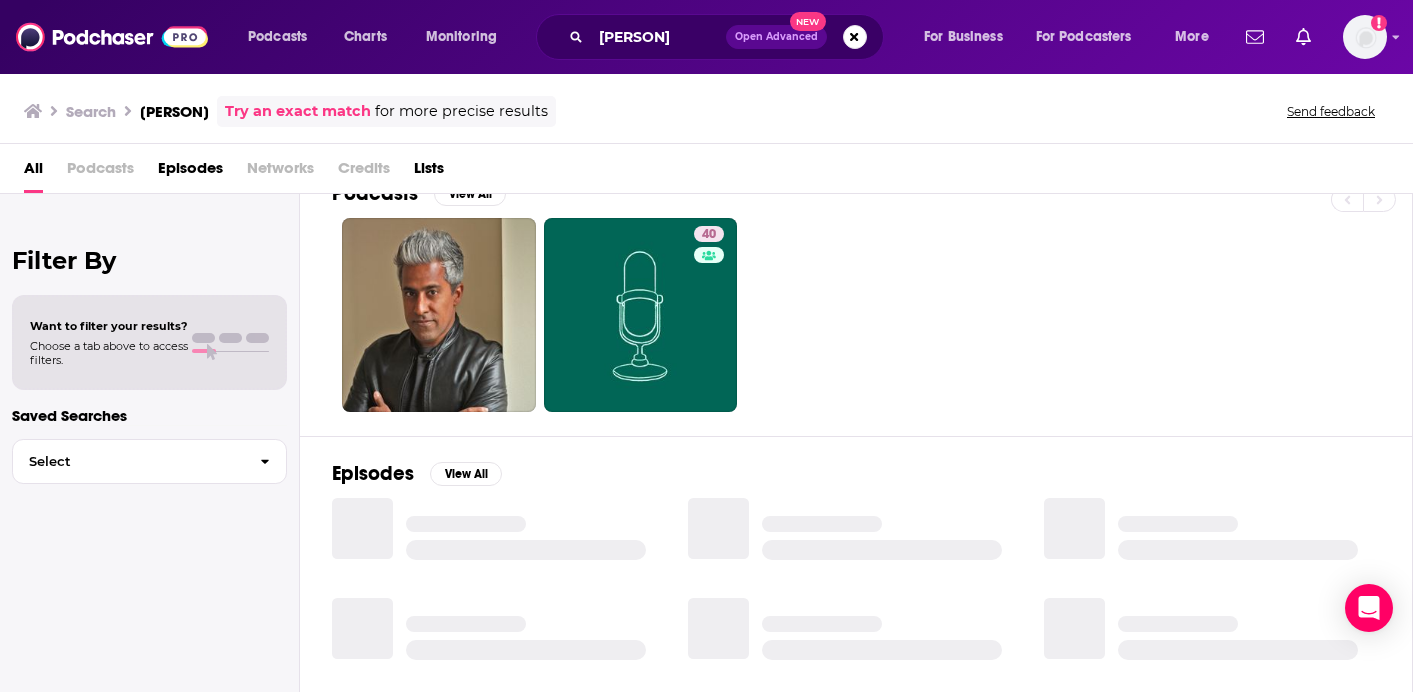 scroll, scrollTop: 40, scrollLeft: 0, axis: vertical 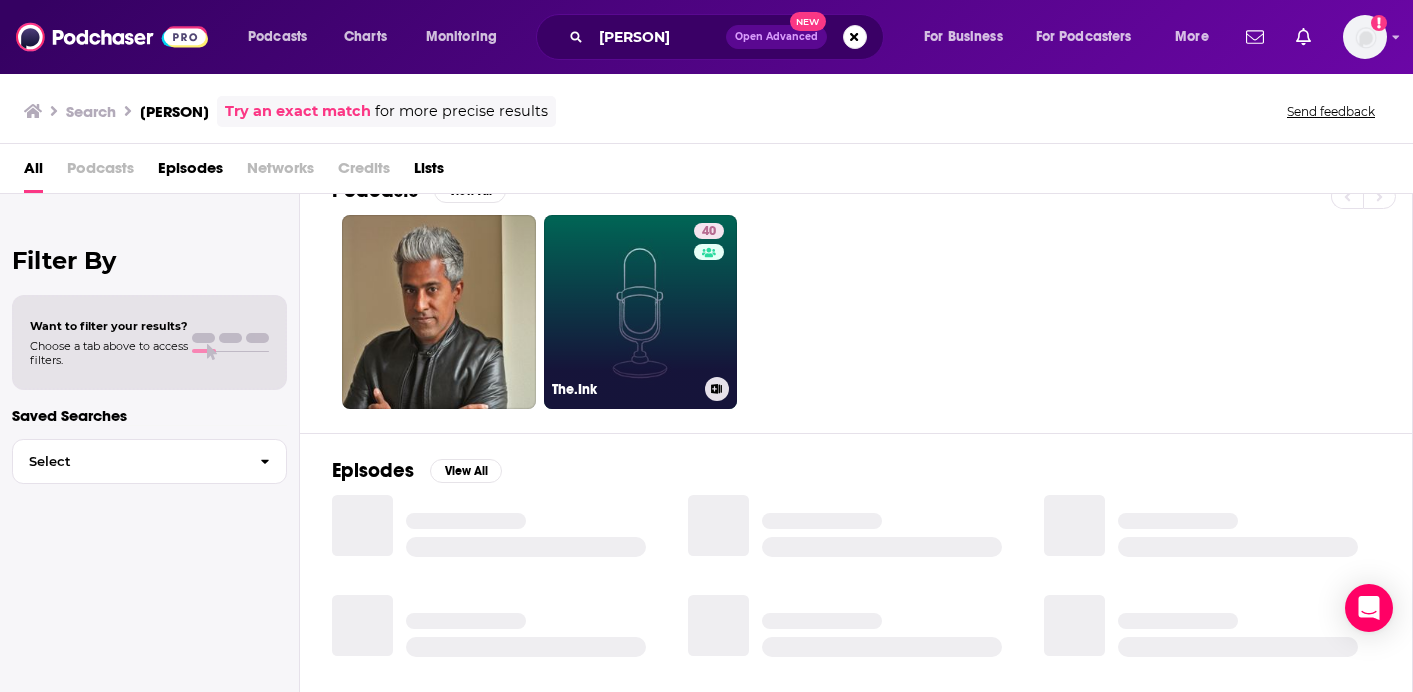 click on "40 The.Ink" at bounding box center [641, 312] 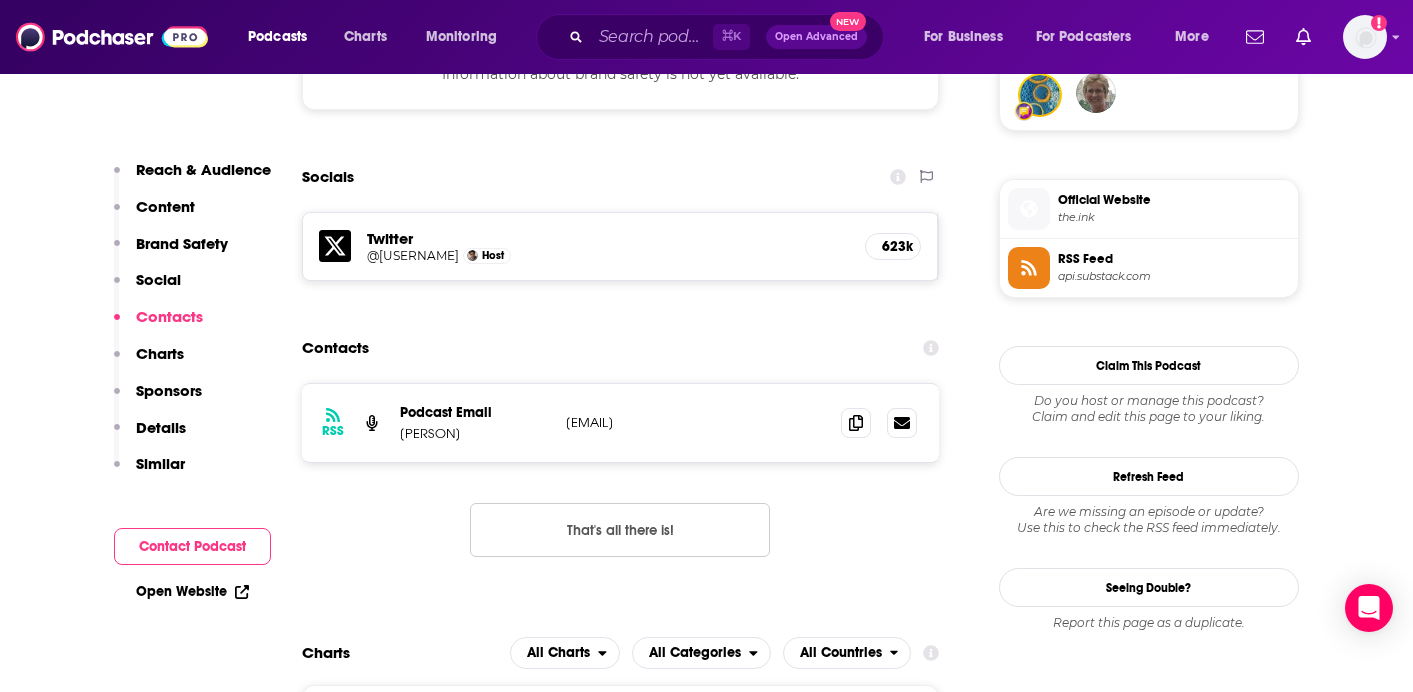 scroll, scrollTop: 1520, scrollLeft: 0, axis: vertical 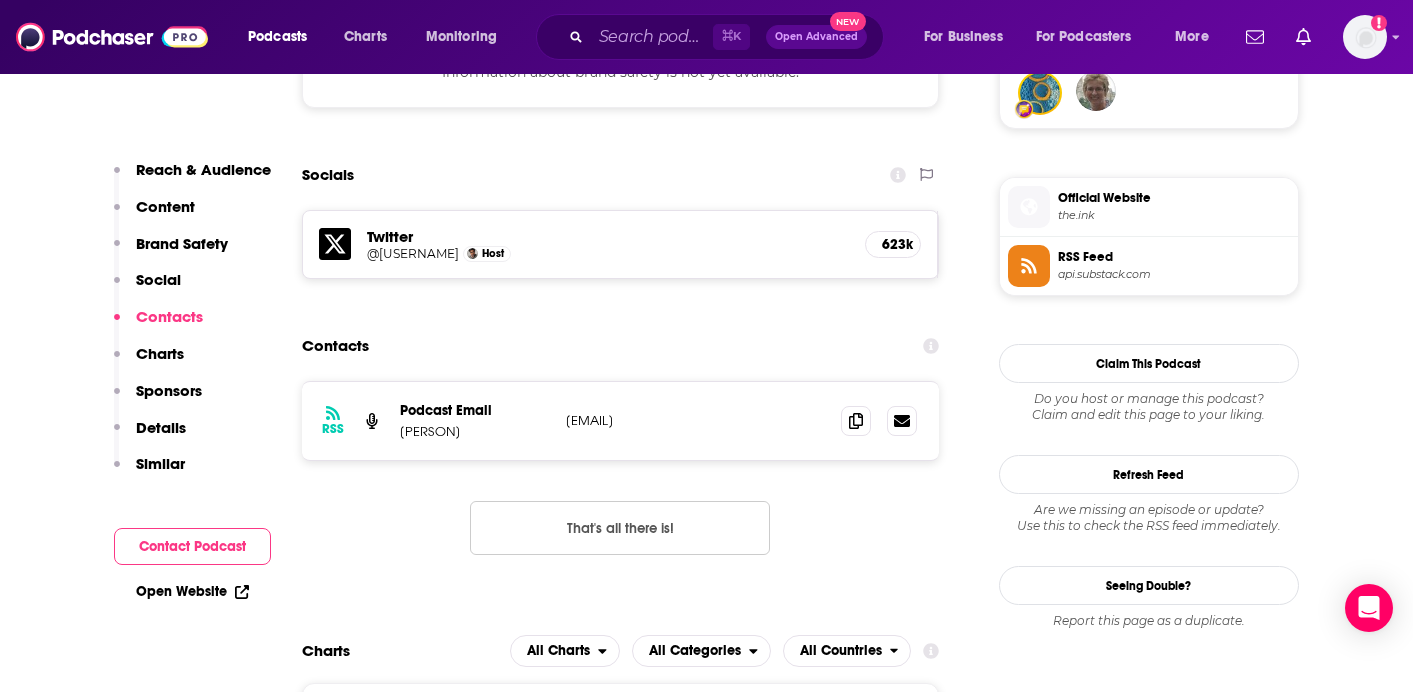 drag, startPoint x: 706, startPoint y: 453, endPoint x: 401, endPoint y: 401, distance: 309.40103 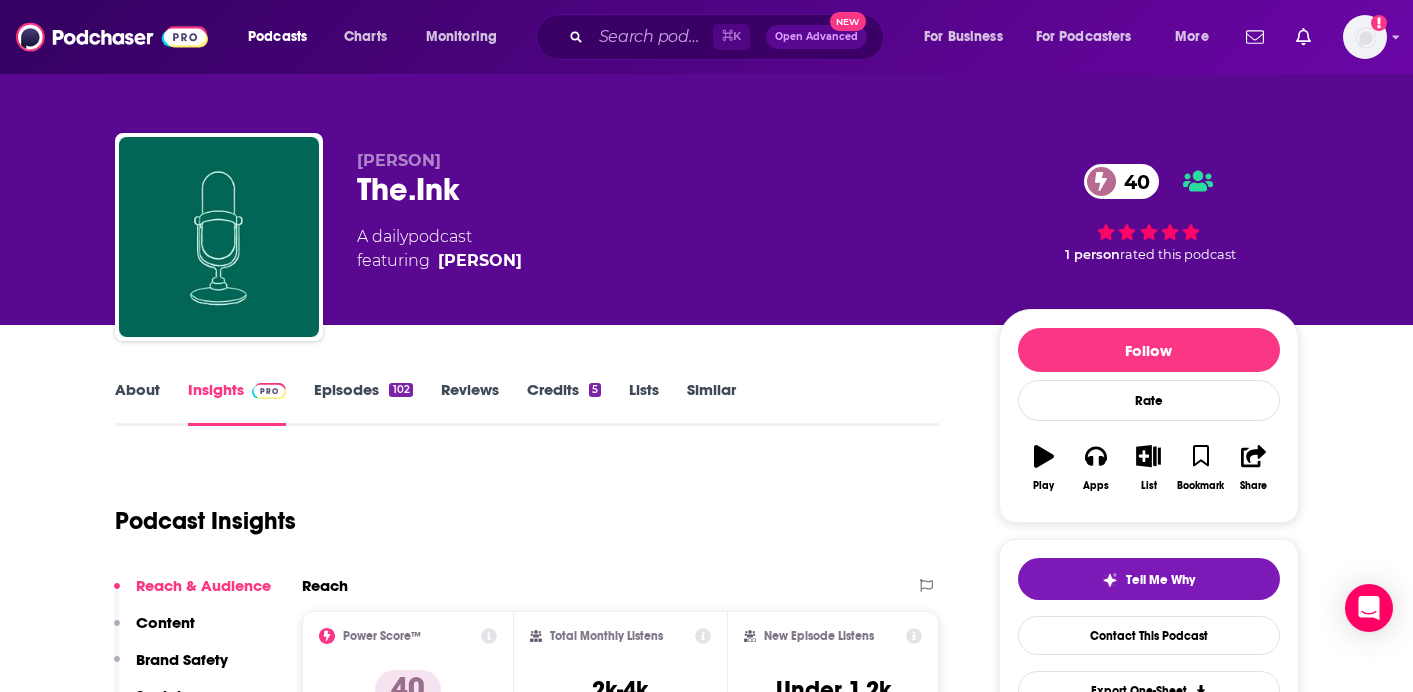 scroll, scrollTop: 0, scrollLeft: 0, axis: both 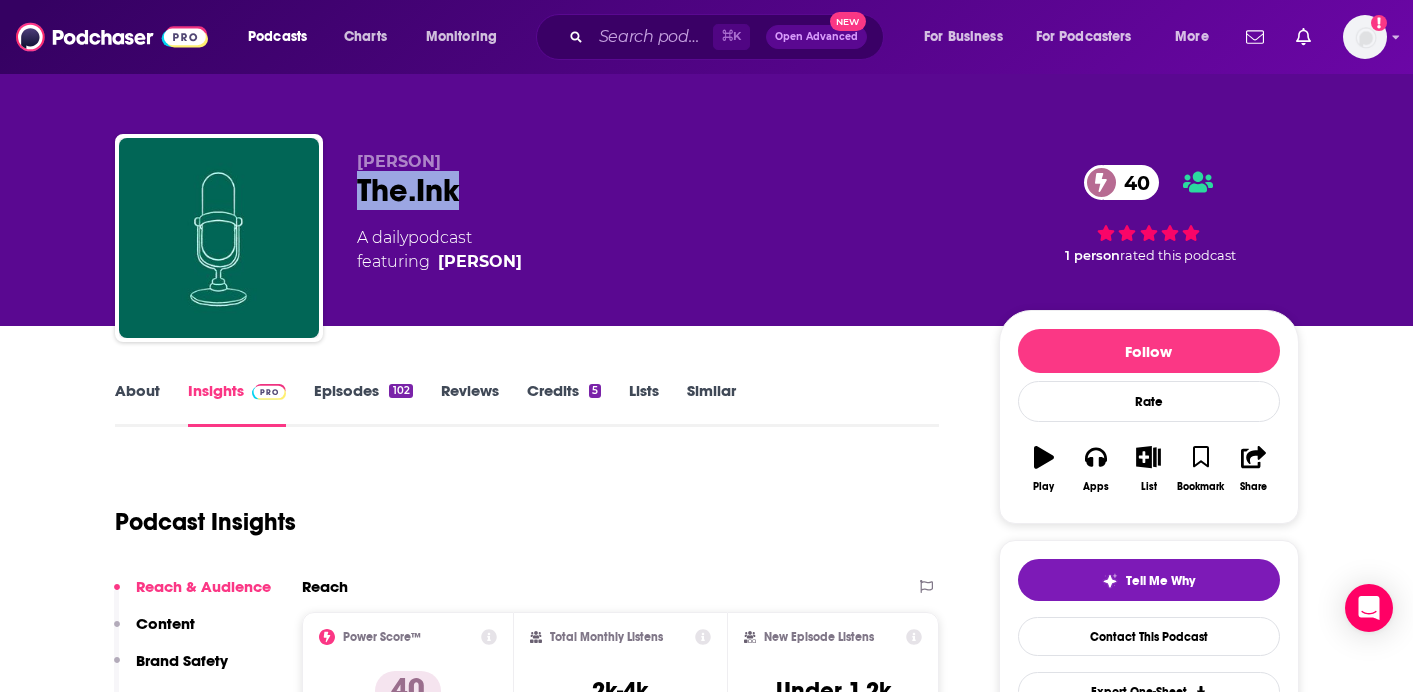 drag, startPoint x: 476, startPoint y: 205, endPoint x: 350, endPoint y: 187, distance: 127.27922 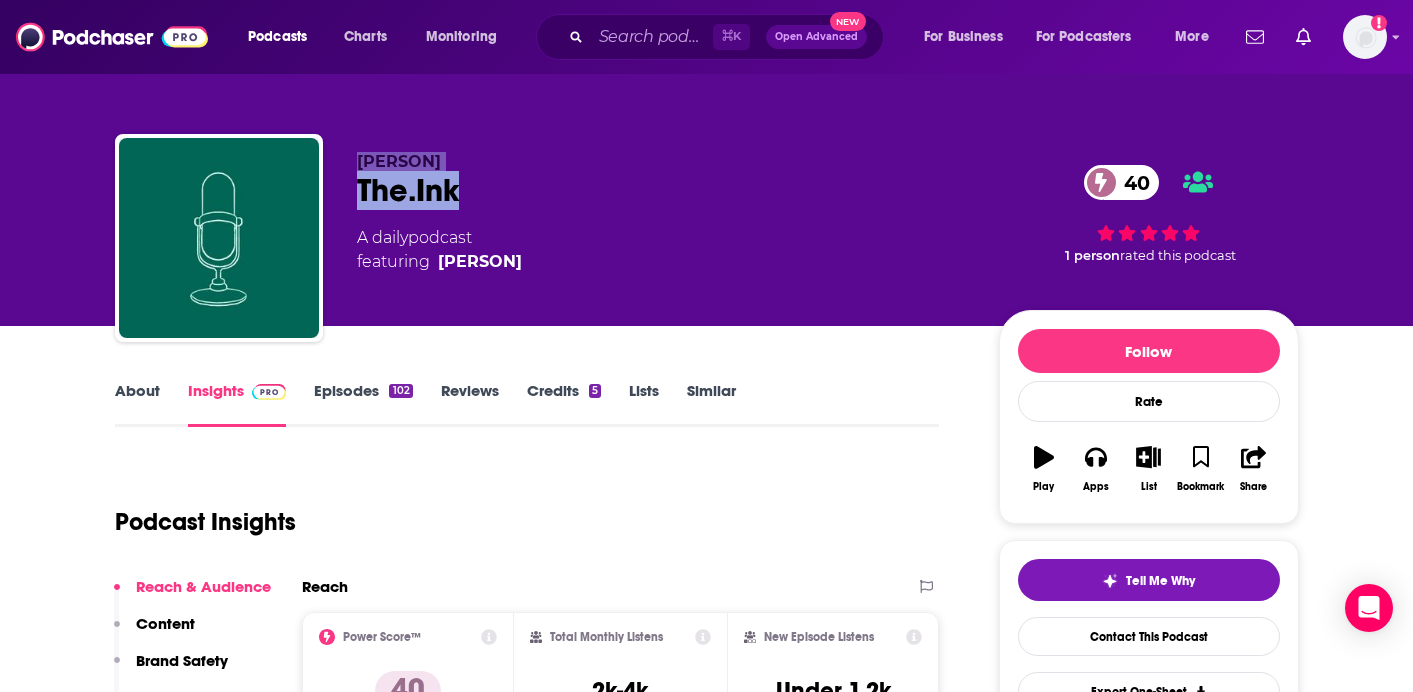 drag, startPoint x: 499, startPoint y: 206, endPoint x: 357, endPoint y: 135, distance: 158.76083 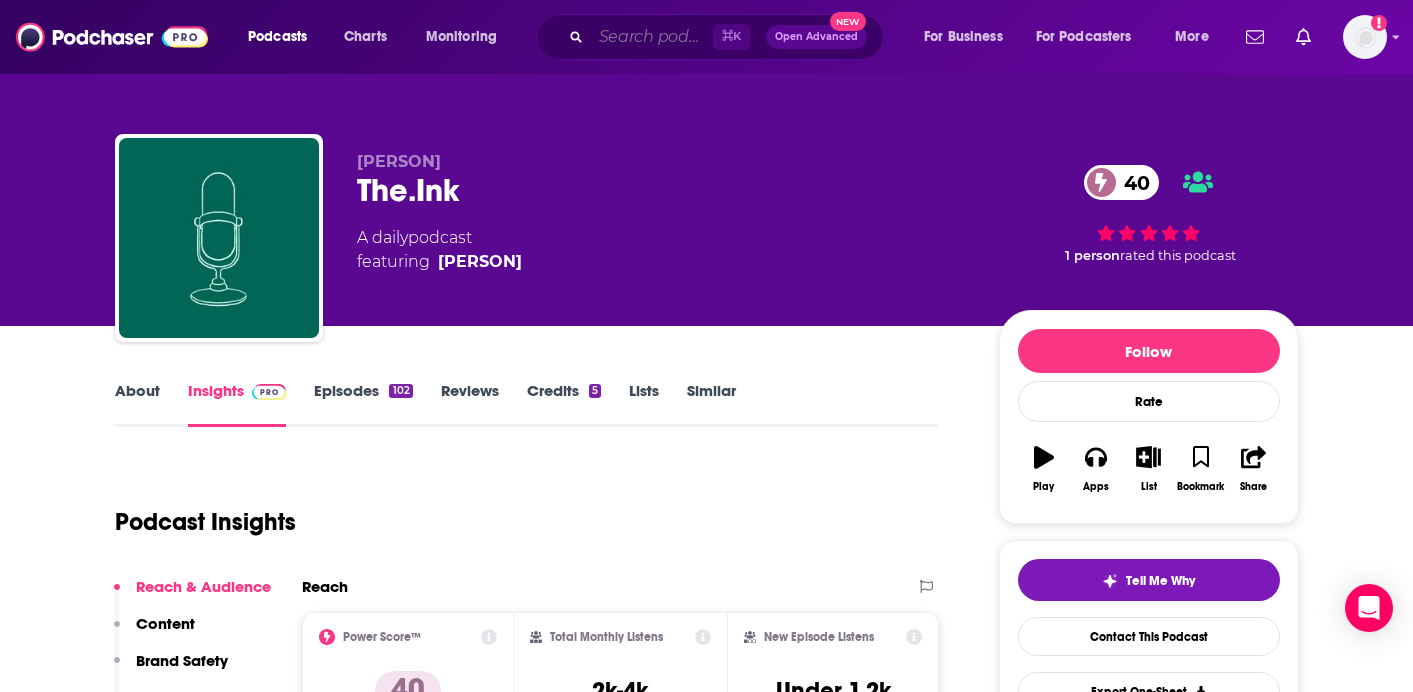 click at bounding box center (652, 37) 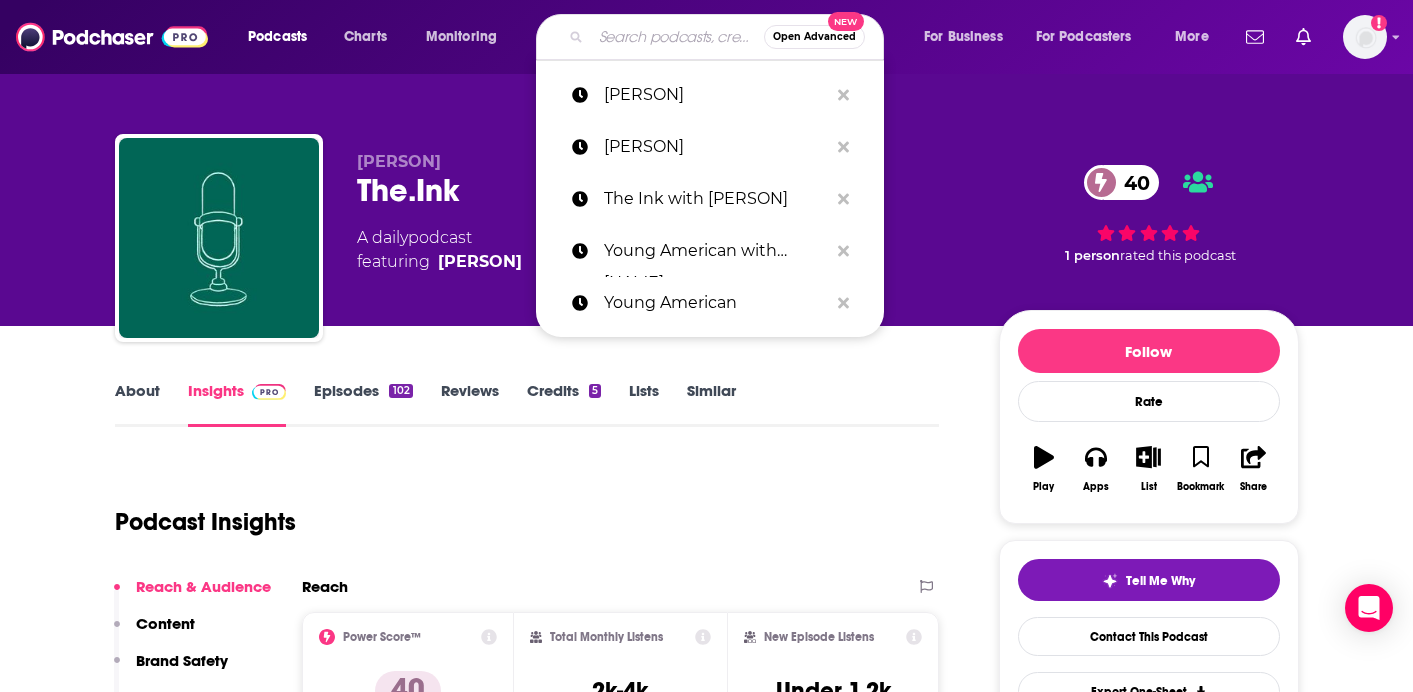 paste on "The Emancipator (Video Interview)" 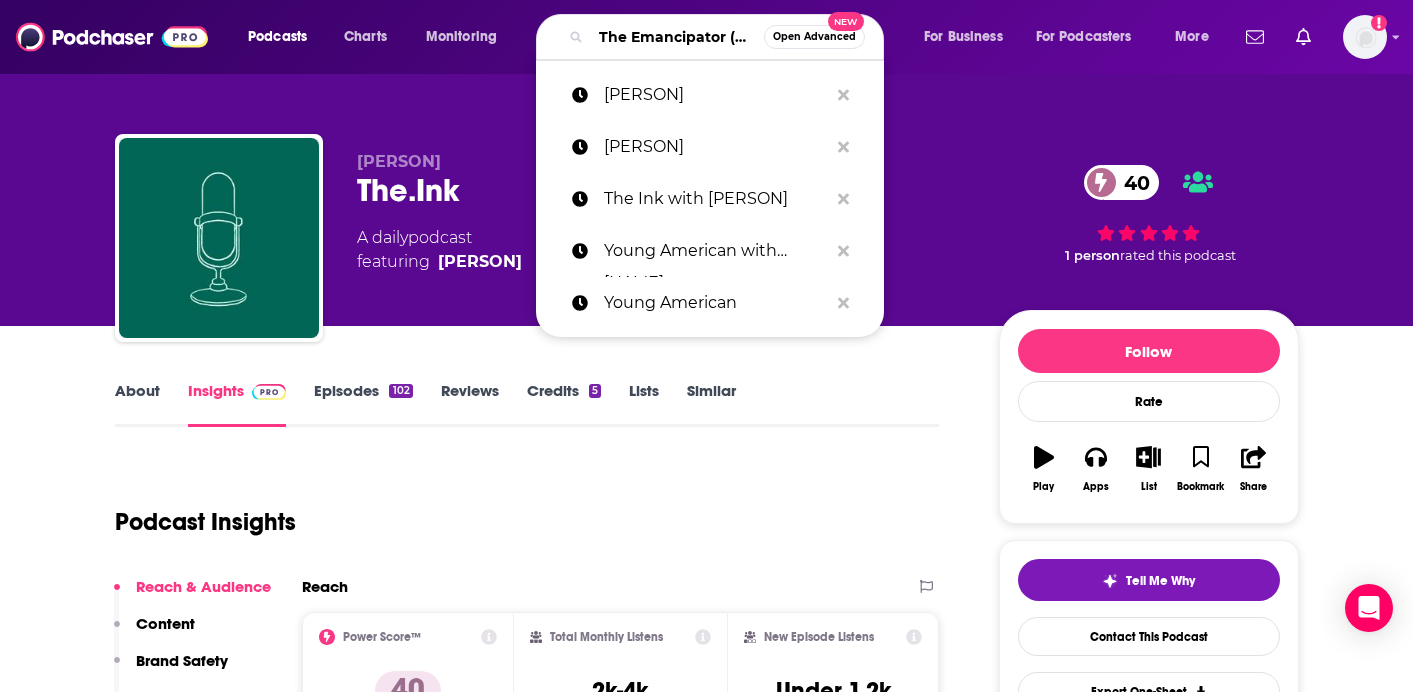 scroll, scrollTop: 0, scrollLeft: 140, axis: horizontal 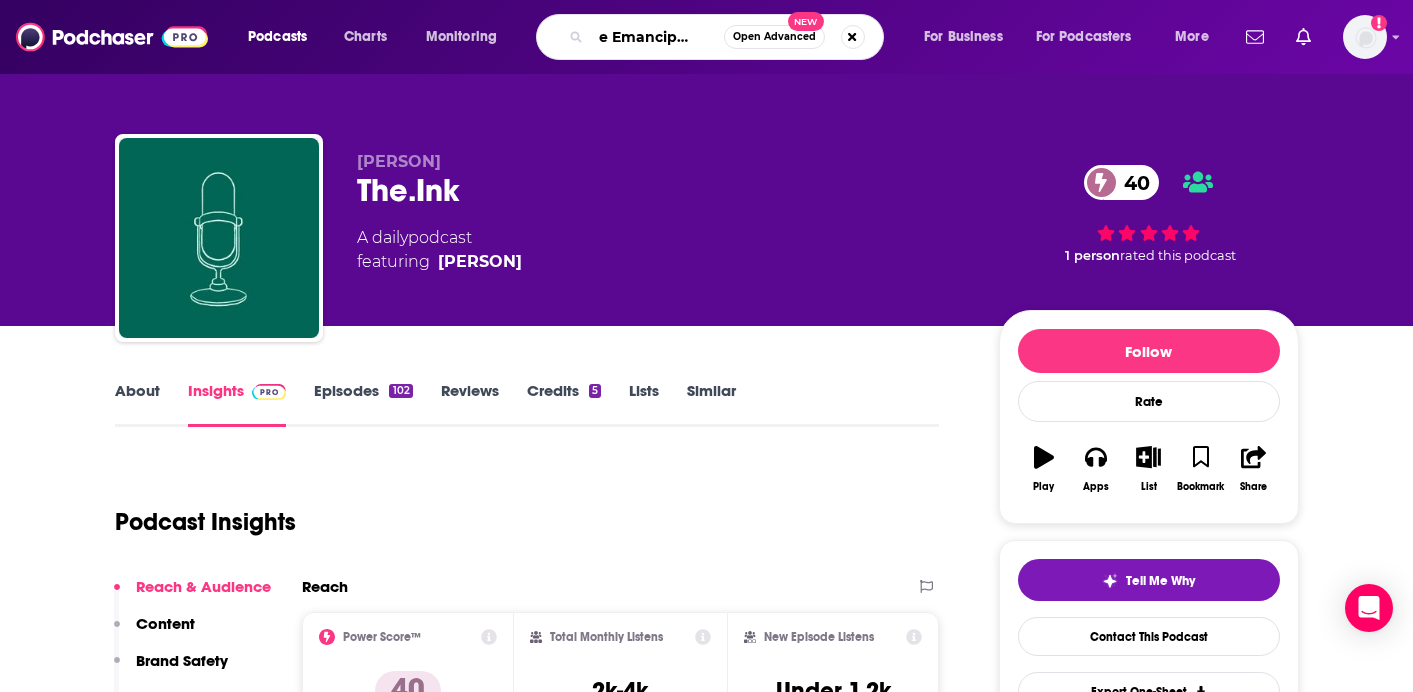 type on "The Emancipator" 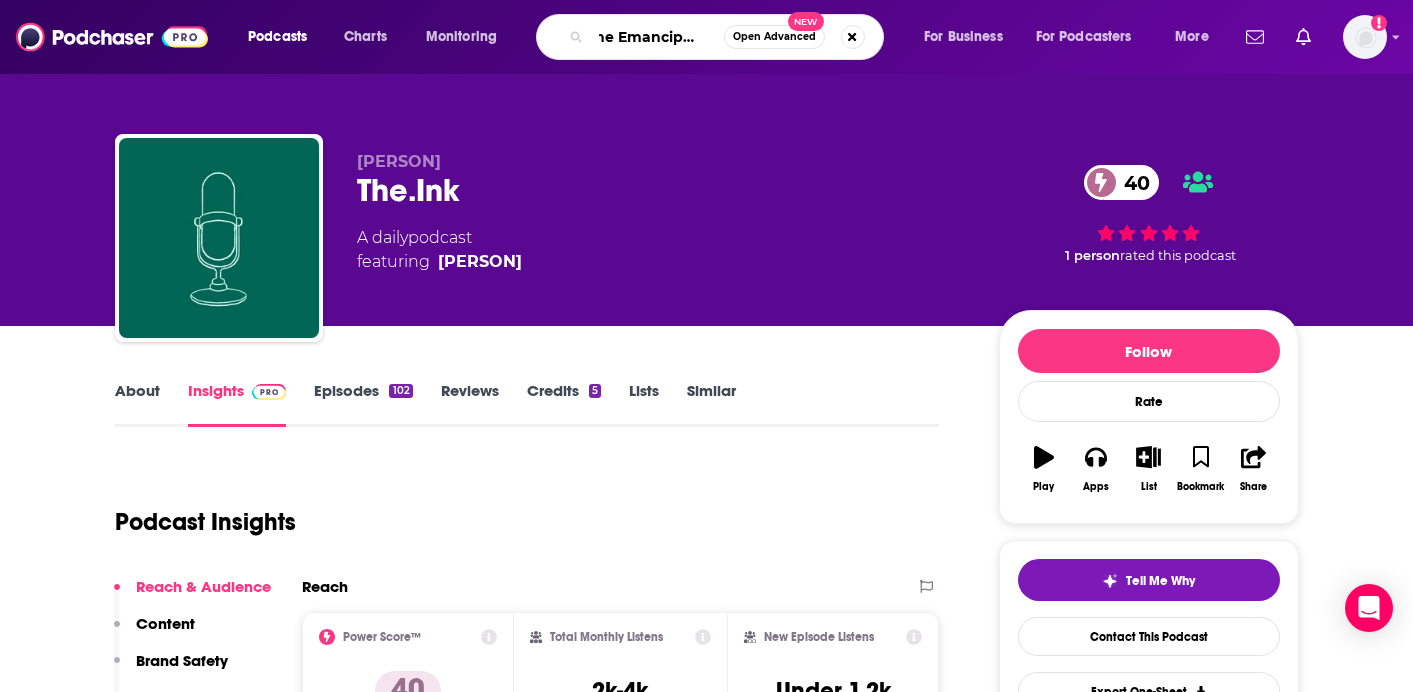 scroll, scrollTop: 0, scrollLeft: 14, axis: horizontal 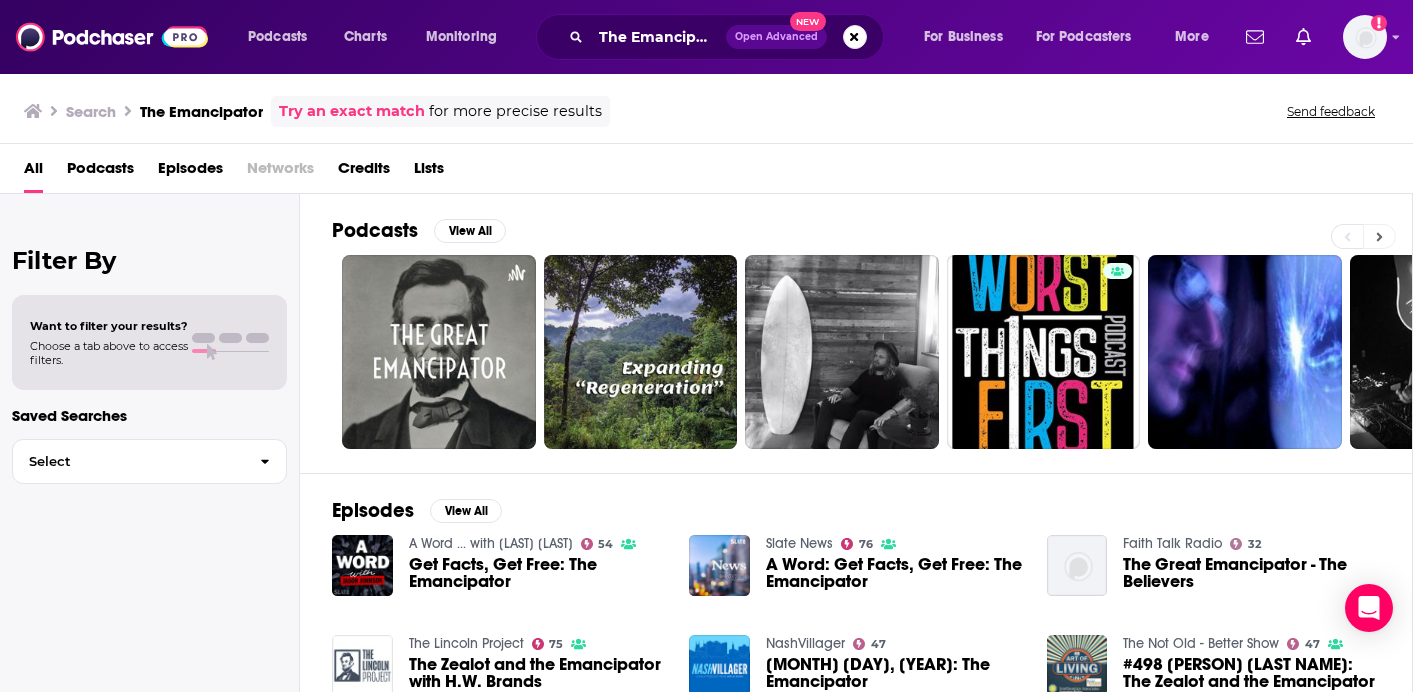 click at bounding box center [1379, 236] 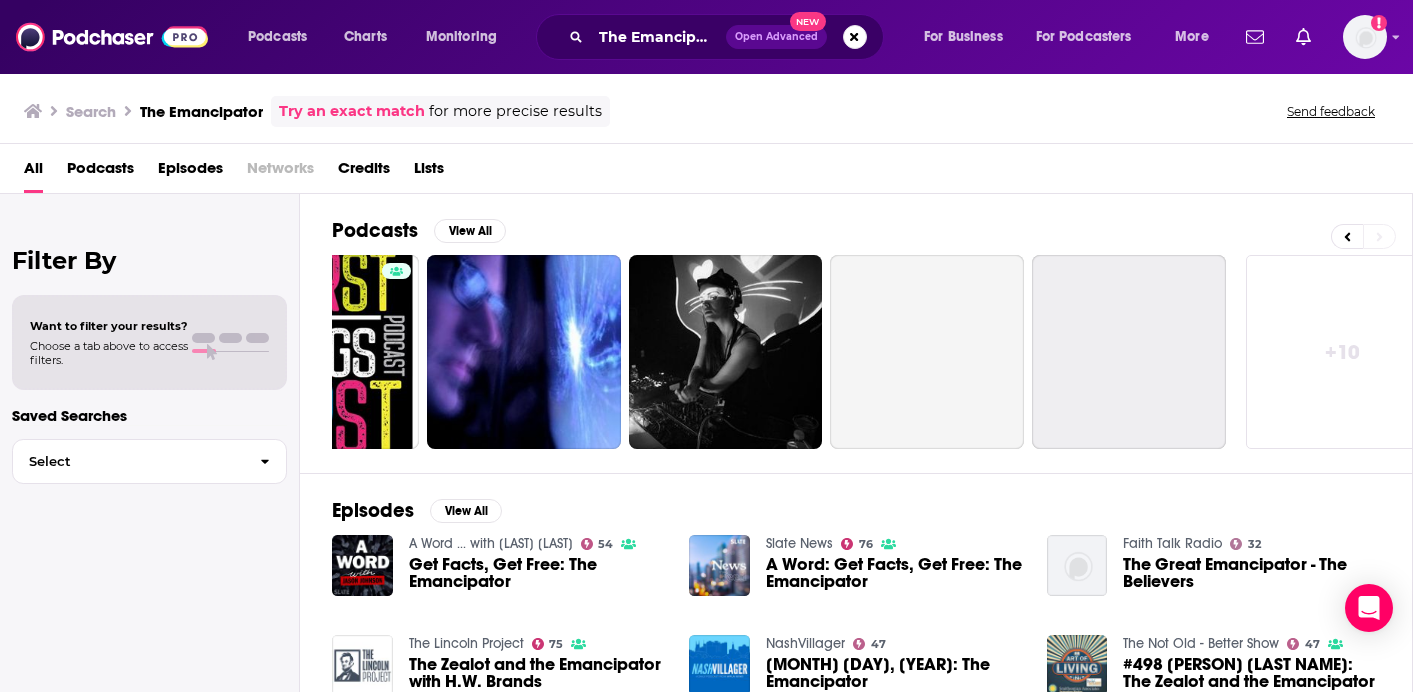 scroll, scrollTop: 0, scrollLeft: 756, axis: horizontal 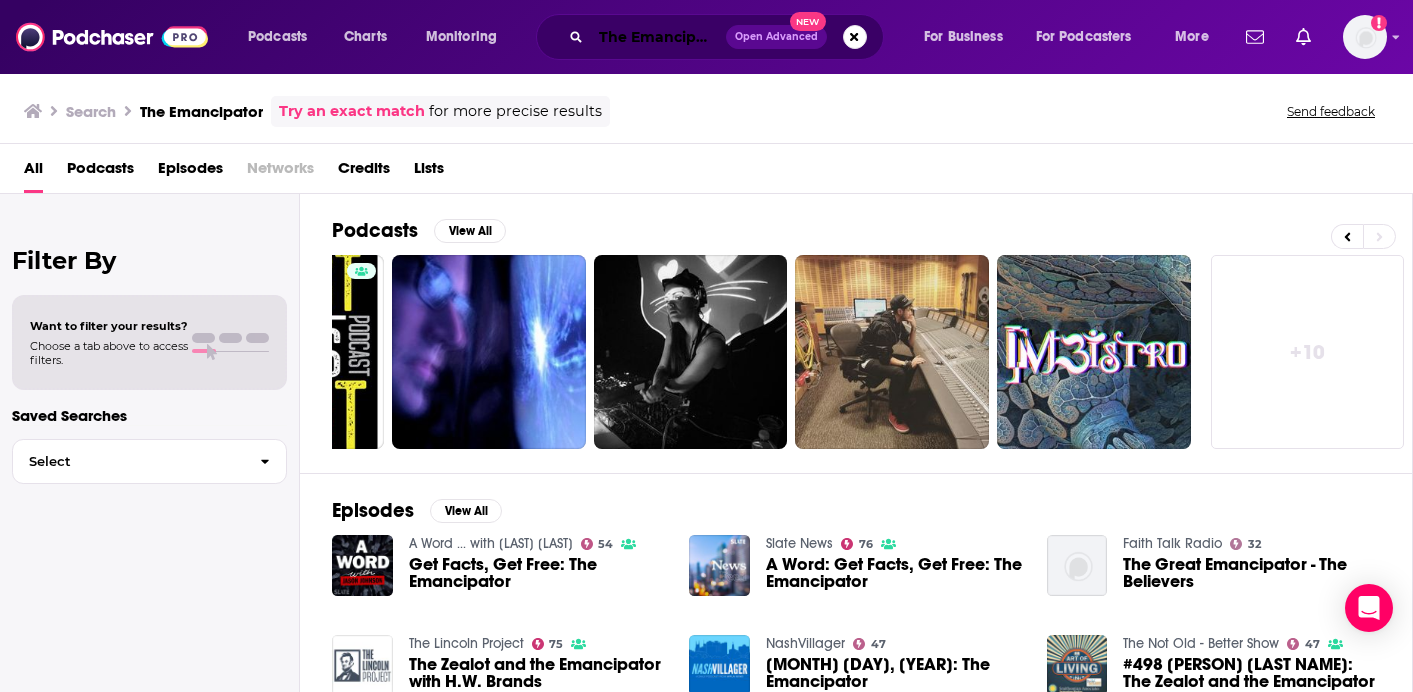 click on "The Emancipator" at bounding box center (658, 37) 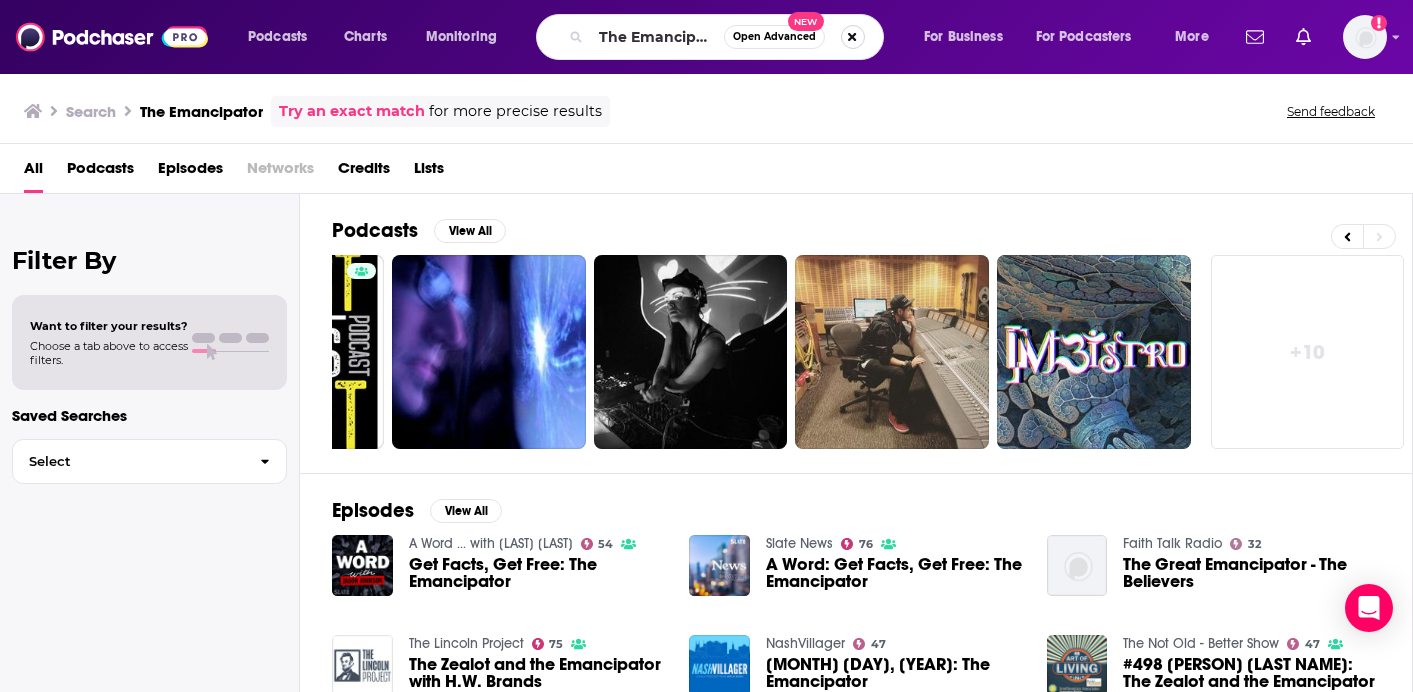 click at bounding box center (853, 37) 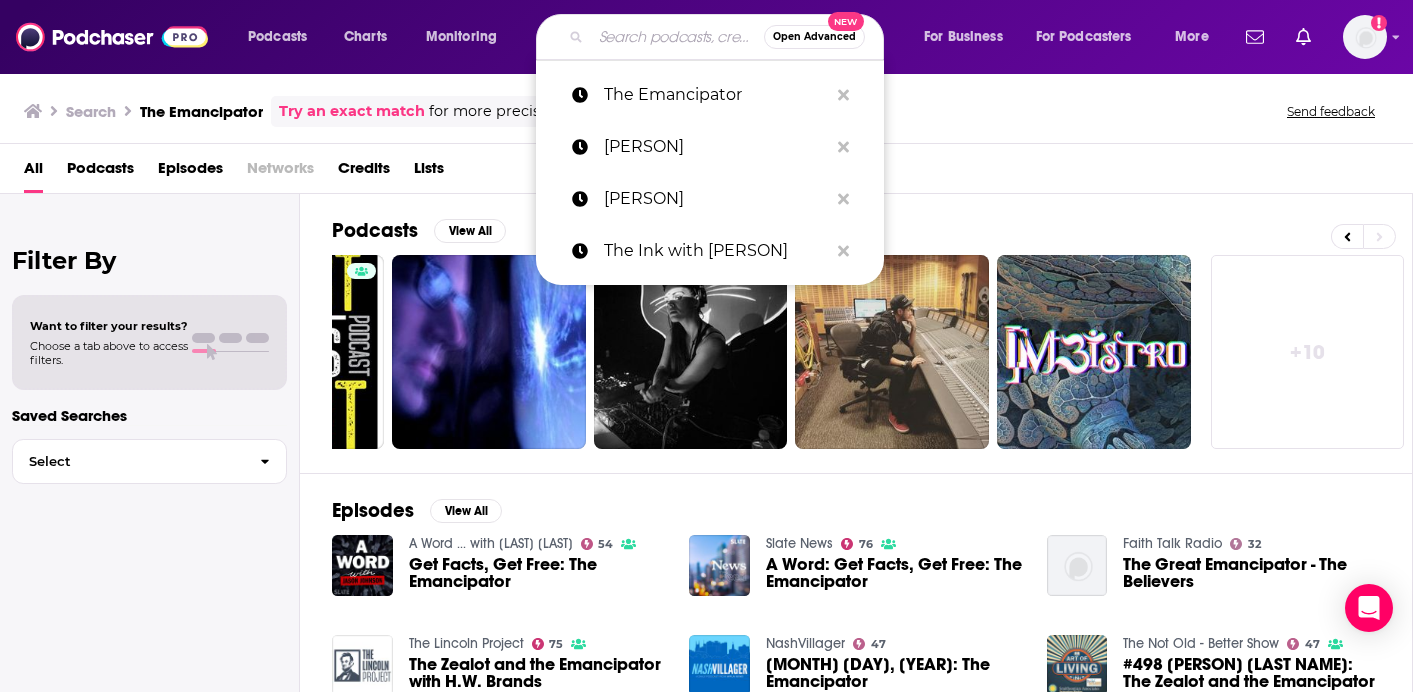 paste on "Make It Make Sense" 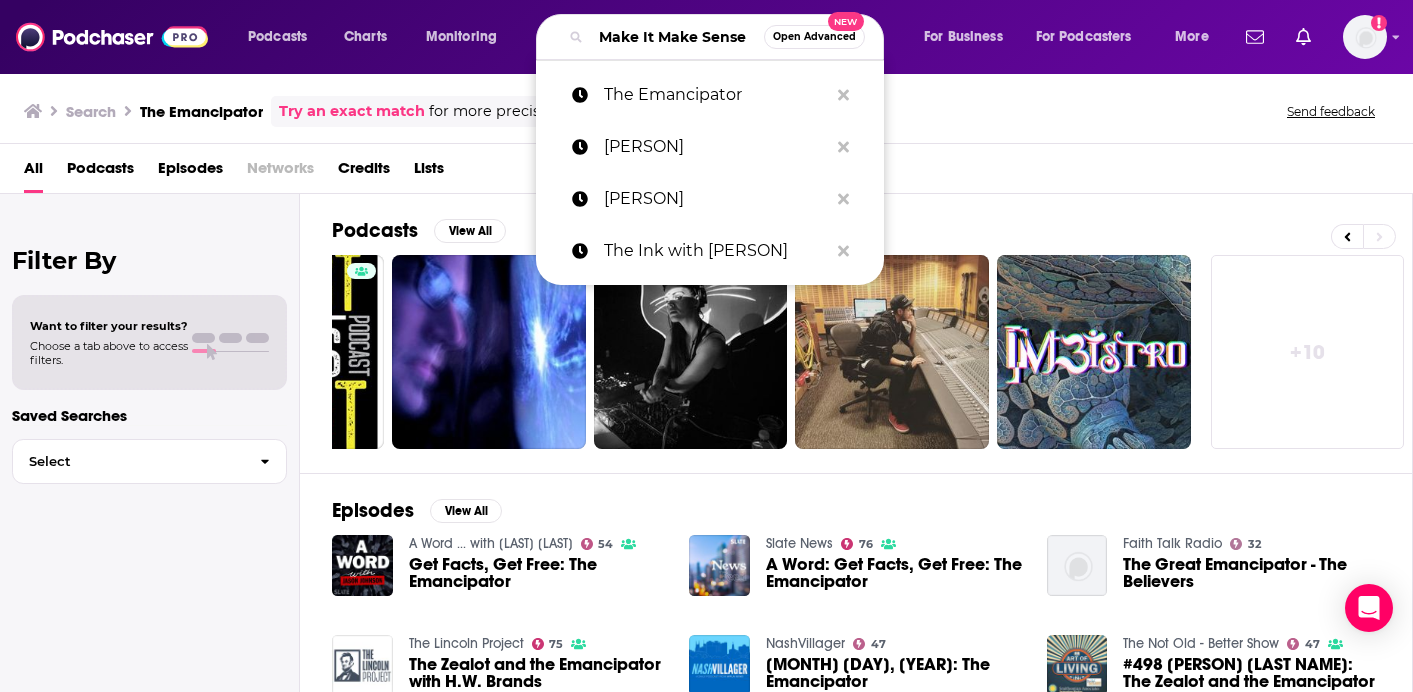 scroll, scrollTop: 0, scrollLeft: 31, axis: horizontal 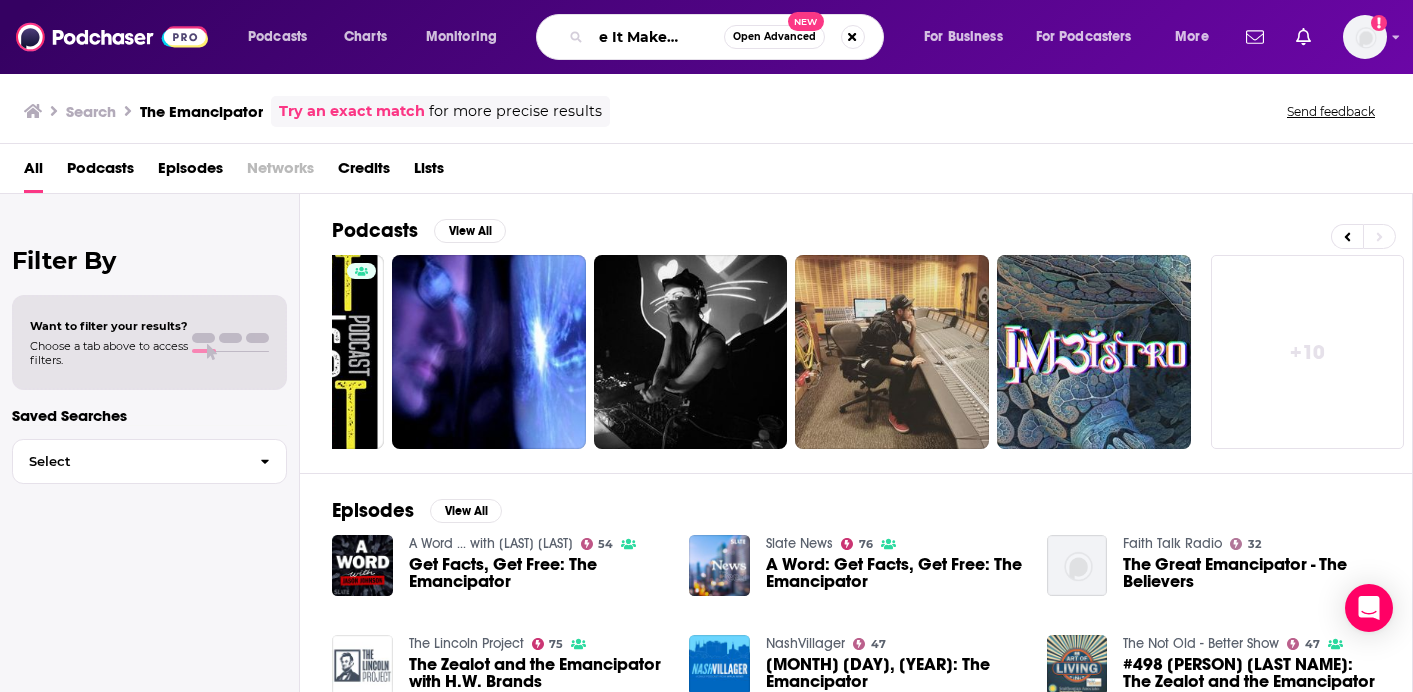 type on "Make It Make Sense" 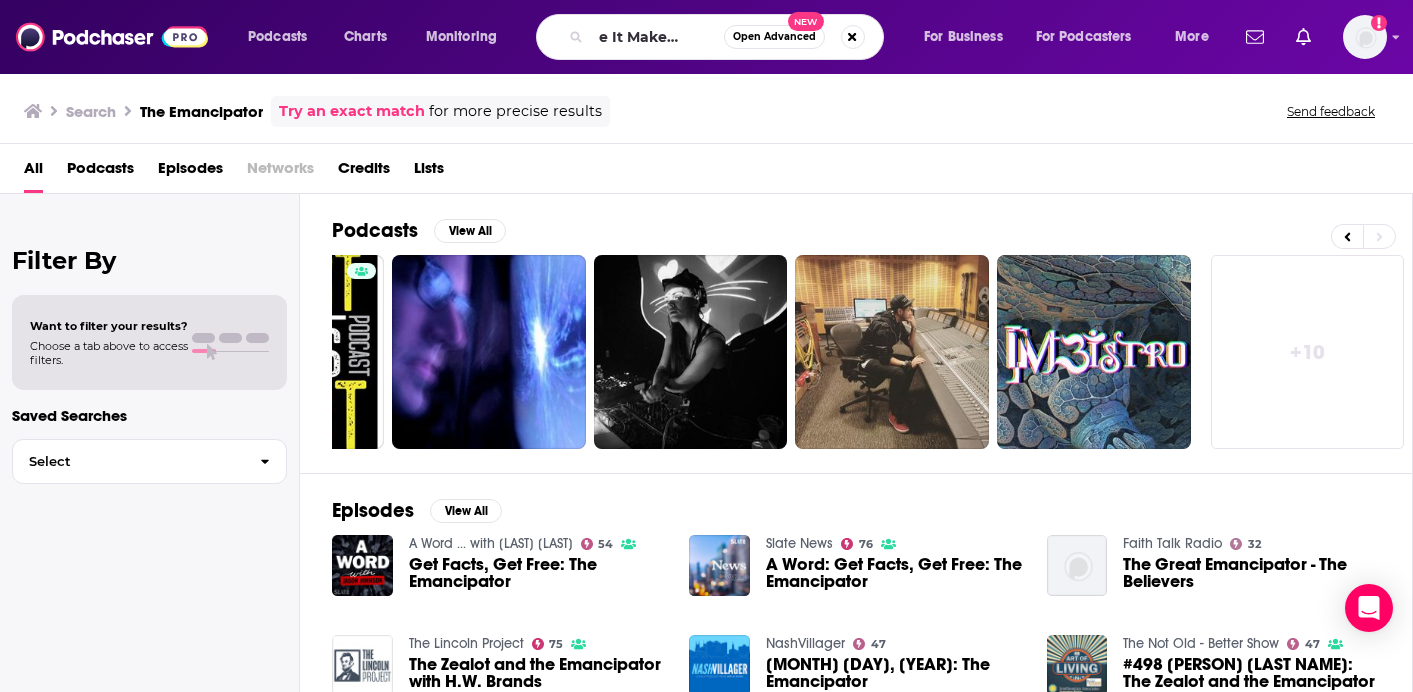 scroll, scrollTop: 0, scrollLeft: 0, axis: both 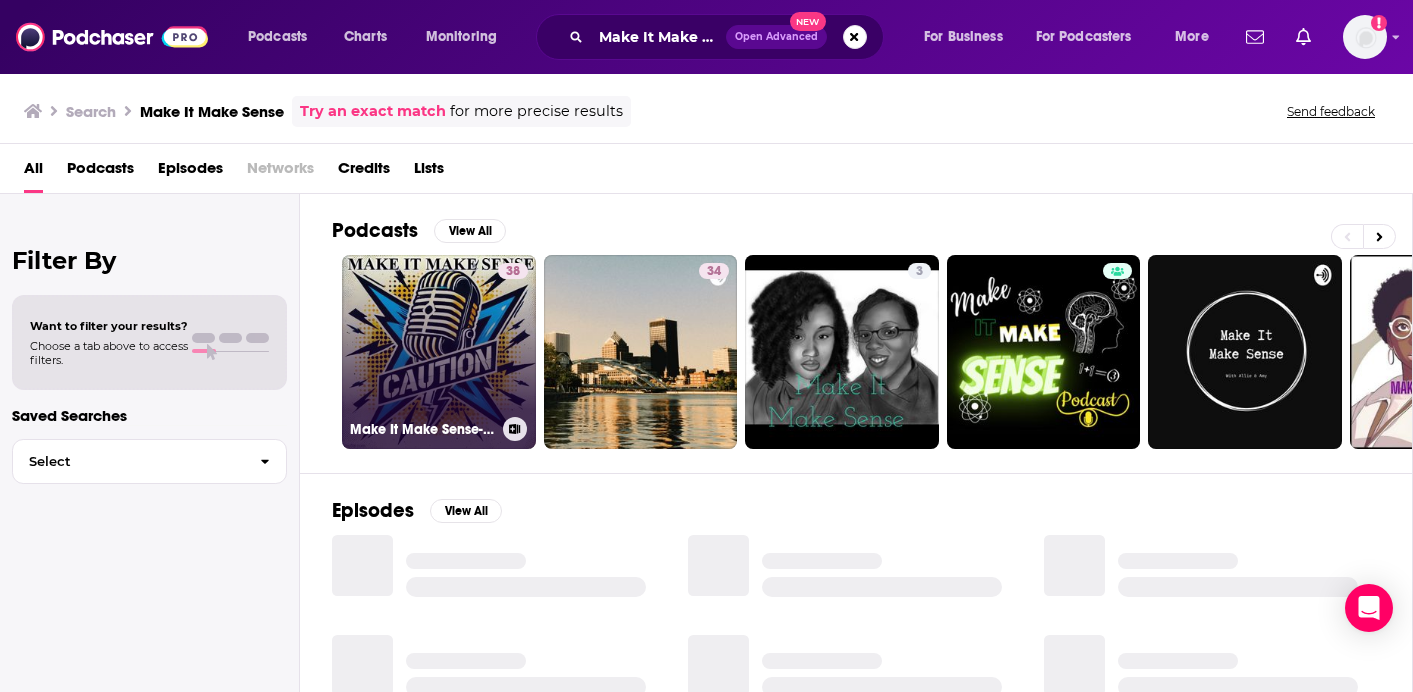 click on "[YEAR] Make It Make Sense- [PERSON] & [PERSON]" at bounding box center (439, 352) 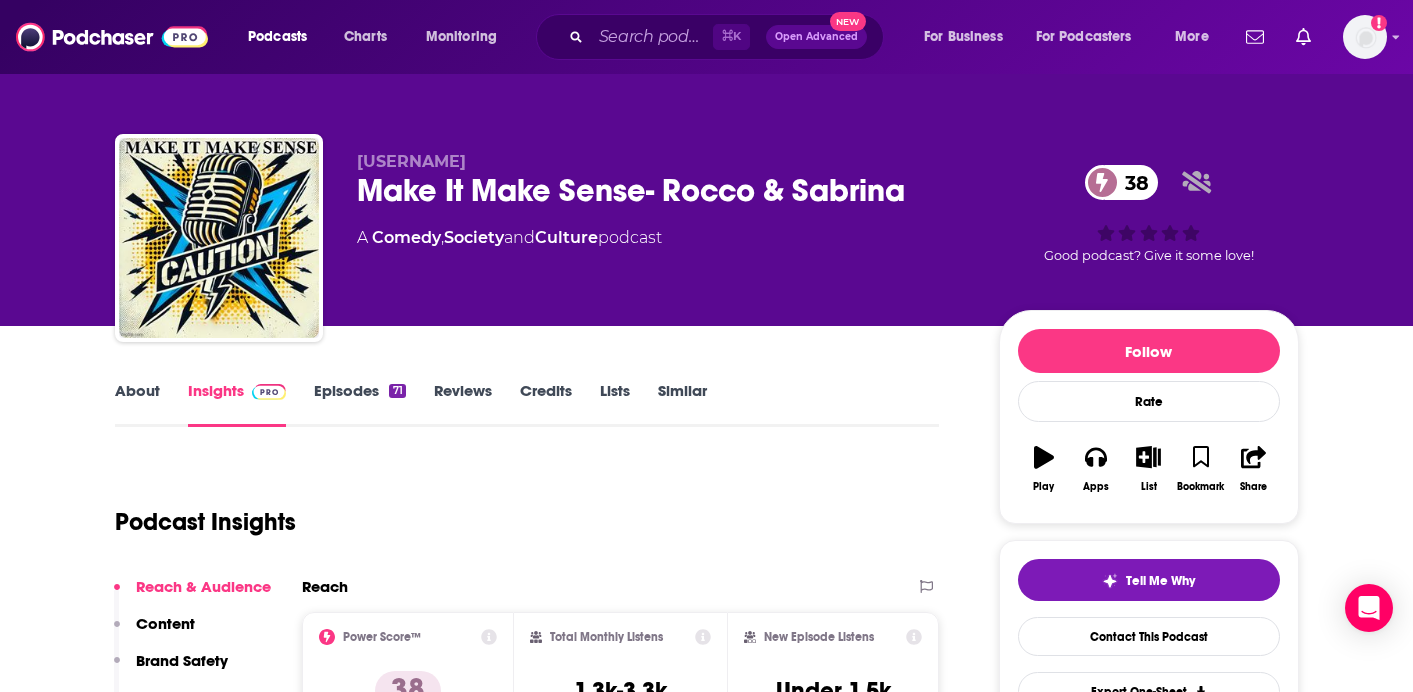 click on "Make It Make Sense-[LAST] & [LAST] ([LAST]) | [LAST] ,  [LAST]  and  [LAST]  podcast [LAST] Good podcast? Give it some love!" at bounding box center (706, 163) 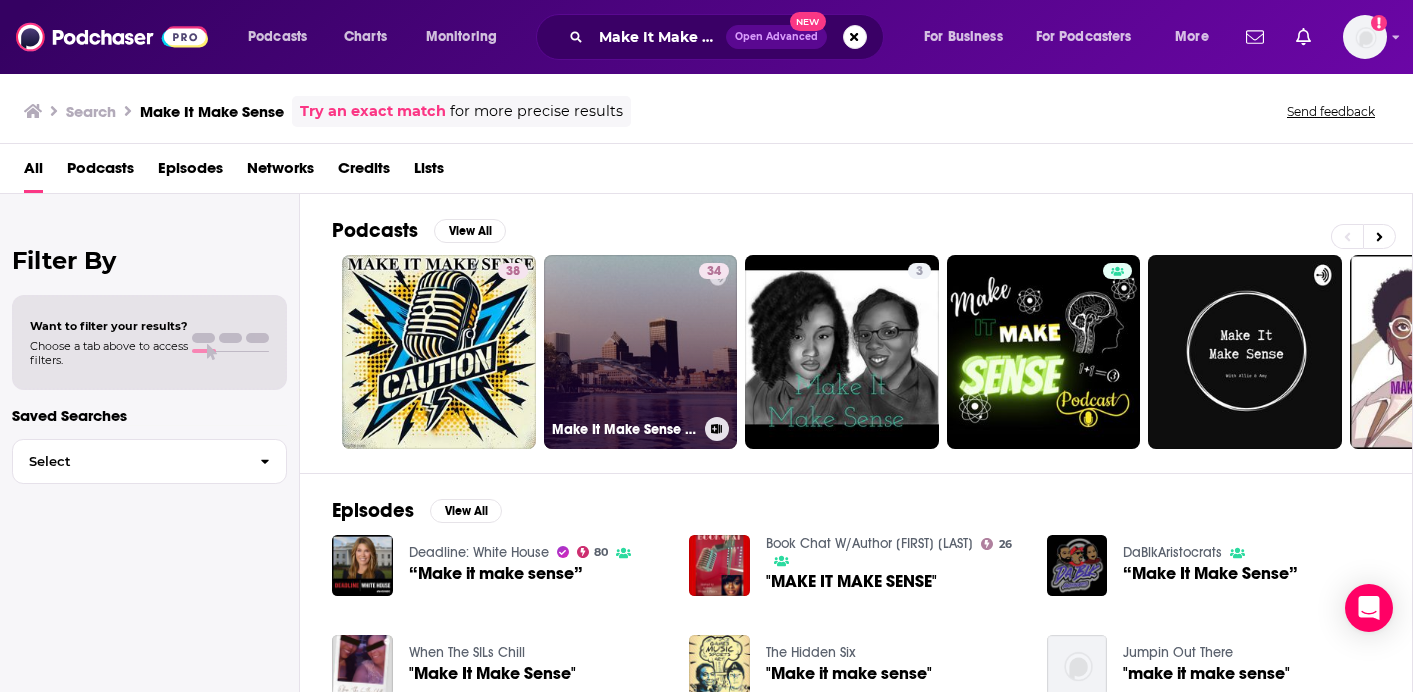 click on "34 Make It Make Sense Movie Reviews" at bounding box center (641, 352) 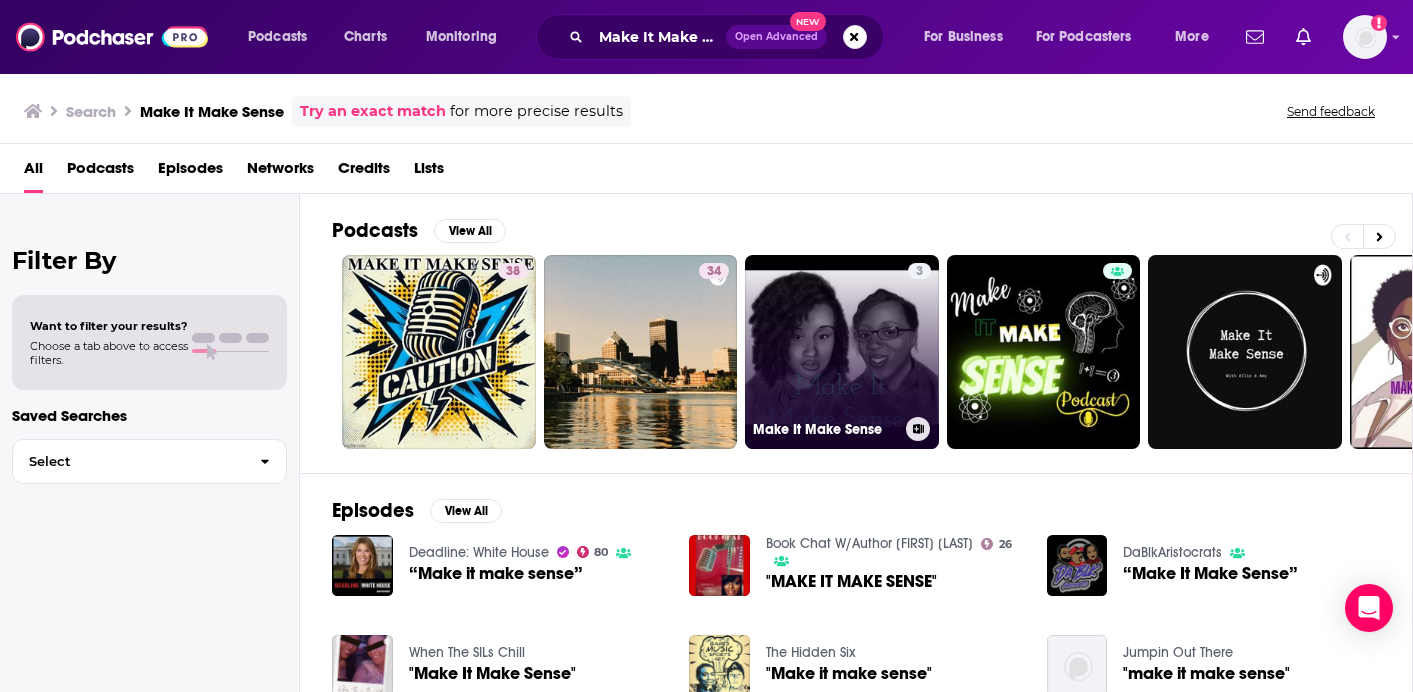 click on "3 Make It Make Sense" at bounding box center (842, 352) 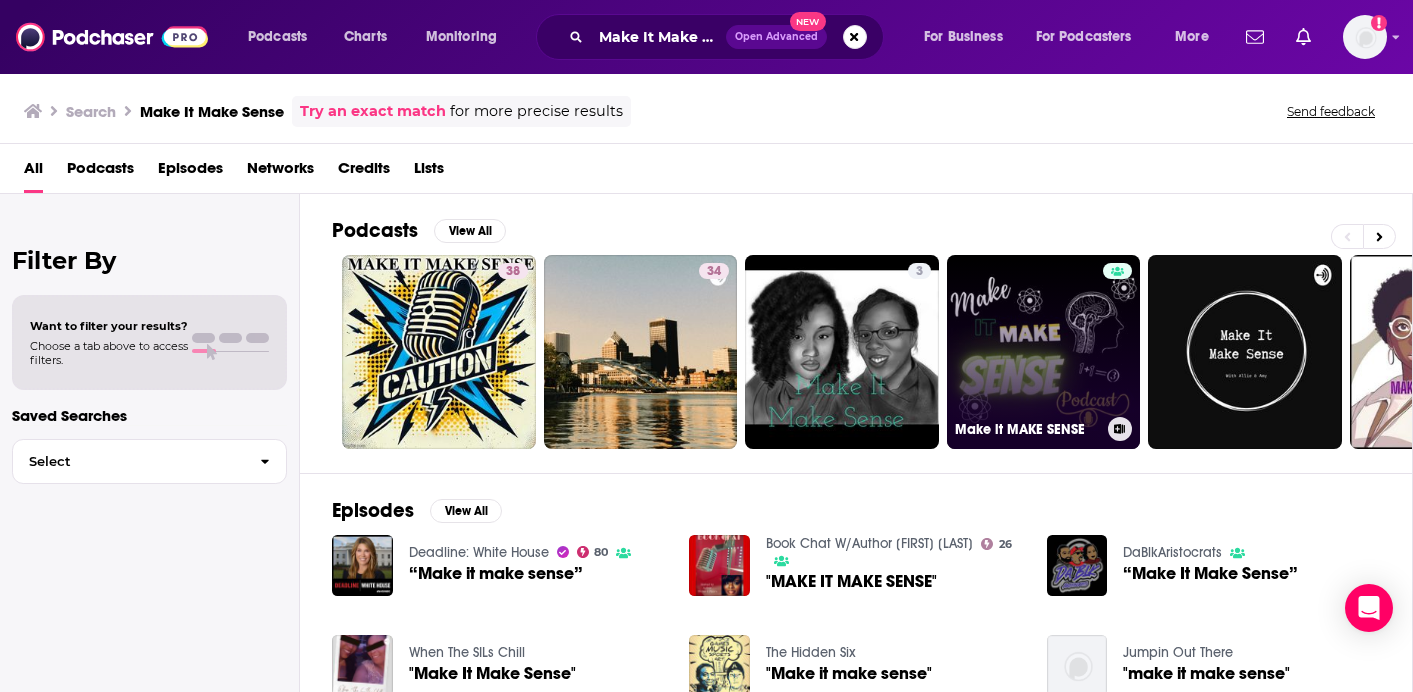 click on "Make it MAKE SENSE" at bounding box center (1044, 352) 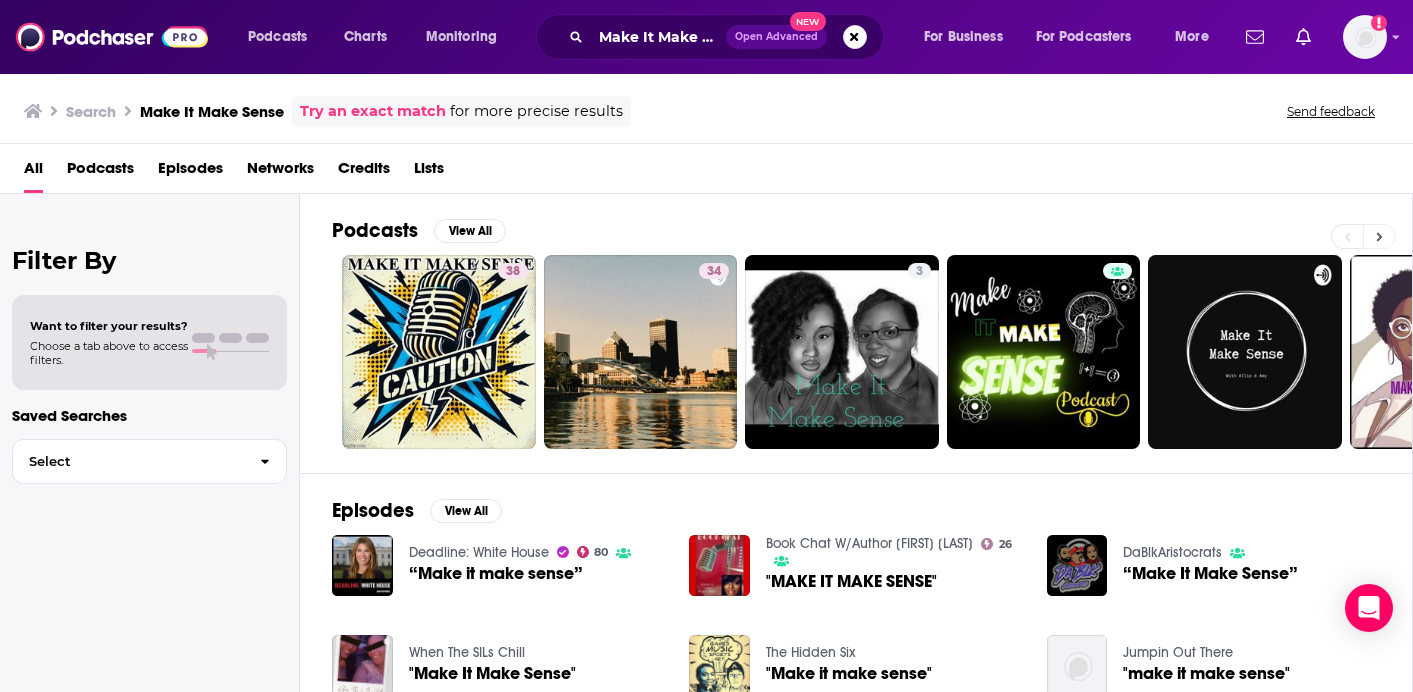 click at bounding box center (1379, 236) 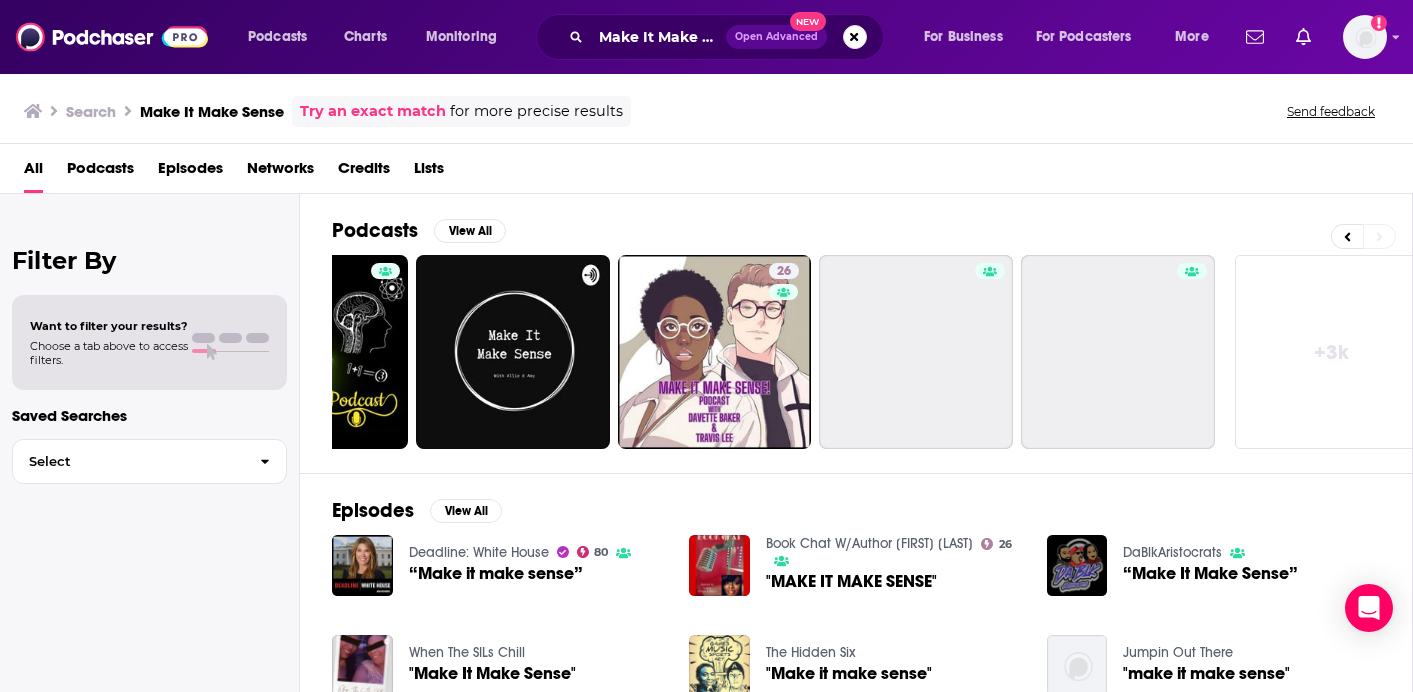 scroll, scrollTop: 0, scrollLeft: 756, axis: horizontal 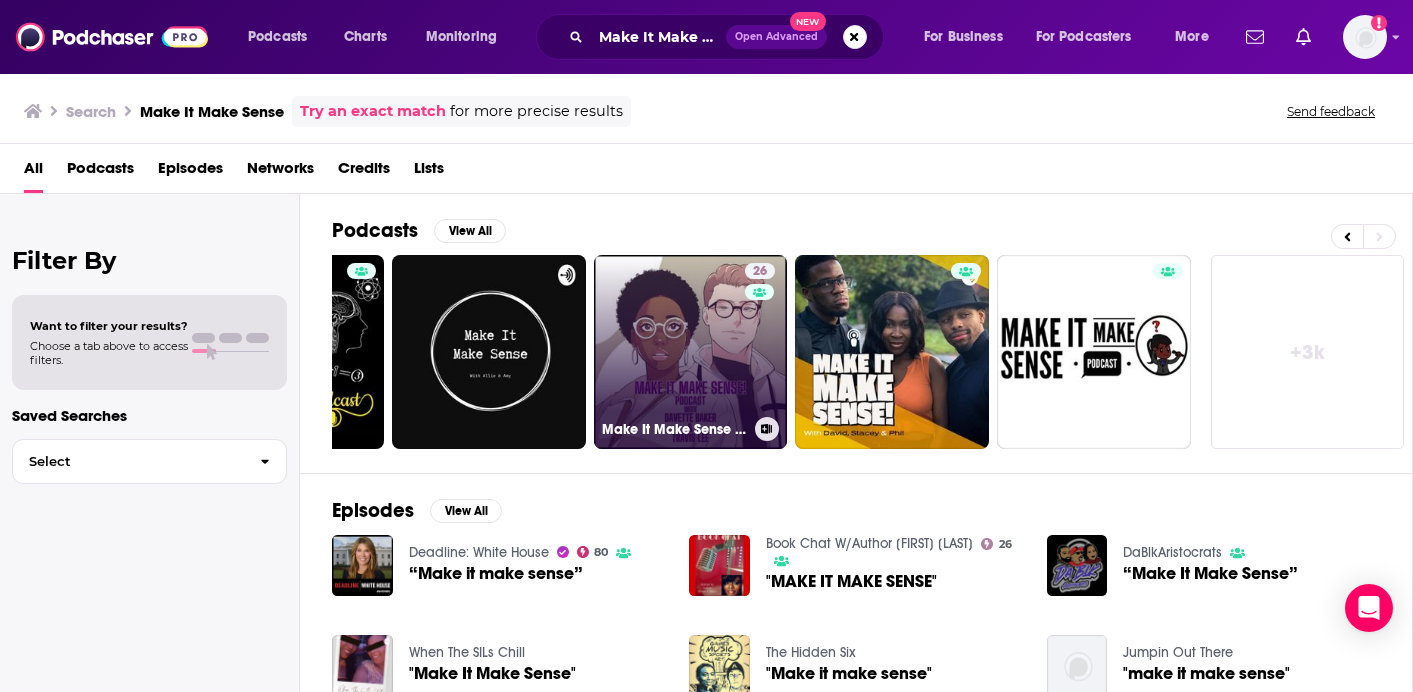 click on "[NUMBER] Make It Make Sense Podcast with [PERSON] and [PERSON]" at bounding box center [691, 352] 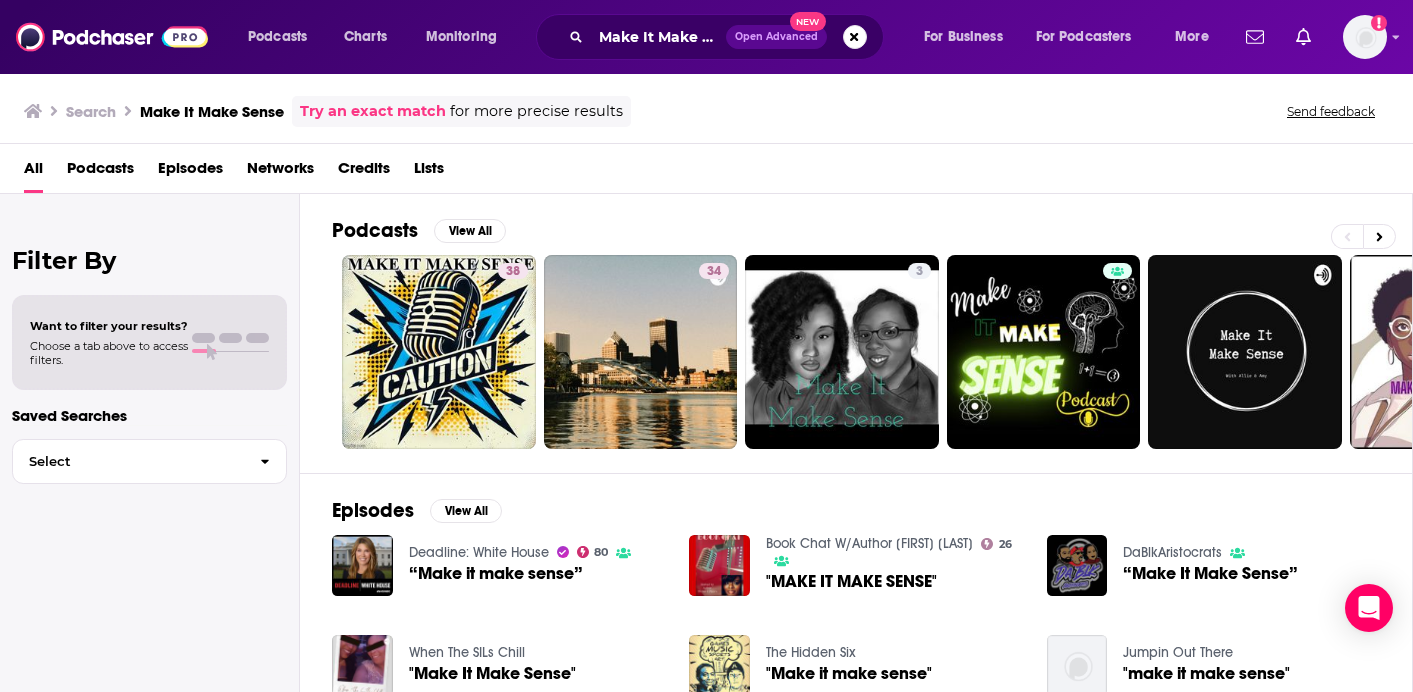click on "Deadline: White House 80 “Make it make sense” Book Chat W/Author Vivian E. Moore 26 "MAKE IT MAKE SENSE" DaBlkAristocrats “Make It Make Sense” When The SILs Chill "Make It Make Sense" The Hidden Six "Make it make sense" Jumpin Out There "make it make sense"  Jumpin Out There ”make it make sense” The Sweats & Leggings Podcast "Make It Make Sense" Make It Make Sense with Grant Hermes Trailer Welcome to Make It Make Sense" at bounding box center (856, 675) 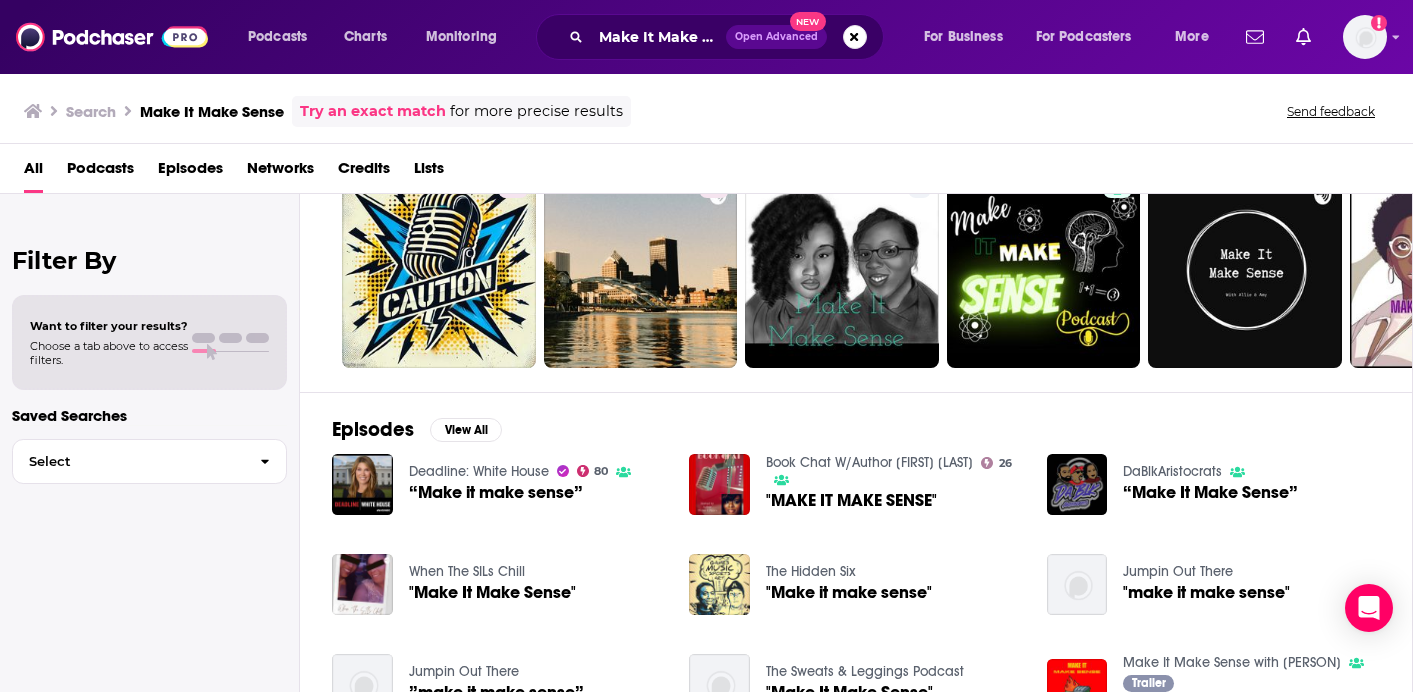 scroll, scrollTop: 80, scrollLeft: 0, axis: vertical 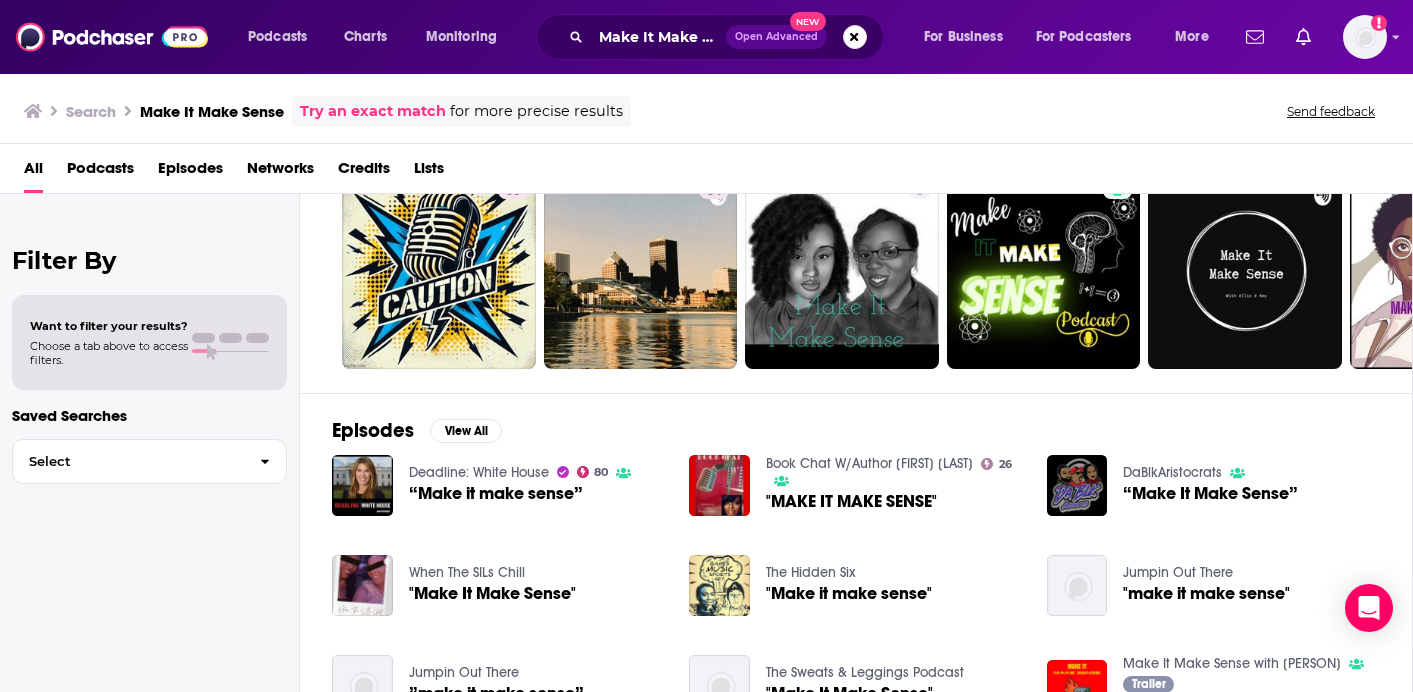 click on "“Make It Make Sense”" at bounding box center (1210, 493) 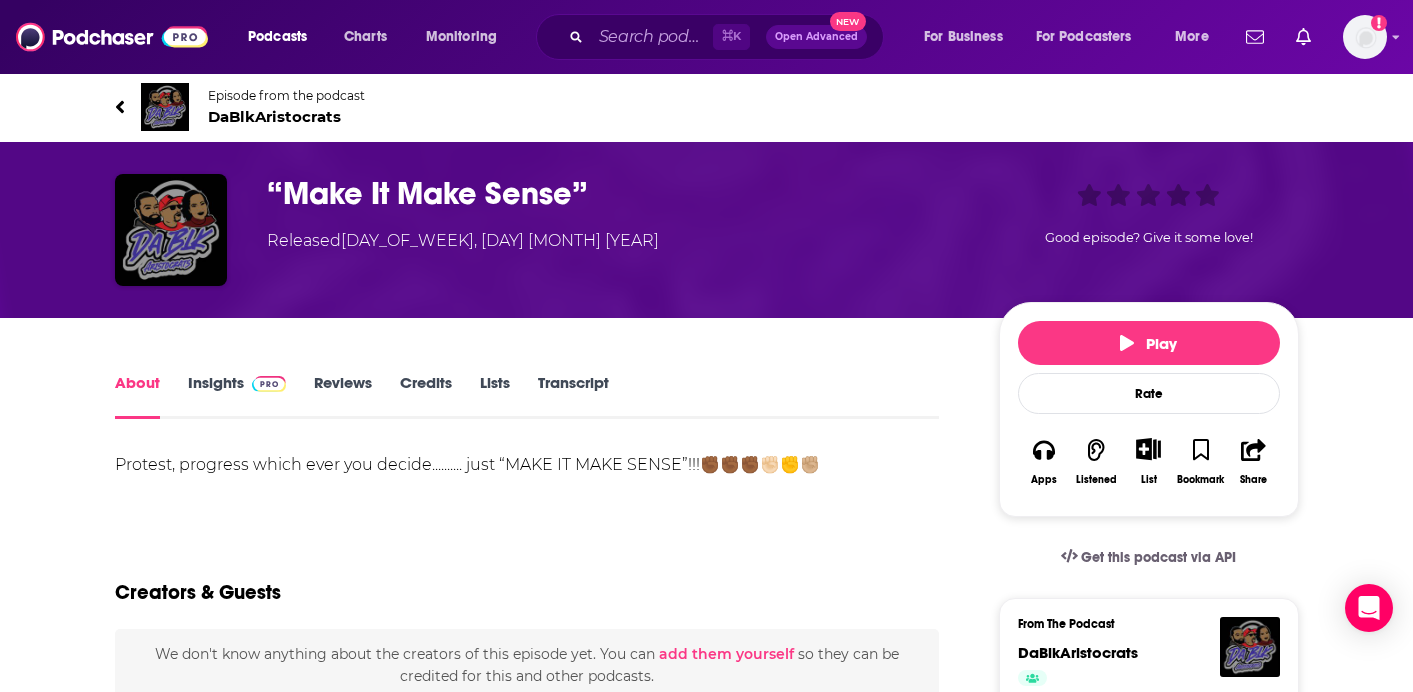 click on "About Insights Reviews Credits Lists Transcript Protest, progress which ever you decide.......... just “MAKE IT MAKE SENSE”!!!✊🏾✊🏾✊🏾✊🏻✊✊🏼 Show More Creators & Guests We don't know anything about the creators of this episode yet . You can add them yourself so they can be credited for this and other podcasts. Episode Reviews This episode hasn't been reviewed yet. You can add a review to show others what you thought. This podcast, its content, and its artwork are not owned by, affiliated with, or endorsed by Podchaser. Play Rate Apps Listened List Bookmark Share Get this podcast via API From The Podcast DaBlkAristocrats Follow Share This Episode Recommendation sent https://www.podchaser.com/podcasts/dablkaristocrats-[NUMBER]/episodes/make-it-make-sense-[NUMBER] Copy Link Official Episode Page rss.com Download Audio File https://media.rss.com/dablkaristocratspodcast/[DATE]_[TIME]_[HASH].mp3 Claim This Podcast Do you host or manage this podcast? ," at bounding box center (706, 1134) 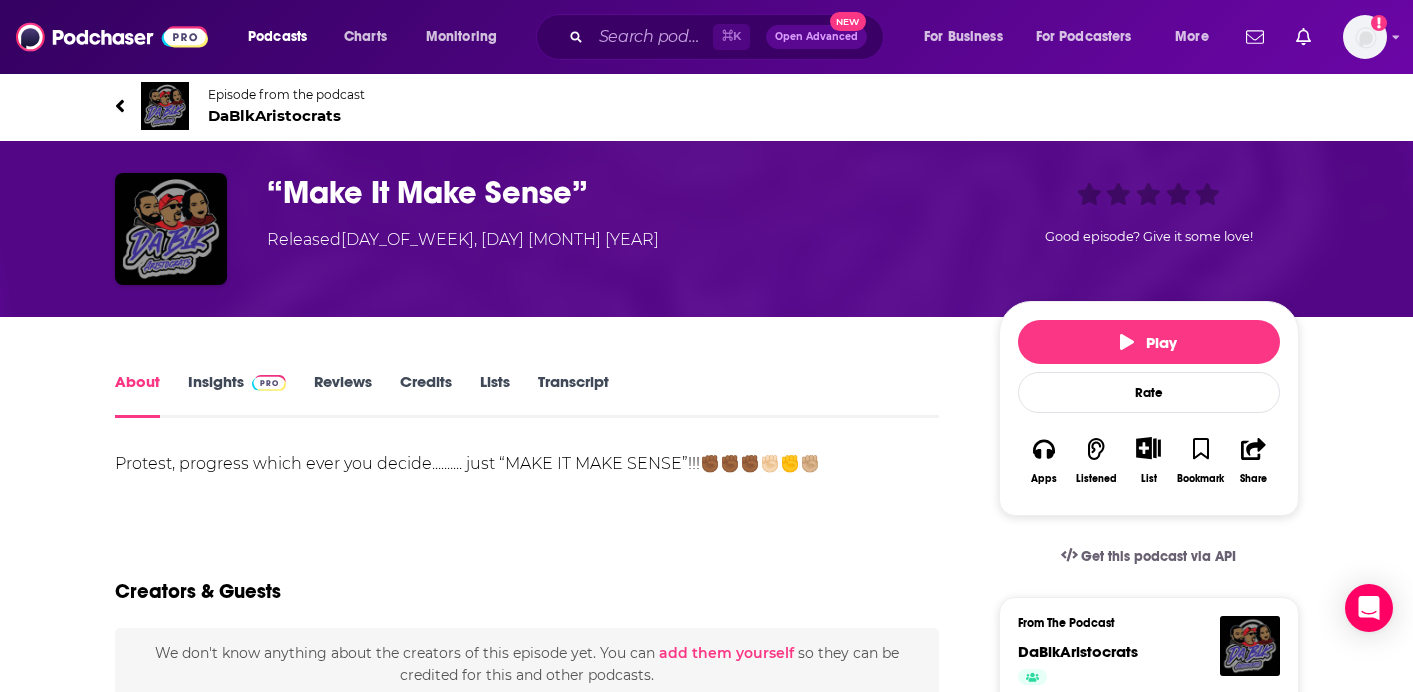 scroll, scrollTop: 0, scrollLeft: 0, axis: both 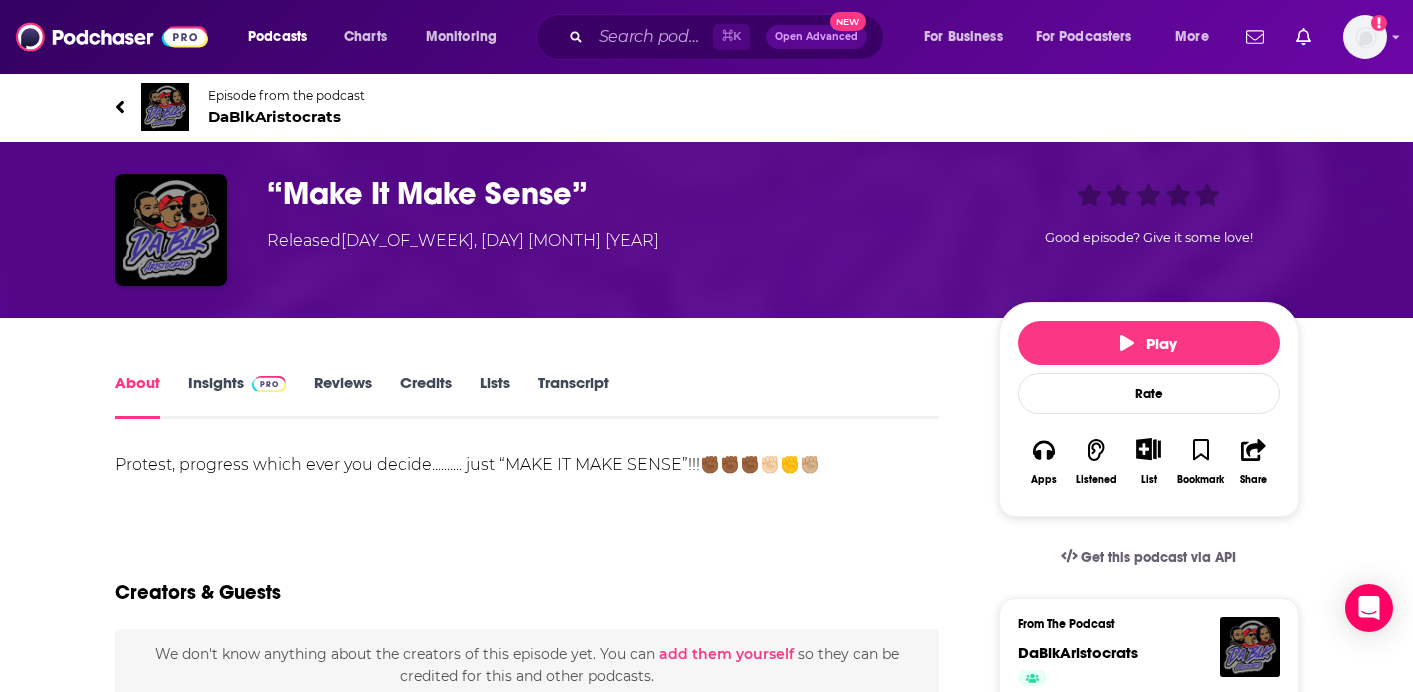 click on "Credits" at bounding box center [426, 396] 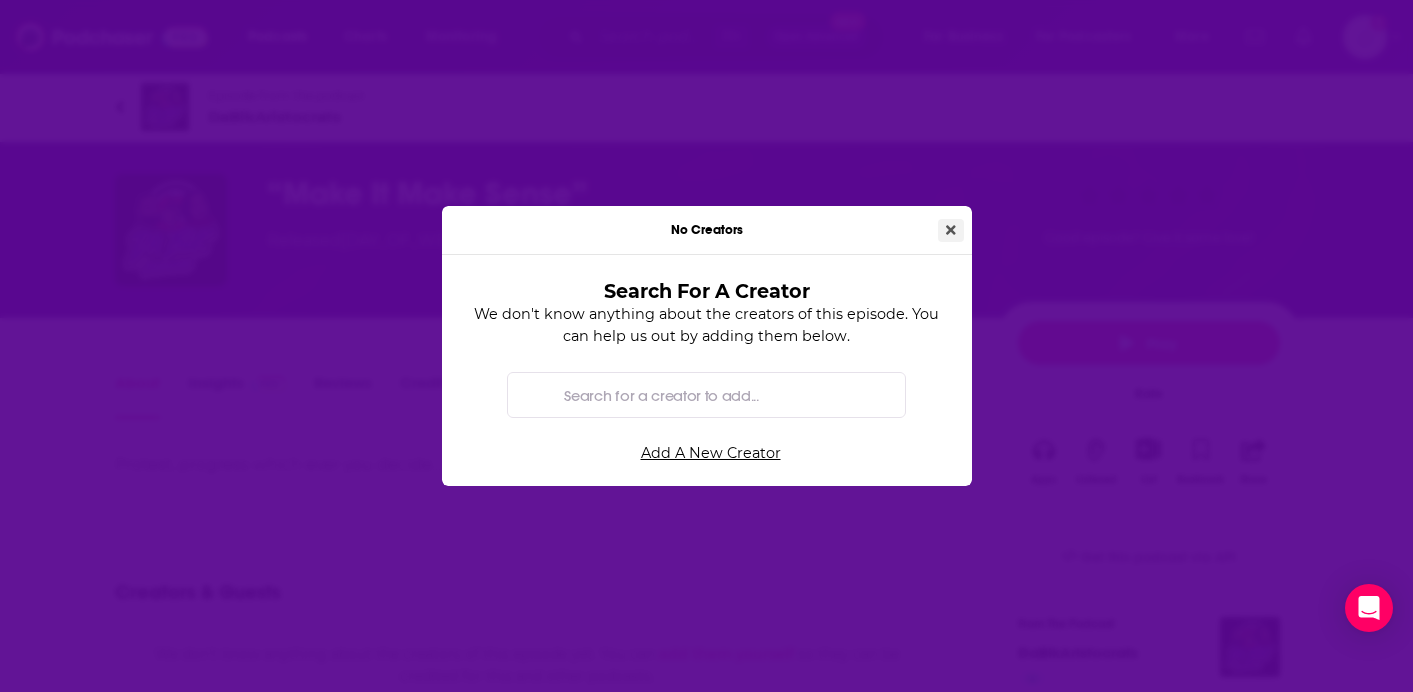 click 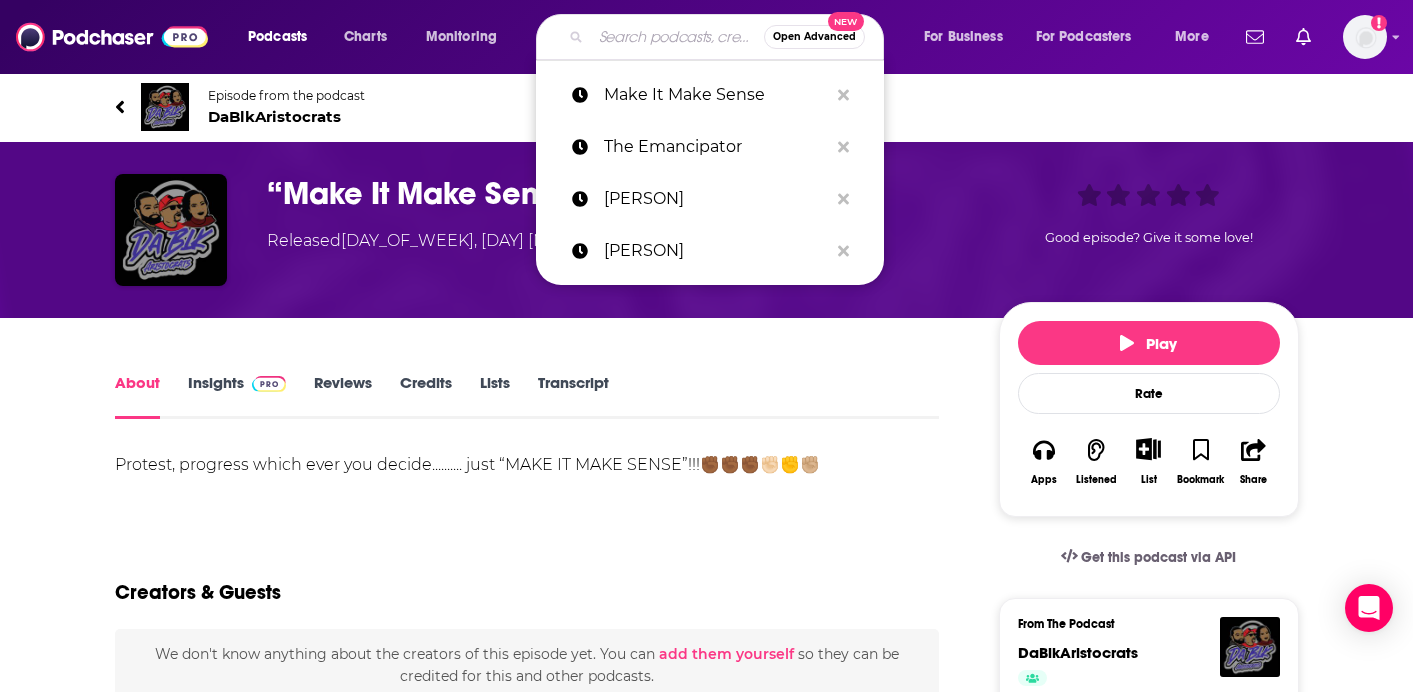 click at bounding box center [677, 37] 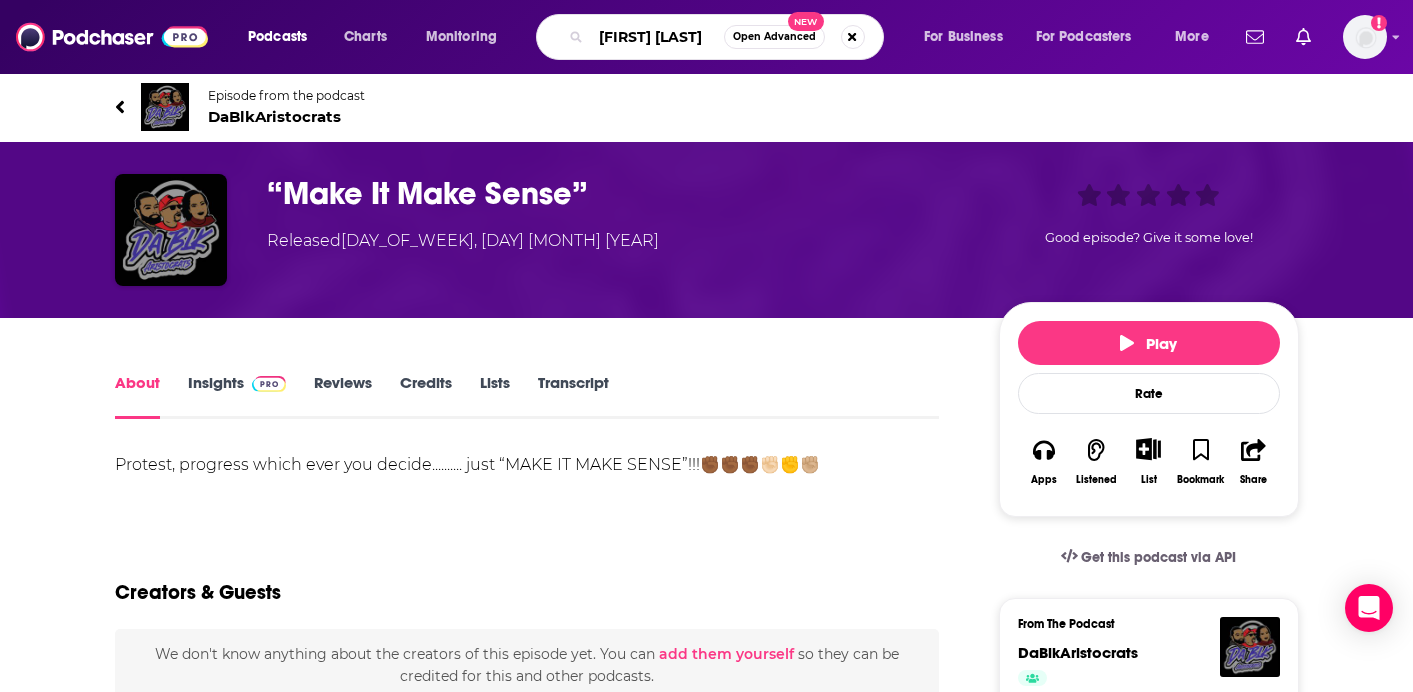 type on "[PERSON]" 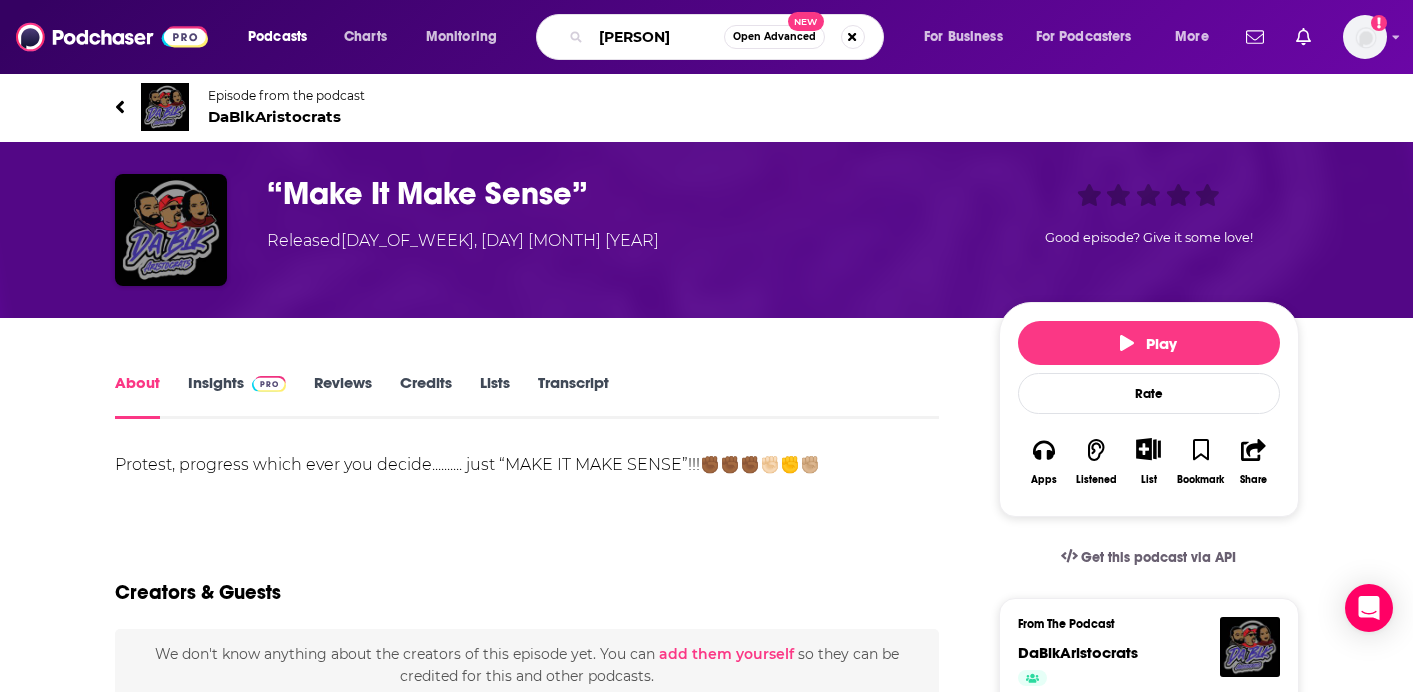 scroll, scrollTop: 0, scrollLeft: 14, axis: horizontal 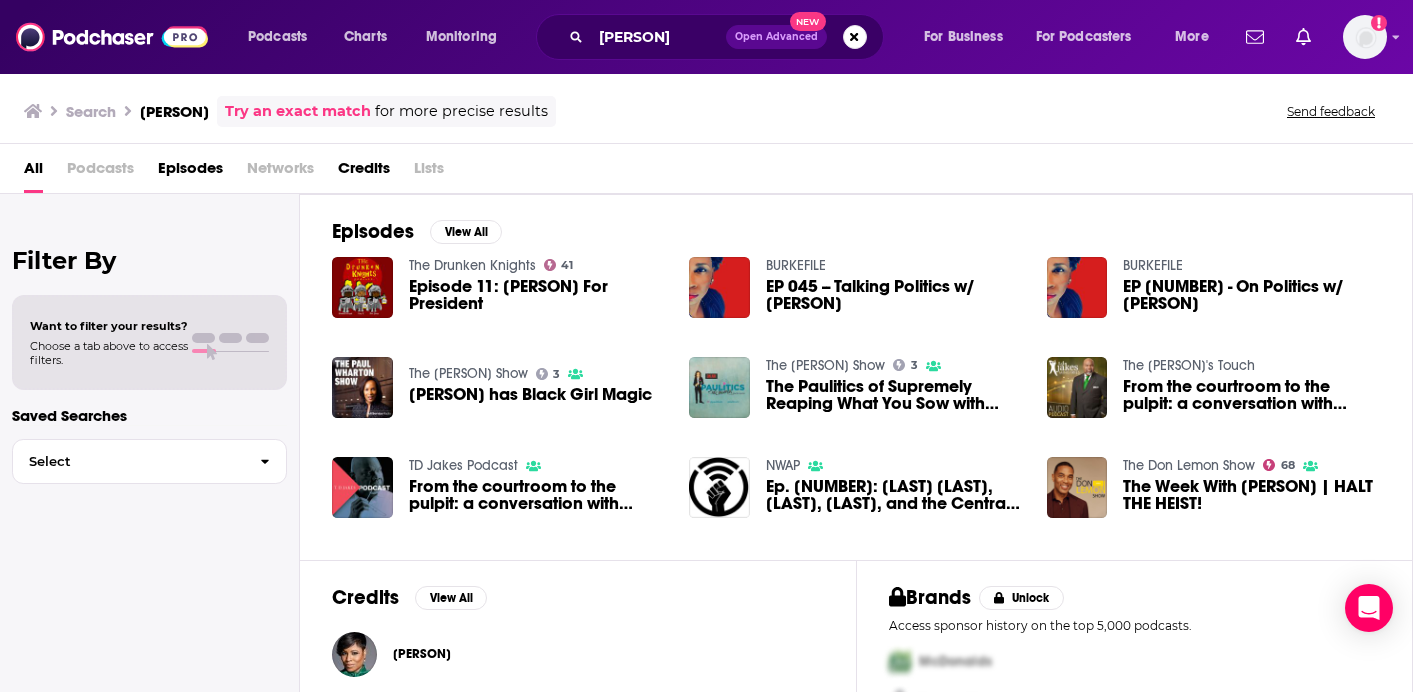 click on "[PERSON]" at bounding box center [422, 654] 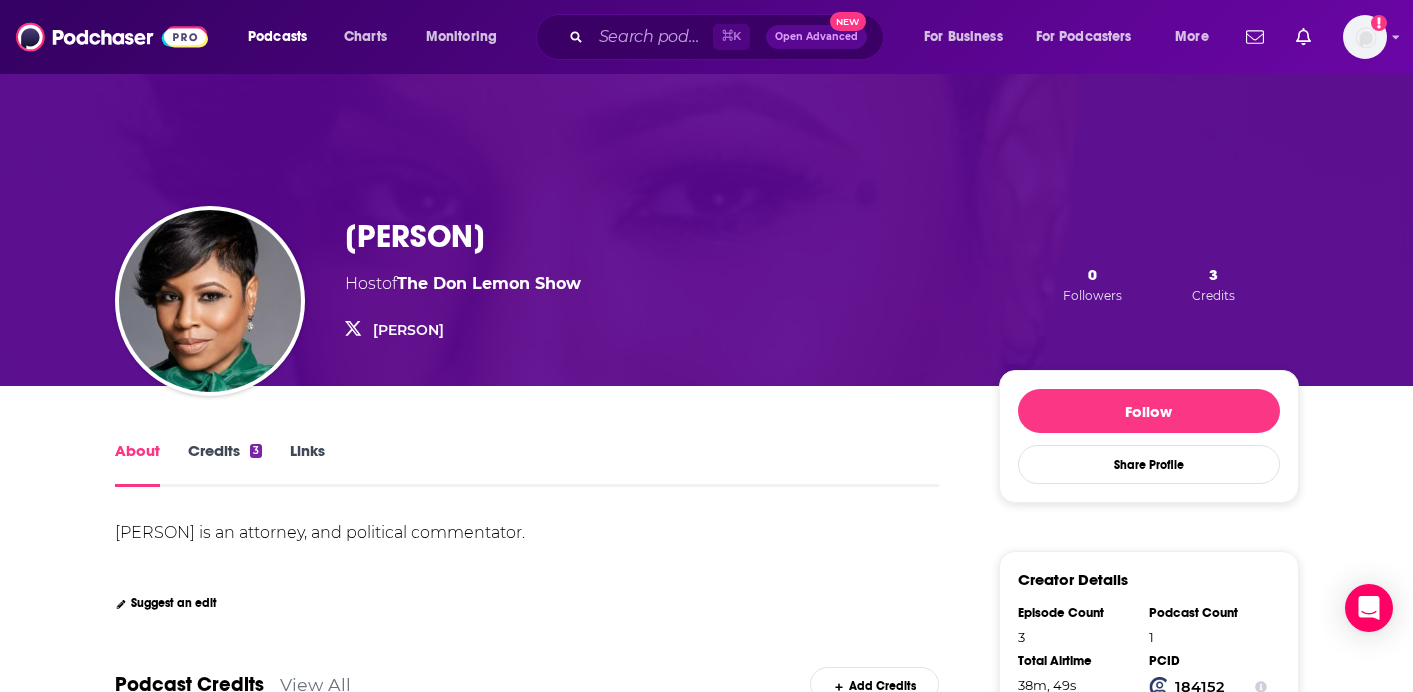 click on "About Credits [NUMBER] Links" at bounding box center [527, 462] 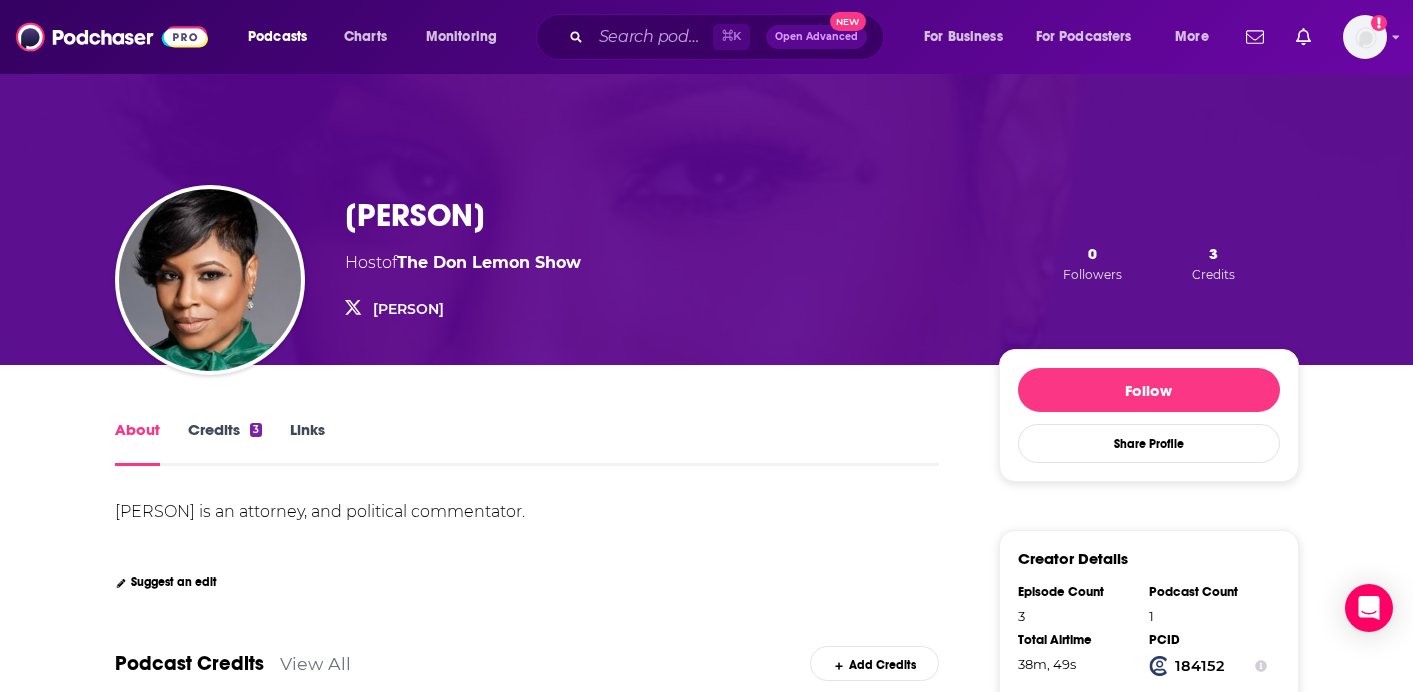 scroll, scrollTop: 0, scrollLeft: 0, axis: both 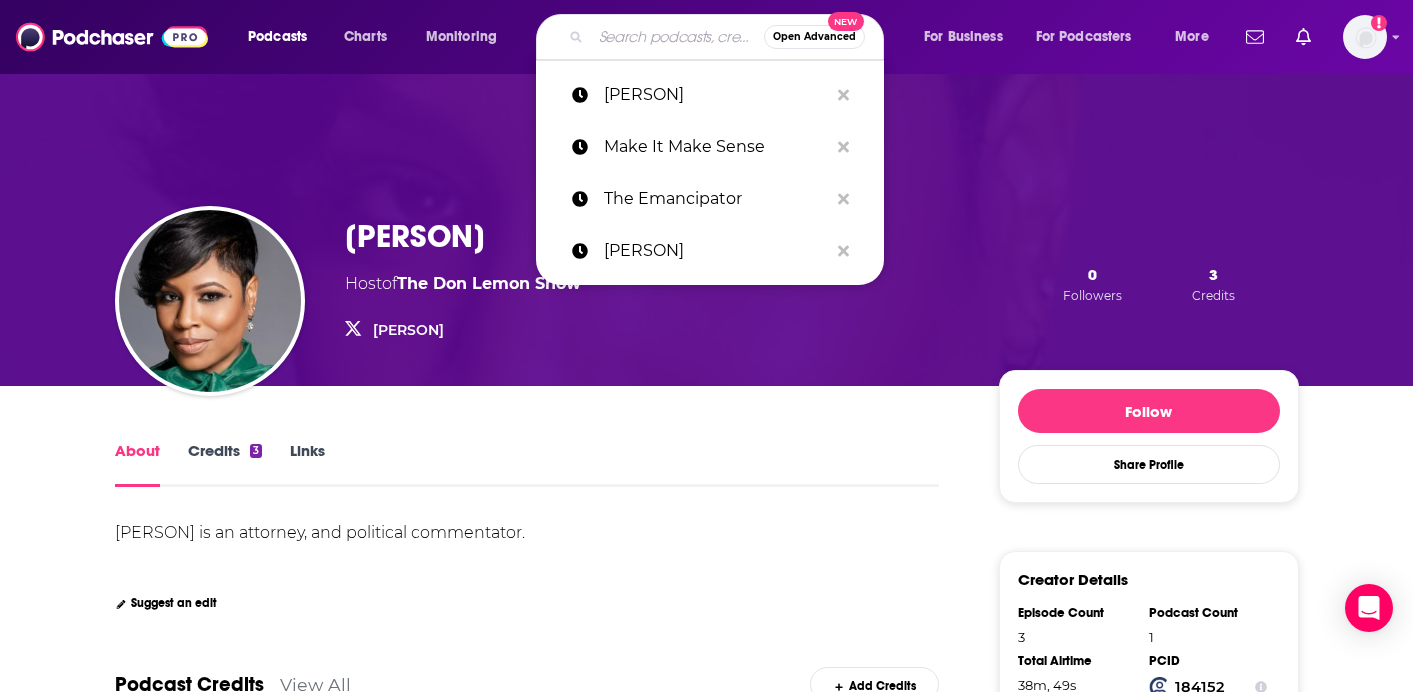click at bounding box center (677, 37) 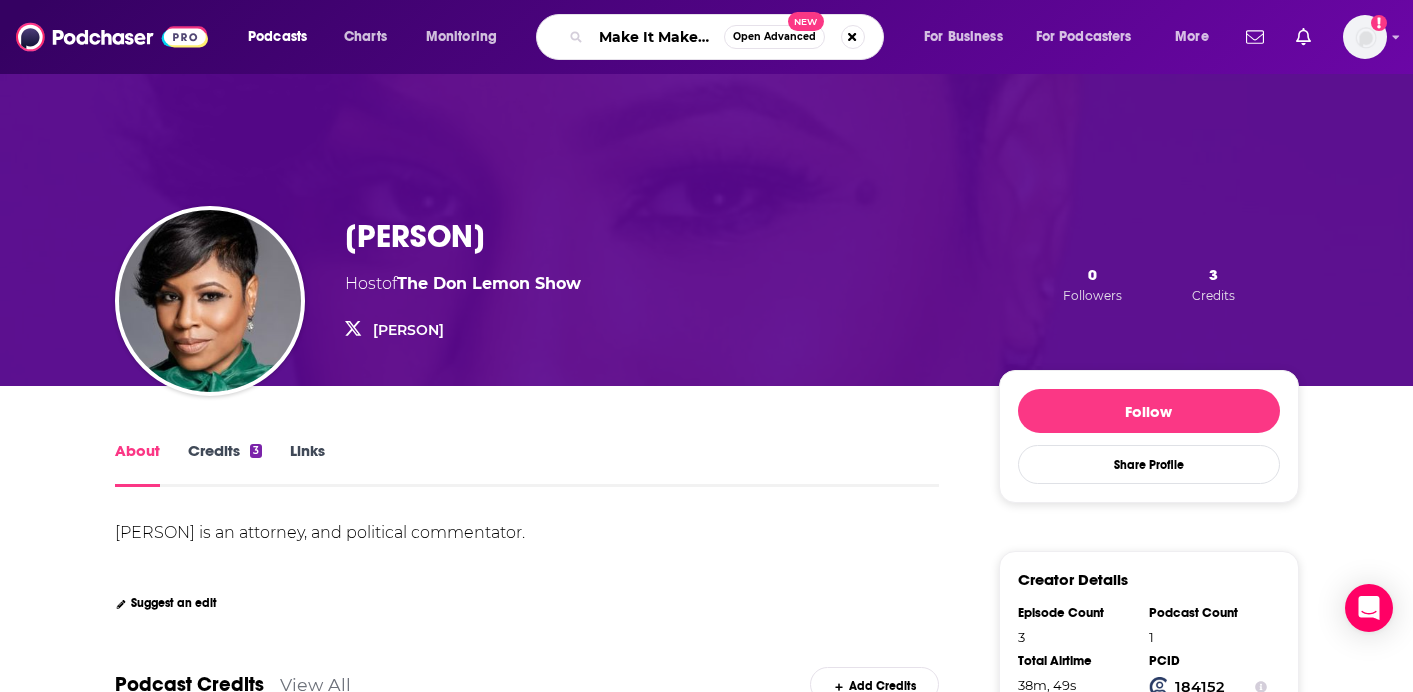scroll, scrollTop: 0, scrollLeft: 182, axis: horizontal 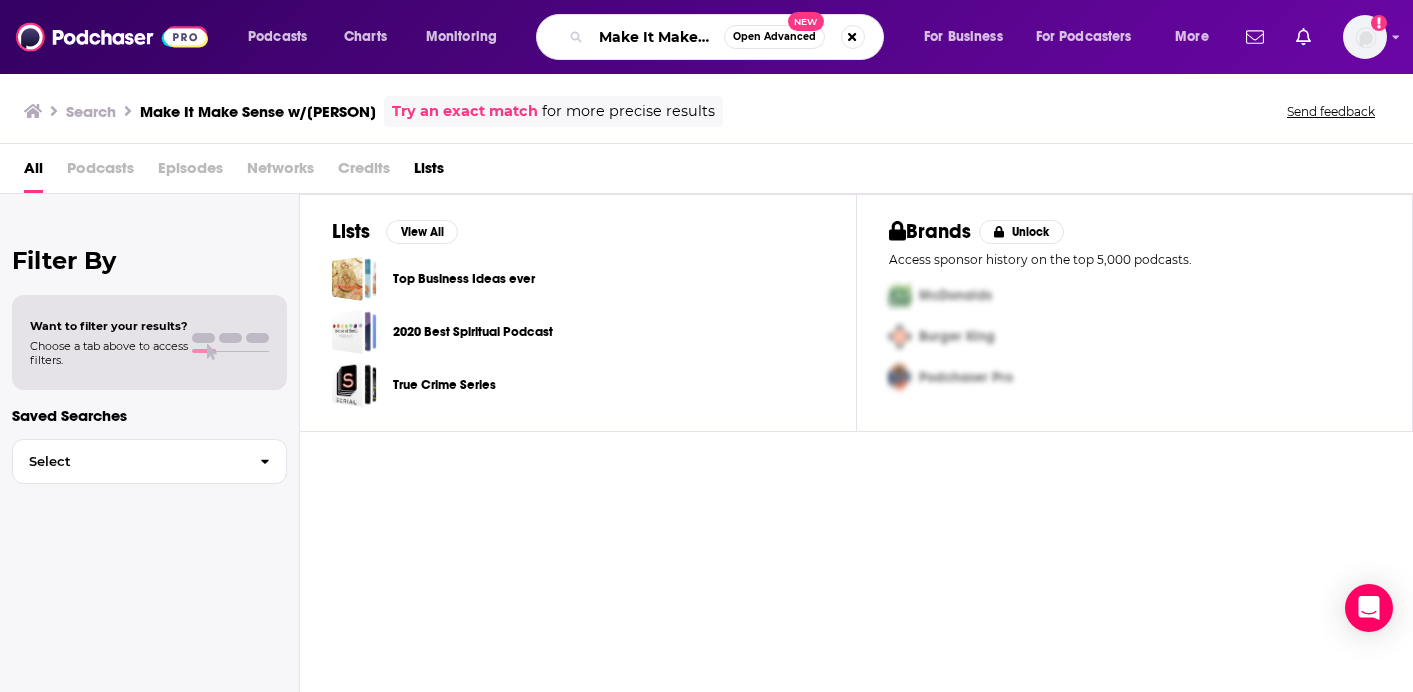 click on "Make It Make Sense w/[PERSON]" at bounding box center (657, 37) 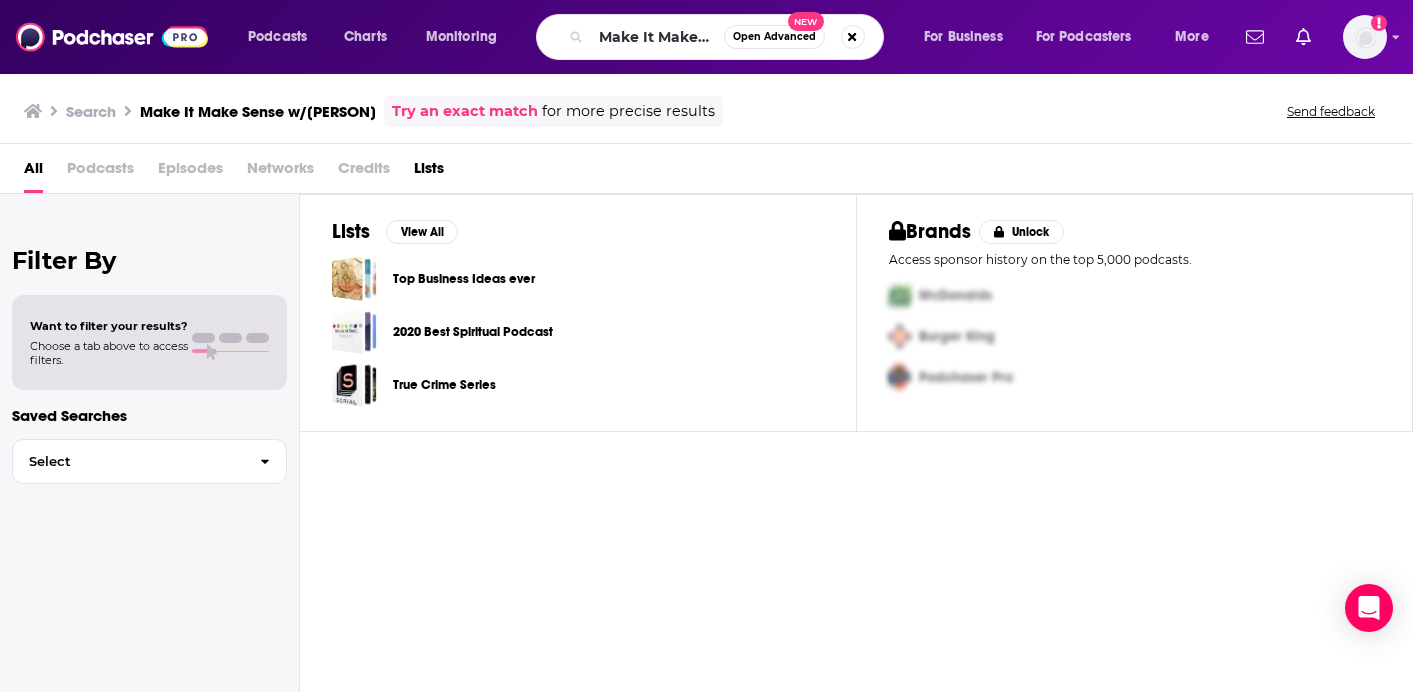 click on "All" at bounding box center [33, 172] 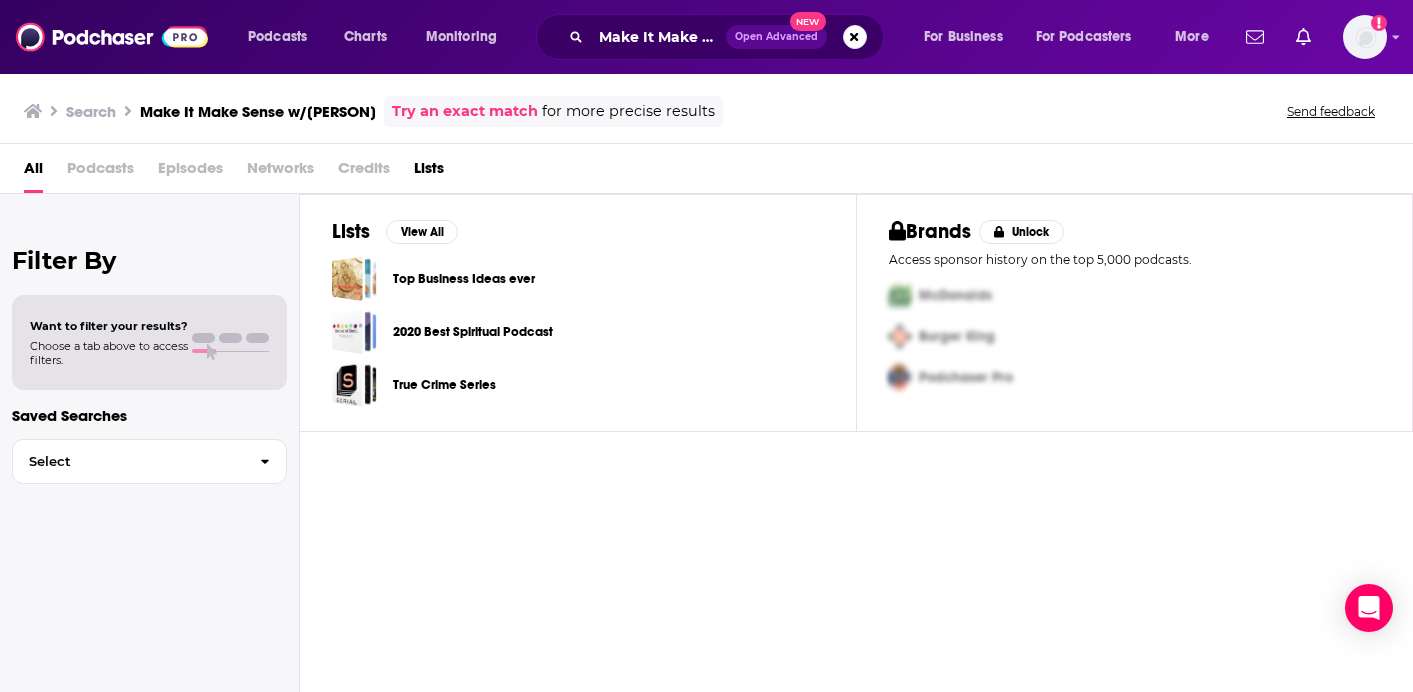 click on "Try an exact match" at bounding box center (465, 111) 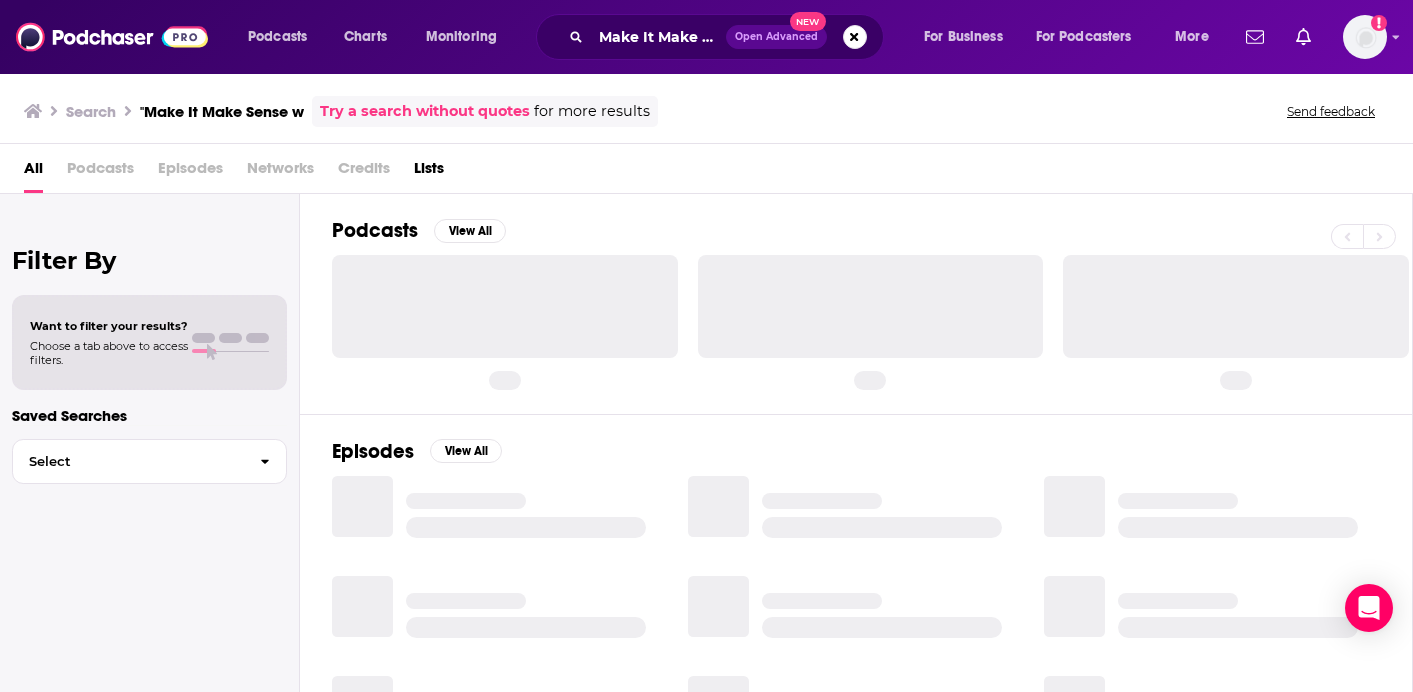 click on "All Podcasts Episodes Networks Credits Lists" at bounding box center [710, 172] 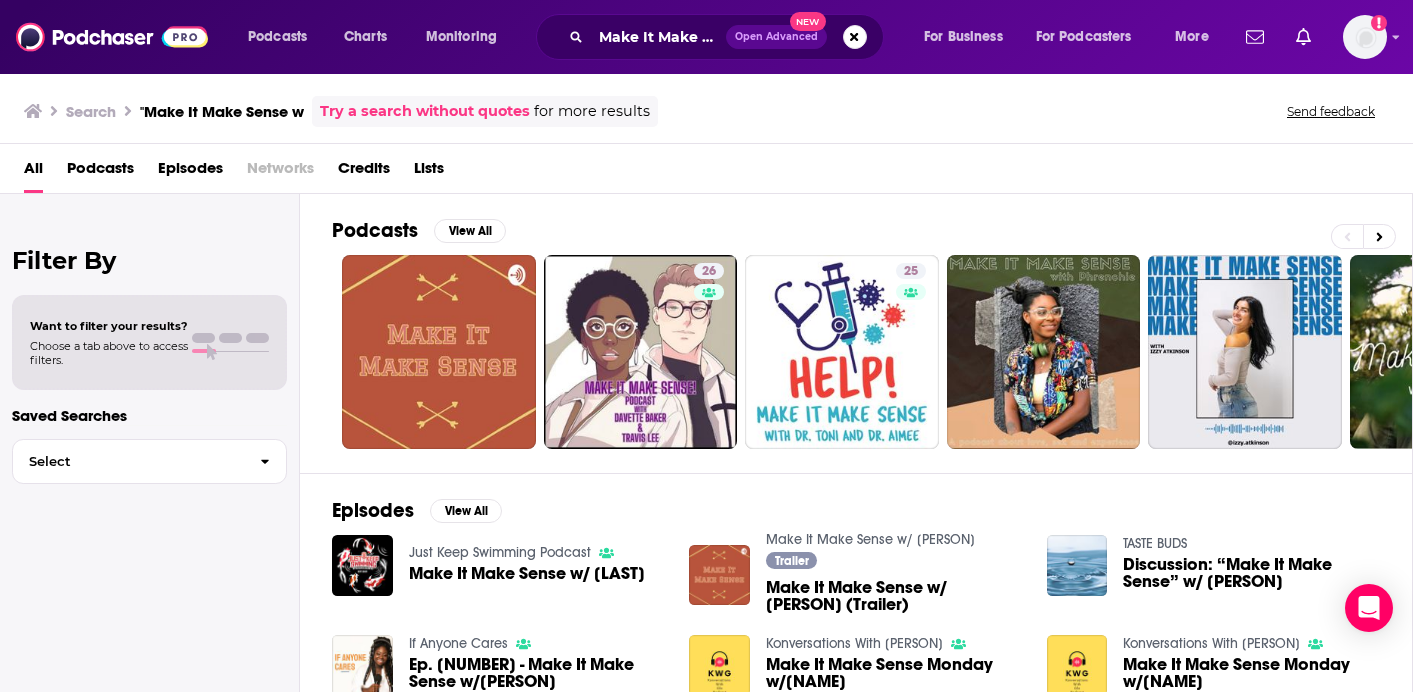 click on "Podcasts View All" at bounding box center [872, 236] 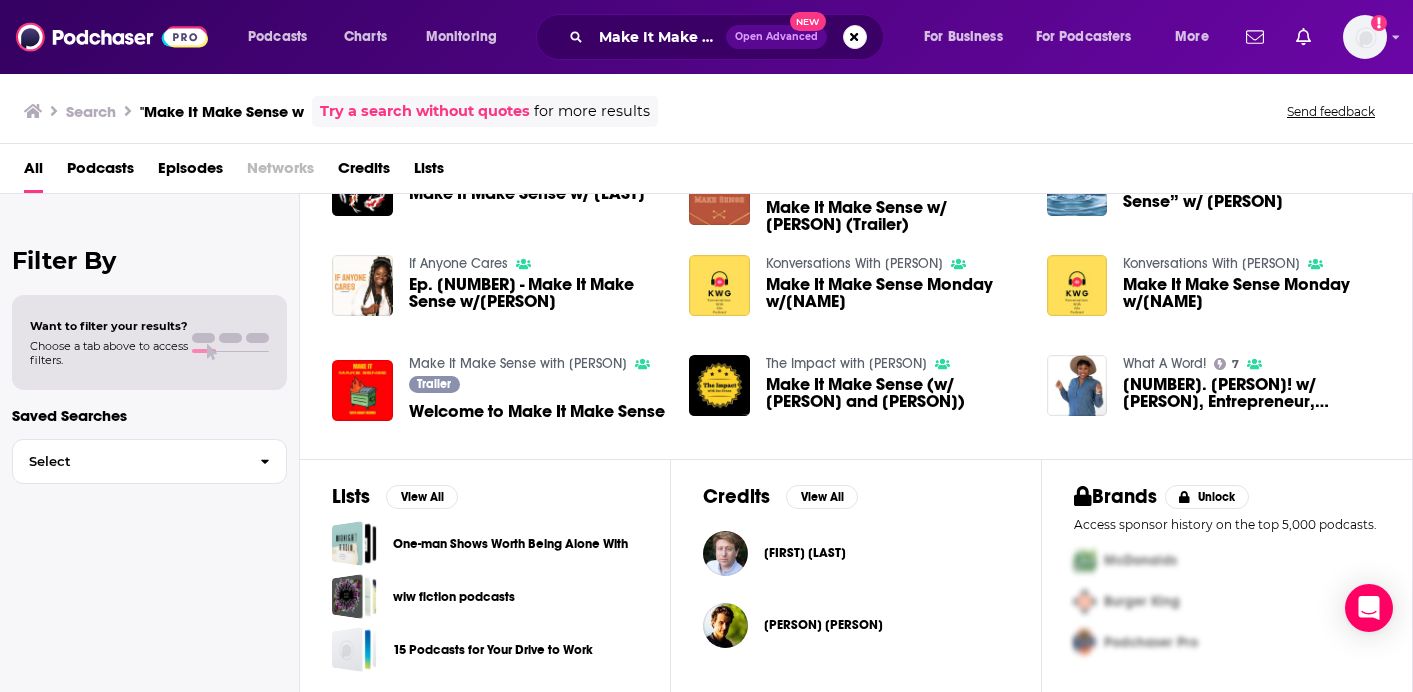 scroll, scrollTop: 380, scrollLeft: 0, axis: vertical 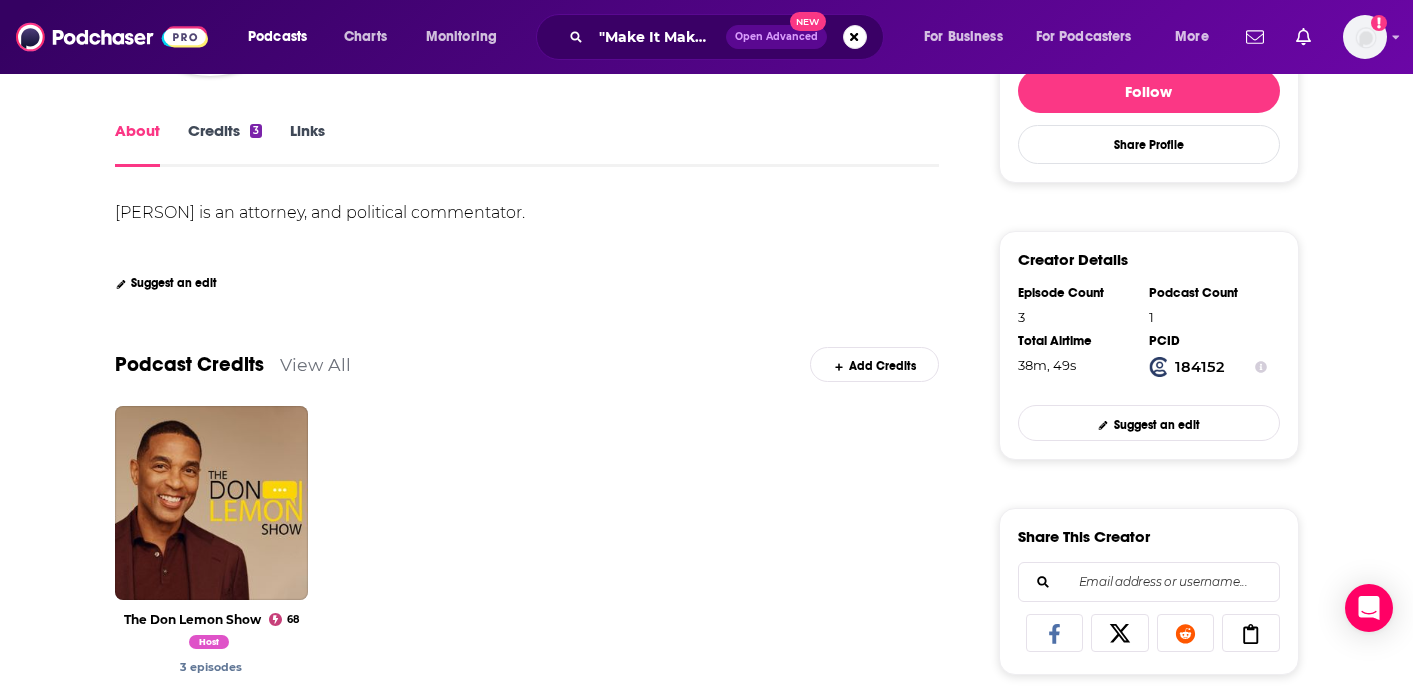 click on "Credits [NUMBER]" at bounding box center [225, 144] 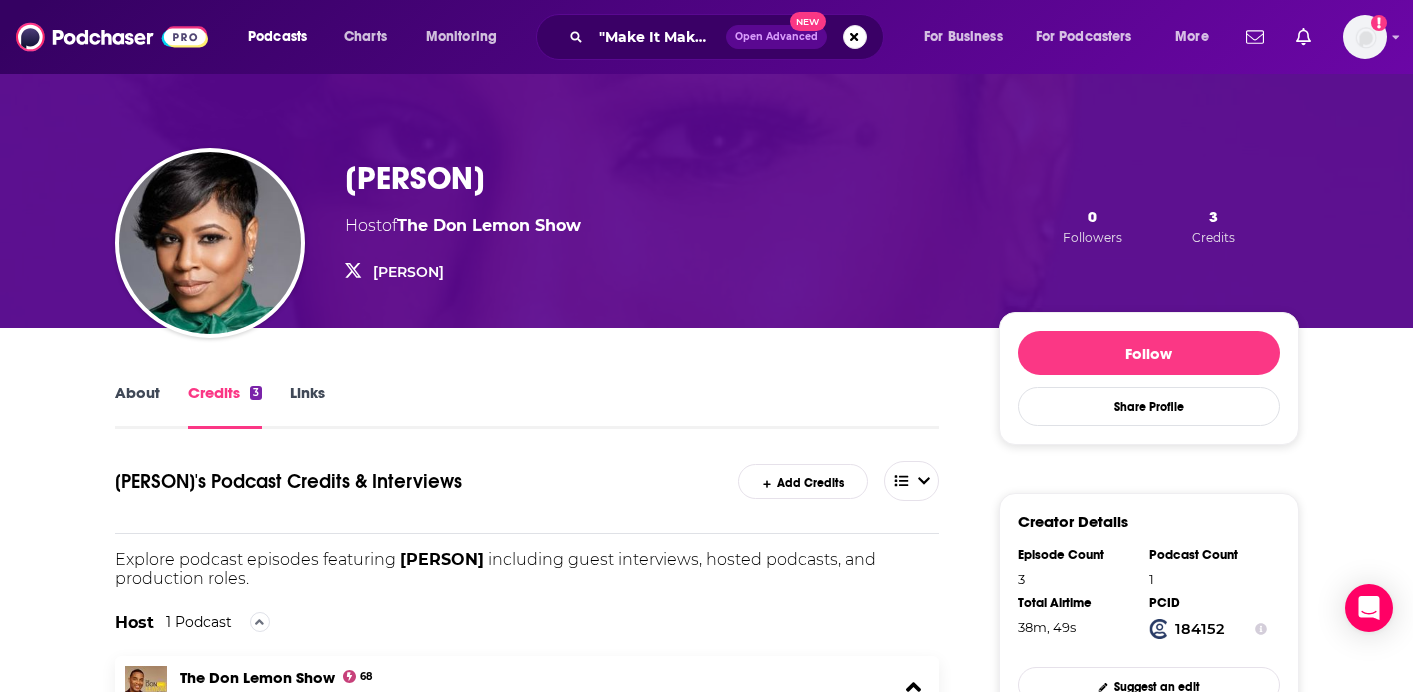 scroll, scrollTop: 0, scrollLeft: 0, axis: both 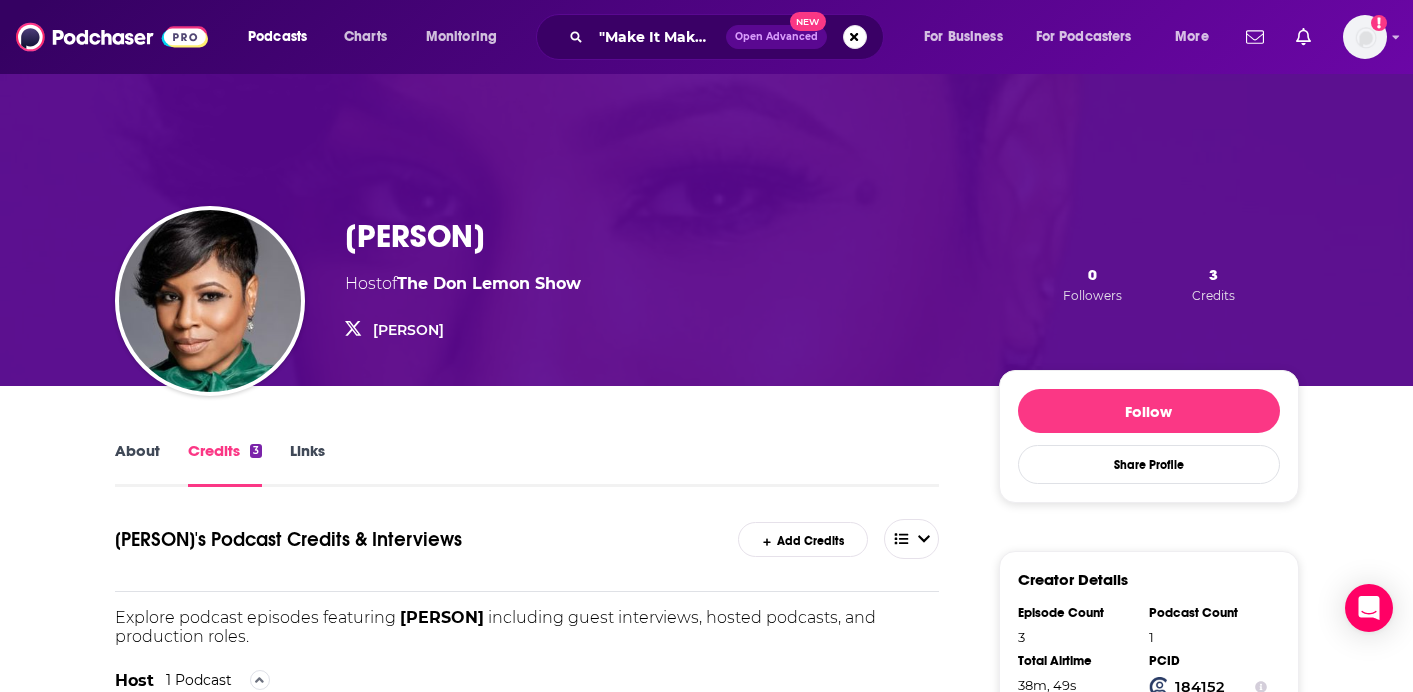 click on "About" at bounding box center (137, 464) 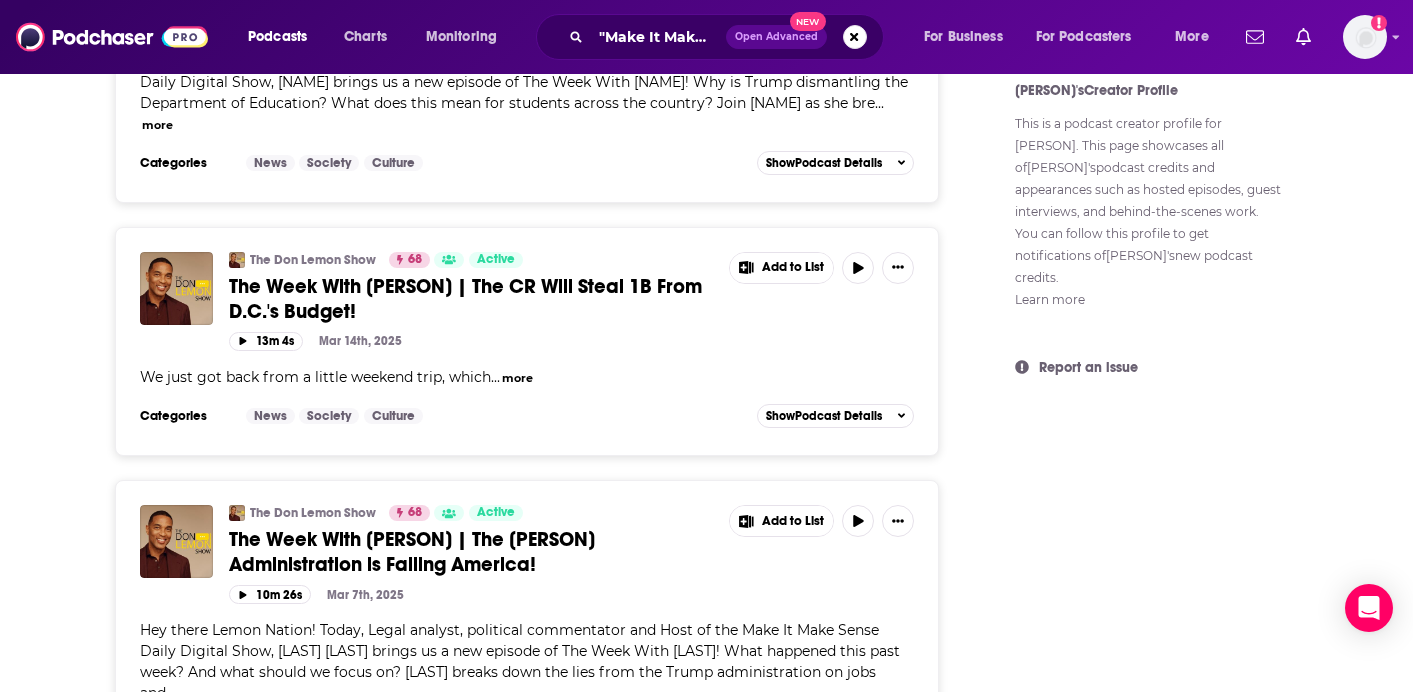 scroll, scrollTop: 1200, scrollLeft: 0, axis: vertical 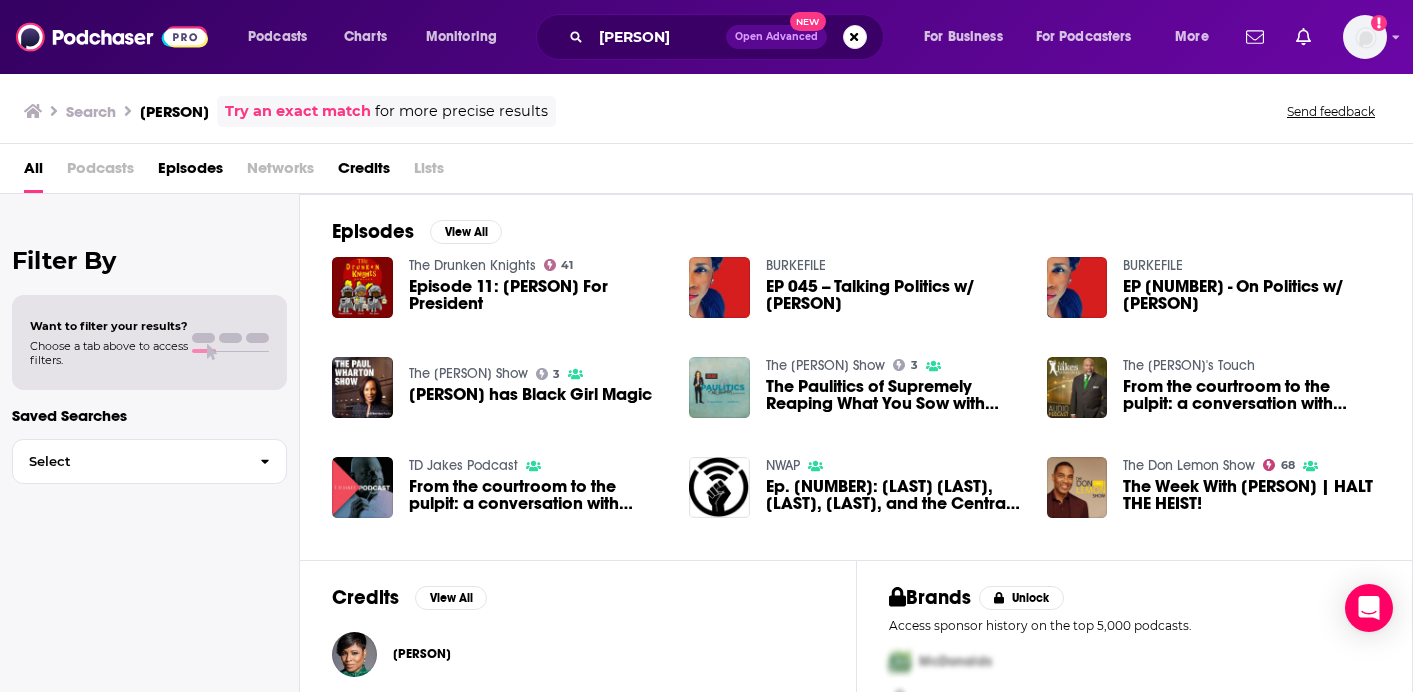 click on "[PERSON]" at bounding box center [578, 654] 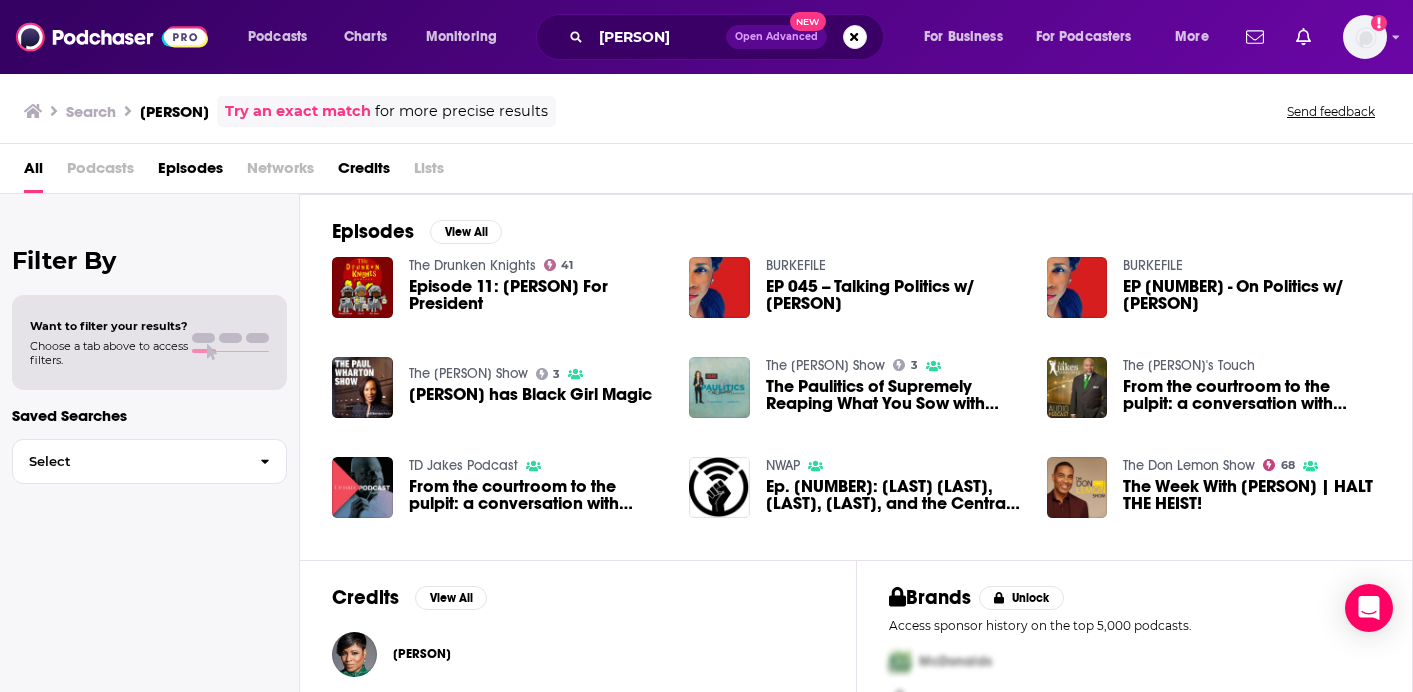 type 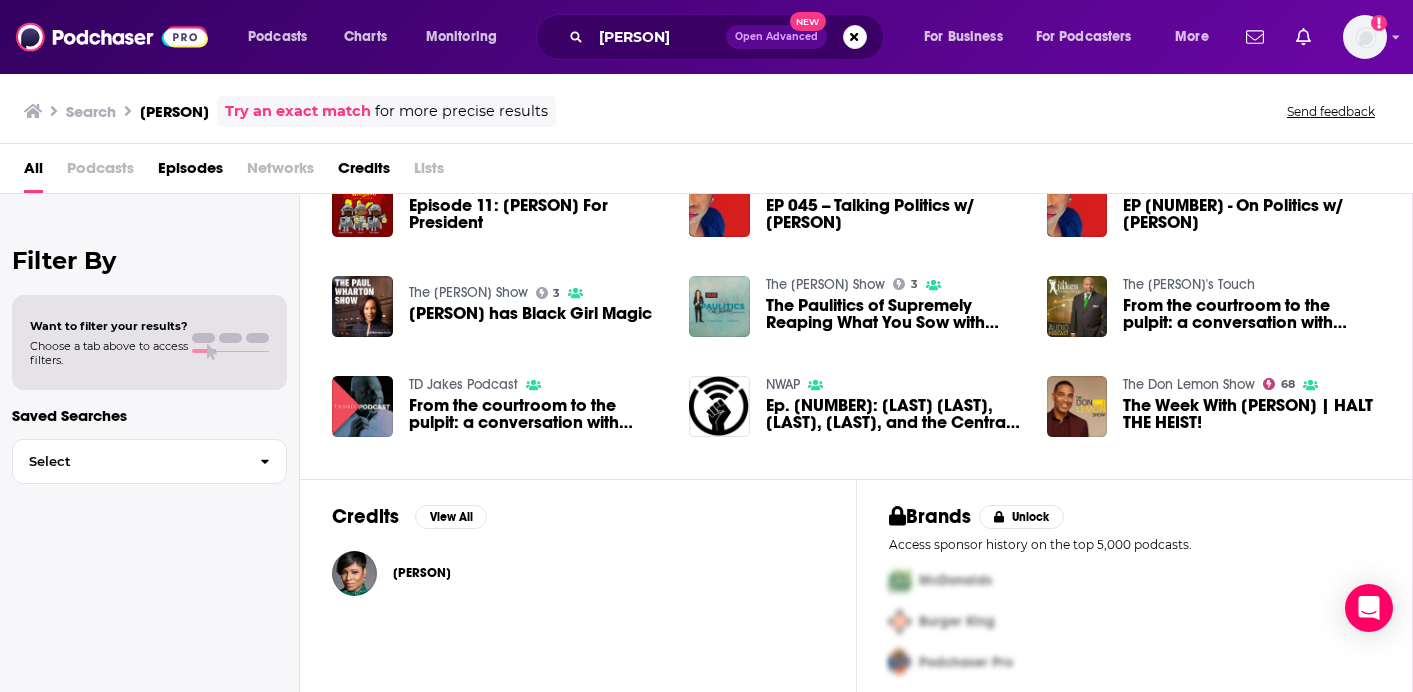 scroll, scrollTop: 92, scrollLeft: 0, axis: vertical 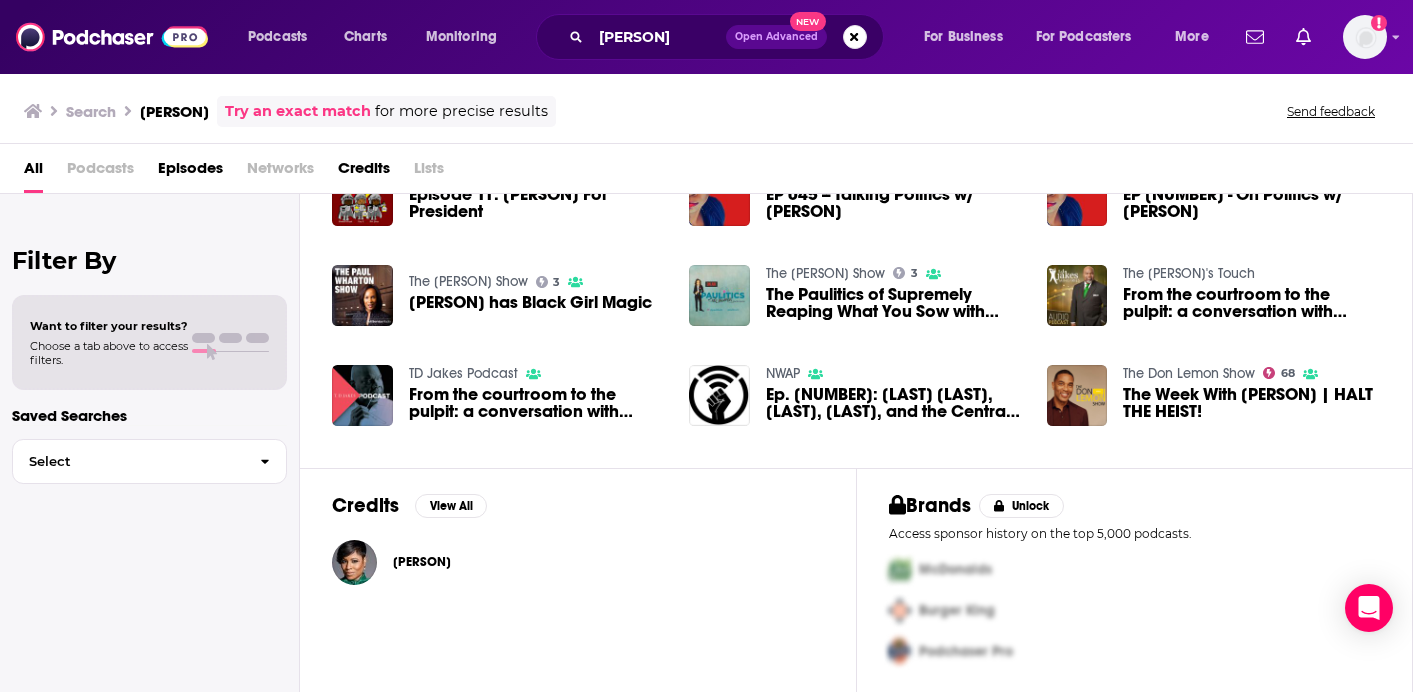 click on "All" at bounding box center (33, 172) 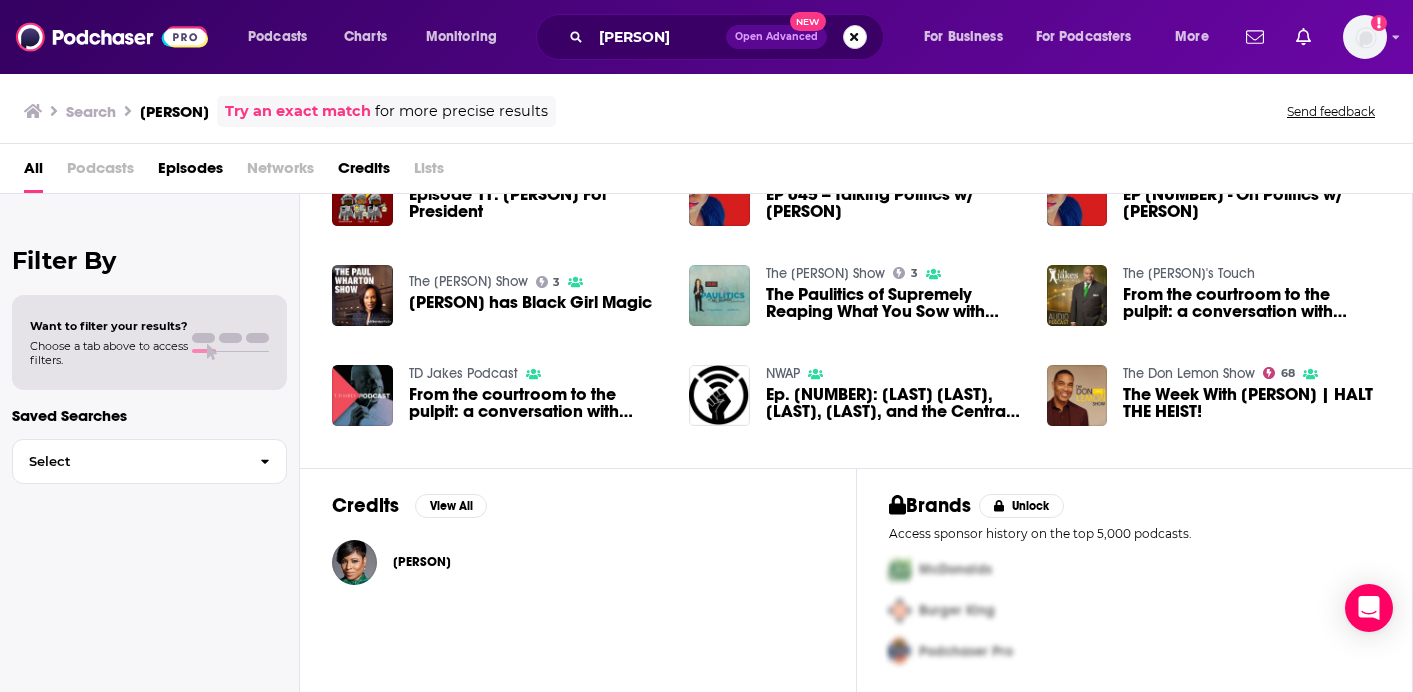 click at bounding box center [855, 37] 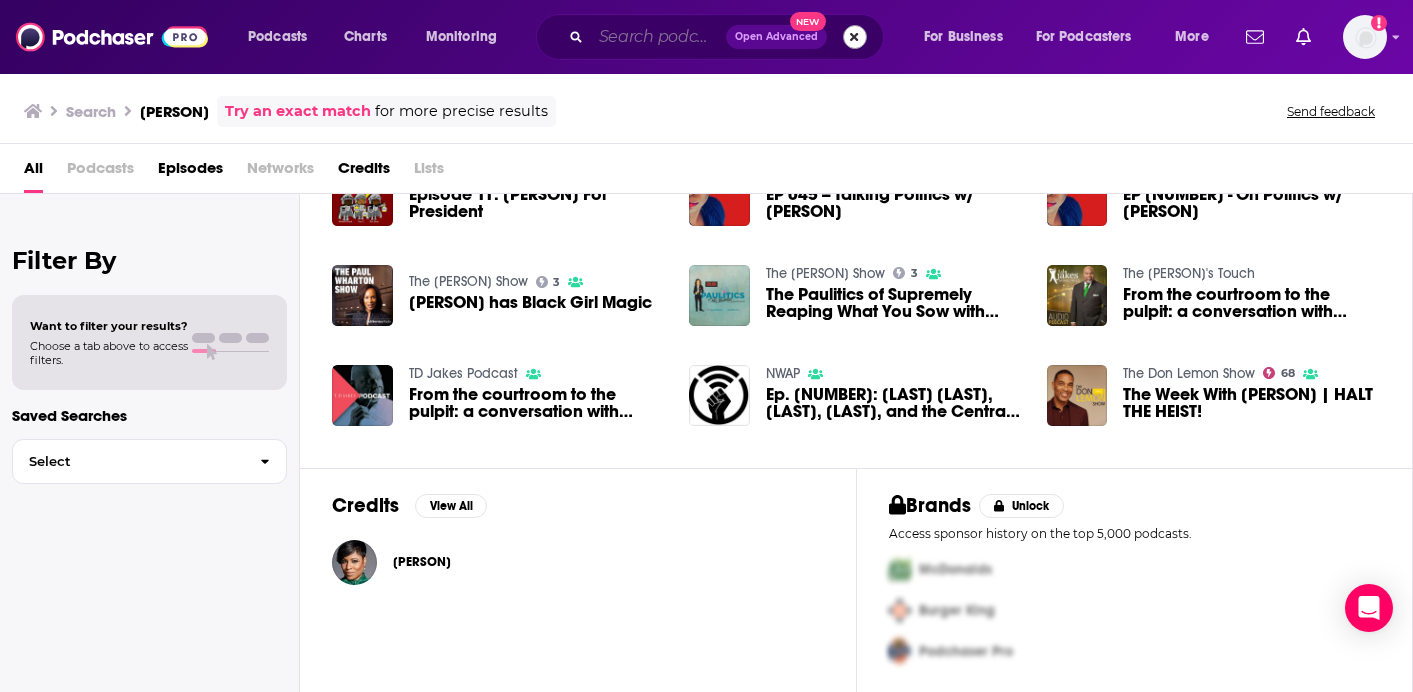 scroll, scrollTop: 0, scrollLeft: 0, axis: both 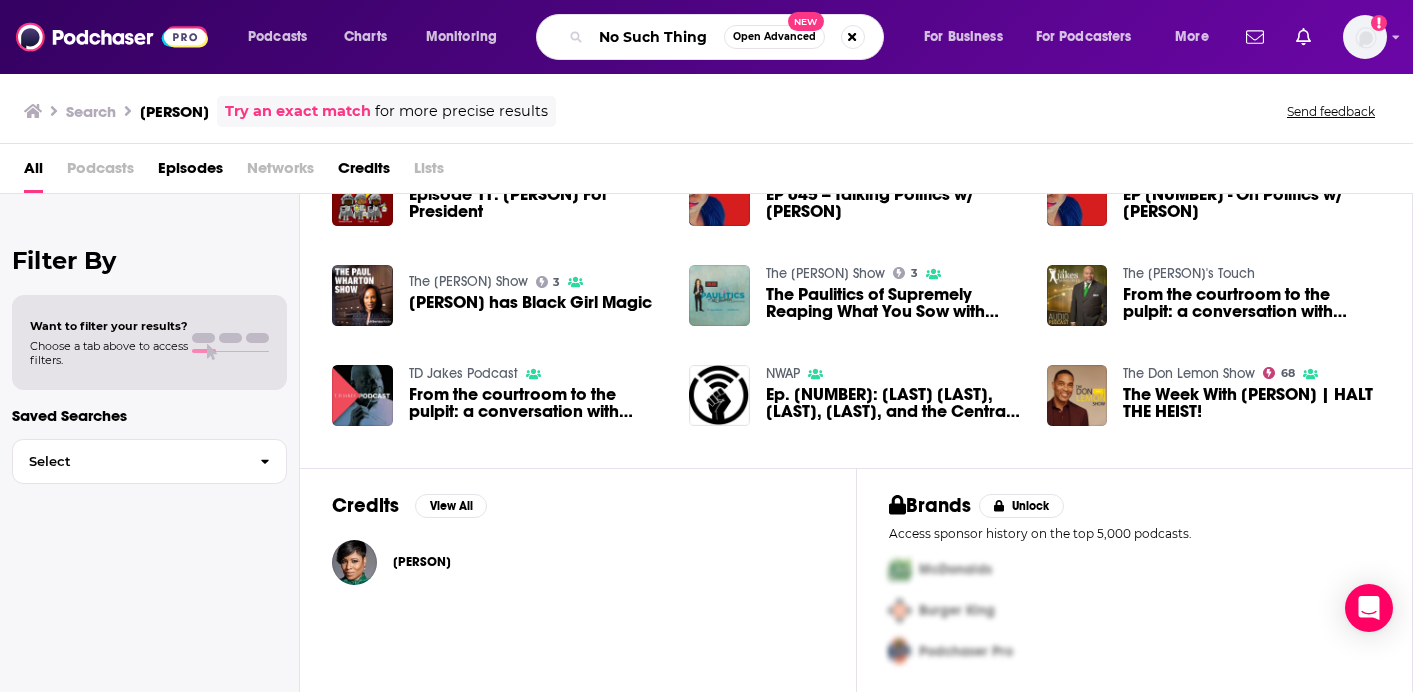 type on "No Such Thing" 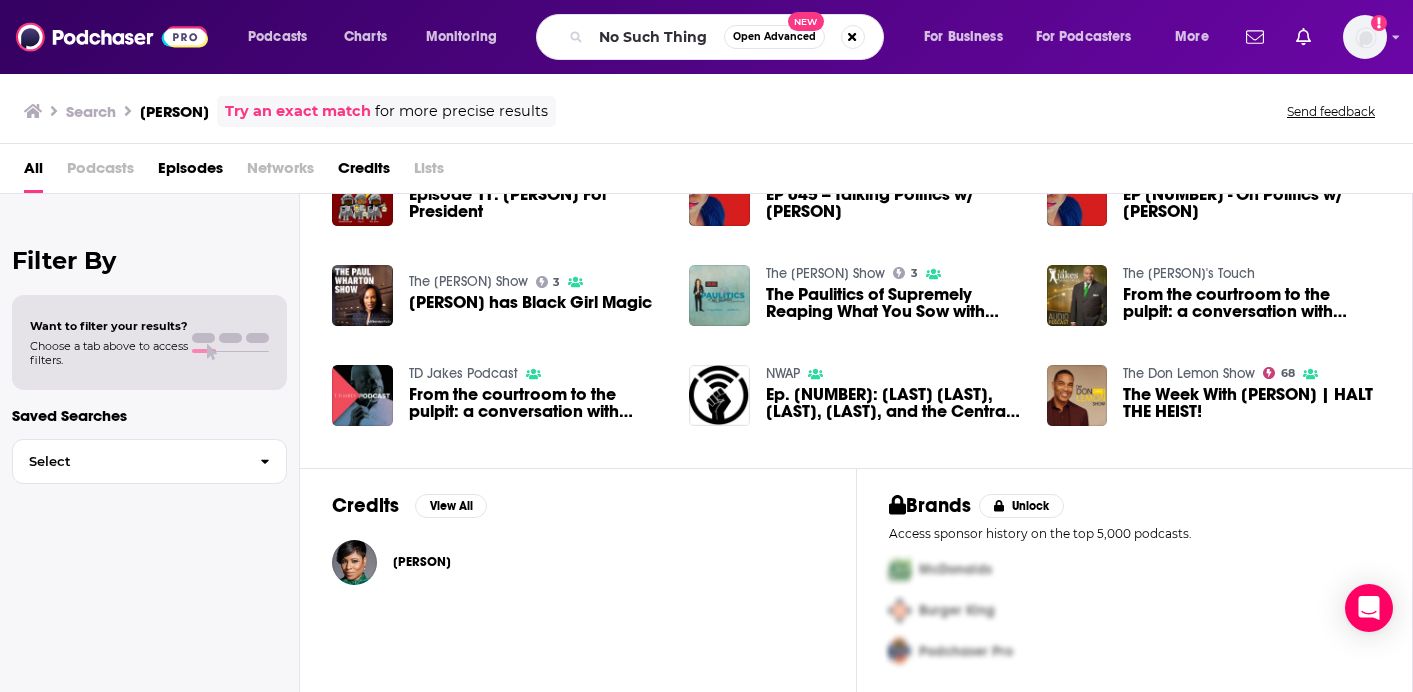 scroll, scrollTop: 312, scrollLeft: 0, axis: vertical 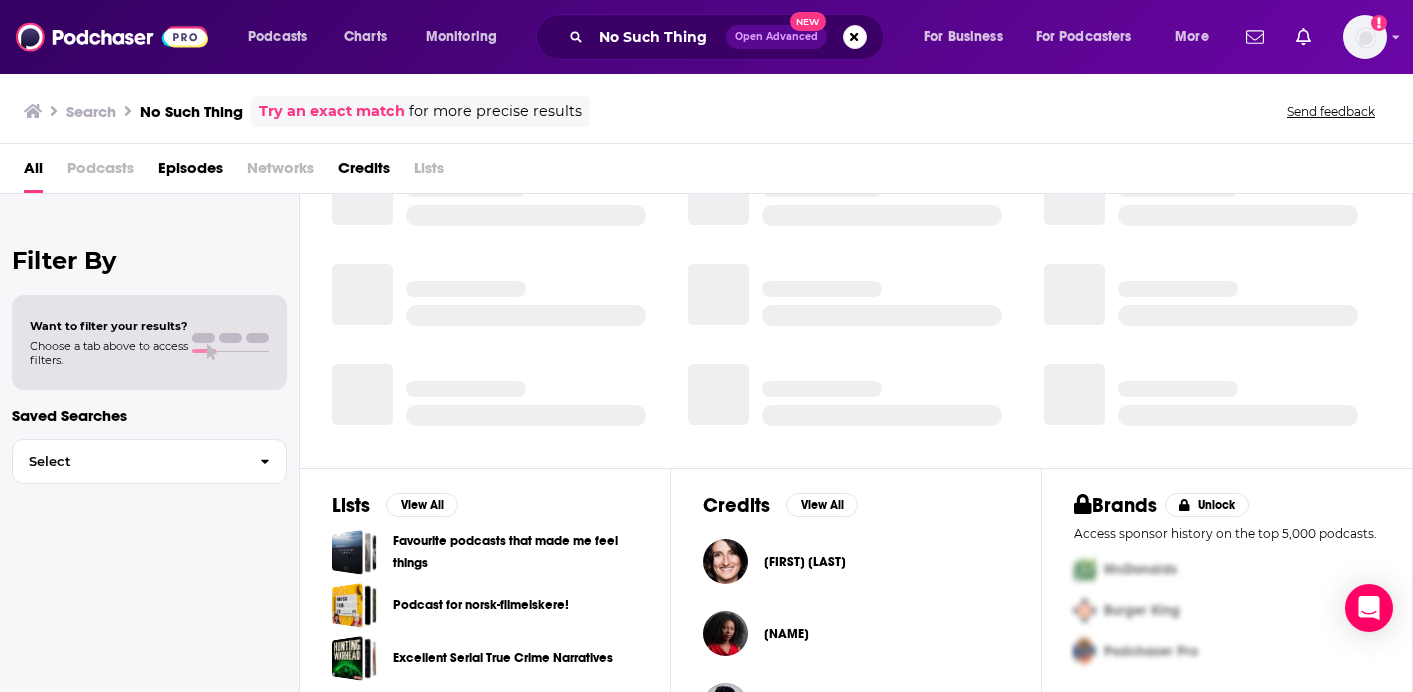click on "Episodes View All" at bounding box center (856, 285) 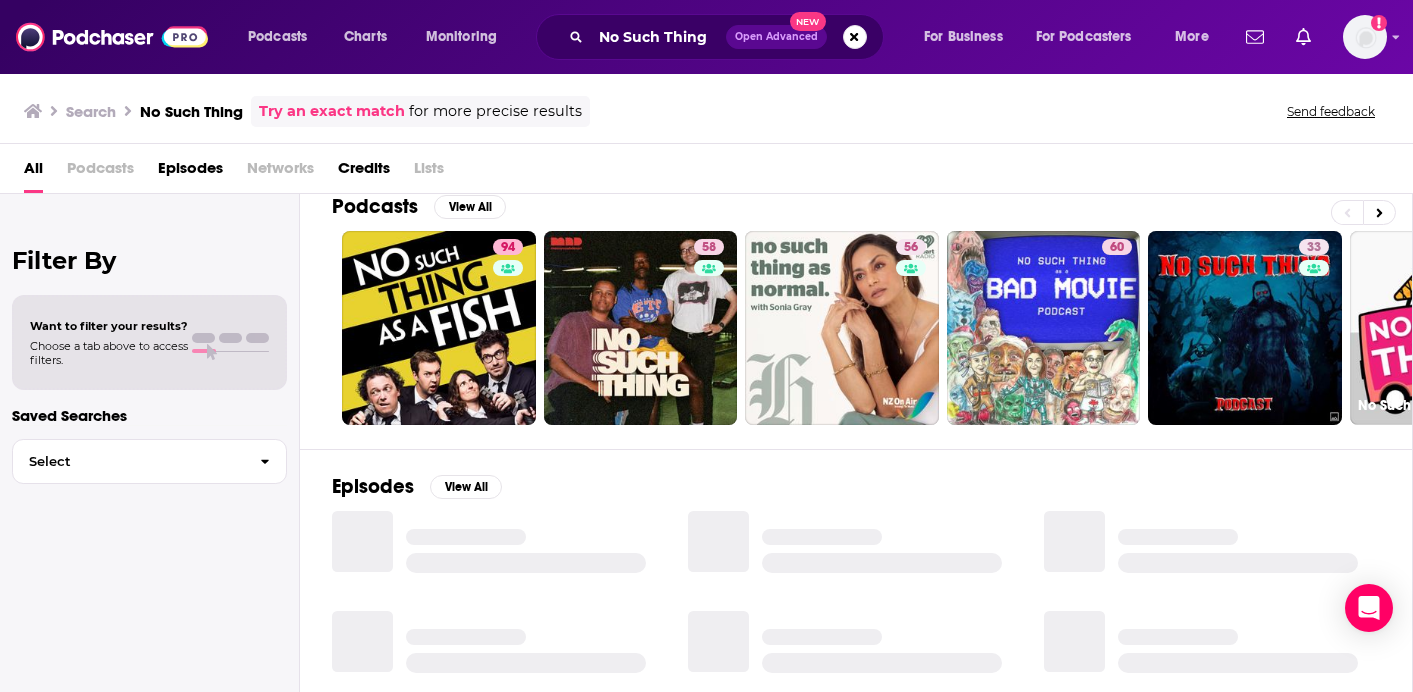 scroll, scrollTop: 0, scrollLeft: 0, axis: both 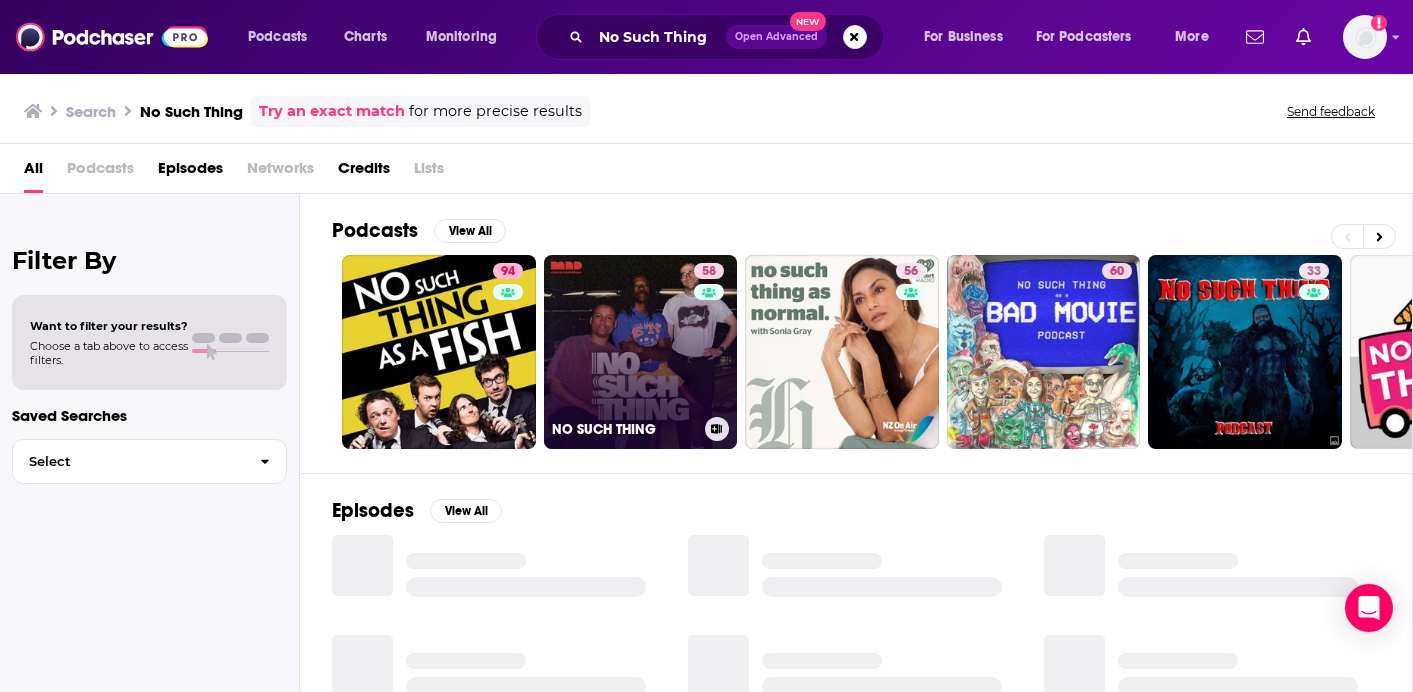 click on "58 NO SUCH THING" at bounding box center [641, 352] 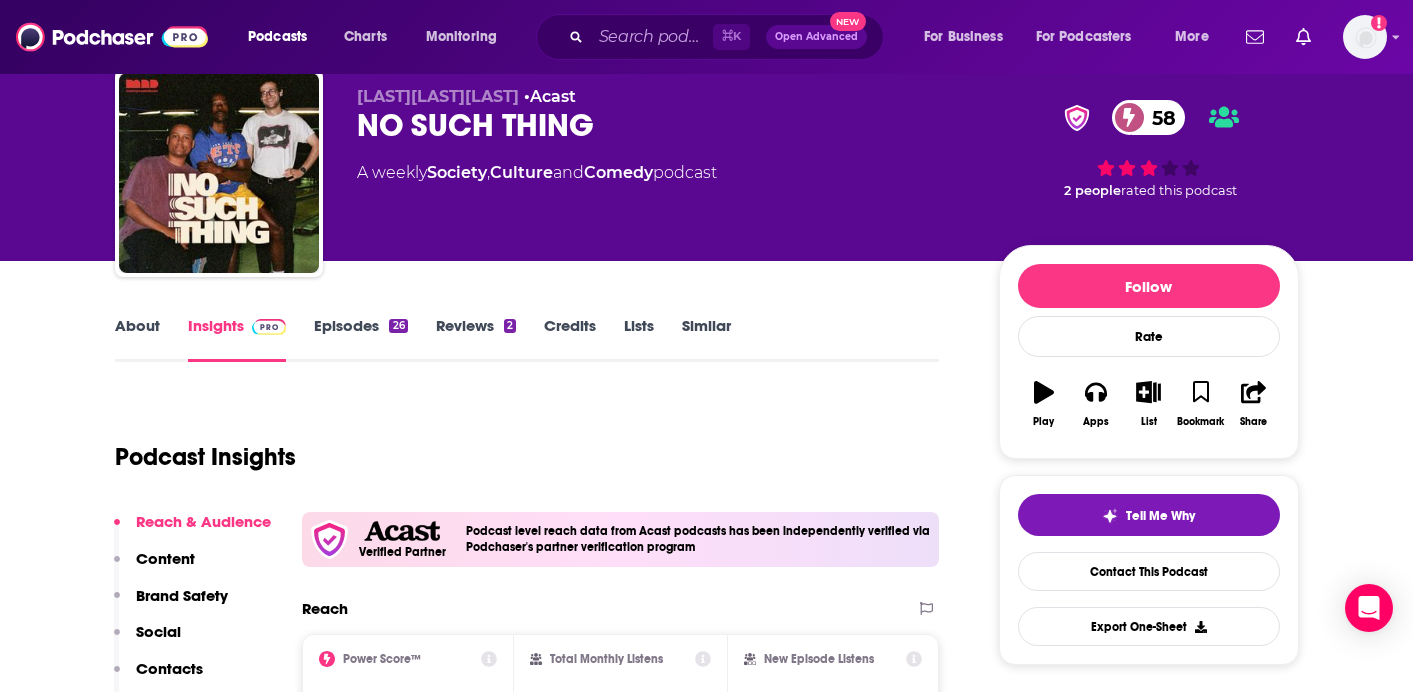 scroll, scrollTop: 0, scrollLeft: 0, axis: both 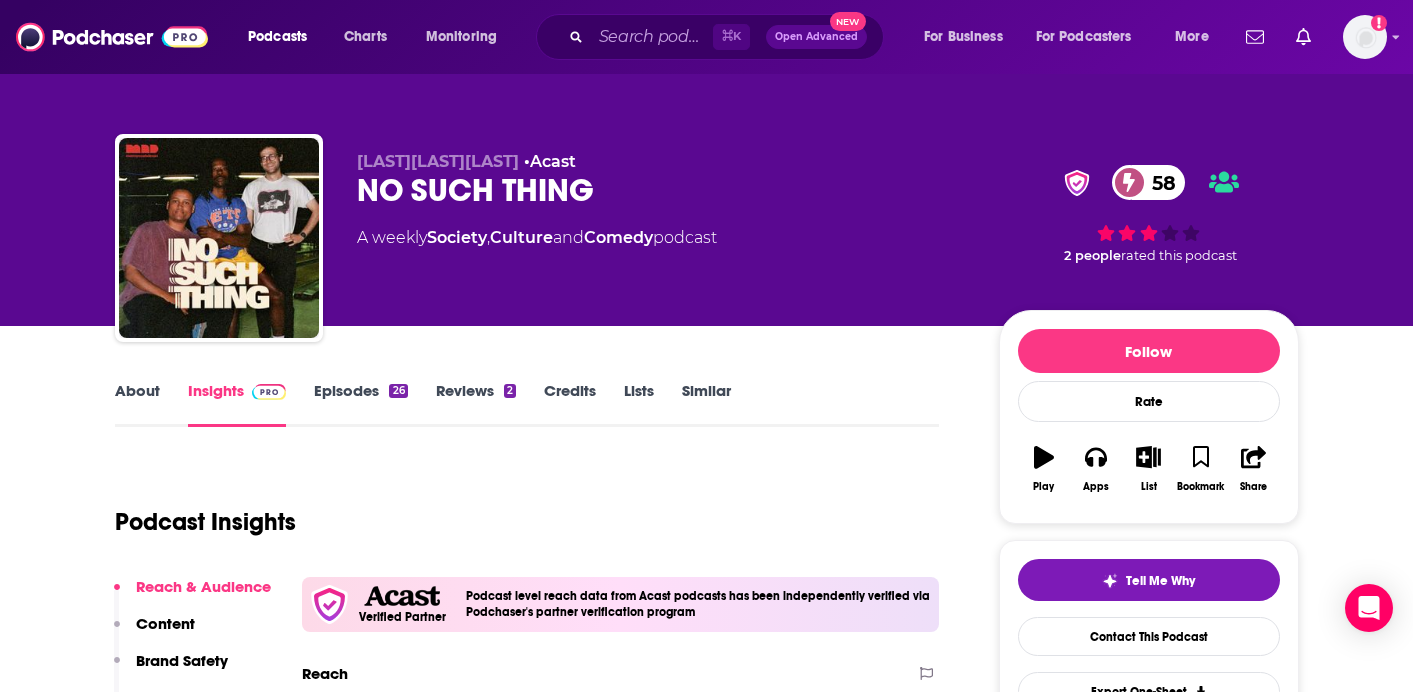 click on "Episodes 26" at bounding box center (360, 404) 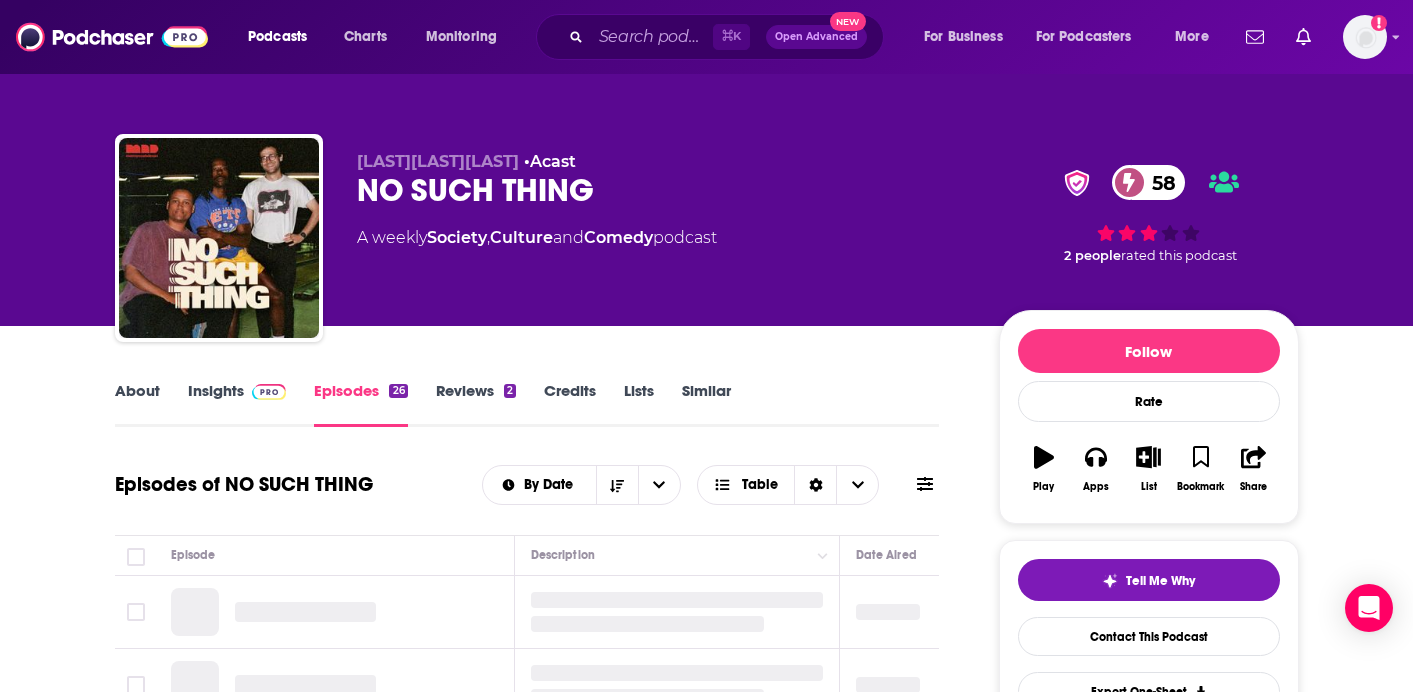 click on "About" at bounding box center (137, 404) 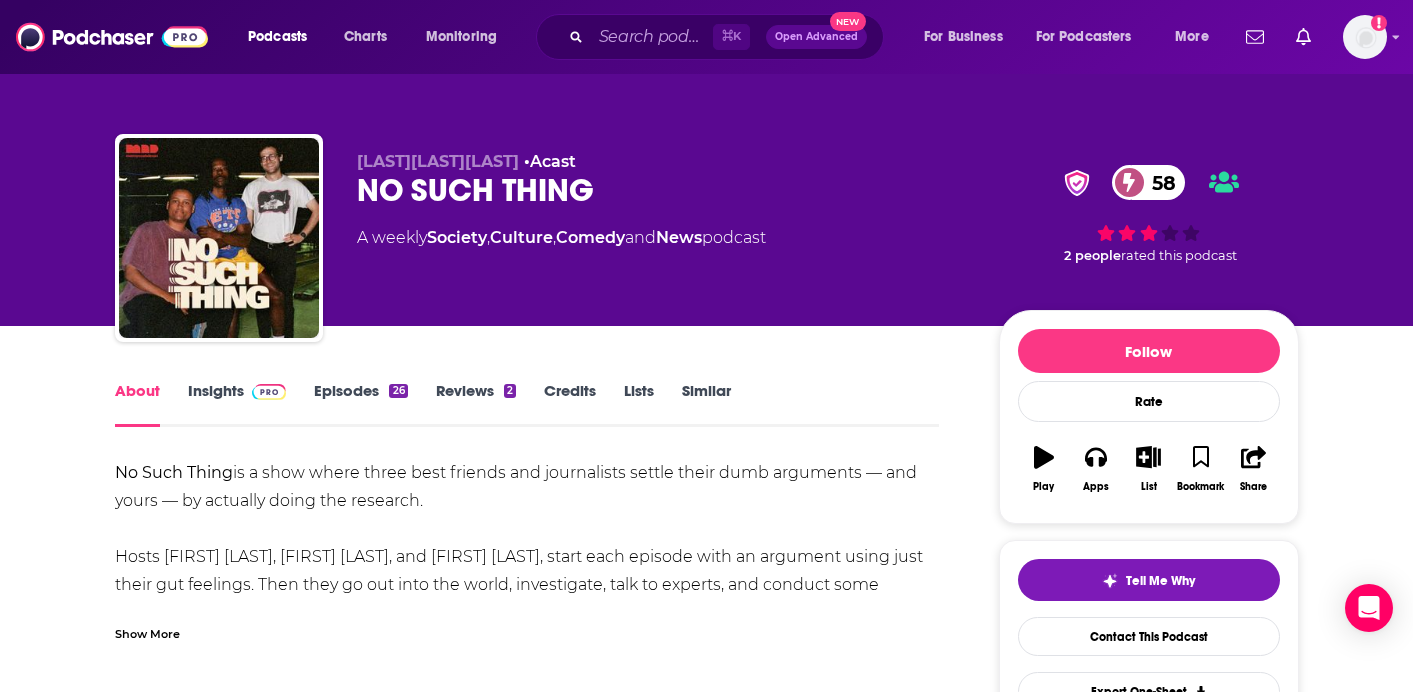 click on "About Insights Episodes 26 Reviews 2 Credits Lists Similar No Such Thing is a show where three best friends and journalists settle their dumb arguments — and yours — by actually doing the research. Hosts [PERSON] [LAST NAME], [PERSON] [LAST NAME], and [PERSON] [LAST NAME], start each episode with an argument using just their gut feelings. Then they go out into the world, investigate, talk to experts, and conduct some experiments. Finally, the guys bring their findings back to the group to see if they can change minds, enlighten each other, and move past their emotional truths. New episodes come out on Tuesdays. For more information, please subscribe to our newsletter at www.nosuchthing.show. And if you have any questions you’d like us to get to the bottom of, email us at [EMAIL]. Hosted on Acast. See acast.com/privacy for more information. Show More Creators & Guests We don't know anything about the creators of this podcast yet . You can add them yourself Recent Episodes There are no episodes of" at bounding box center (707, 1255) 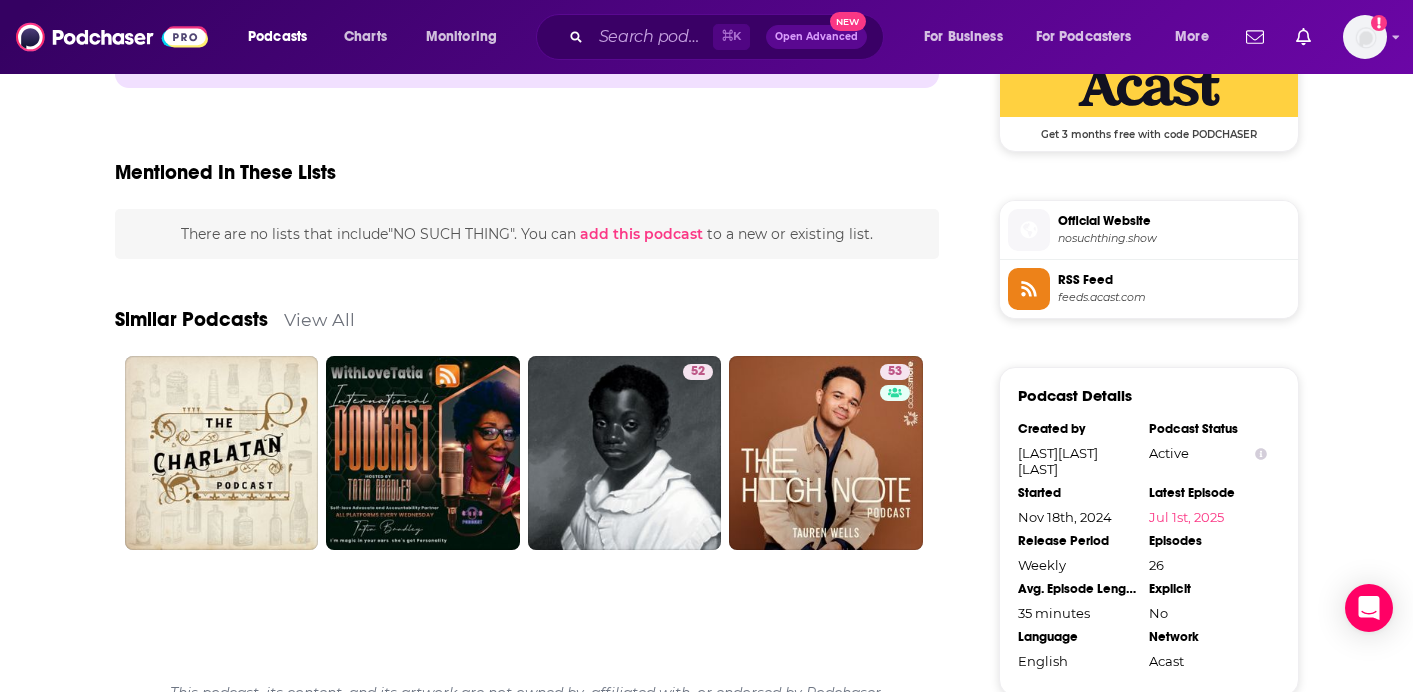 scroll, scrollTop: 1720, scrollLeft: 0, axis: vertical 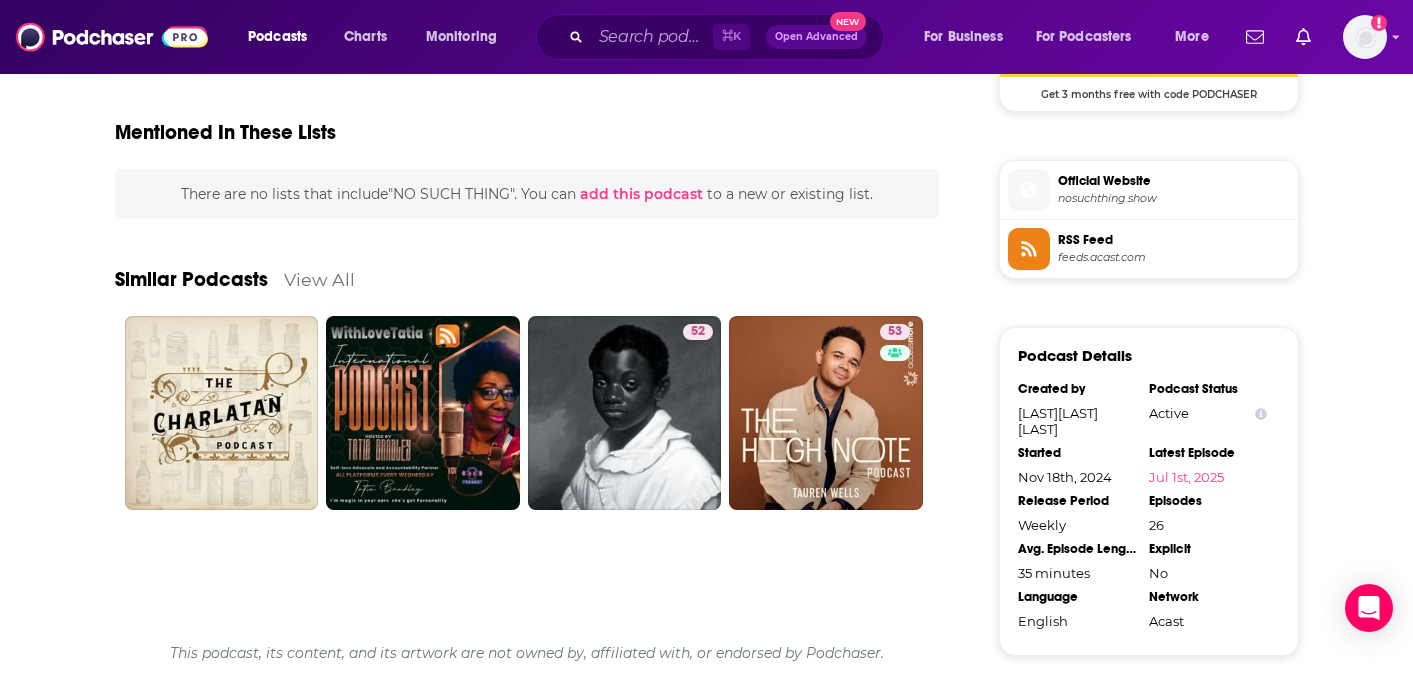click on "Similar Podcasts View All" at bounding box center (527, 267) 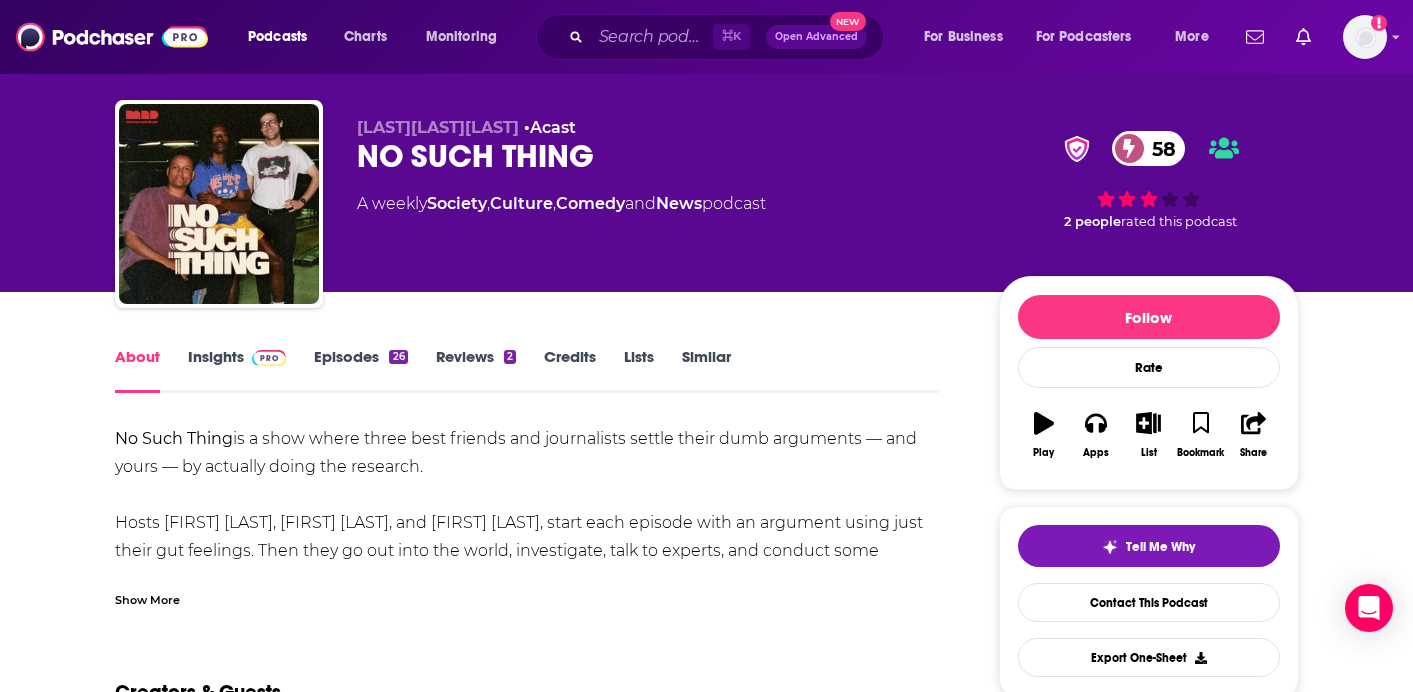scroll, scrollTop: 0, scrollLeft: 0, axis: both 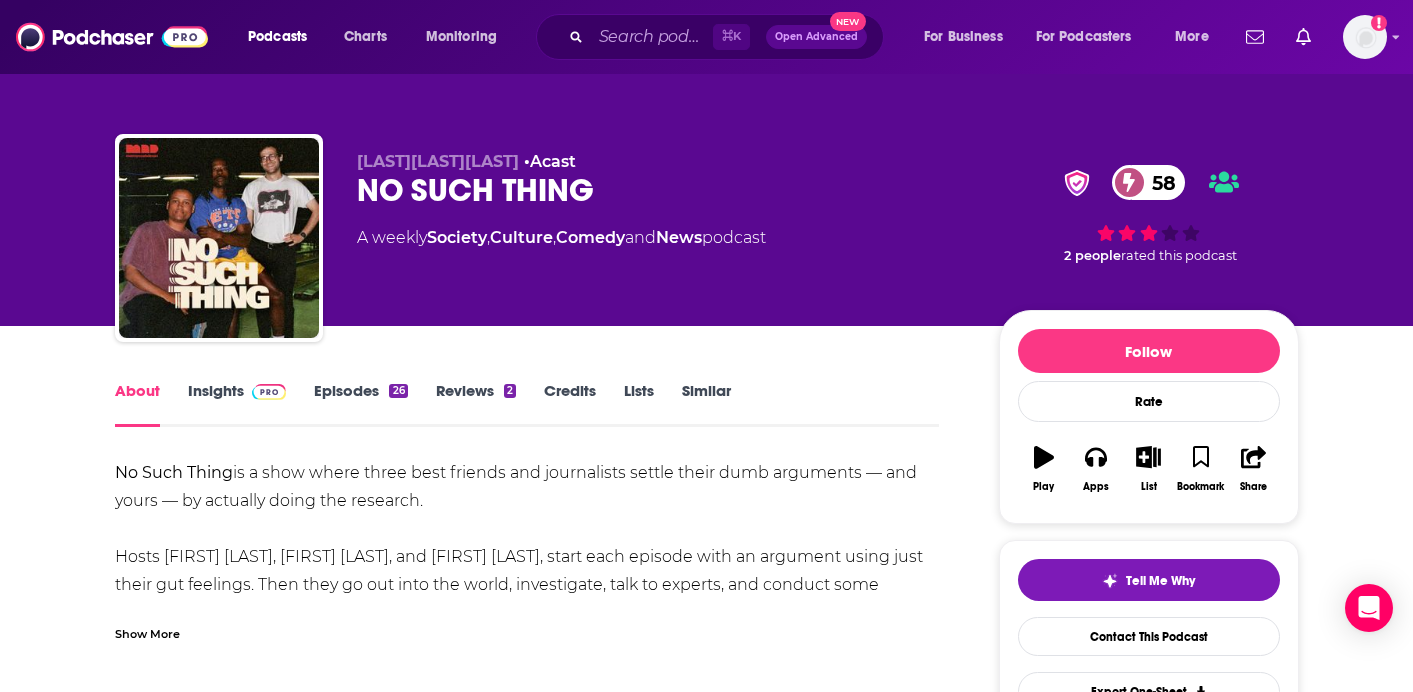 click on "Episodes 26" at bounding box center (360, 404) 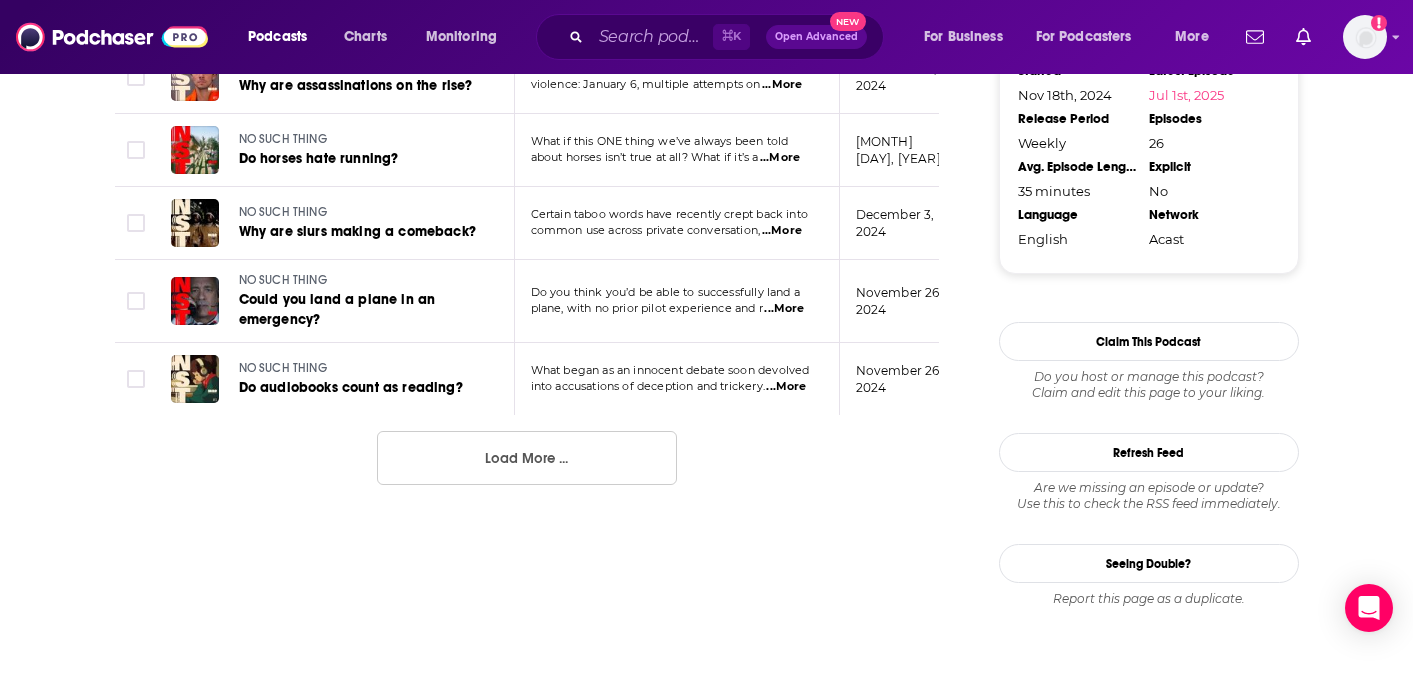 scroll, scrollTop: 2120, scrollLeft: 0, axis: vertical 